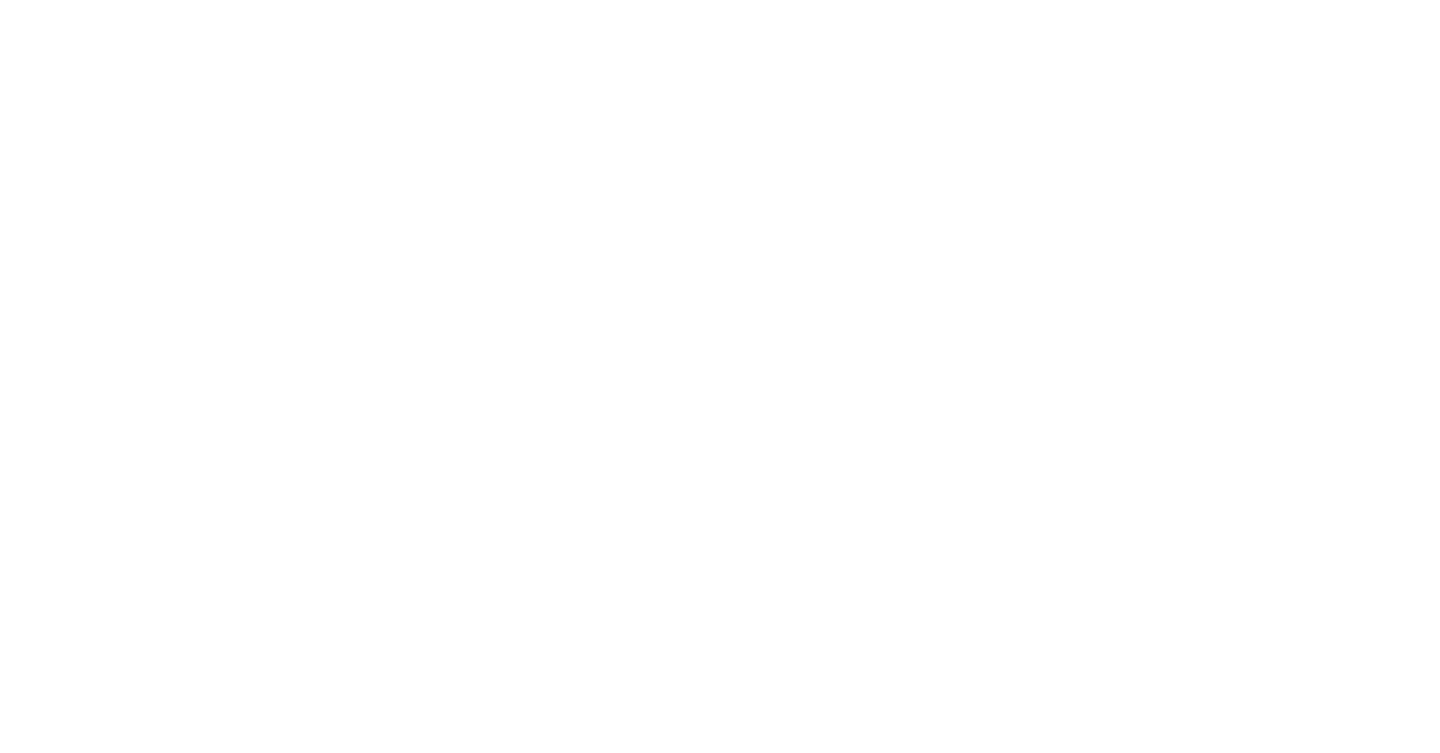 scroll, scrollTop: 0, scrollLeft: 0, axis: both 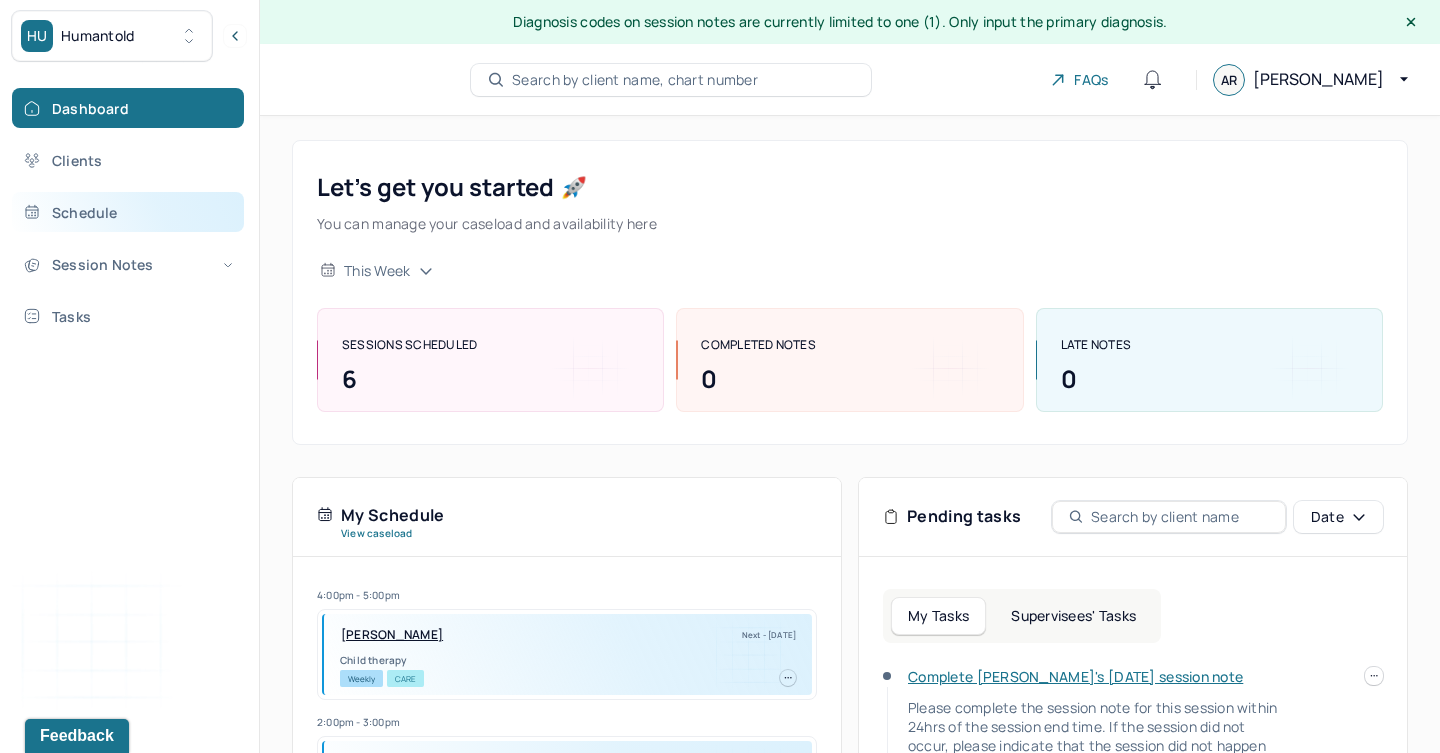 click on "Schedule" at bounding box center (128, 212) 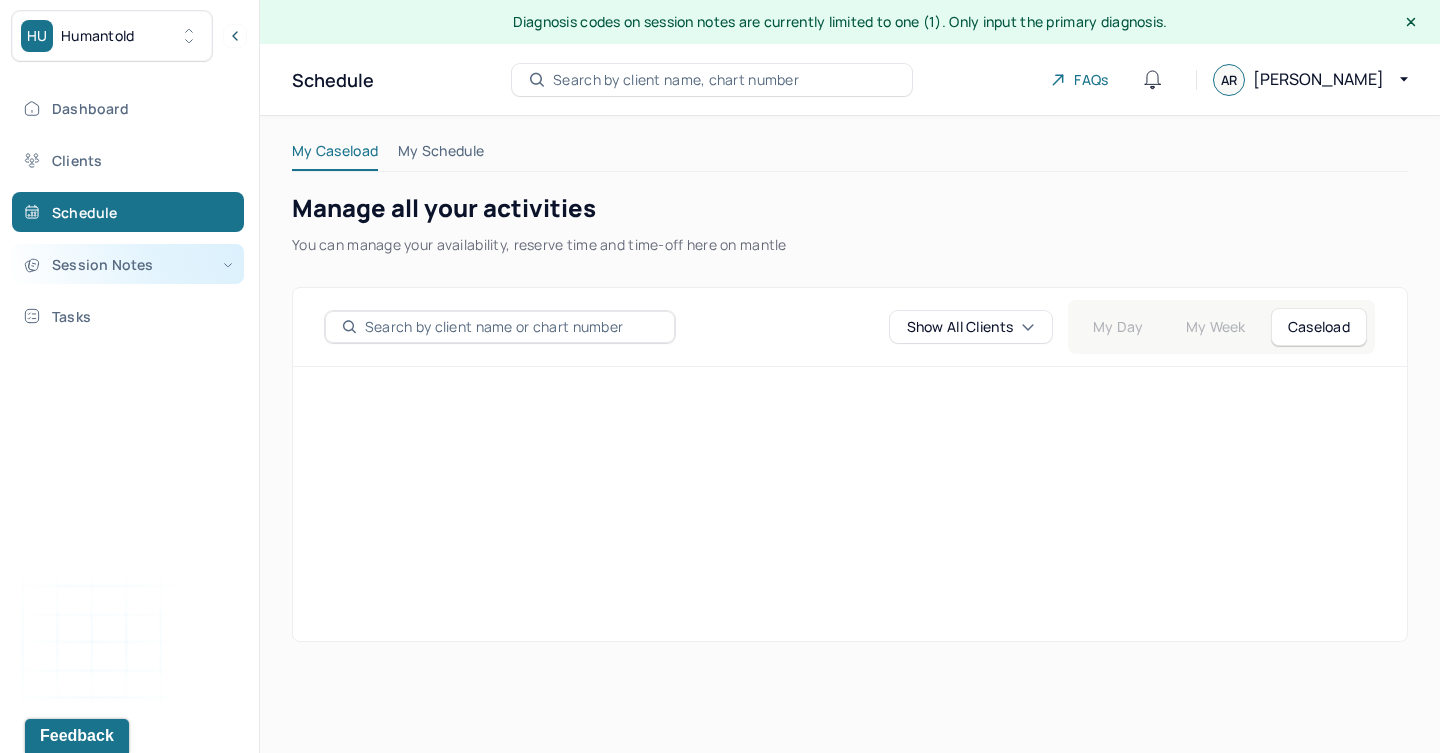 click on "Session Notes" at bounding box center (128, 264) 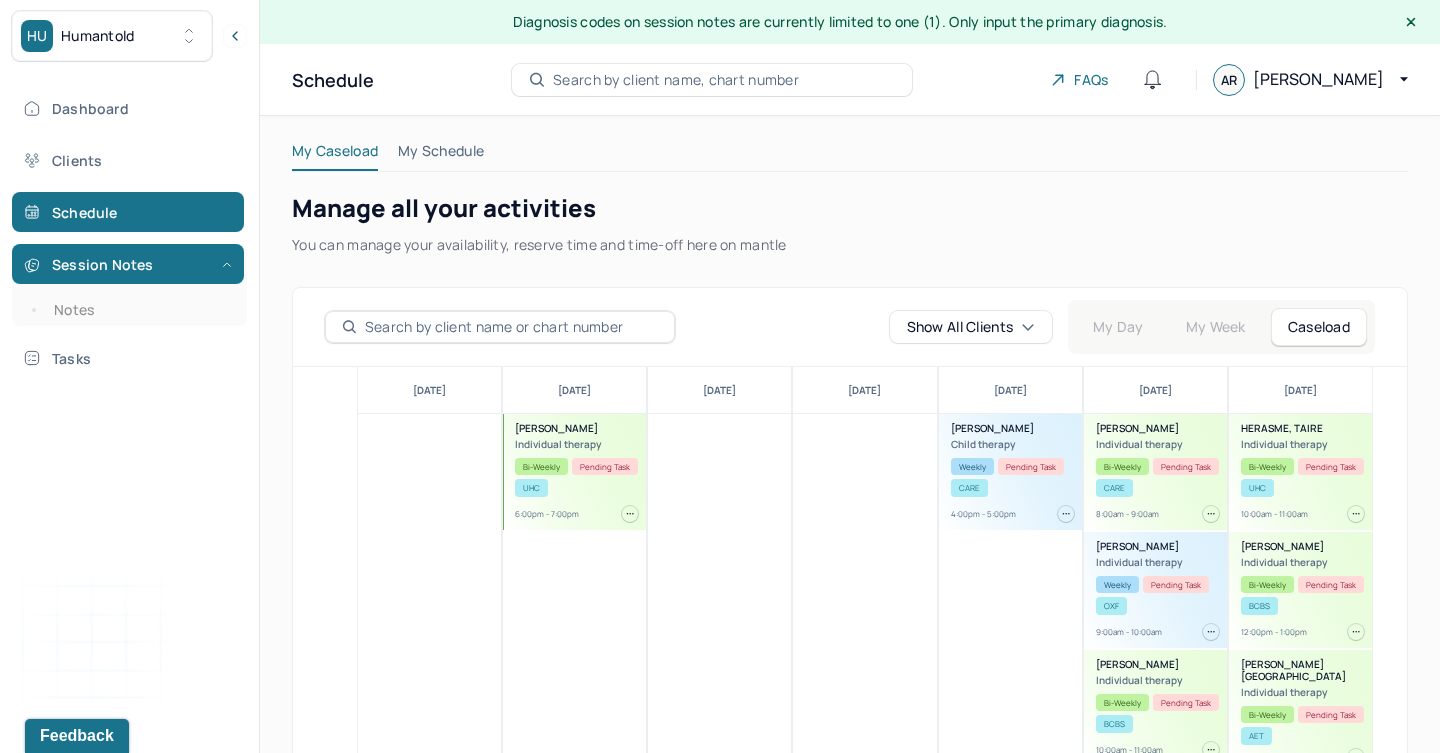 click on "Dashboard Clients Schedule Session Notes Notes Tasks" at bounding box center [129, 233] 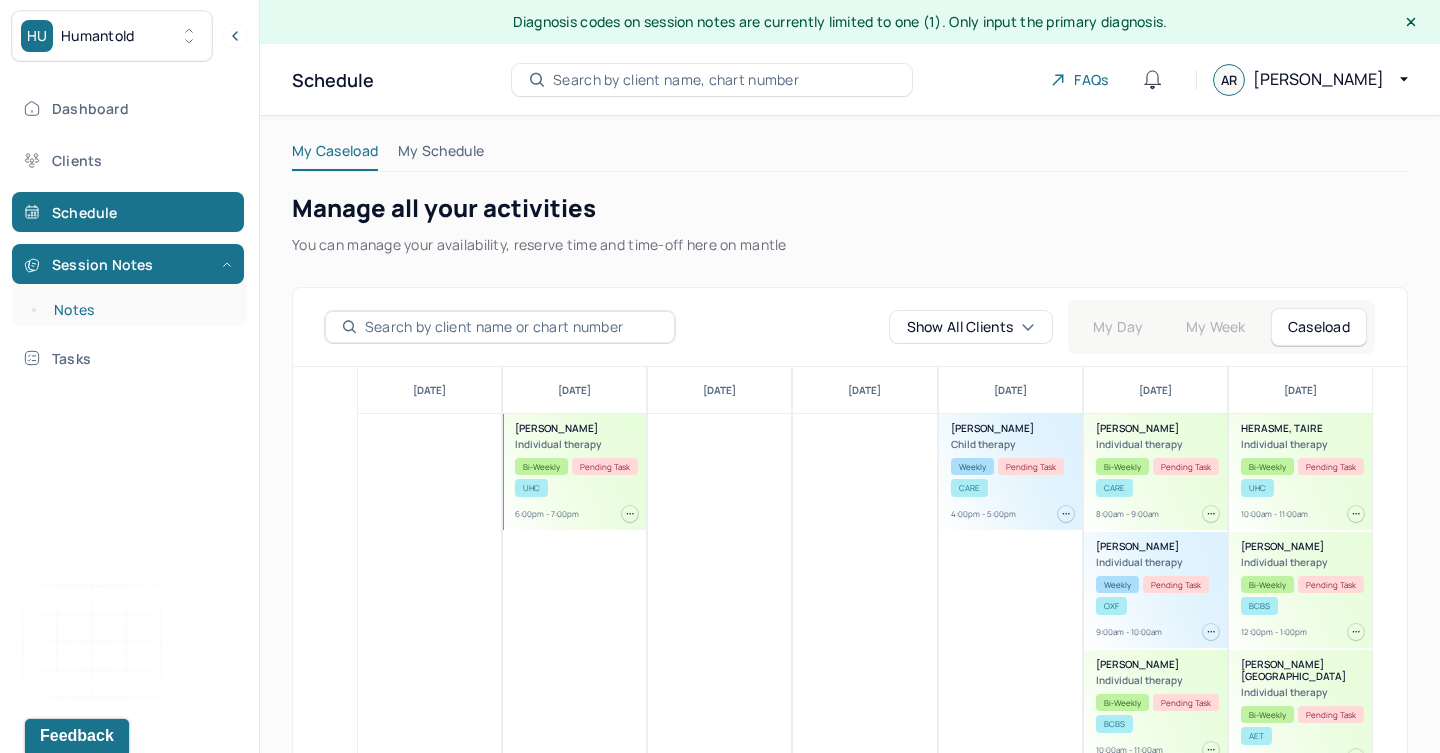 click on "Notes" at bounding box center (139, 310) 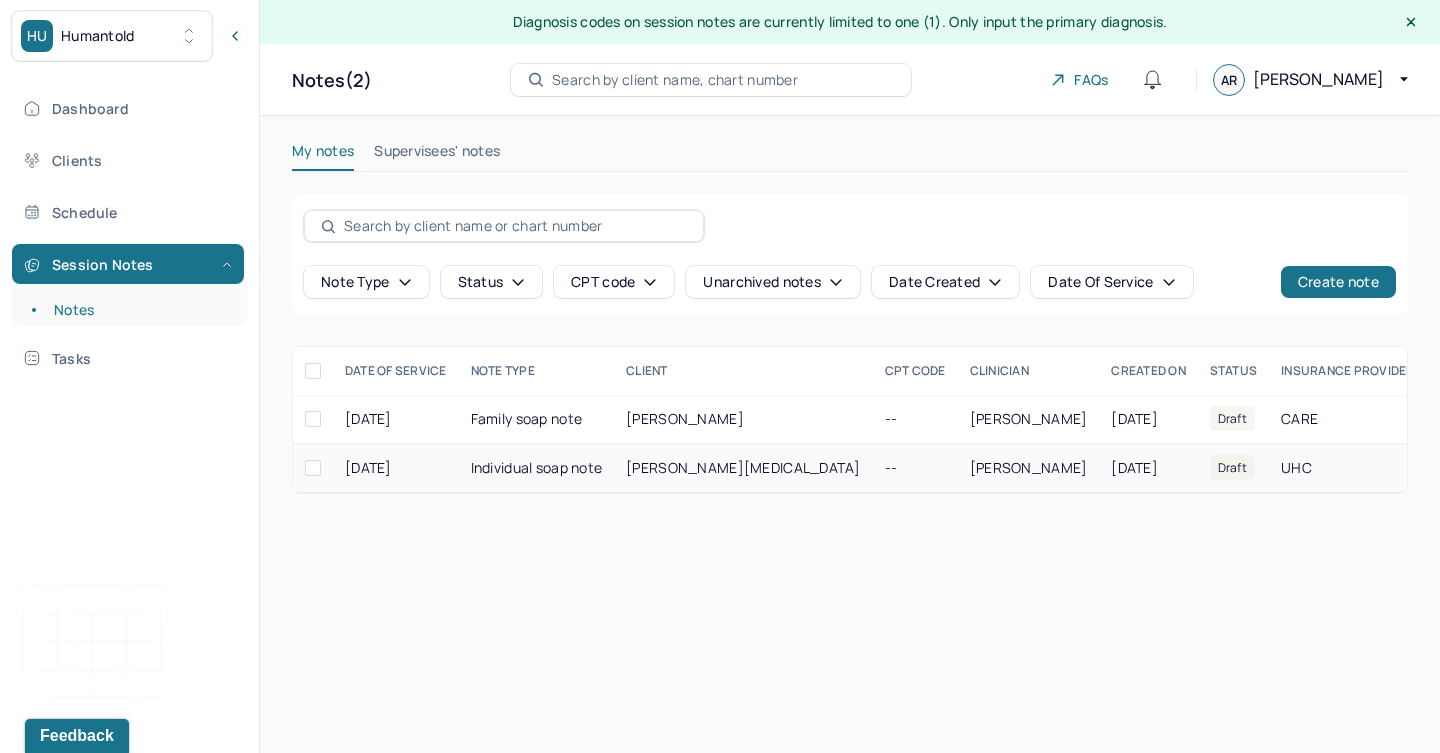 click on "Individual soap note" at bounding box center (537, 468) 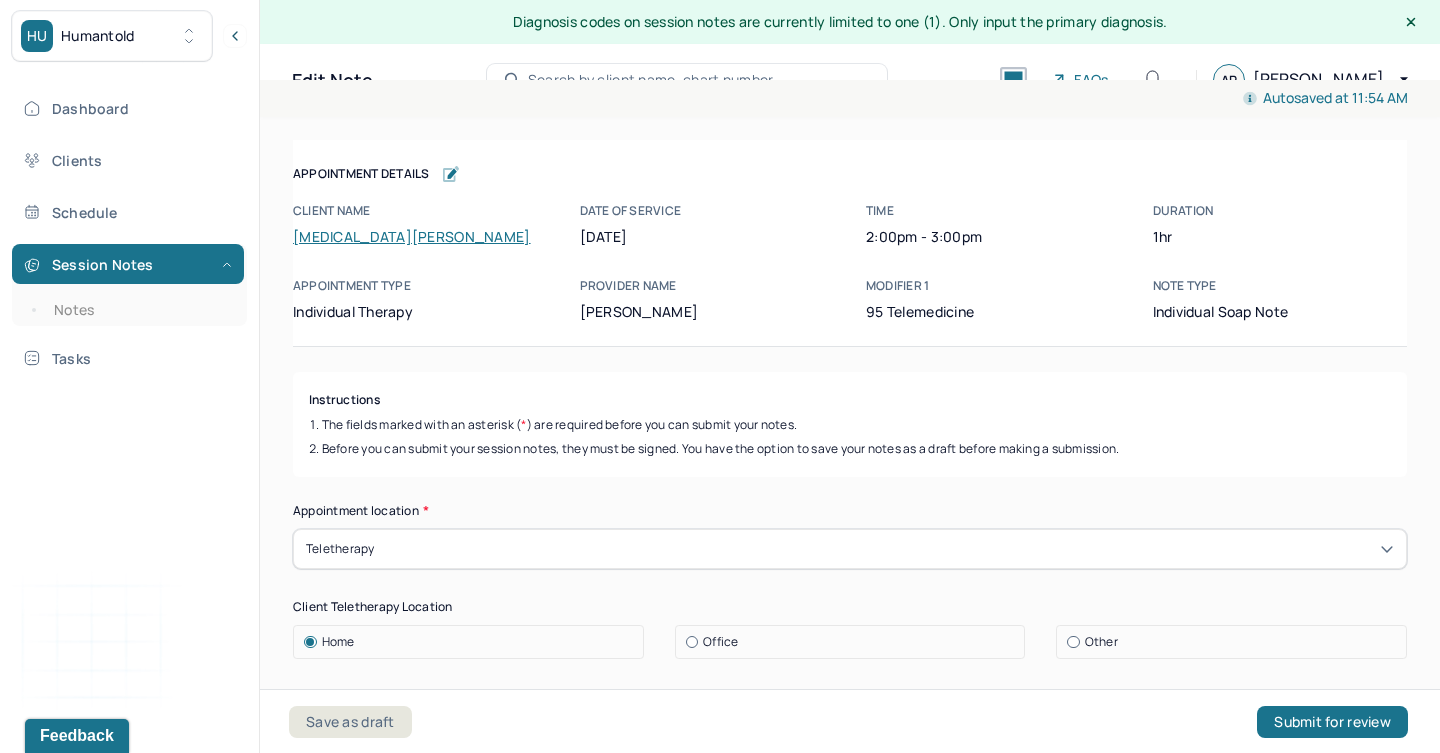 scroll, scrollTop: 0, scrollLeft: 0, axis: both 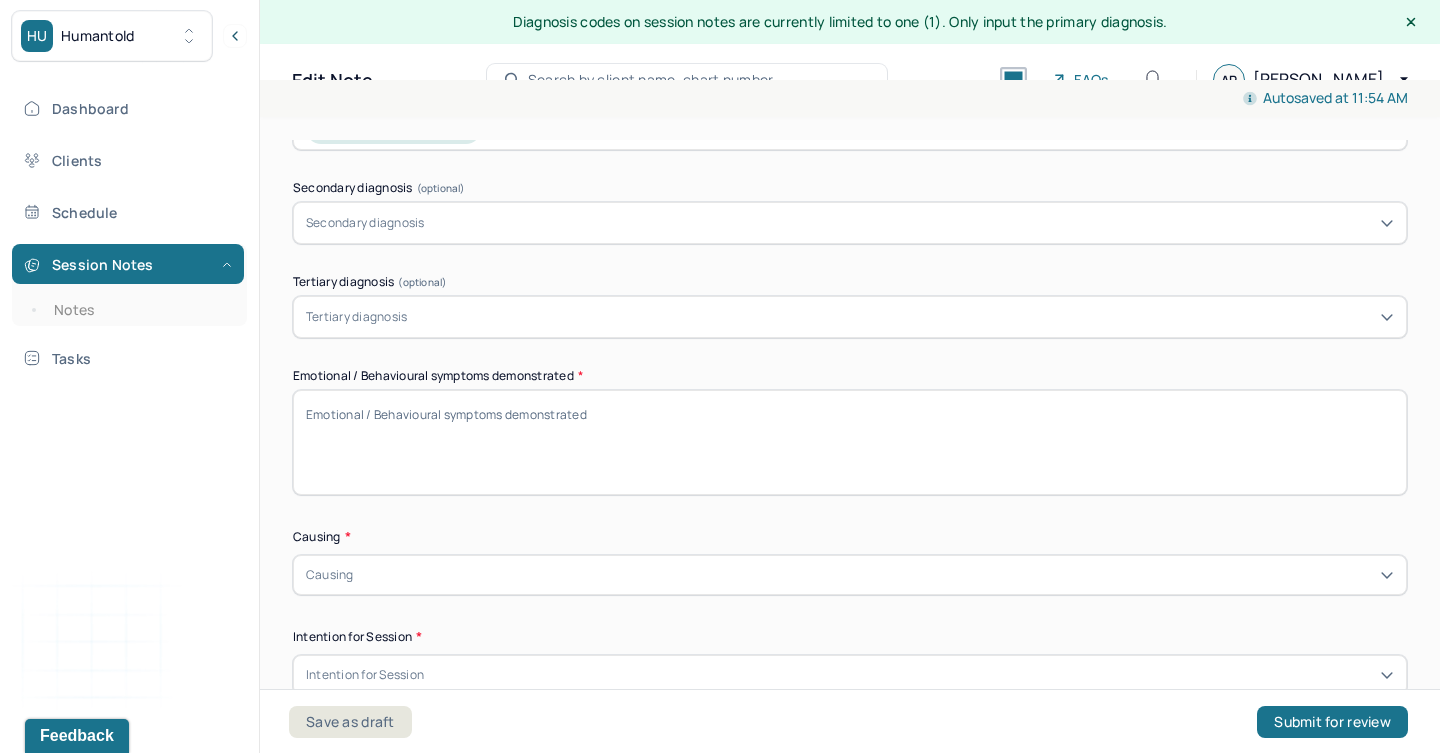 click on "Emotional / Behavioural symptoms demonstrated *" at bounding box center (850, 442) 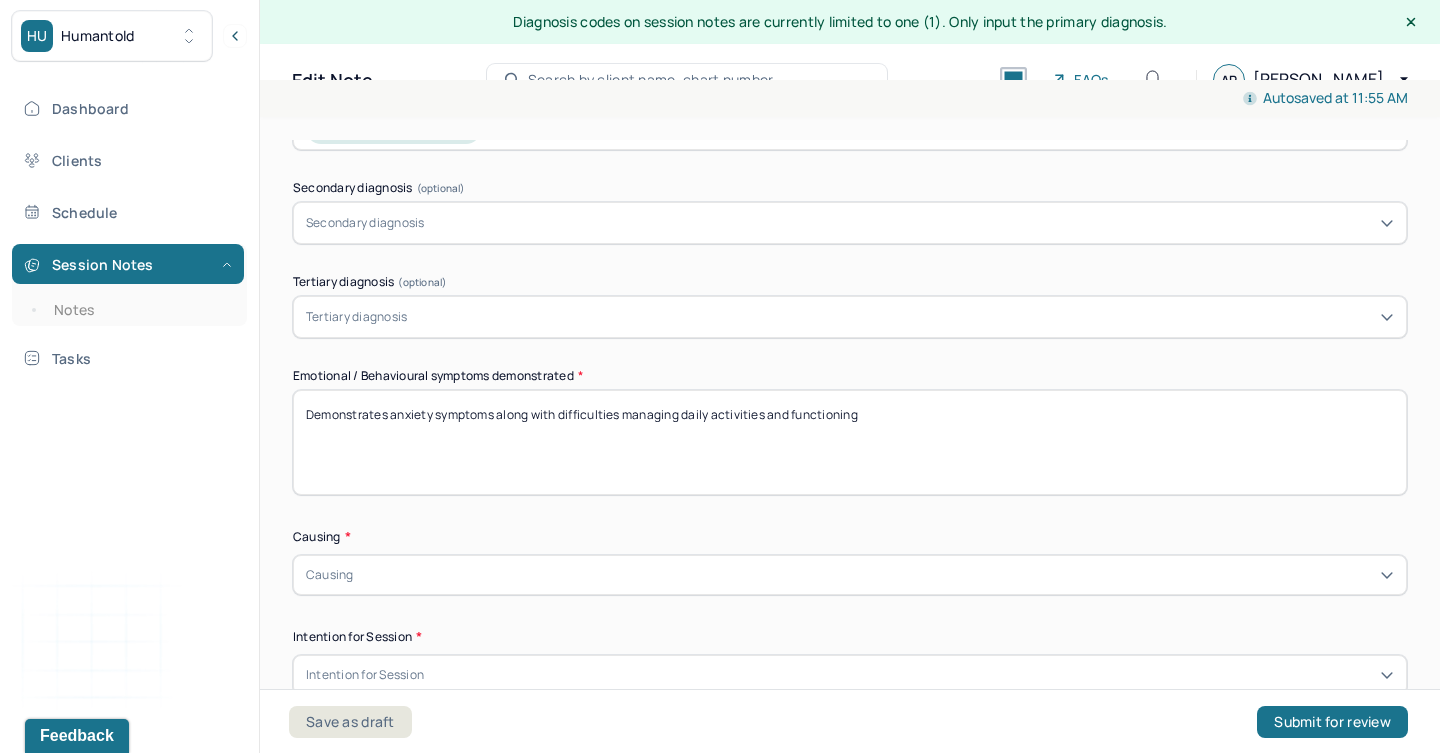 type on "Demonstrates anxiety symptoms along with difficulties managing daily activities and functioning" 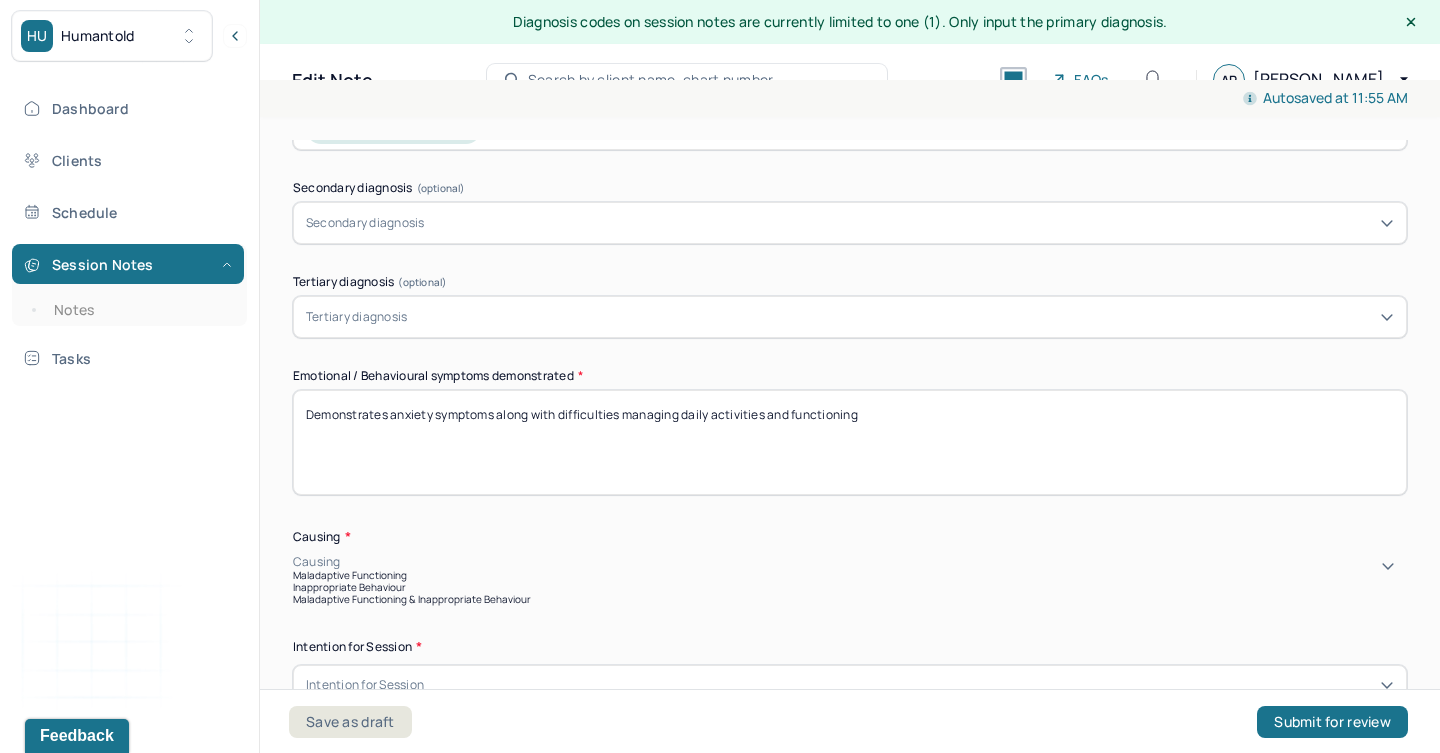 click on "Maladaptive Functioning" at bounding box center (850, 575) 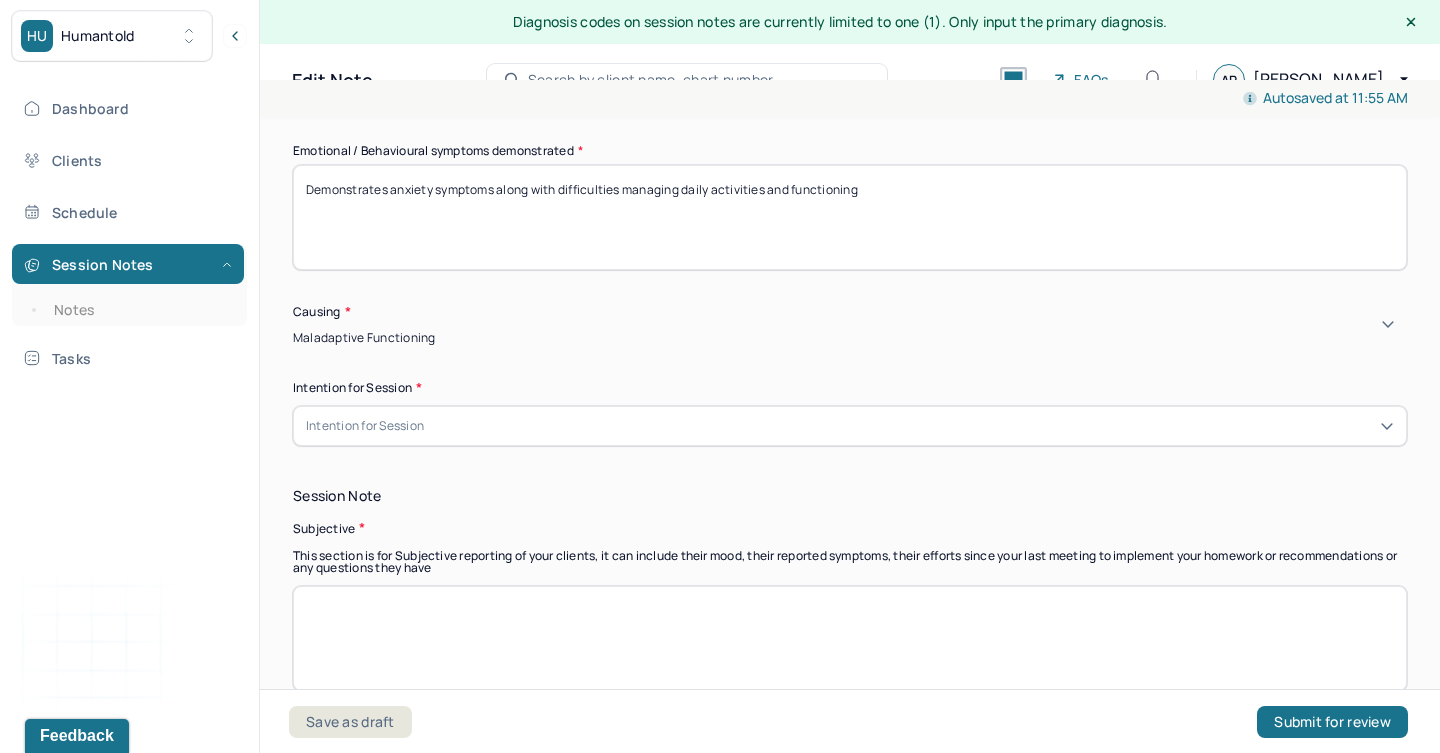 scroll, scrollTop: 1047, scrollLeft: 0, axis: vertical 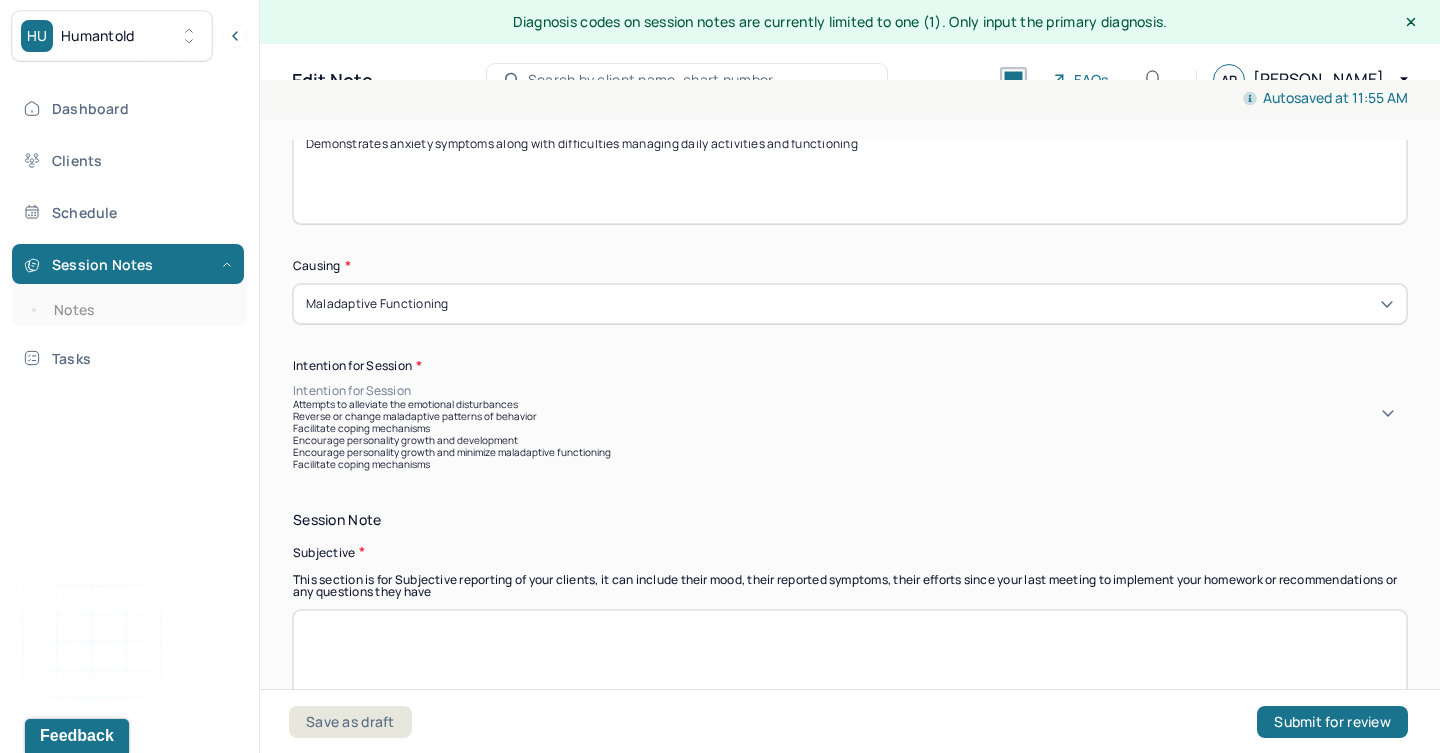 click on "Intention for Session" at bounding box center [352, 391] 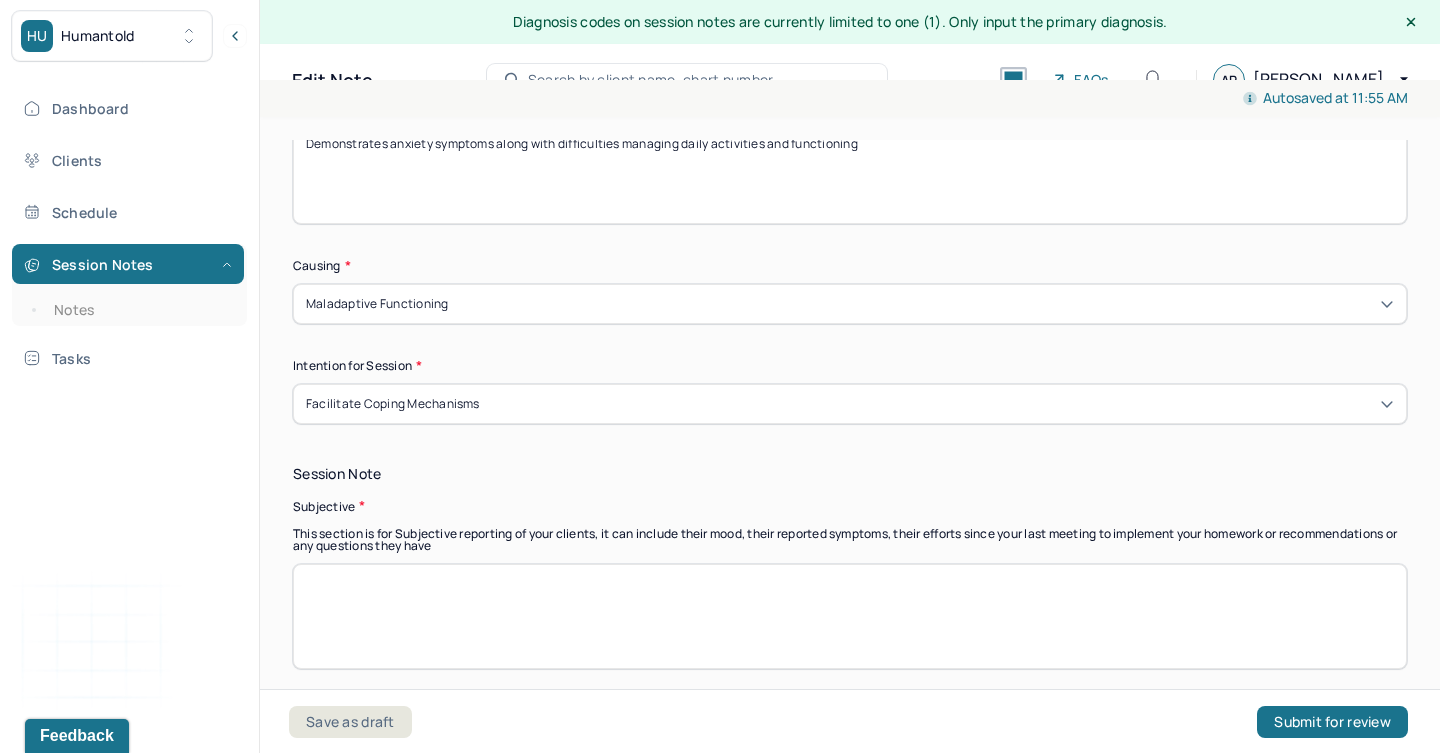 click at bounding box center (850, 616) 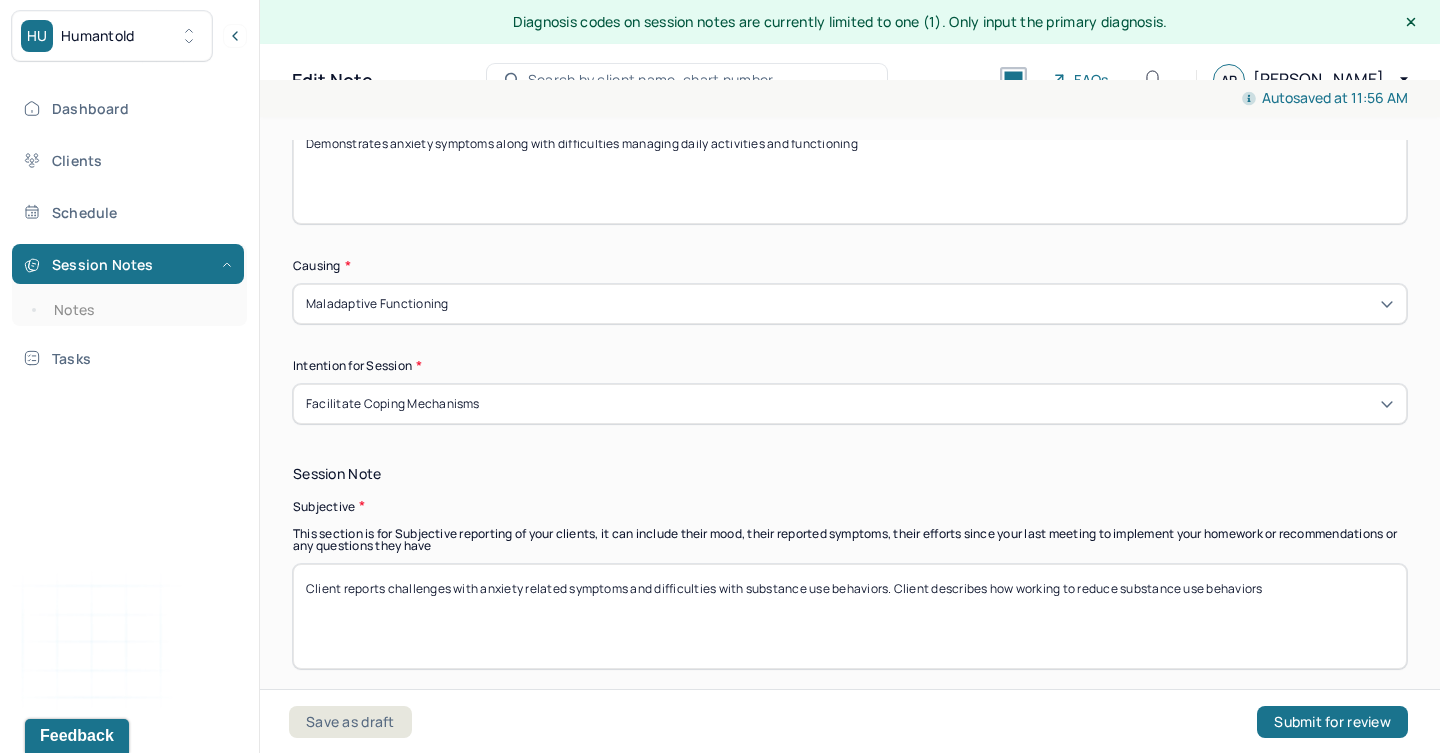 click on "Client reports challenges with anxiety related symptoms and difficulties with substance use behaviors. Client describes how working to reduce substance use behaviors" at bounding box center (850, 616) 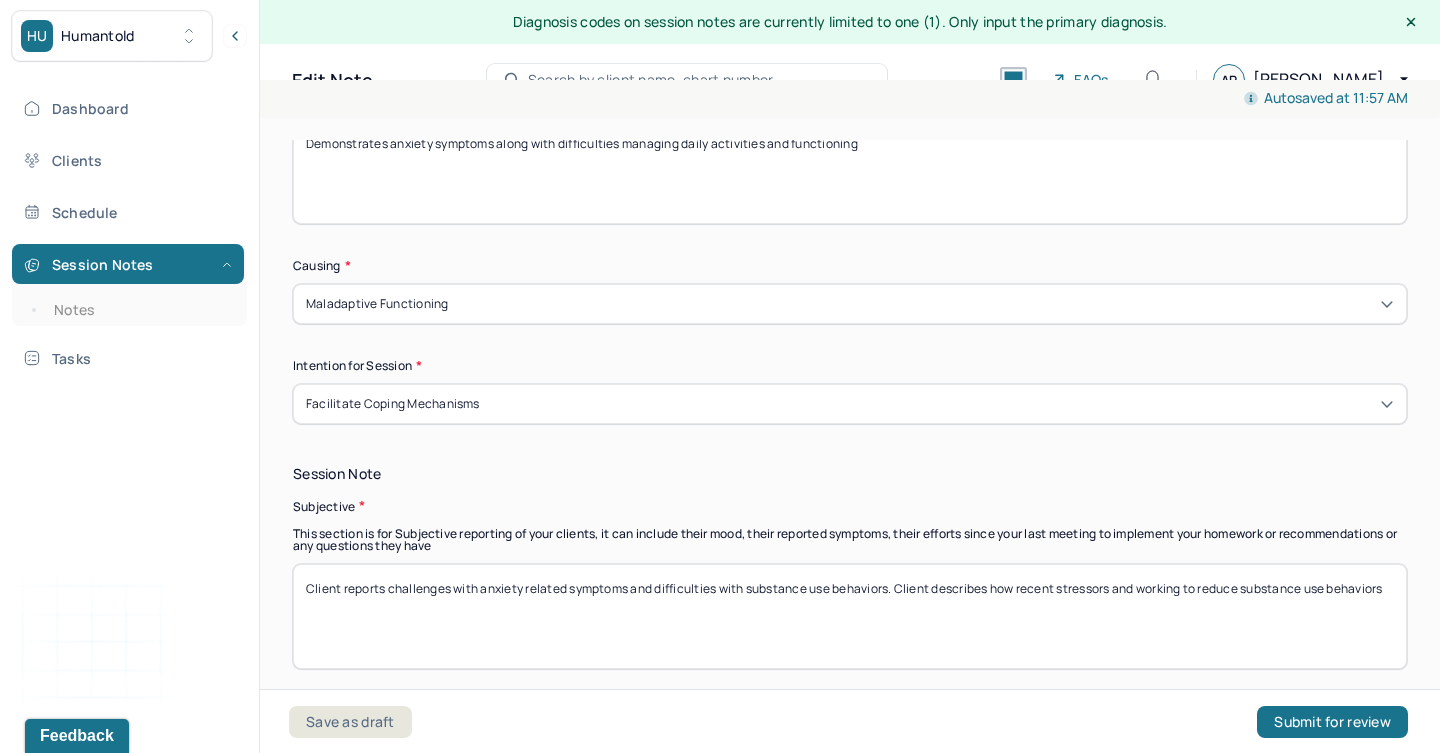 click on "Client reports challenges with anxiety related symptoms and difficulties with substance use behaviors. Client describes how recent stressors and working to reduce substance use behaviors" at bounding box center (850, 616) 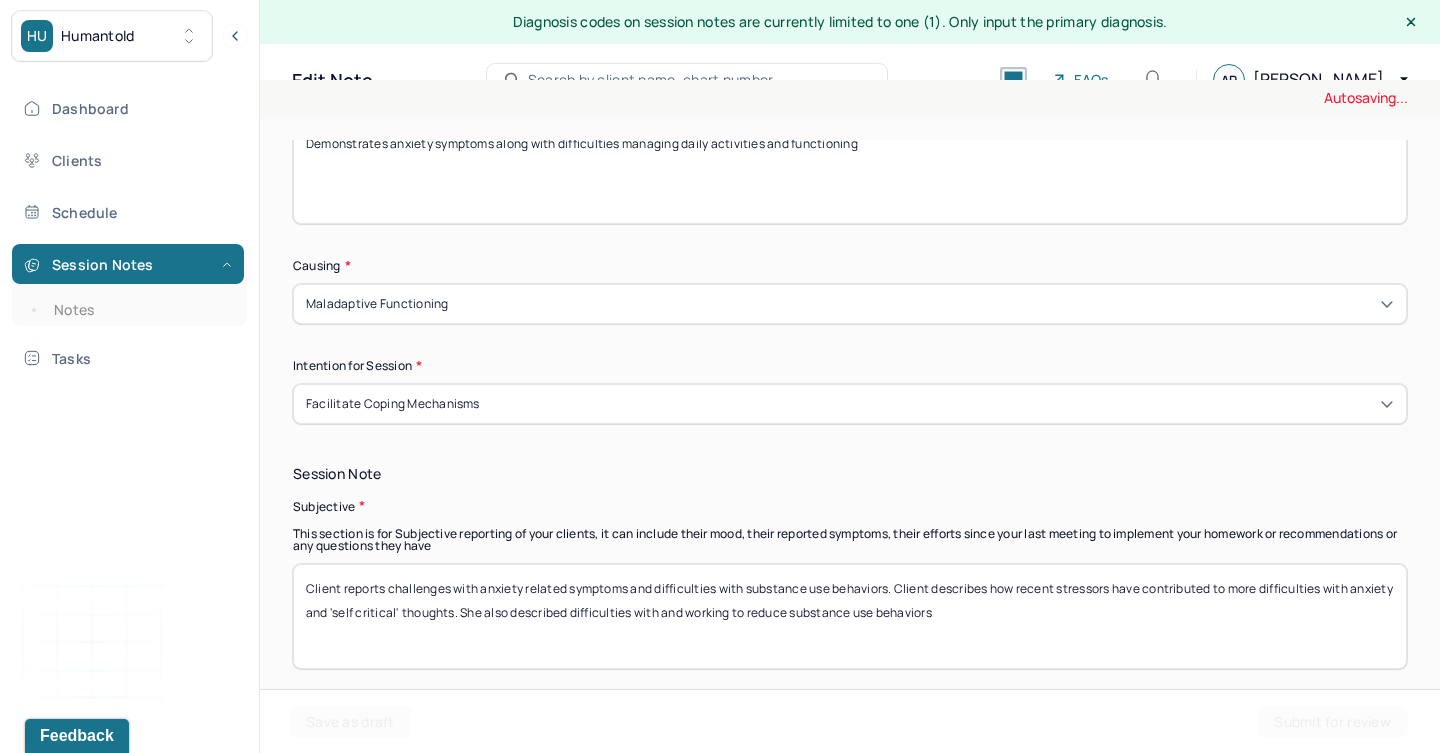 drag, startPoint x: 793, startPoint y: 613, endPoint x: 714, endPoint y: 613, distance: 79 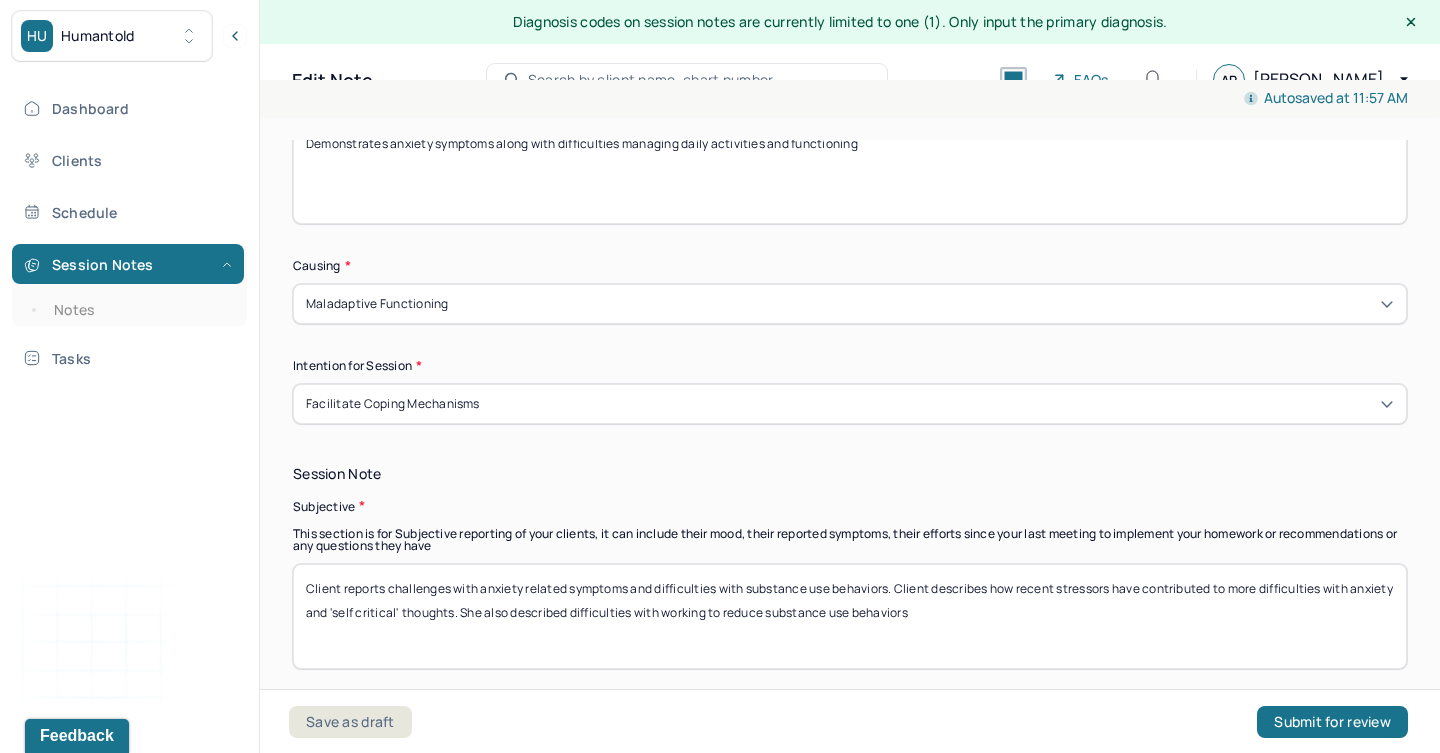 click on "Client reports challenges with anxiety related symptoms and difficulties with substance use behaviors. Client describes how recent stressors have contributed to more difficulties with anxiety and 'self critical' thoughts. She also described difficulties with and working to reduce substance use behaviors" at bounding box center (850, 616) 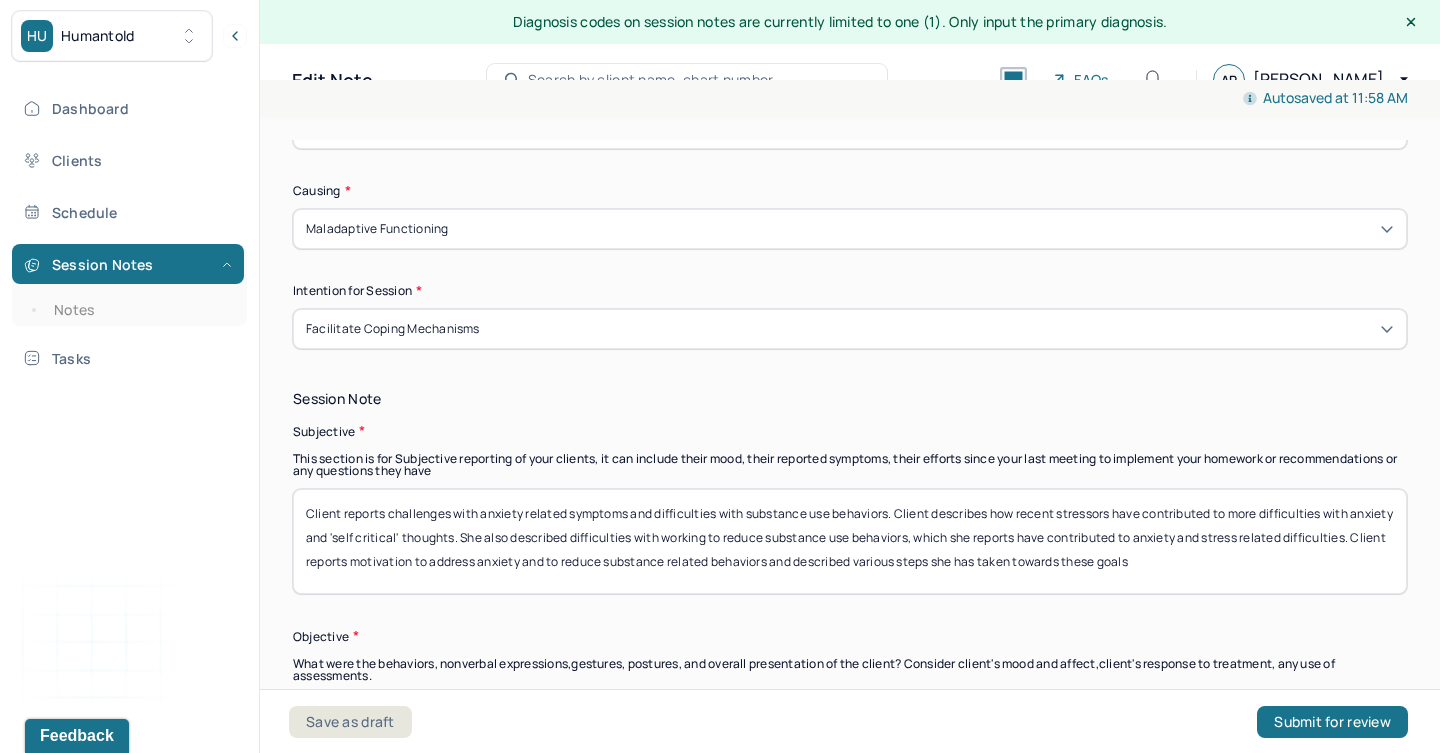scroll, scrollTop: 1186, scrollLeft: 0, axis: vertical 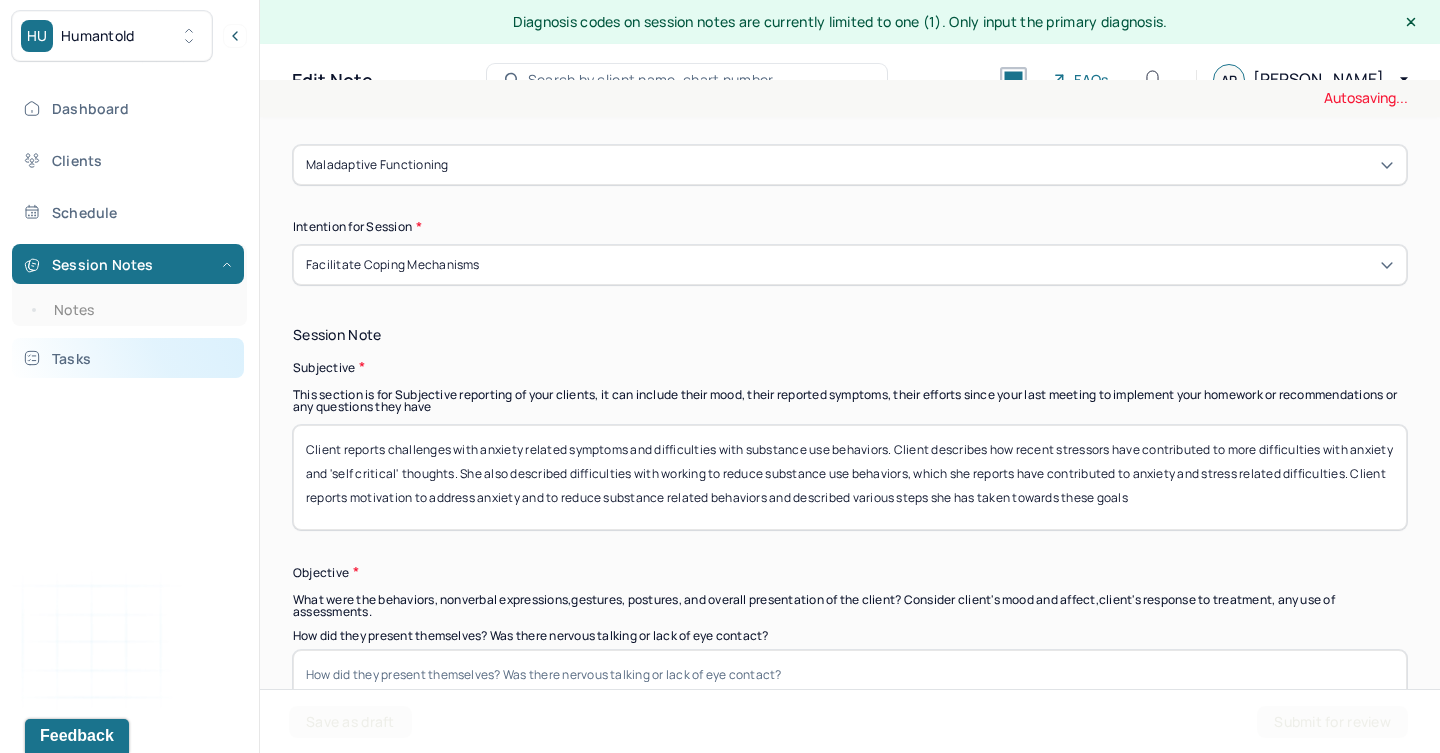 drag, startPoint x: 1288, startPoint y: 508, endPoint x: 236, endPoint y: 374, distance: 1060.4999 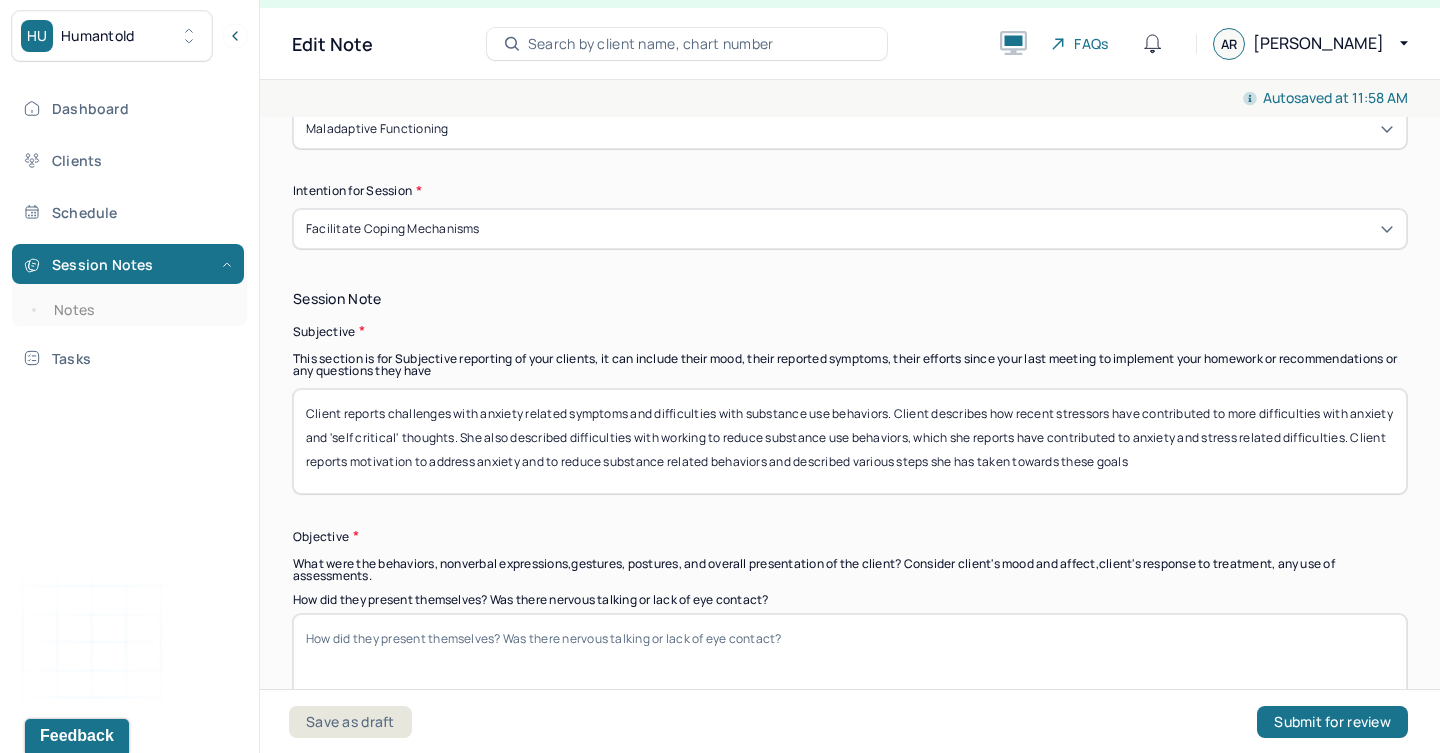 scroll, scrollTop: 36, scrollLeft: 0, axis: vertical 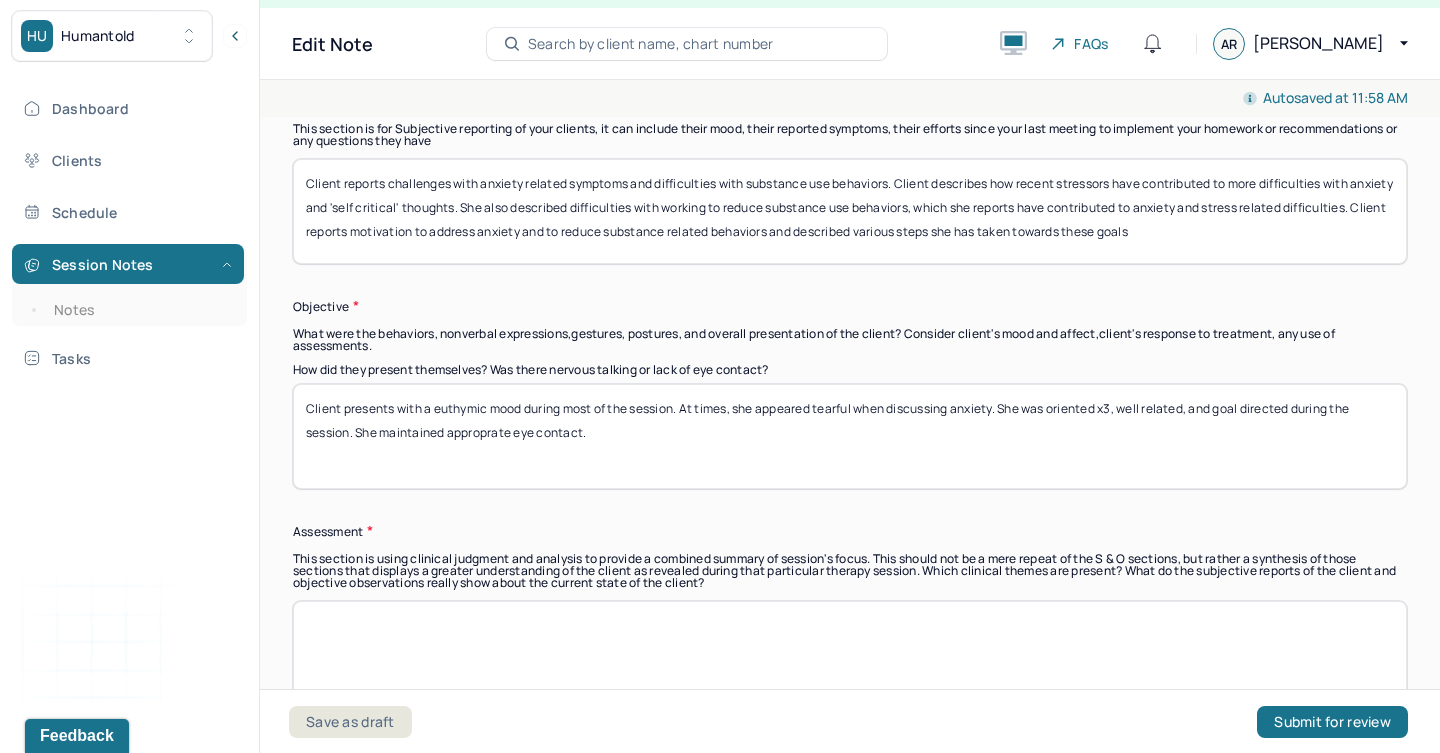 type on "Client presents with a euthymic mood during most of the session. At times, she appeared tearful when discussing anxiety. She was oriented x3, well related, and goal directed during the session. She maintained approprate eye contact." 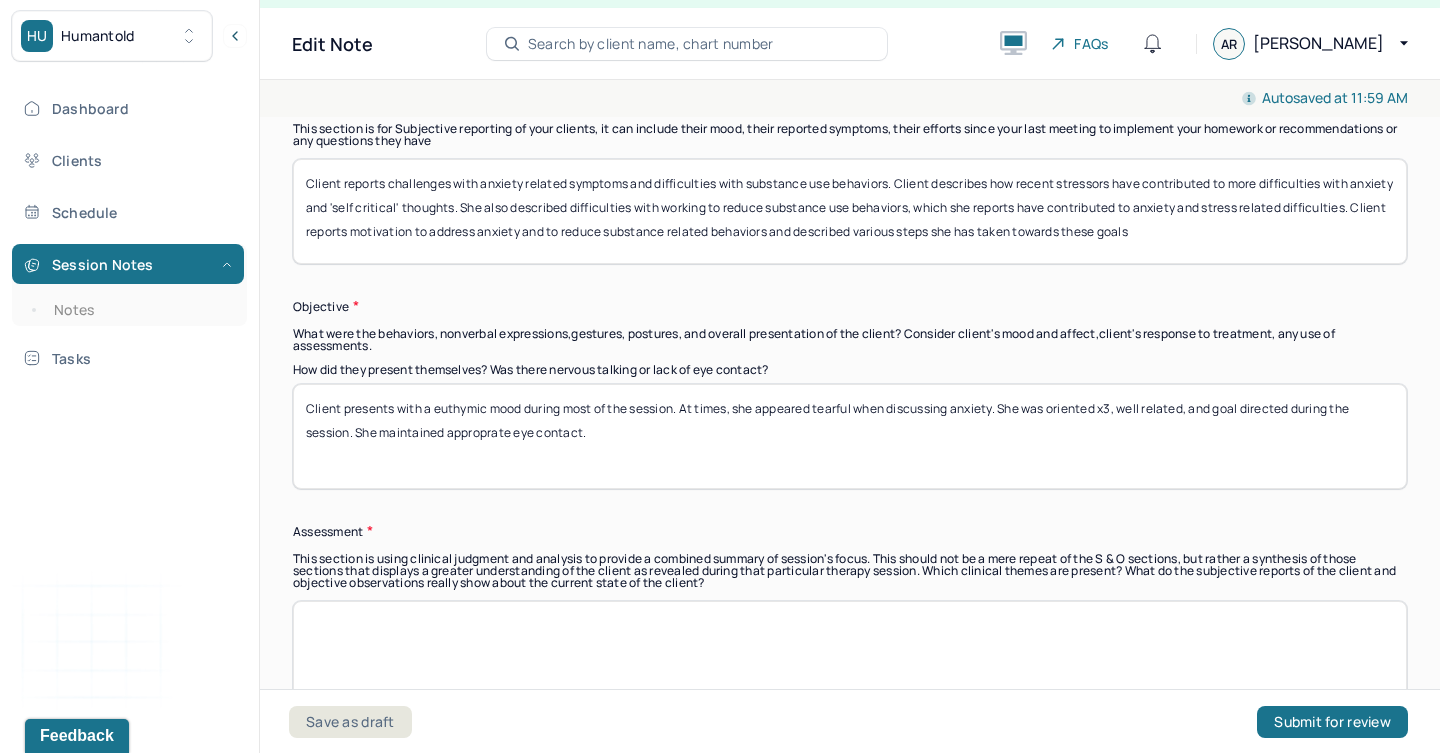 paste on "It appears that the client is experiencing elevated anxiety symptoms and ongoing difficulties with substance use, both of which seem to be exacerbated by recent stressors and patterns of self-critical thinking. The client has demonstrated insight into the relationship between substance use and emotional challenges, and expressed motivation to make meaningful changes in both areas. Drawing from MI principles, the client appears to be in a contemplative stage of change, showing a readiness to strengthen her commitment to reducing substance use. Incorporating ACT-based skills may support her in developing greater psychological flexibility, managing anxious thoughts with greater acceptance, and engaging in values-driven actions to sustain progress." 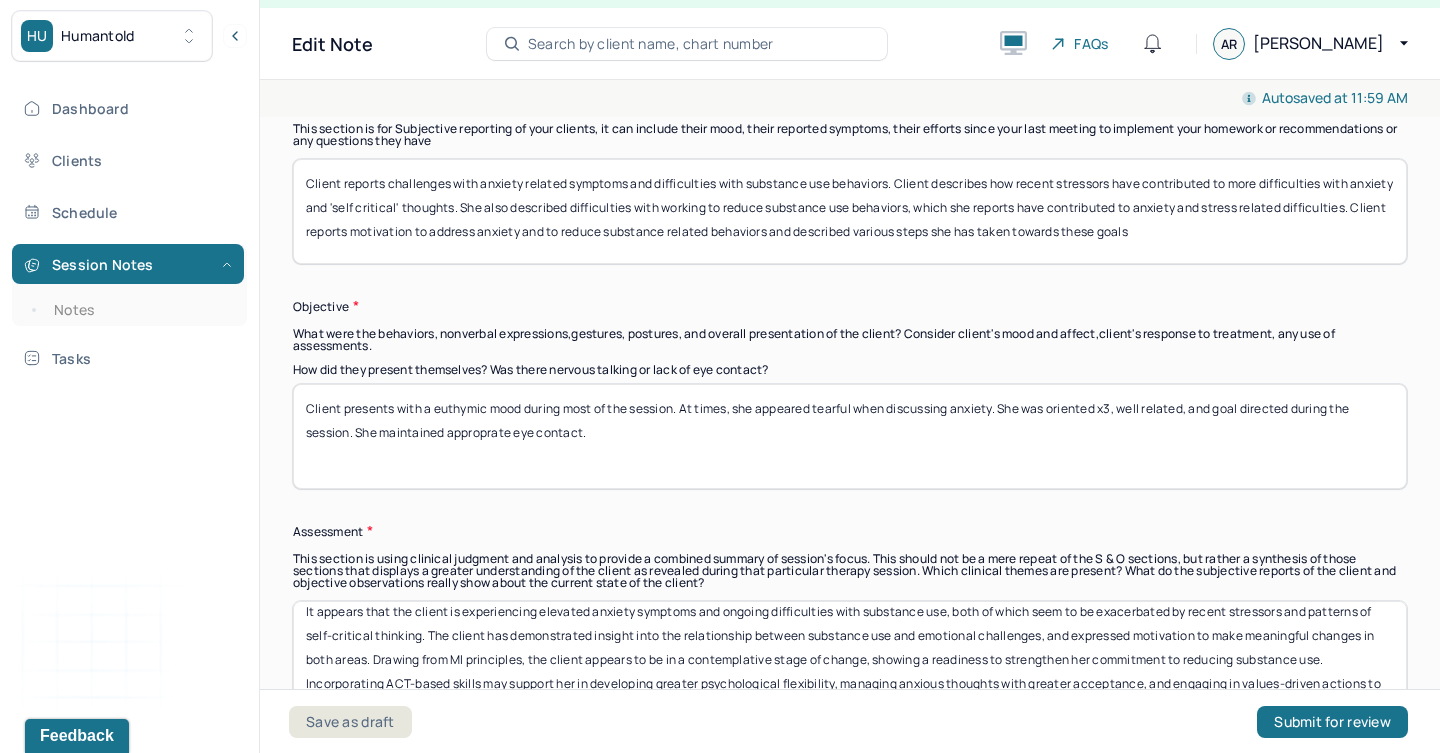 scroll, scrollTop: 12, scrollLeft: 0, axis: vertical 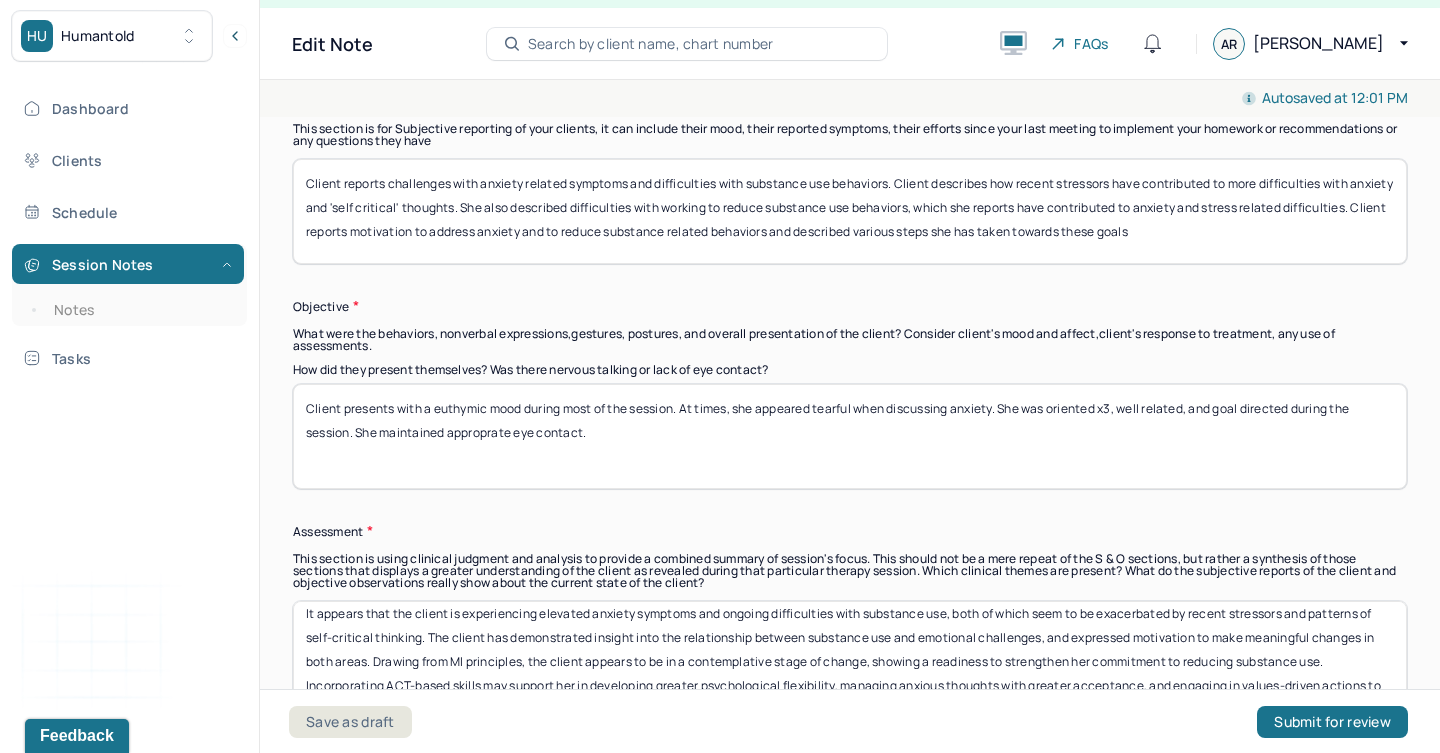 click on "It appears that the client is experiencing elevated anxiety symptoms and ongoing difficulties with substance use, both of which seem to be exacerbated by recent stressors and patterns of self-critical thinking. The client has demonstrated insight into the relationship between substance use and emotional challenges, and expressed motivation to make meaningful changes in both areas. Drawing from MI principles, the client appears to be in a contemplative stage of change, showing a readiness to strengthen her commitment to reducing substance use. Incorporating ACT-based skills may support her in developing greater psychological flexibility, managing anxious thoughts with greater acceptance, and engaging in values-driven actions to sustain progress." at bounding box center (850, 653) 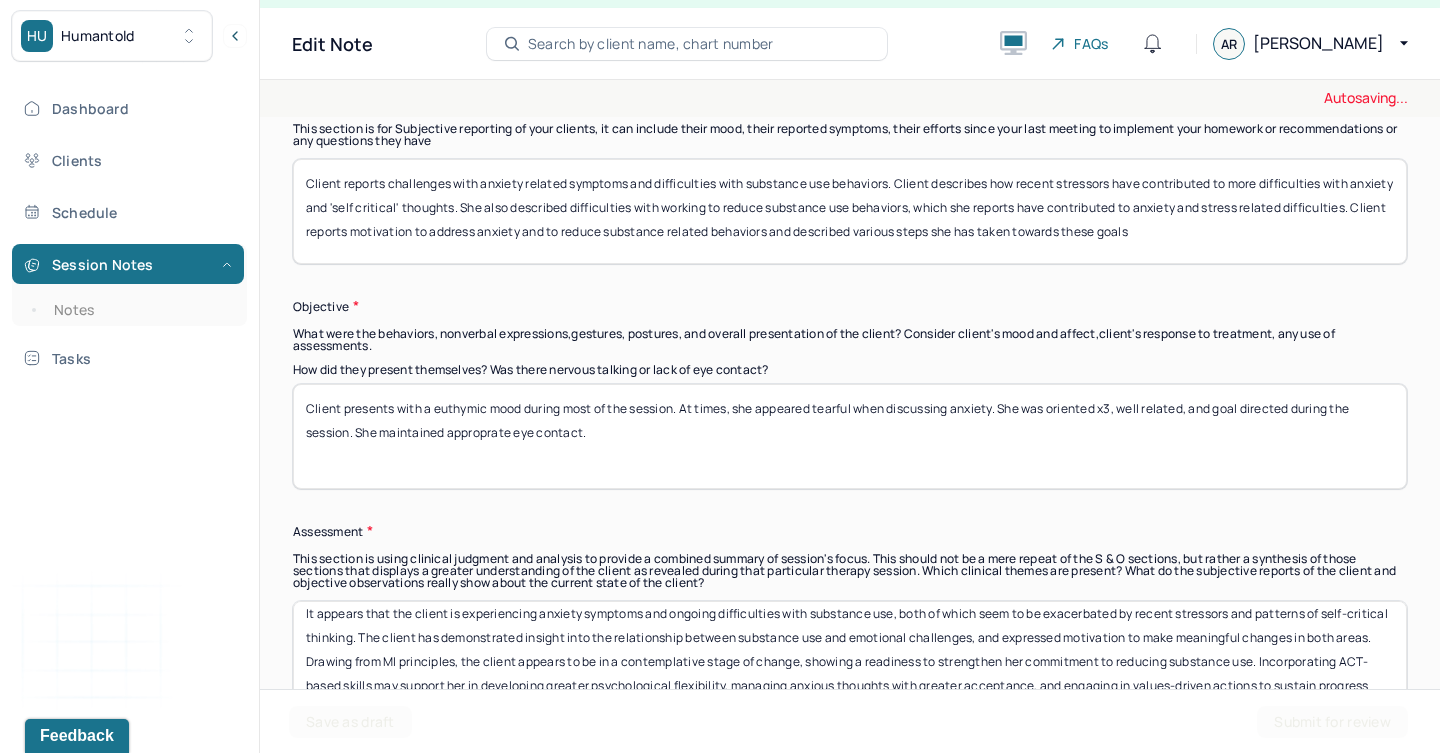 click on "It appears that the client is experiencing elevated anxiety symptoms and ongoing difficulties with substance use, both of which seem to be exacerbated by recent stressors and patterns of self-critical thinking. The client has demonstrated insight into the relationship between substance use and emotional challenges, and expressed motivation to make meaningful changes in both areas. Drawing from MI principles, the client appears to be in a contemplative stage of change, showing a readiness to strengthen her commitment to reducing substance use. Incorporating ACT-based skills may support her in developing greater psychological flexibility, managing anxious thoughts with greater acceptance, and engaging in values-driven actions to sustain progress." at bounding box center (850, 653) 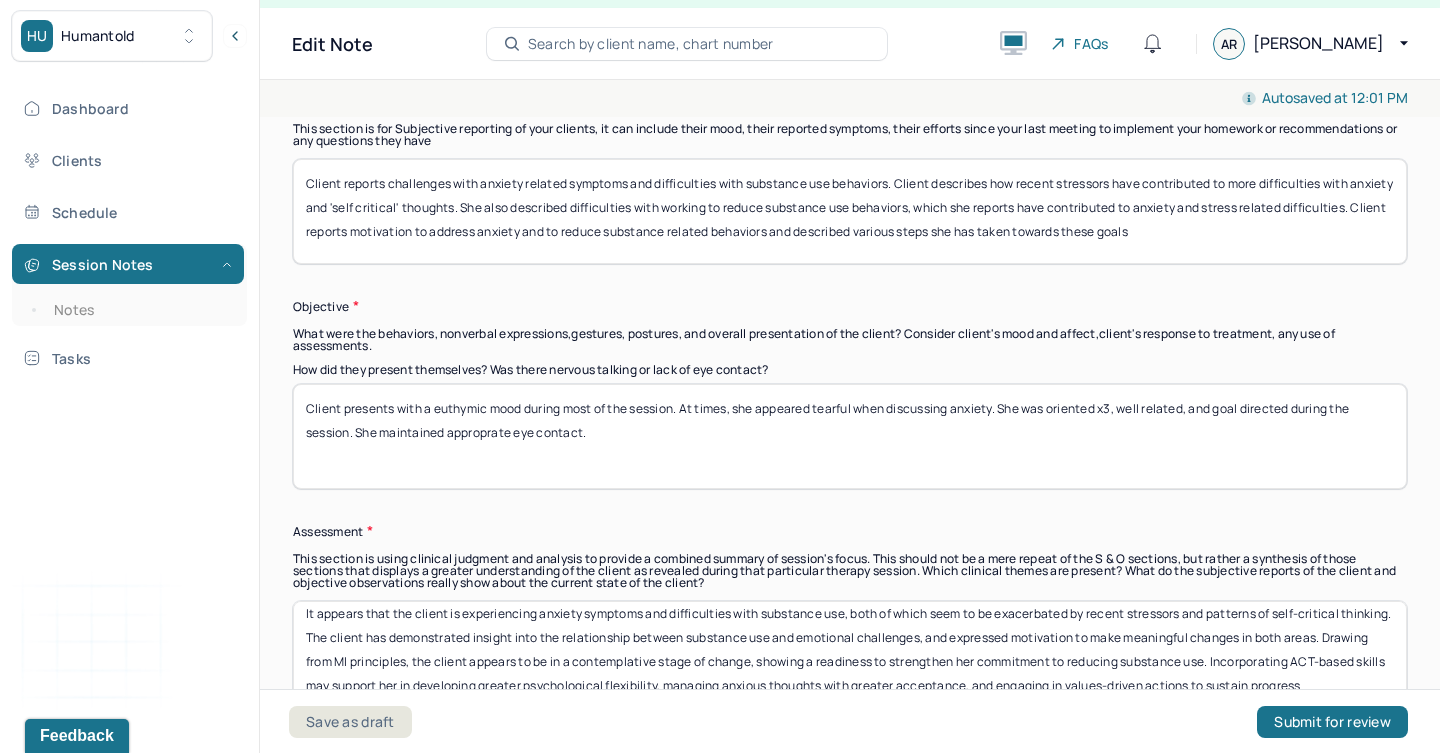 click on "It appears that the client is experiencing anxiety symptoms and ongoing difficulties with substance use, both of which seem to be exacerbated by recent stressors and patterns of self-critical thinking. The client has demonstrated insight into the relationship between substance use and emotional challenges, and expressed motivation to make meaningful changes in both areas. Drawing from MI principles, the client appears to be in a contemplative stage of change, showing a readiness to strengthen her commitment to reducing substance use. Incorporating ACT-based skills may support her in developing greater psychological flexibility, managing anxious thoughts with greater acceptance, and engaging in values-driven actions to sustain progress." at bounding box center (850, 653) 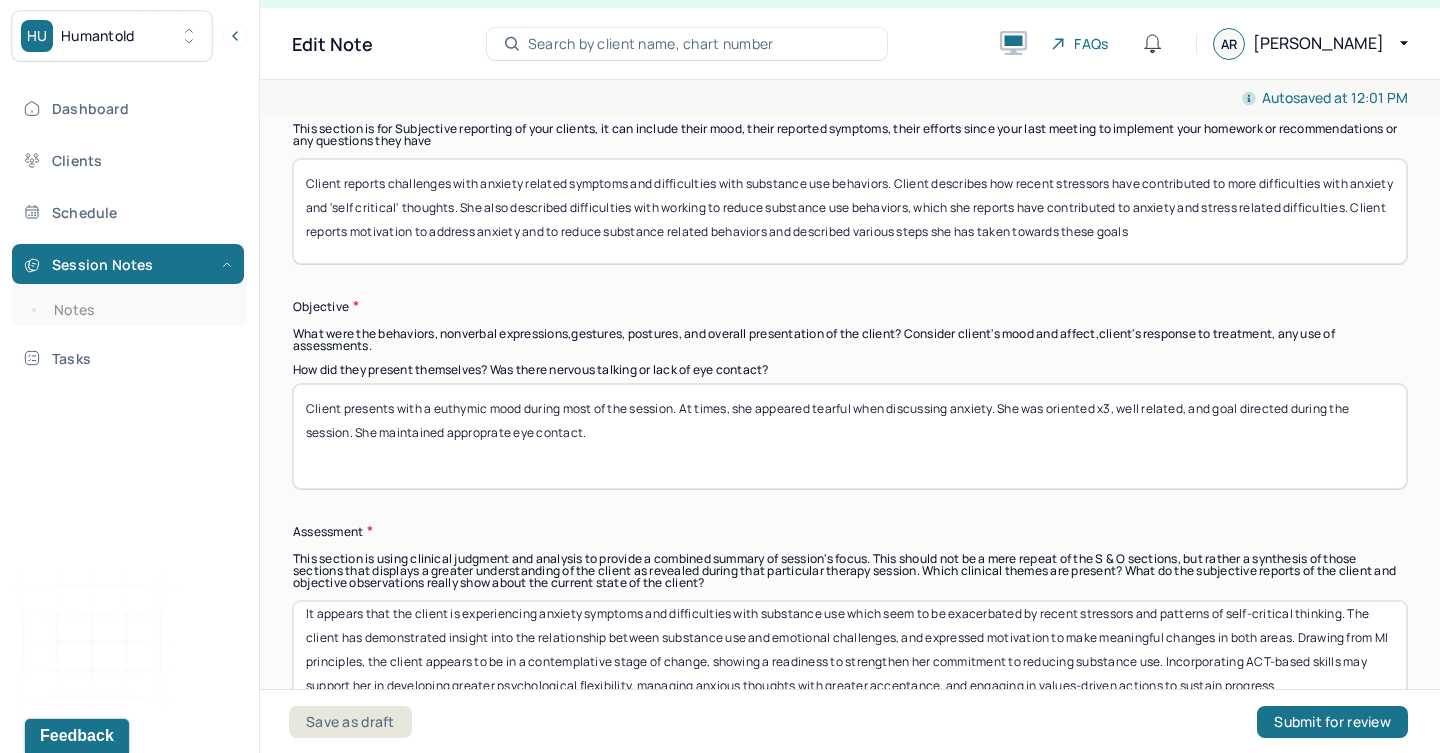 drag, startPoint x: 886, startPoint y: 610, endPoint x: 916, endPoint y: 609, distance: 30.016663 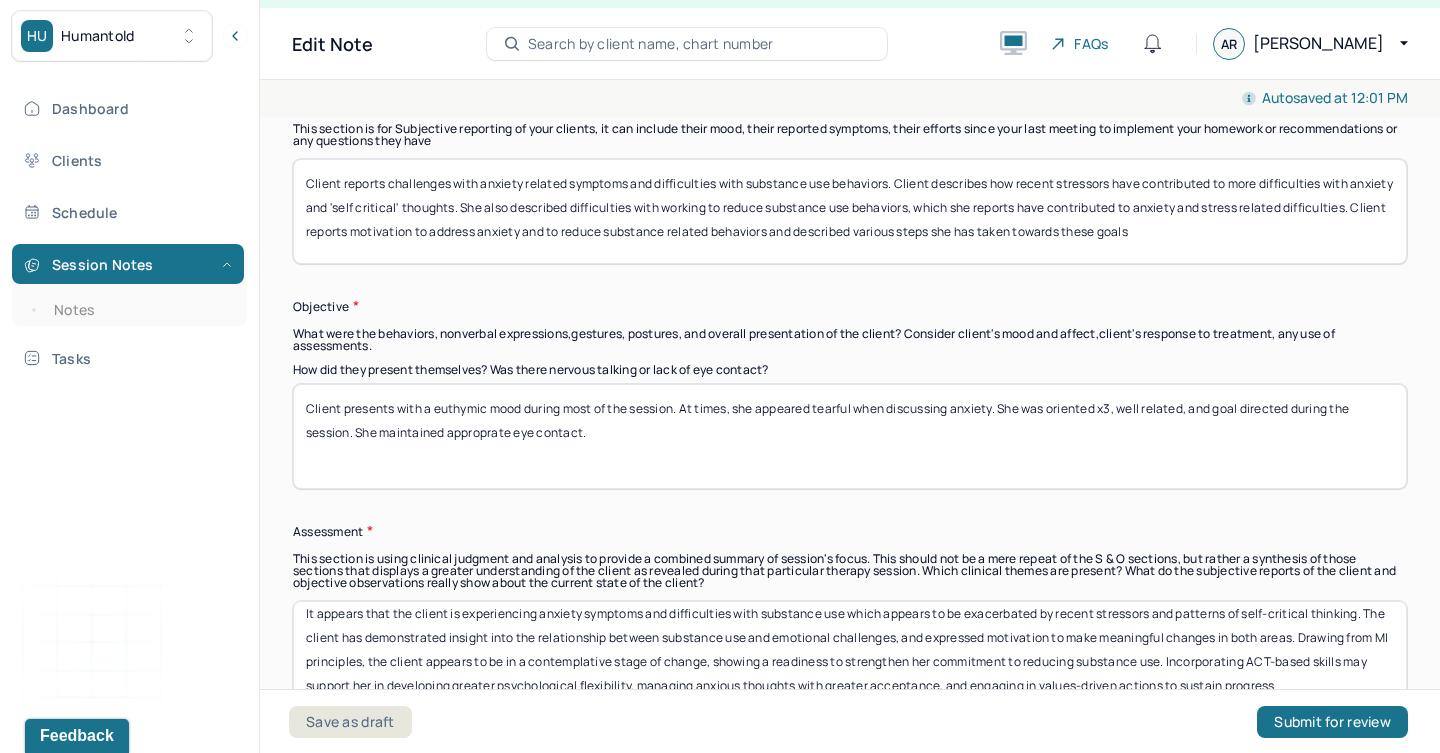 drag, startPoint x: 1100, startPoint y: 610, endPoint x: 1061, endPoint y: 610, distance: 39 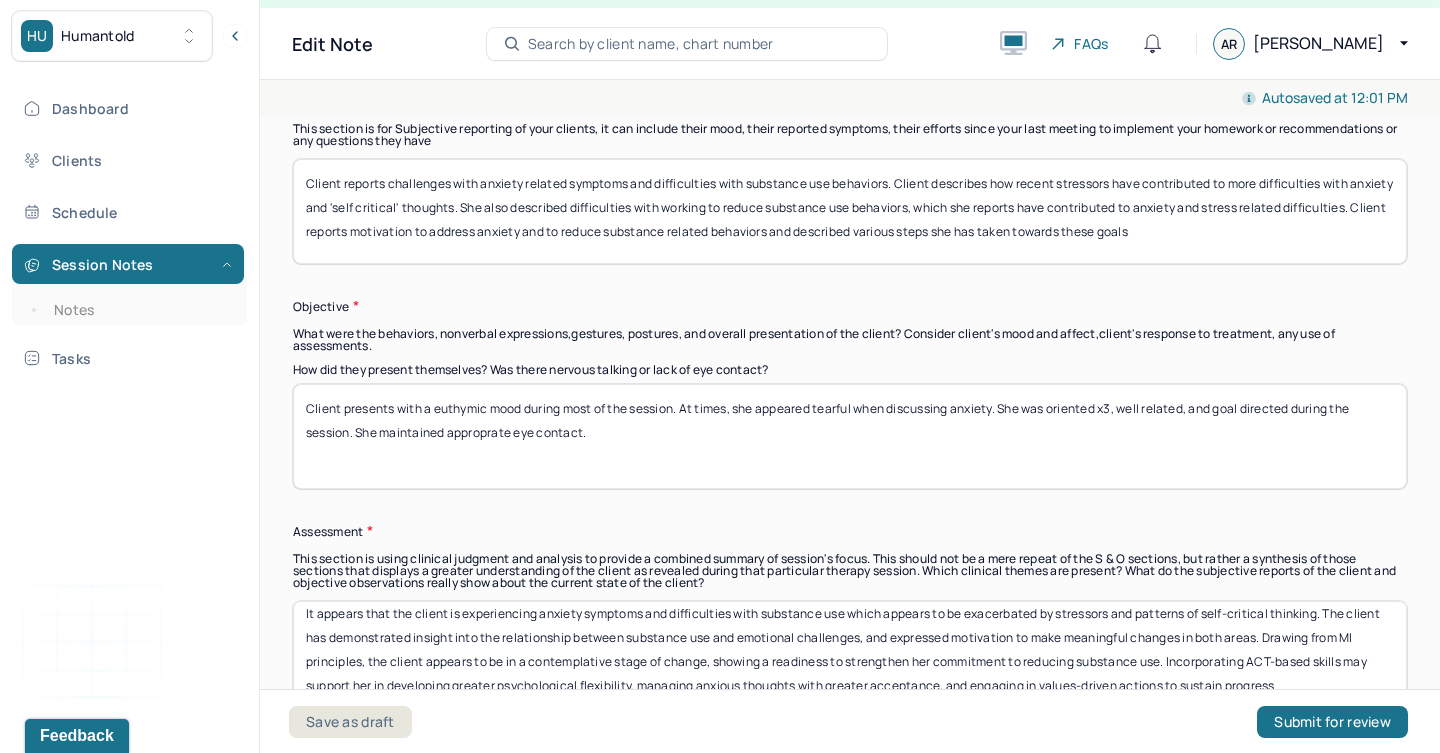 click on "It appears that the client is experiencing anxiety symptoms and difficulties with substance use which appears to be exacerbated by stressors and patterns of self-critical thinking. The client has demonstrated insight into the relationship between substance use and emotional challenges, and expressed motivation to make meaningful changes in both areas. Drawing from MI principles, the client appears to be in a contemplative stage of change, showing a readiness to strengthen her commitment to reducing substance use. Incorporating ACT-based skills may support her in developing greater psychological flexibility, managing anxious thoughts with greater acceptance, and engaging in values-driven actions to sustain progress." at bounding box center (850, 653) 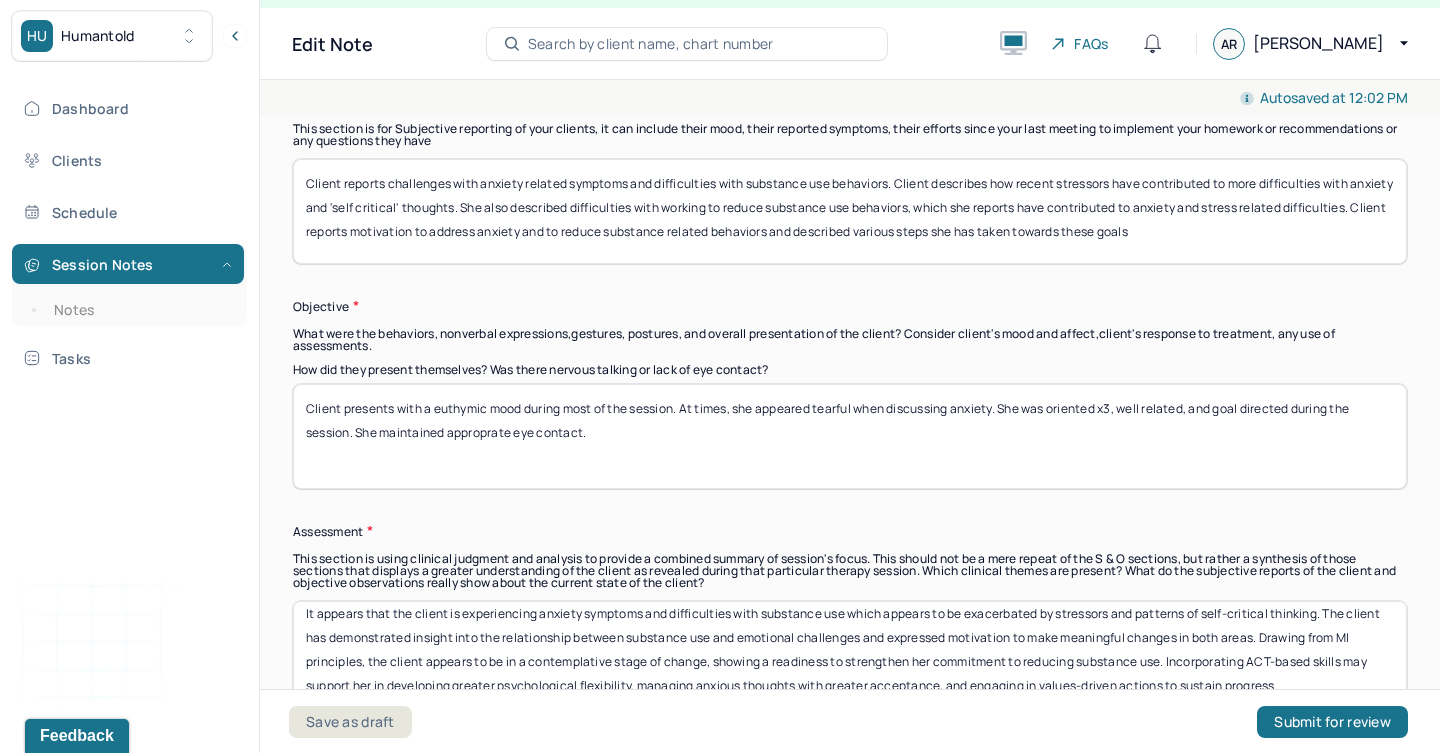drag, startPoint x: 1129, startPoint y: 629, endPoint x: 1069, endPoint y: 625, distance: 60.133186 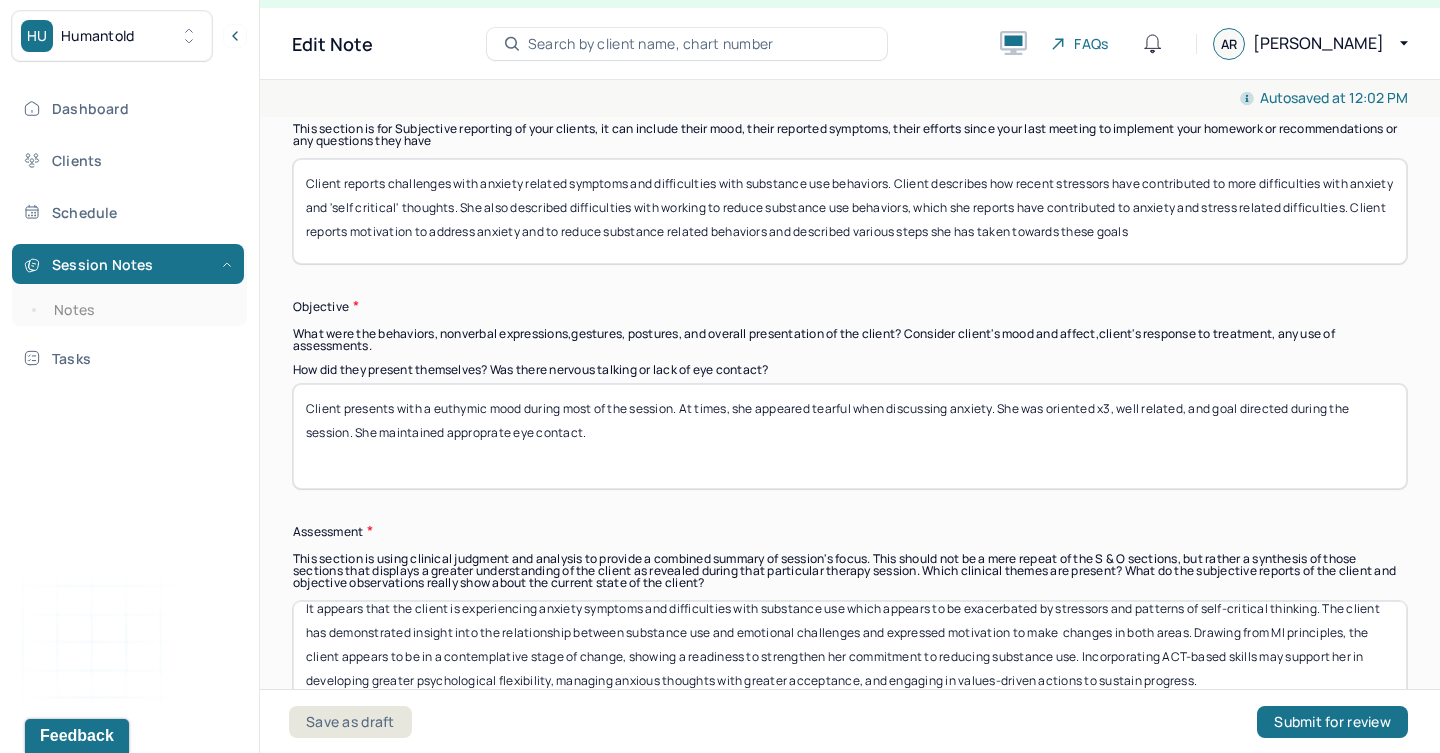 scroll, scrollTop: 16, scrollLeft: 0, axis: vertical 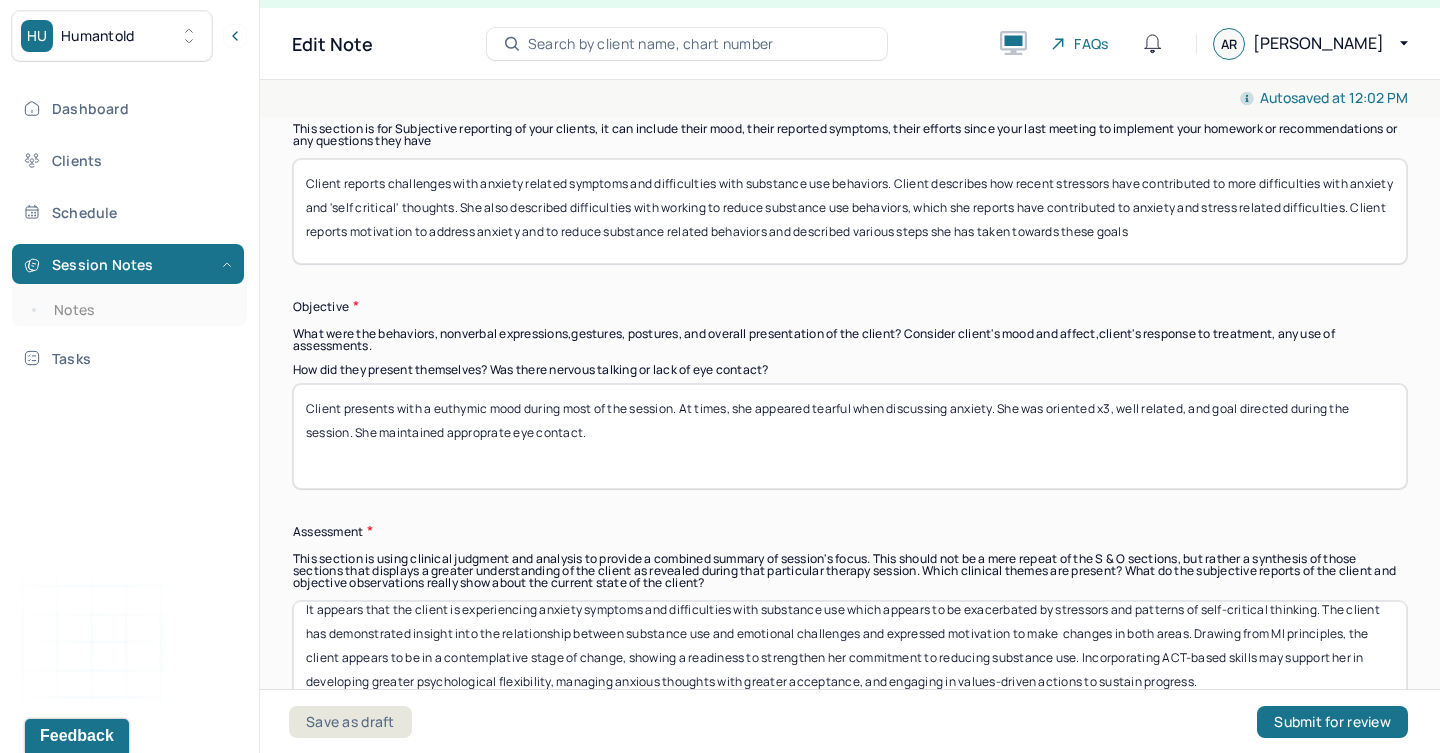 click on "It appears that the client is experiencing anxiety symptoms and difficulties with substance use which appears to be exacerbated by stressors and patterns of self-critical thinking. The client has demonstrated insight into the relationship between substance use and emotional challenges and expressed motivation to make  changes in both areas. Drawing from MI principles, the client appears to be in a contemplative stage of change, showing a readiness to strengthen her commitment to reducing substance use. Incorporating ACT-based skills may support her in developing greater psychological flexibility, managing anxious thoughts with greater acceptance, and engaging in values-driven actions to sustain progress." at bounding box center [850, 653] 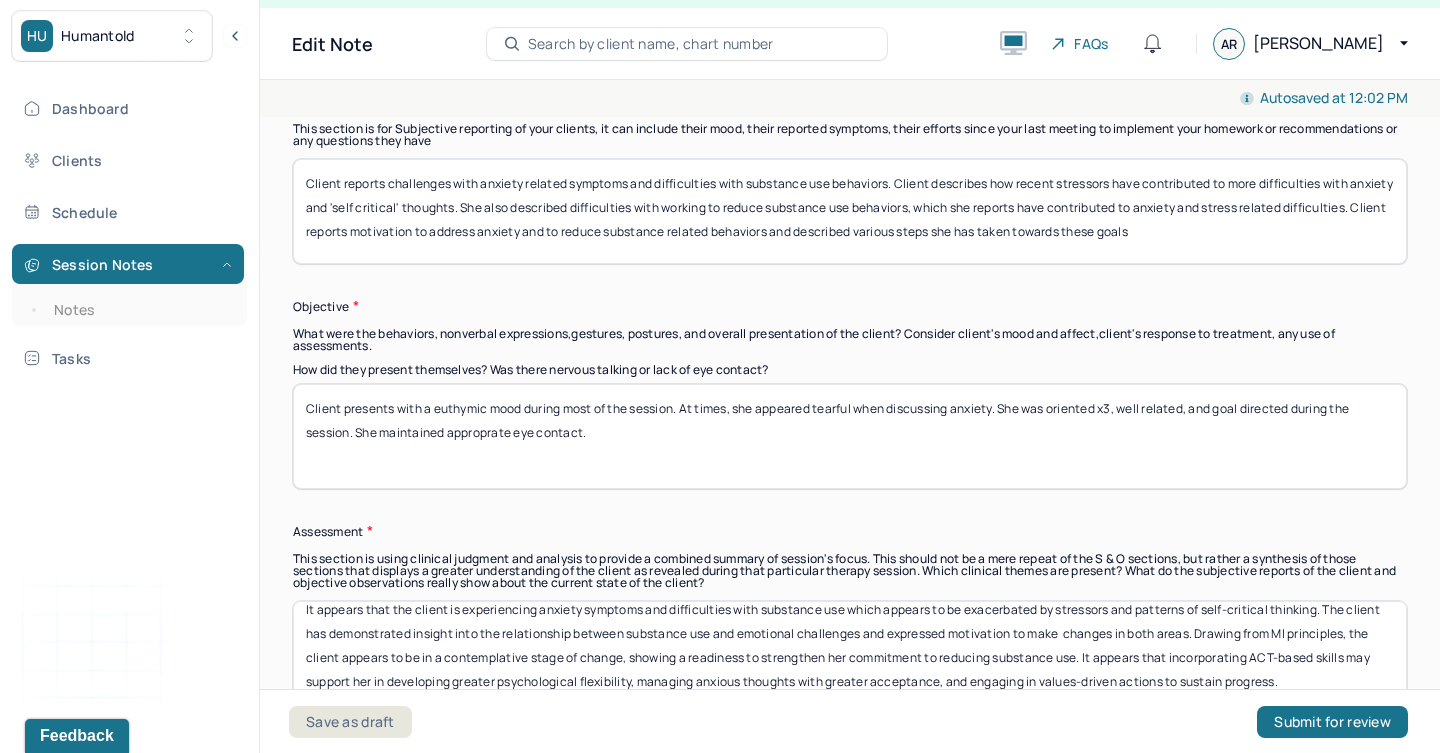 click on "It appears that the client is experiencing anxiety symptoms and difficulties with substance use which appears to be exacerbated by stressors and patterns of self-critical thinking. The client has demonstrated insight into the relationship between substance use and emotional challenges and expressed motivation to make  changes in both areas. Drawing from MI principles, the client appears to be in a contemplative stage of change, showing a readiness to strengthen her commitment to reducing substance use. Incorporating ACT-based skills may support her in developing greater psychological flexibility, managing anxious thoughts with greater acceptance, and engaging in values-driven actions to sustain progress." at bounding box center (850, 653) 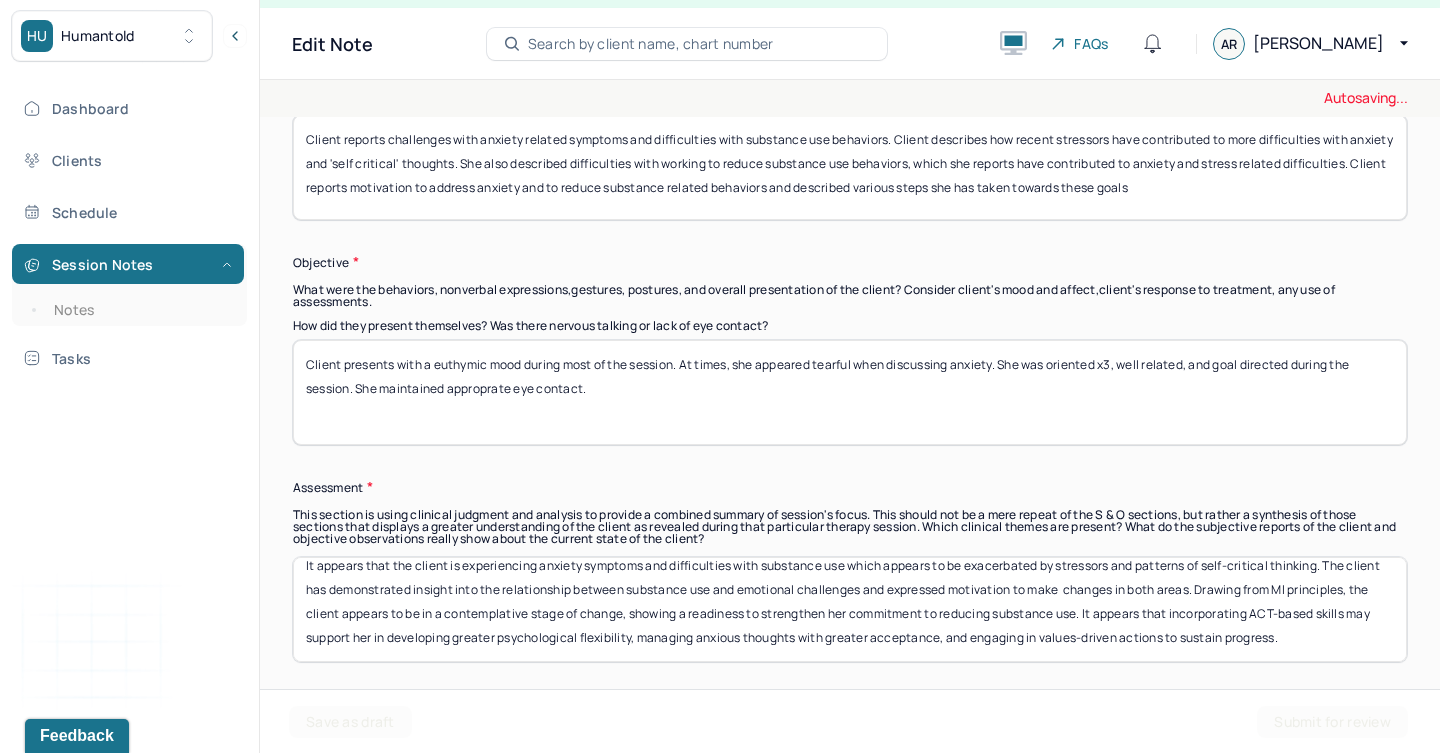 click on "It appears that the client is experiencing anxiety symptoms and difficulties with substance use which appears to be exacerbated by stressors and patterns of self-critical thinking. The client has demonstrated insight into the relationship between substance use and emotional challenges and expressed motivation to make  changes in both areas. Drawing from MI principles, the client appears to be in a contemplative stage of change, showing a readiness to strengthen her commitment to reducing substance use. Incorporating ACT-based skills may support her in developing greater psychological flexibility, managing anxious thoughts with greater acceptance, and engaging in values-driven actions to sustain progress." at bounding box center [850, 609] 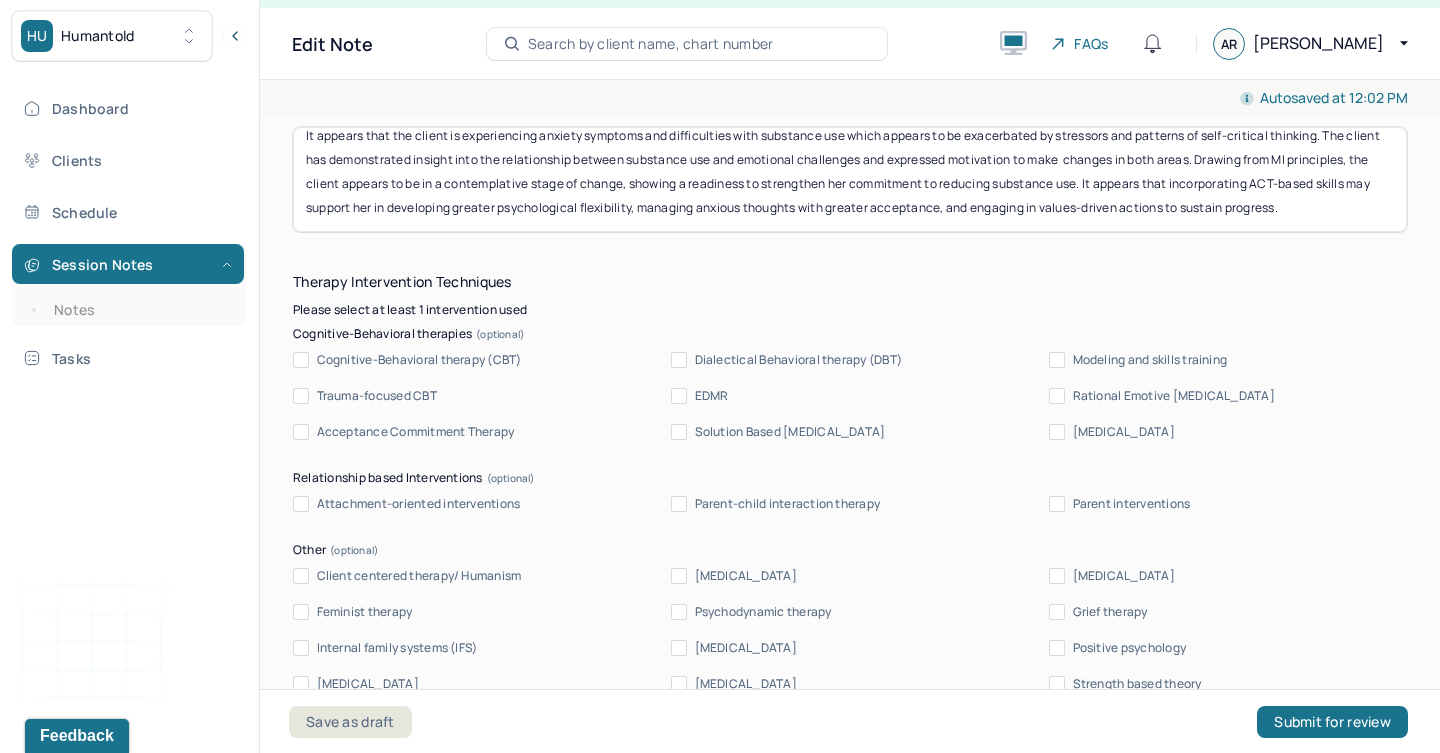 scroll, scrollTop: 1894, scrollLeft: 0, axis: vertical 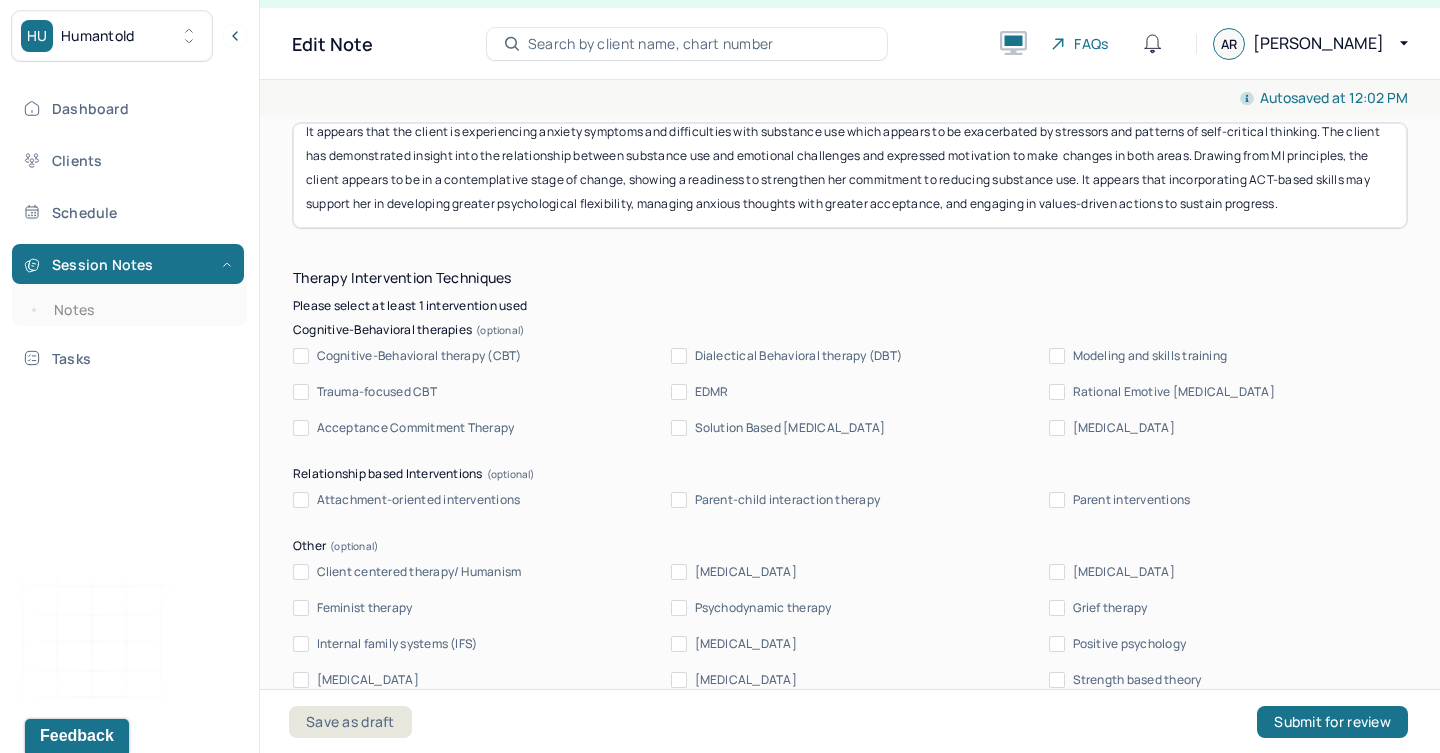 type on "It appears that the client is experiencing anxiety symptoms and difficulties with substance use which appears to be exacerbated by stressors and patterns of self-critical thinking. The client has demonstrated insight into the relationship between substance use and emotional challenges and expressed motivation to make  changes in both areas. Drawing from MI principles, the client appears to be in a contemplative stage of change, showing a readiness to strengthen her commitment to reducing substance use. It appears that incorporating ACT-based skills may support her in developing greater psychological flexibility, managing anxious thoughts with greater acceptance, and engaging in values-driven actions to sustain progress." 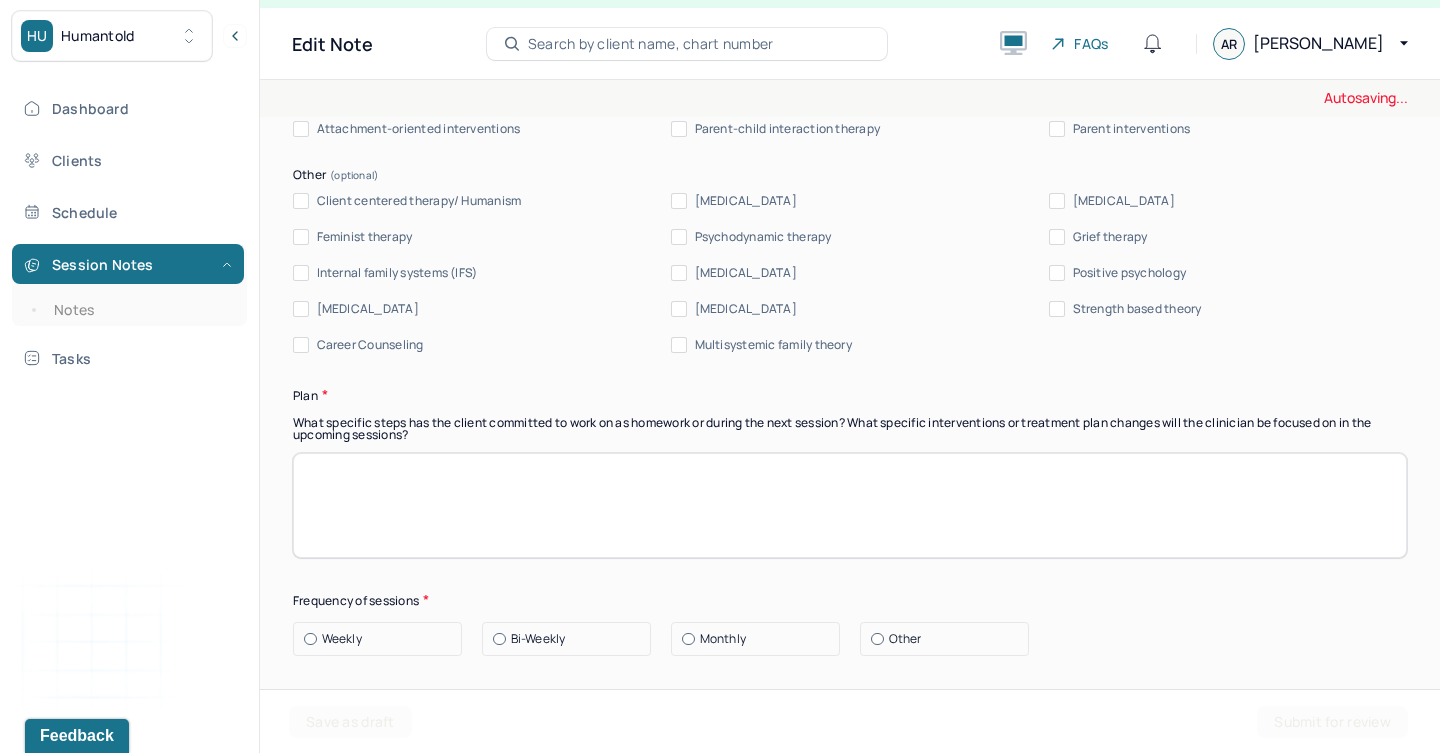 scroll, scrollTop: 2289, scrollLeft: 0, axis: vertical 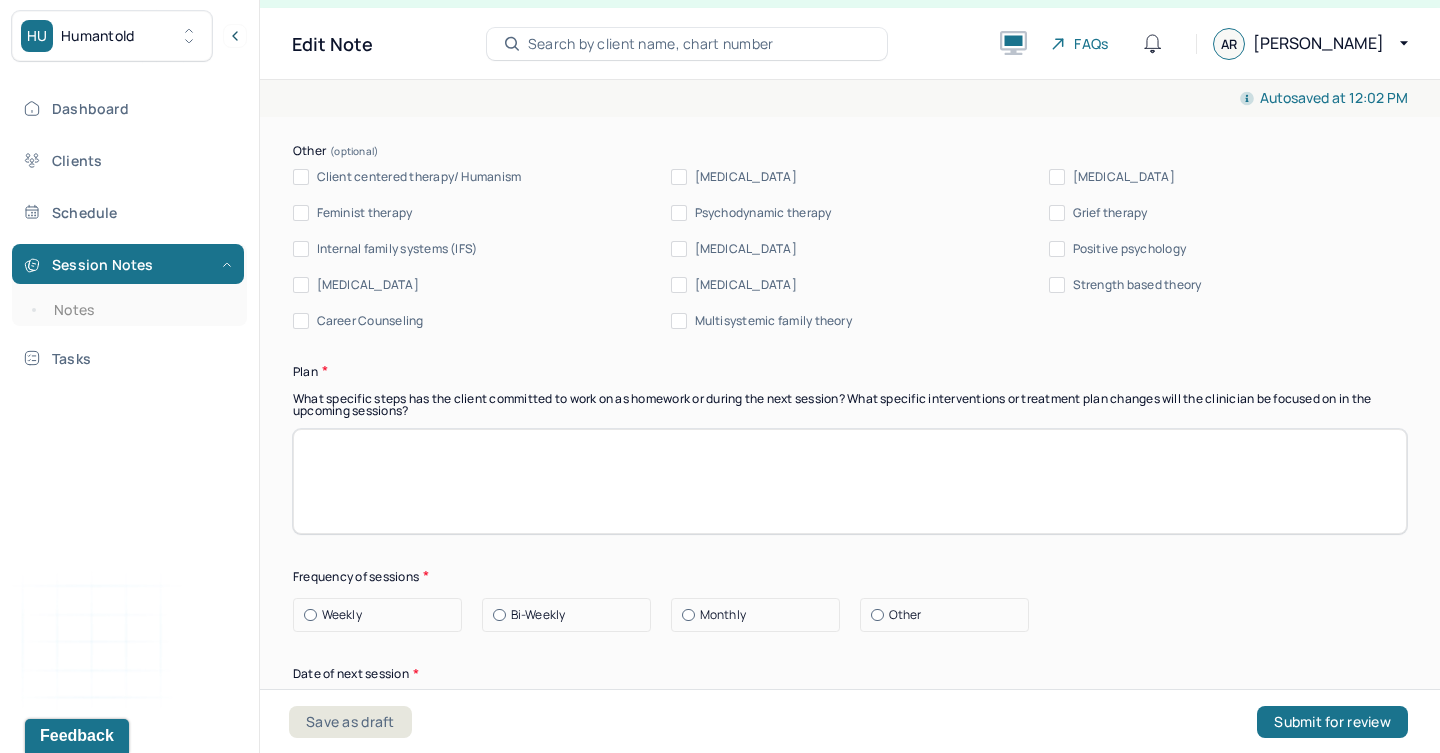 click at bounding box center (850, 481) 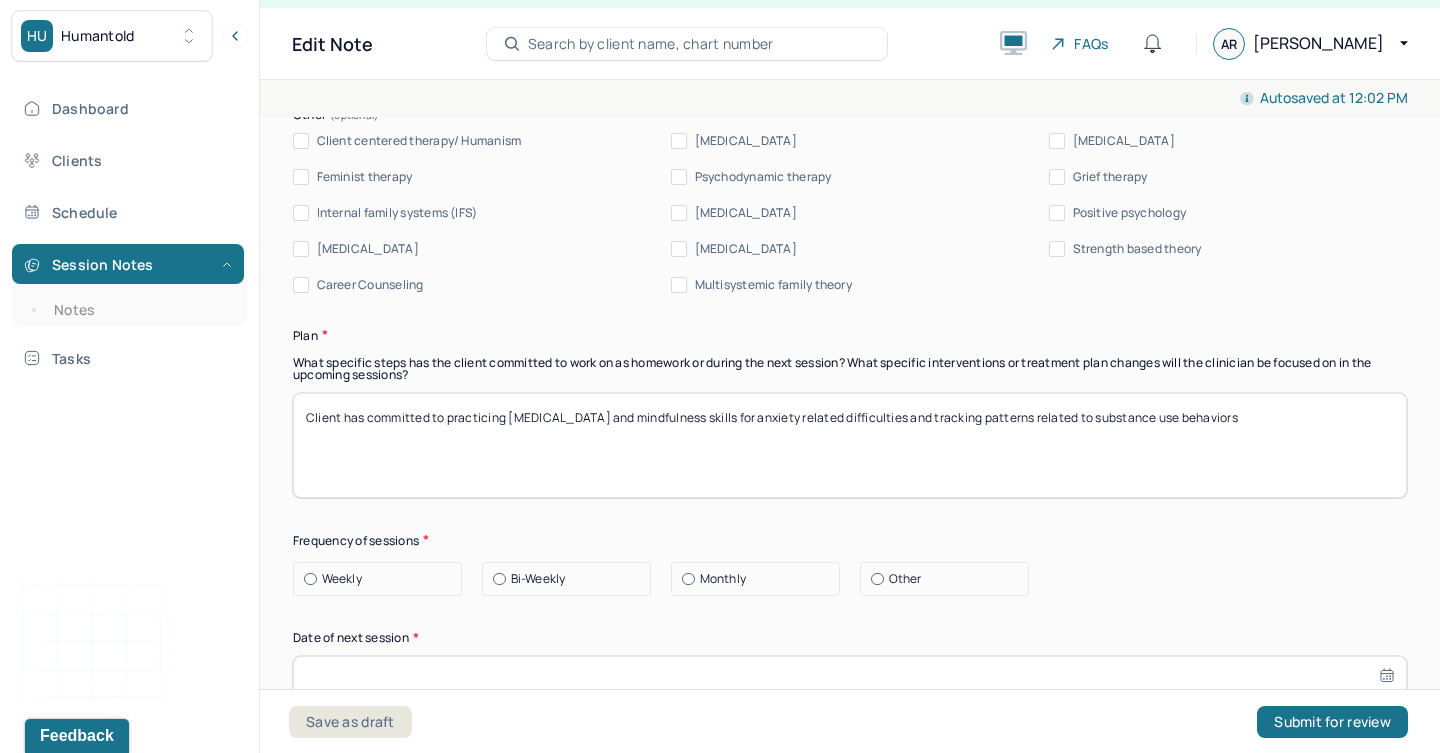 scroll, scrollTop: 2372, scrollLeft: 0, axis: vertical 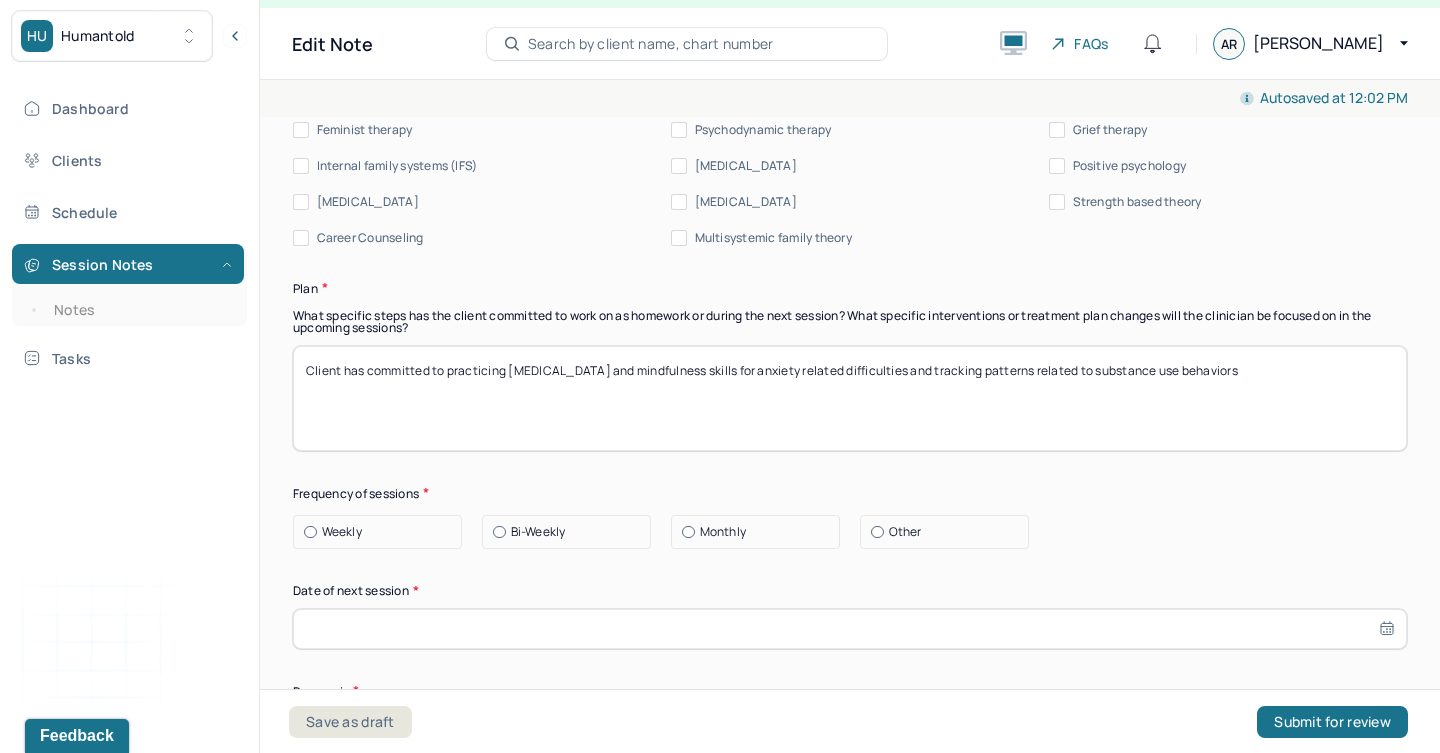 type on "Client has committed to practicing [MEDICAL_DATA] and mindfulness skills for anxiety related difficulties and tracking patterns related to substance use behaviors" 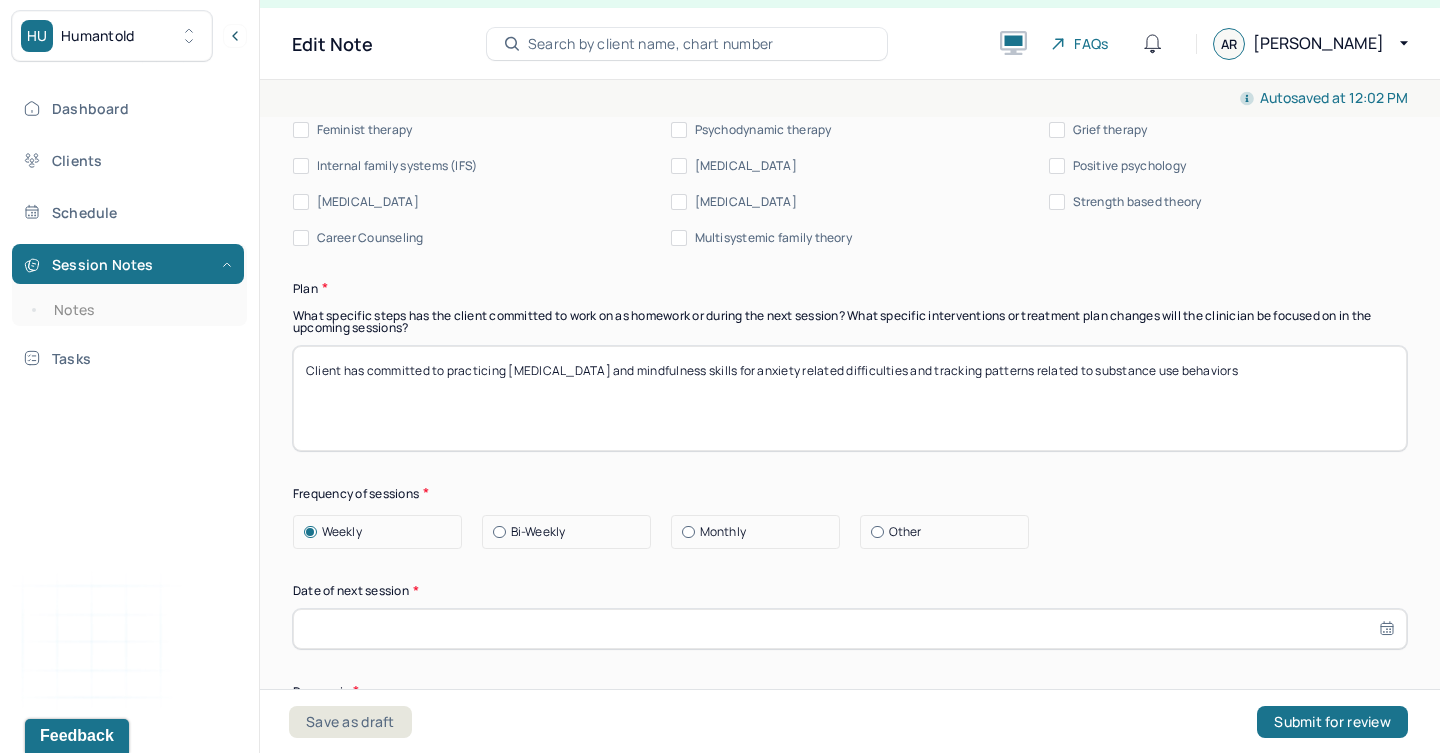 click at bounding box center (850, 629) 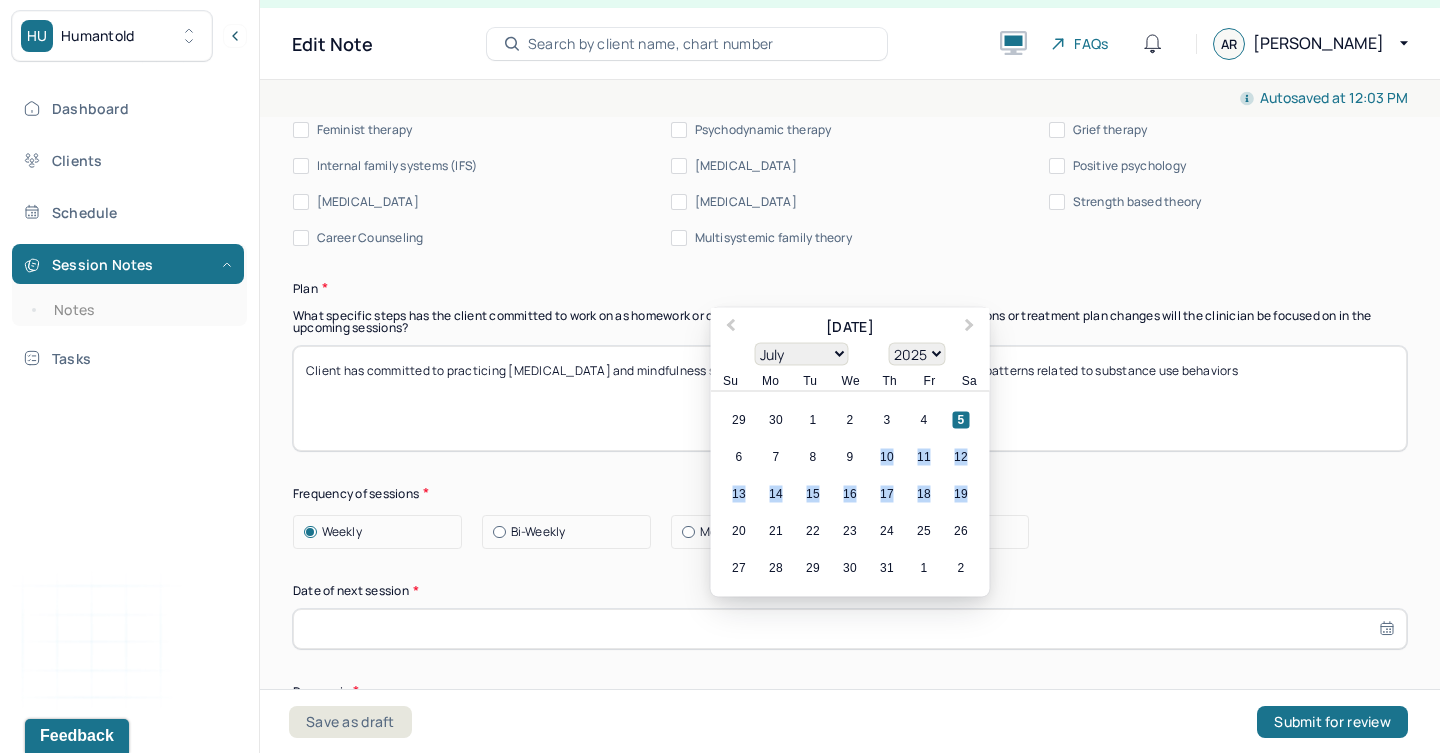 drag, startPoint x: 884, startPoint y: 452, endPoint x: 809, endPoint y: 503, distance: 90.697296 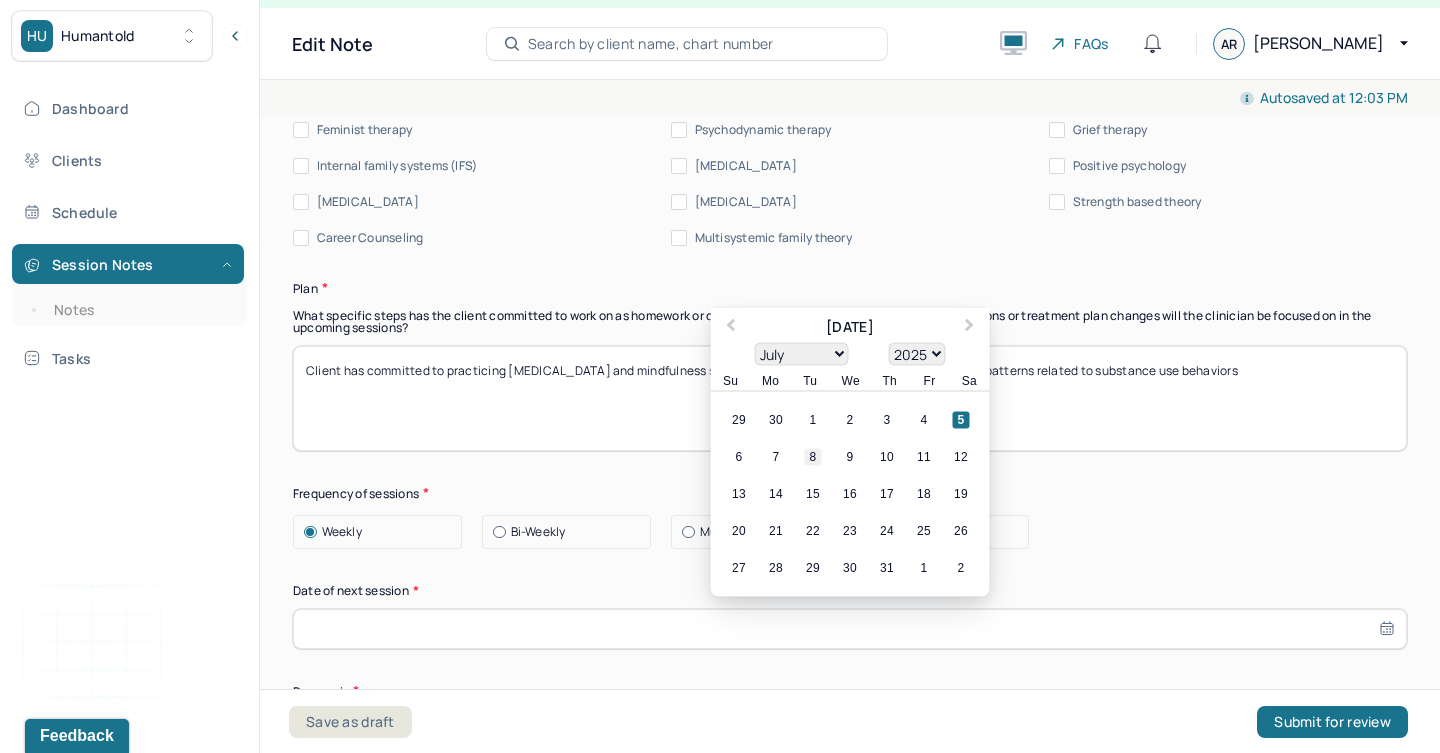 click on "8" at bounding box center [813, 456] 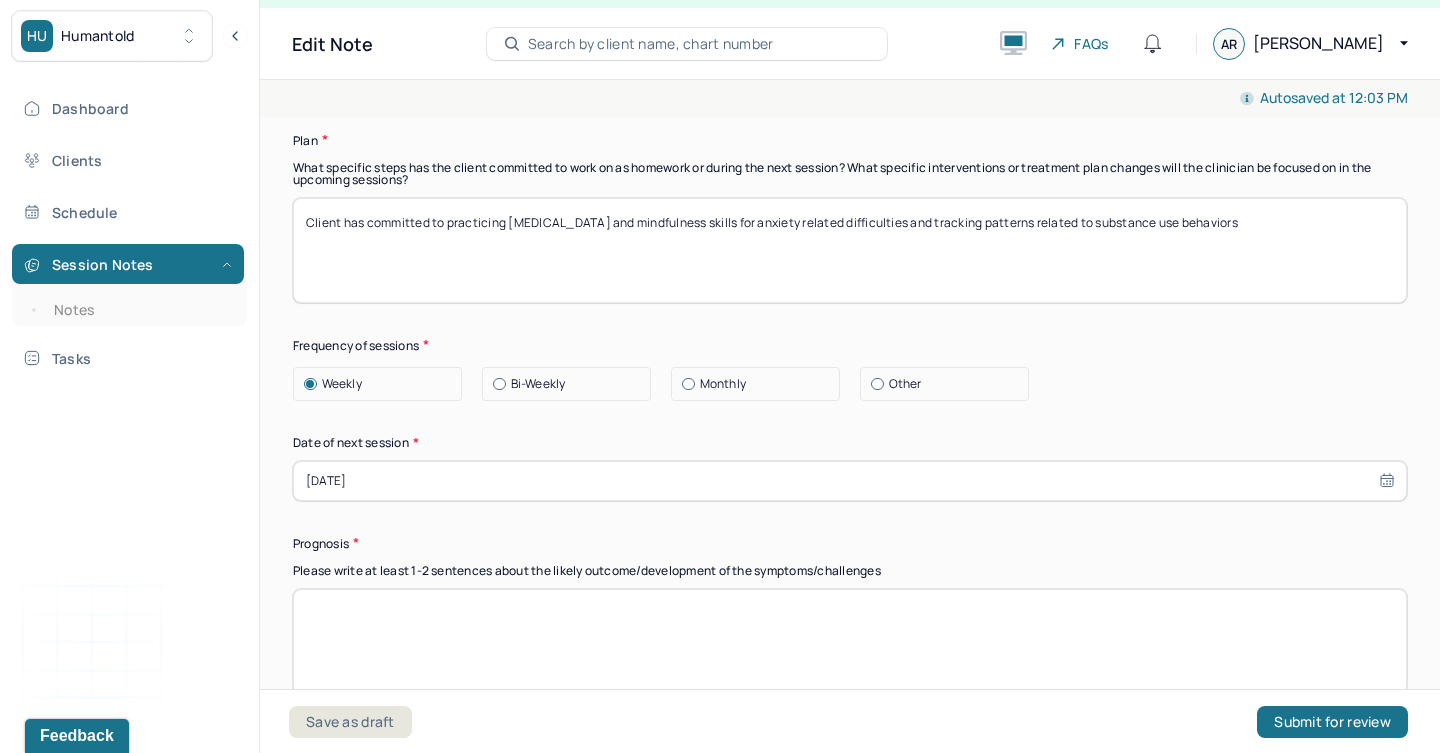 scroll, scrollTop: 2548, scrollLeft: 0, axis: vertical 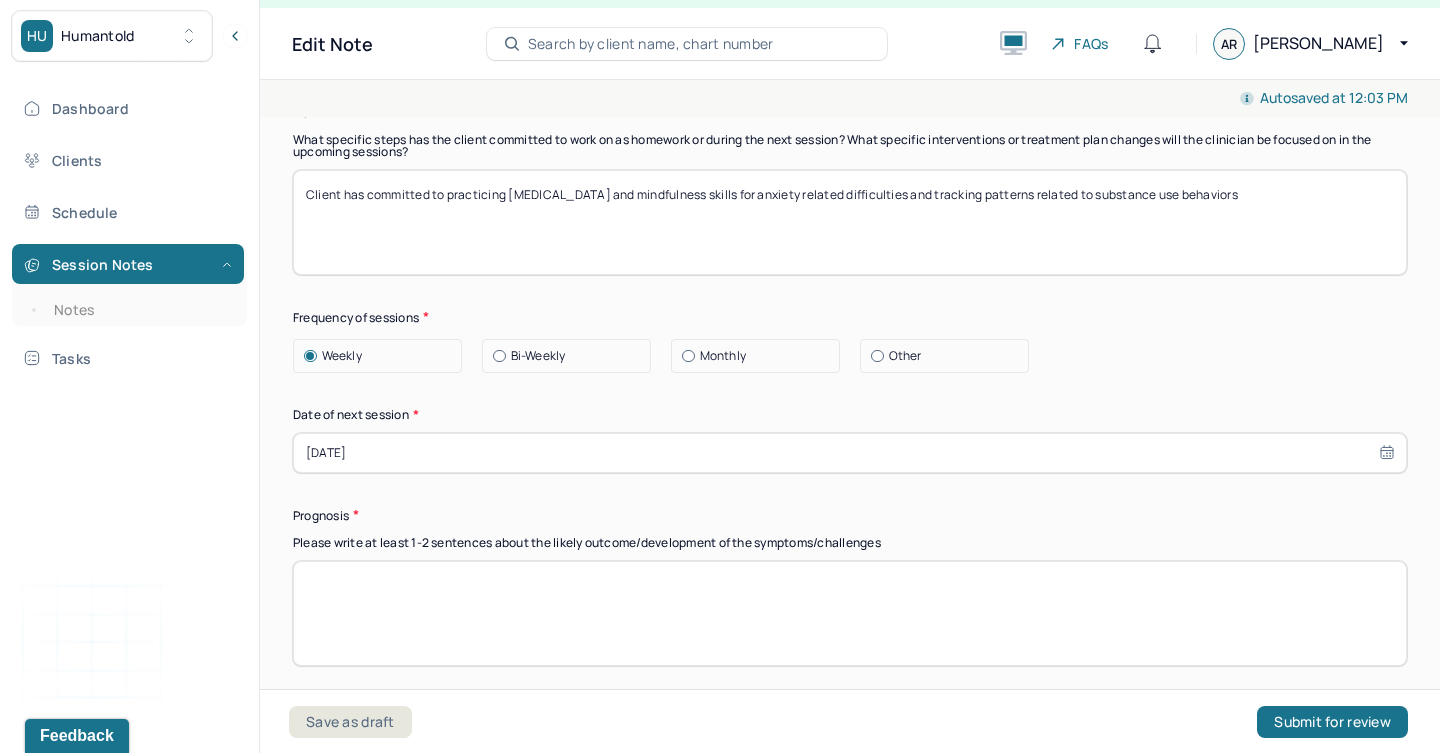 click at bounding box center [850, 613] 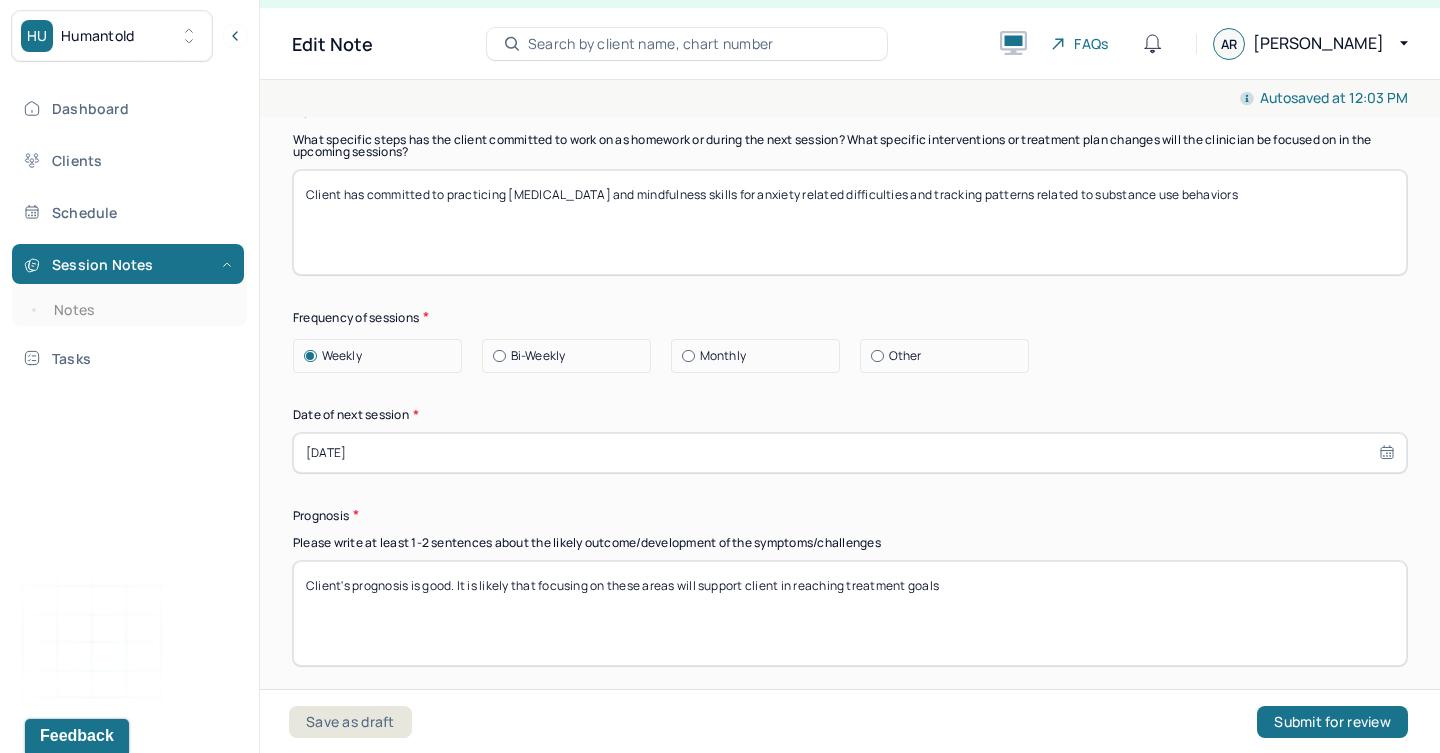 scroll, scrollTop: 2823, scrollLeft: 0, axis: vertical 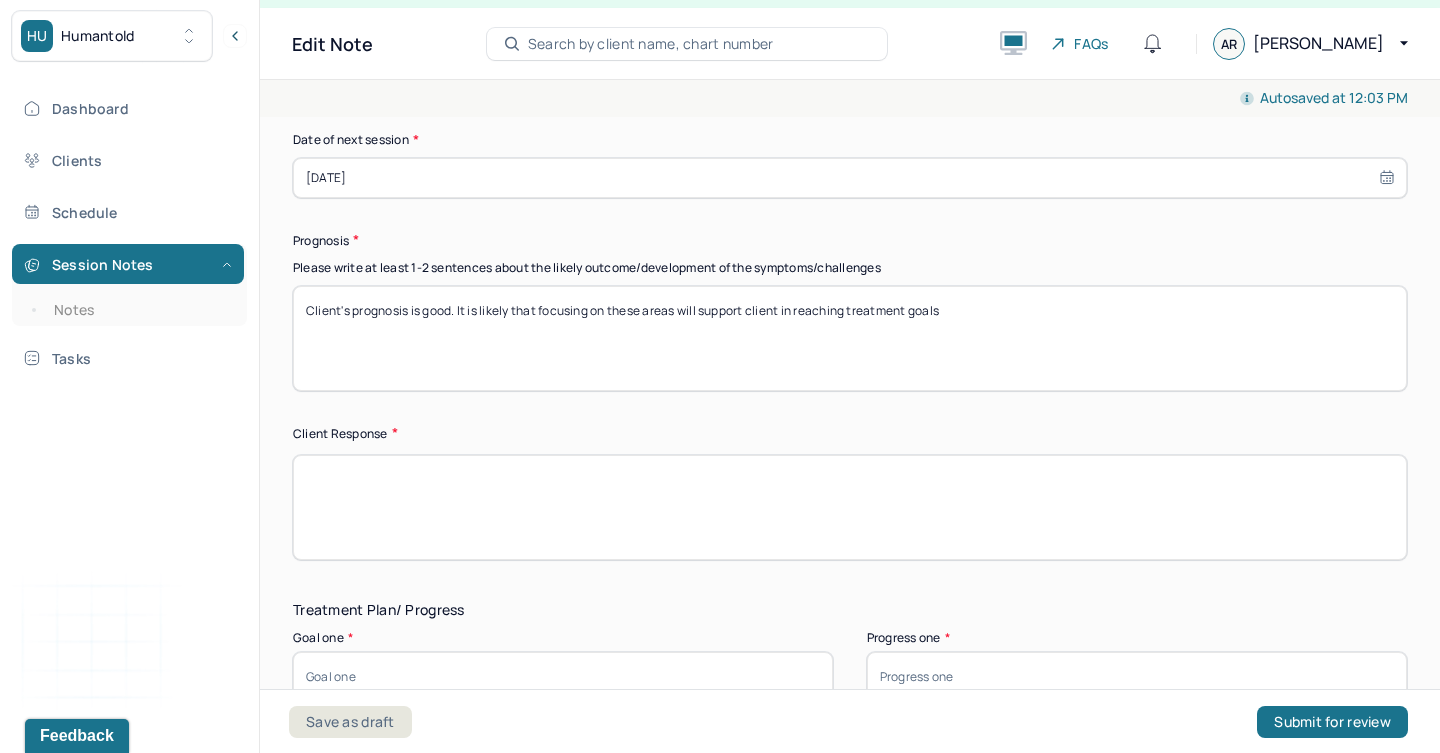 type on "Client's prognosis is good. It is likely that focusing on these areas will support client in reaching treatment goals" 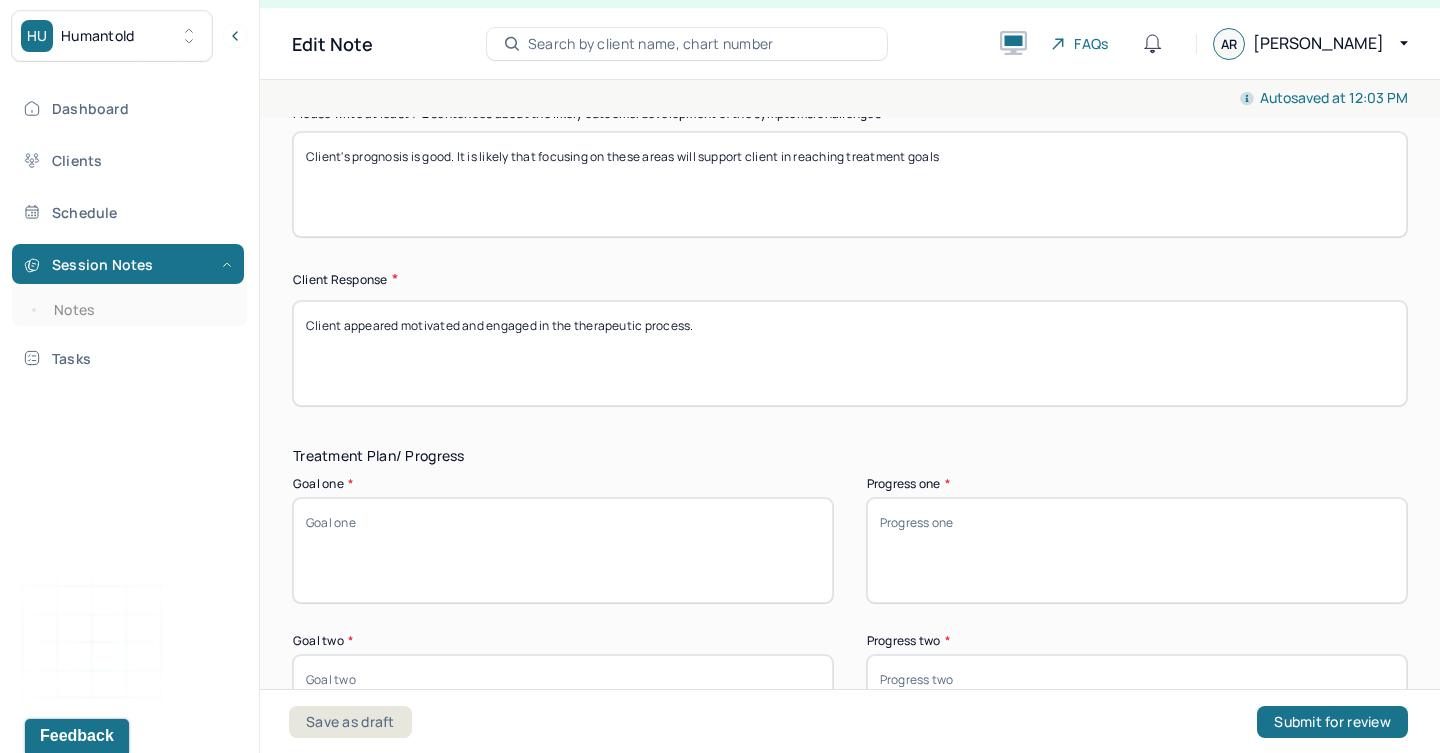 scroll, scrollTop: 3161, scrollLeft: 0, axis: vertical 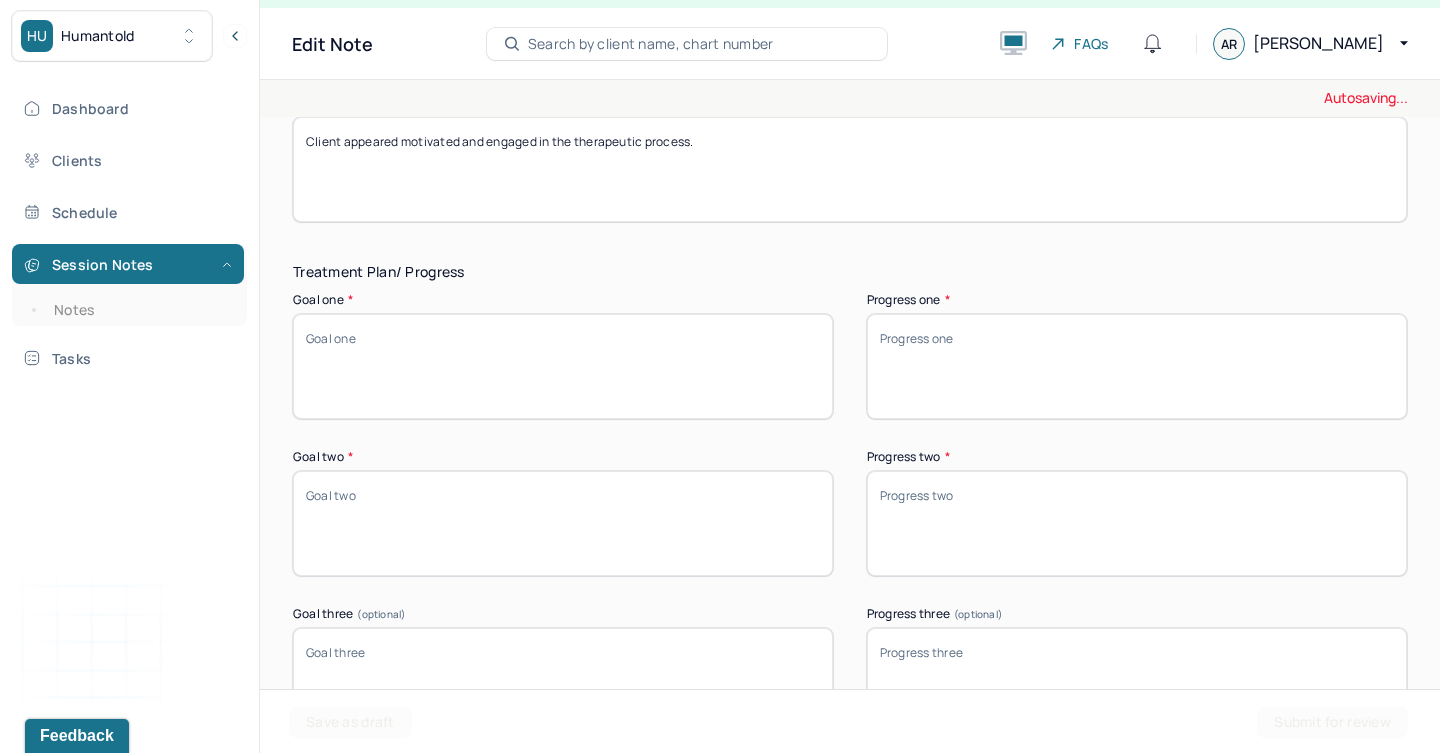 type on "Client appeared motivated and engaged in the therapeutic process." 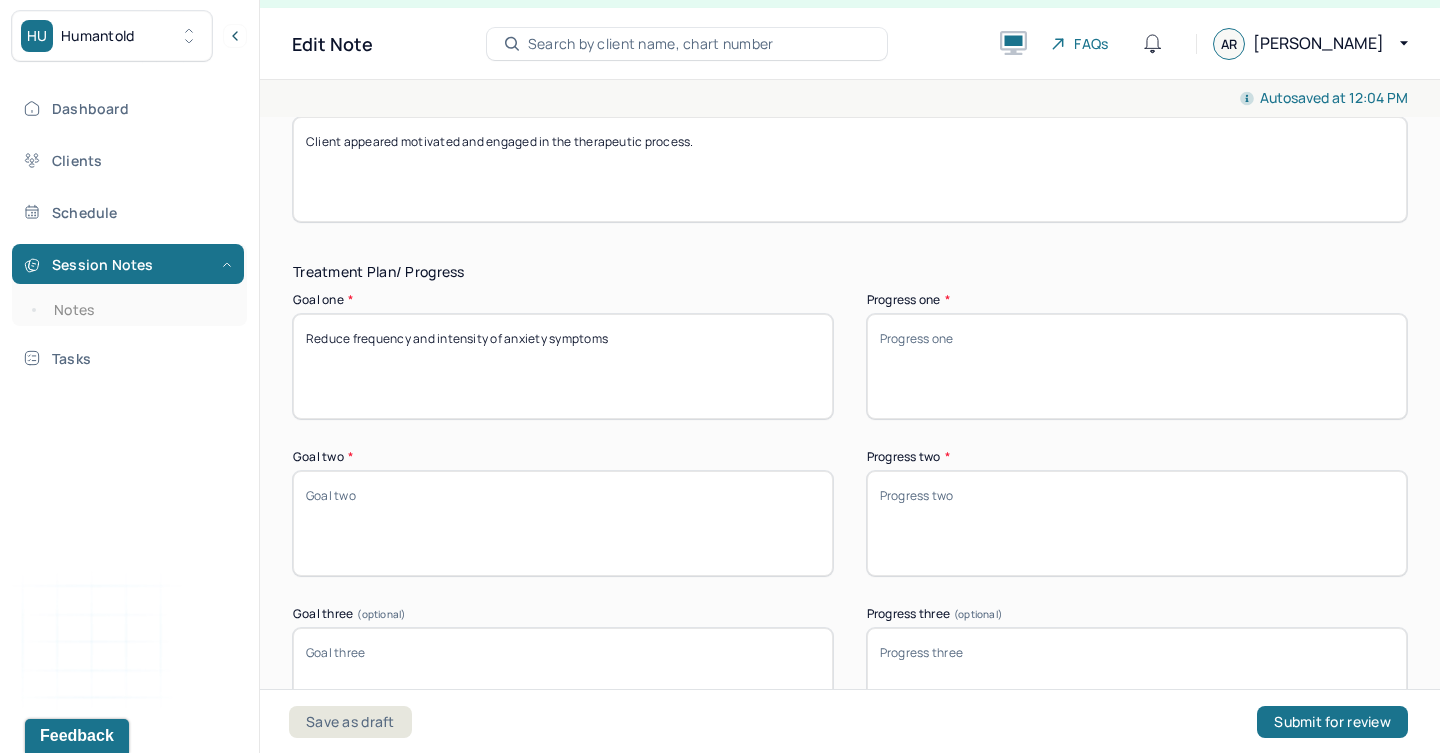 type on "Reduce frequency and intensity of anxiety symptoms" 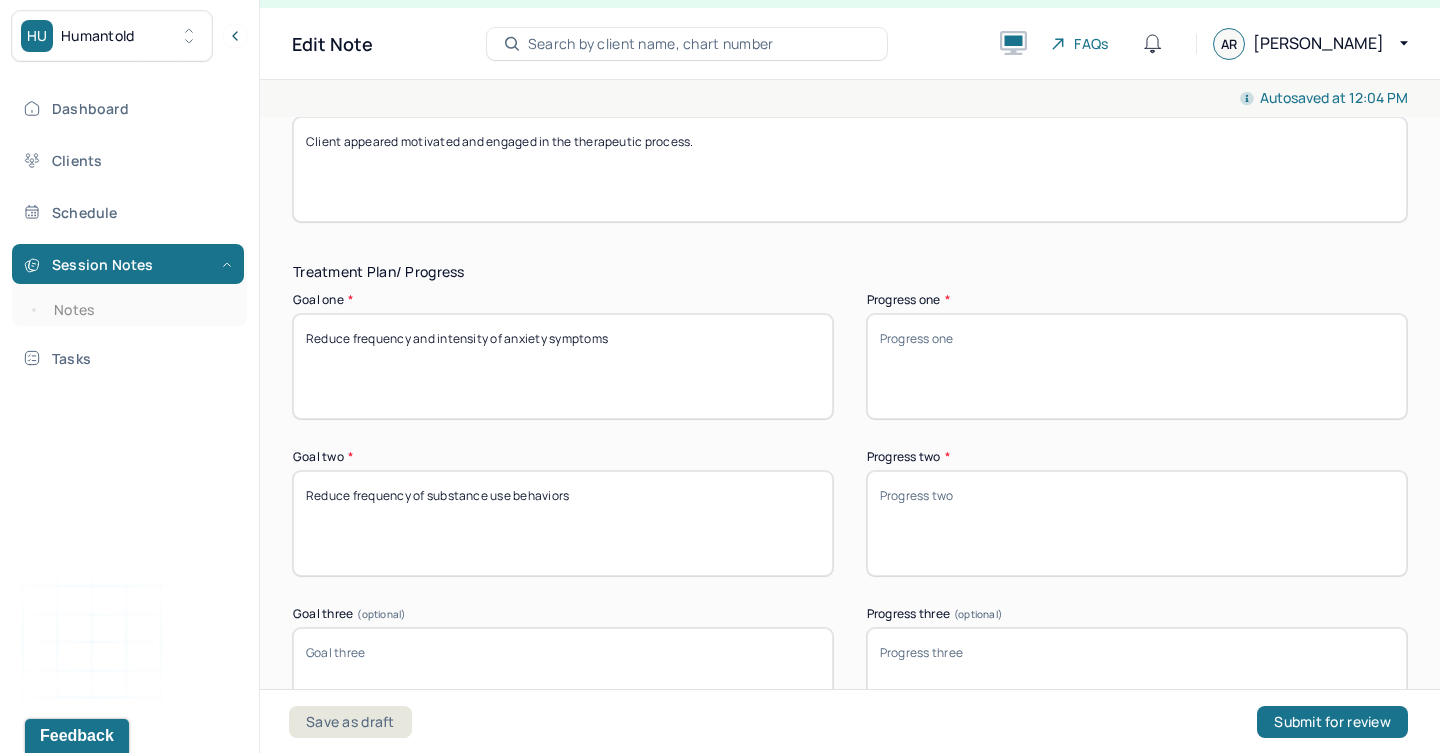 type on "Reduce frequency of substance use behaviors" 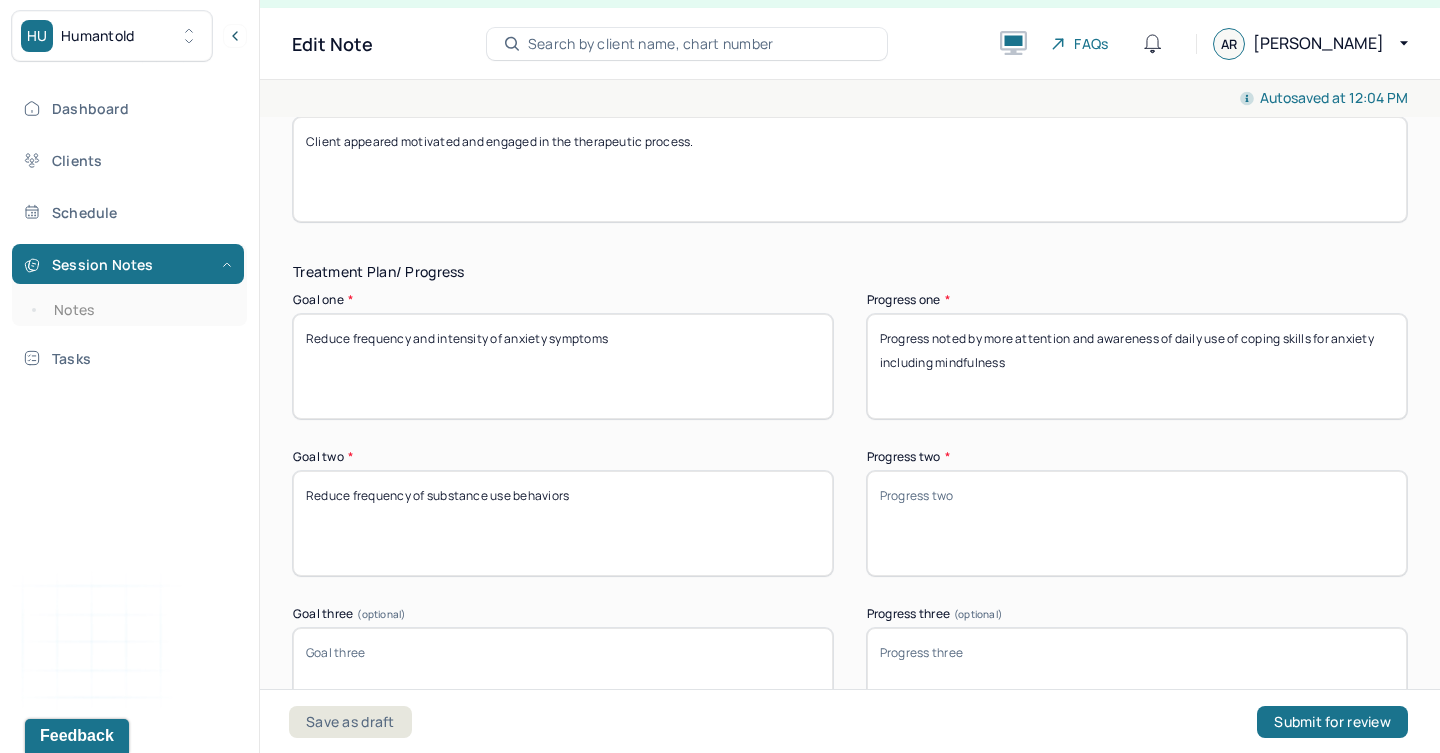 type on "Progress noted by more attention and awareness of daily use of coping skills for anxiety including mindfulness" 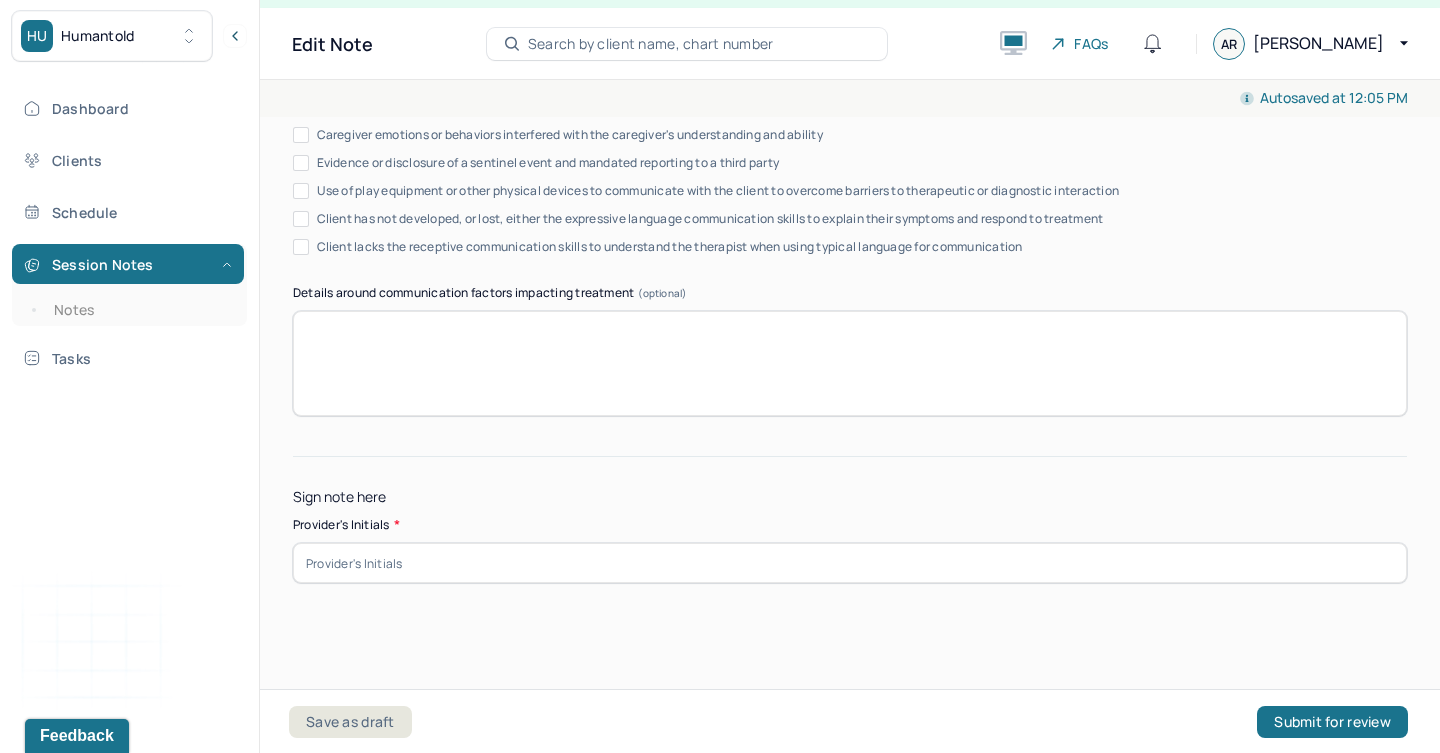 type on "Progress observed by noted motivation and desire to implement change and reported reduction in substance use" 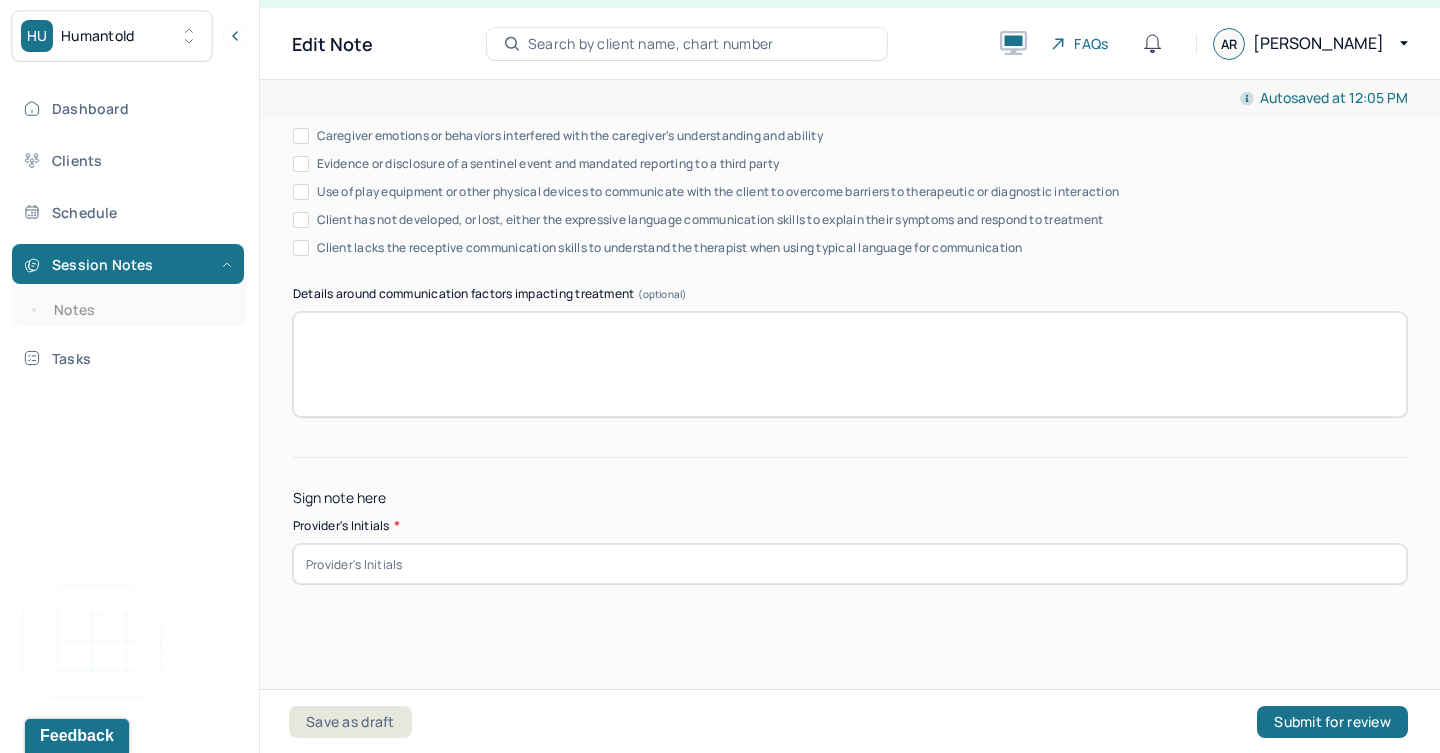 click at bounding box center (850, 564) 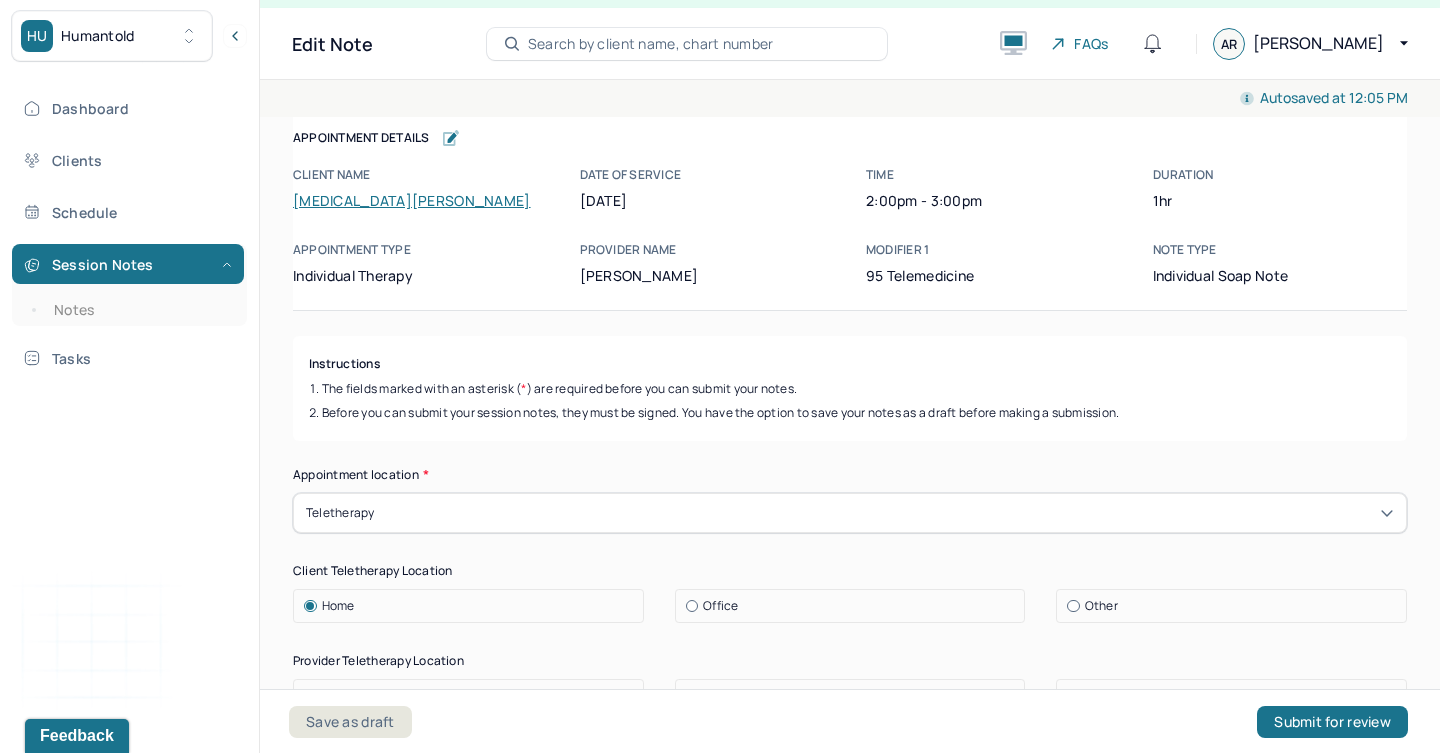 scroll, scrollTop: 0, scrollLeft: 0, axis: both 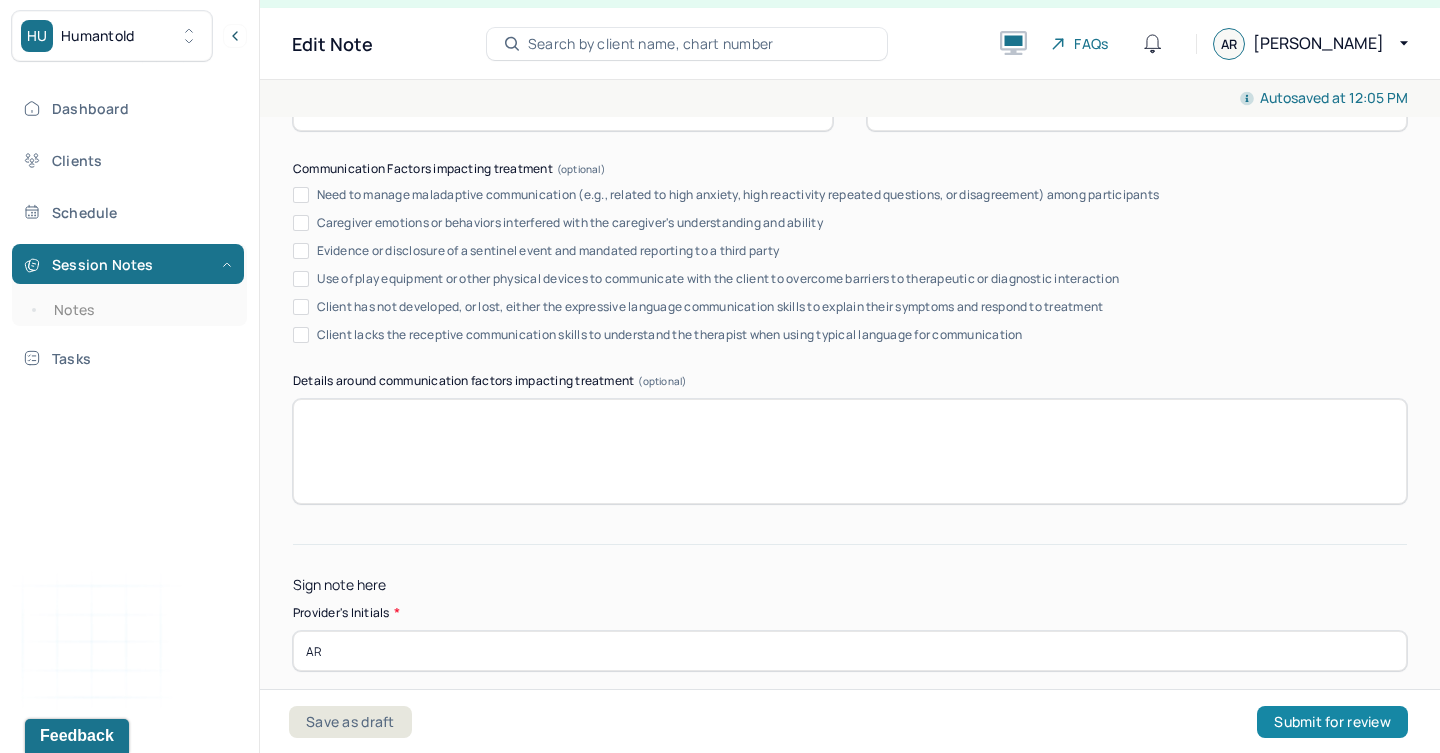 type on "AR" 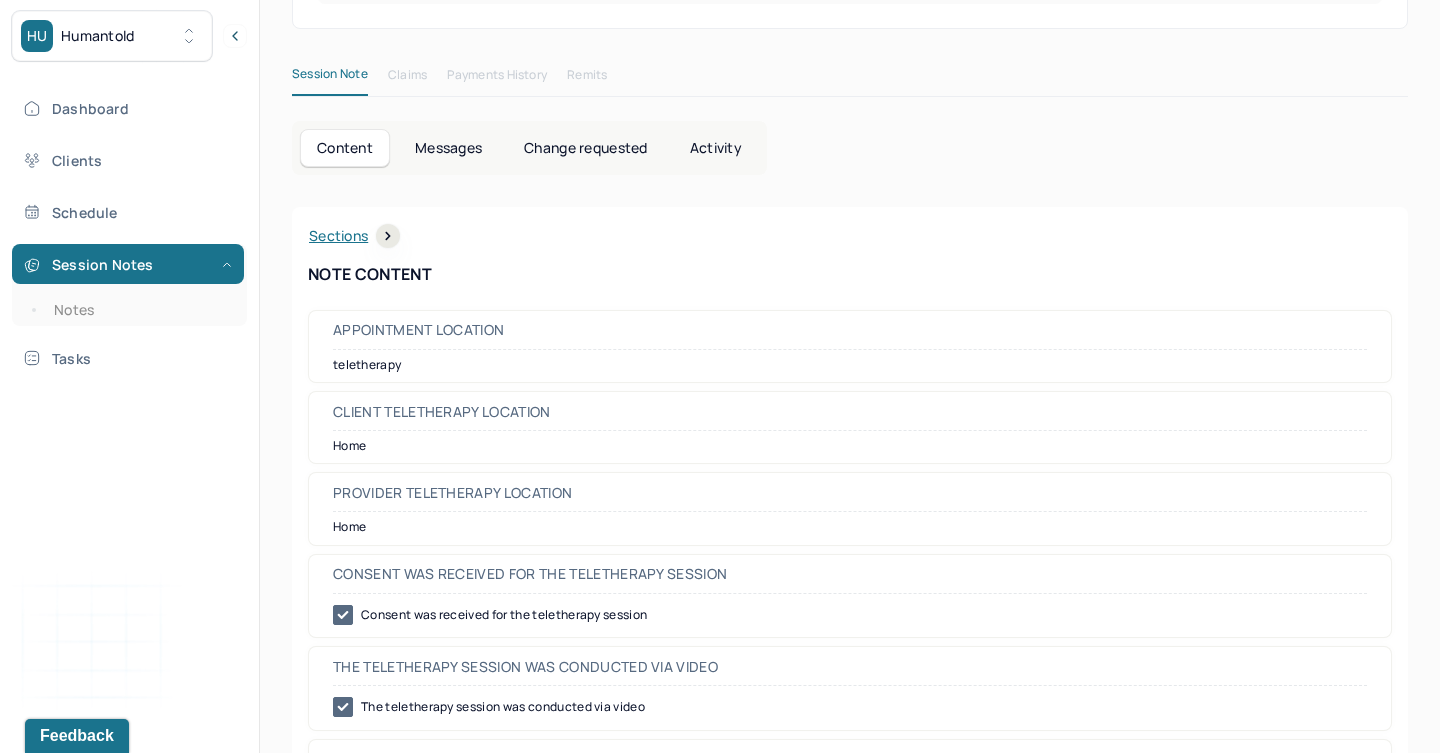 scroll, scrollTop: 508, scrollLeft: 0, axis: vertical 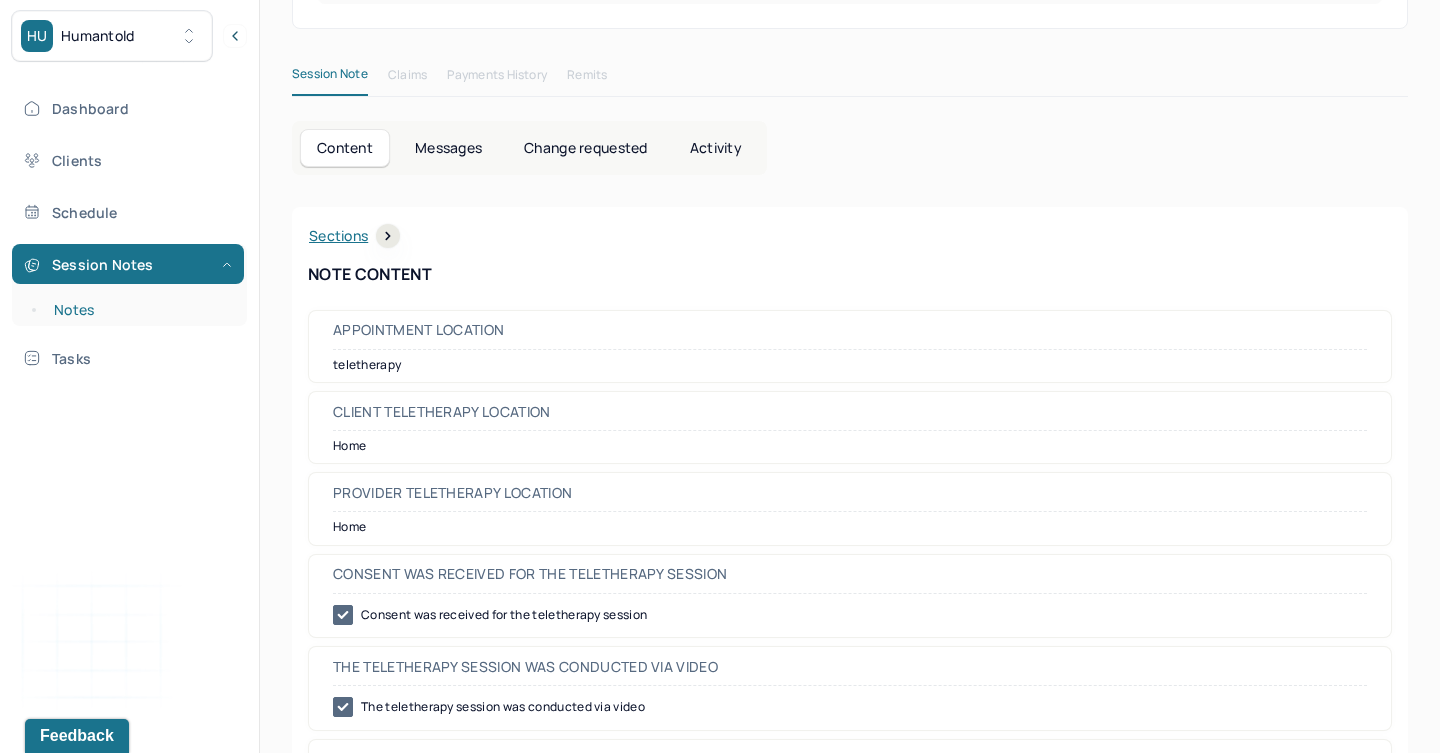 click on "Notes" at bounding box center (139, 310) 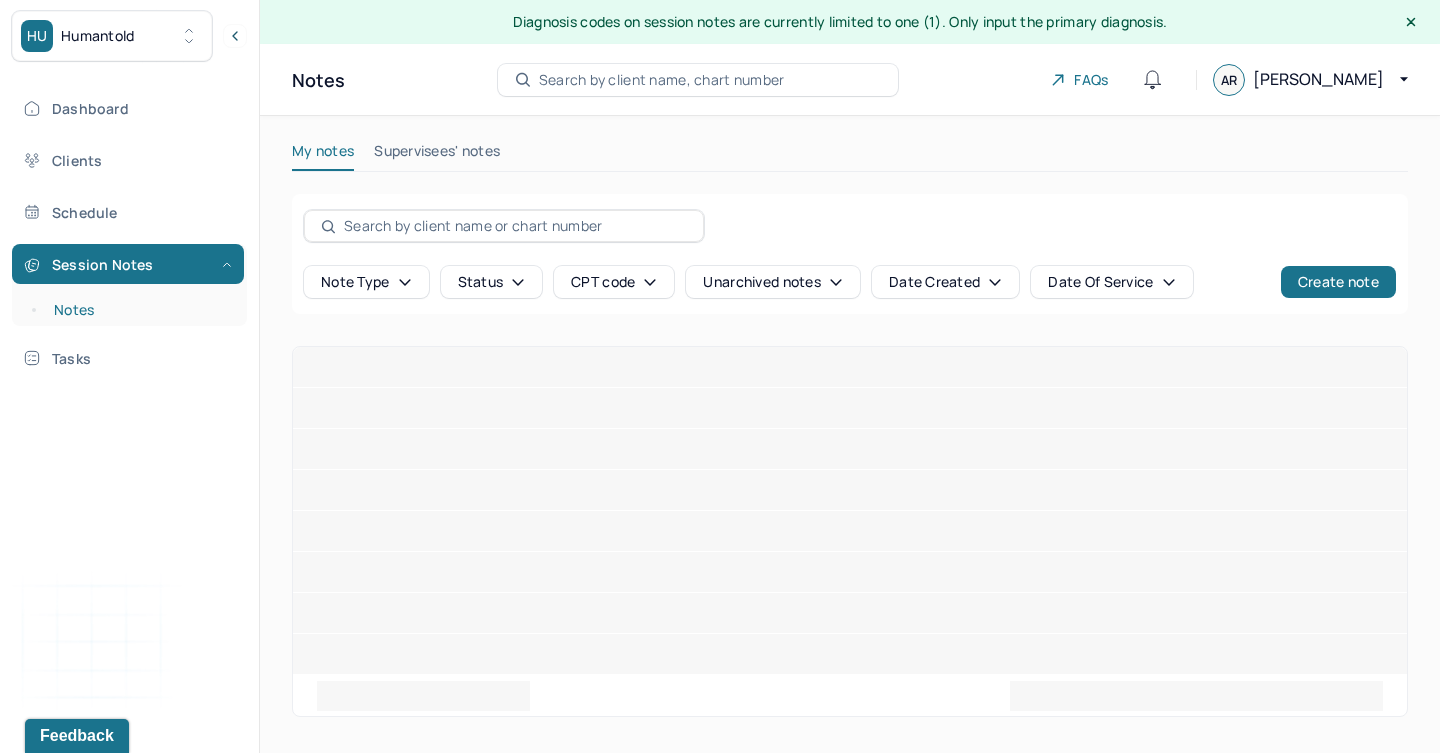 scroll, scrollTop: 0, scrollLeft: 0, axis: both 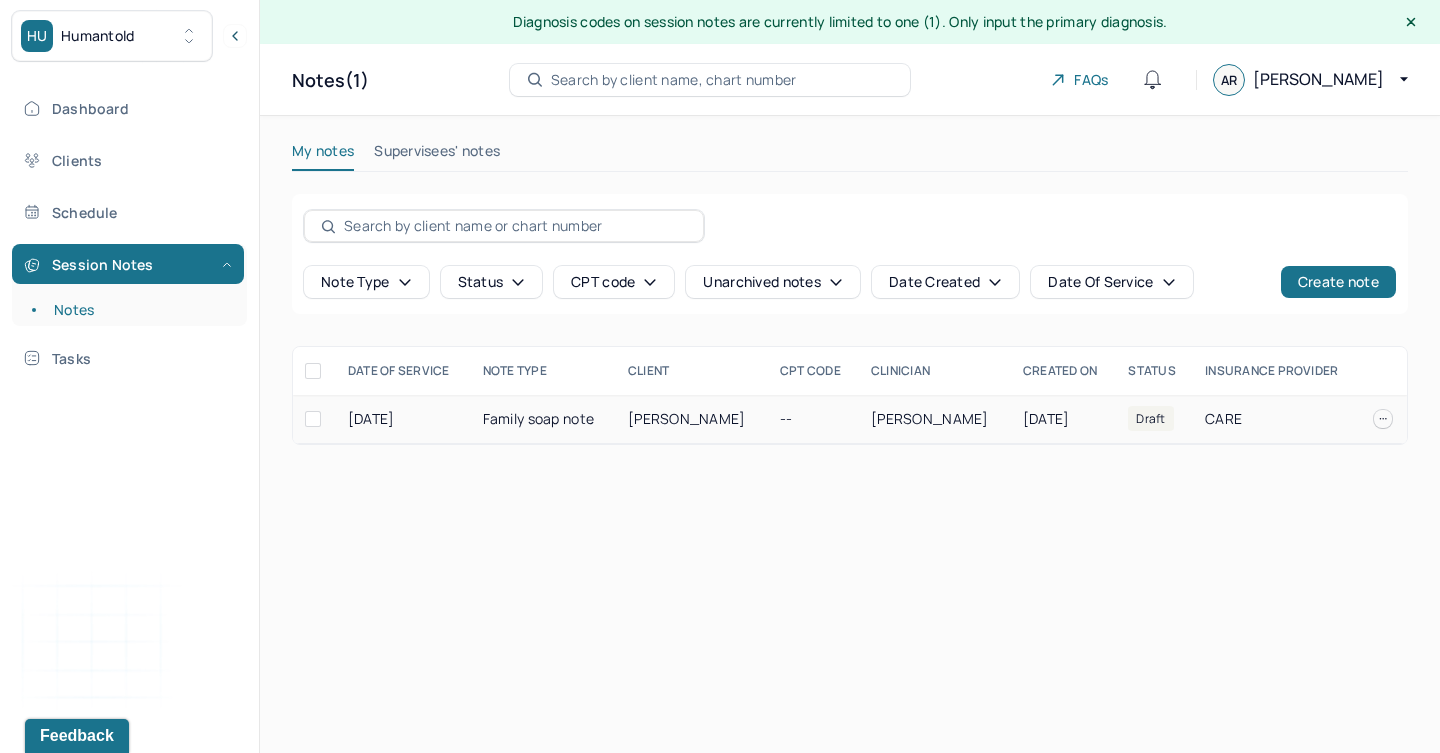 click on "Family soap note" at bounding box center (543, 419) 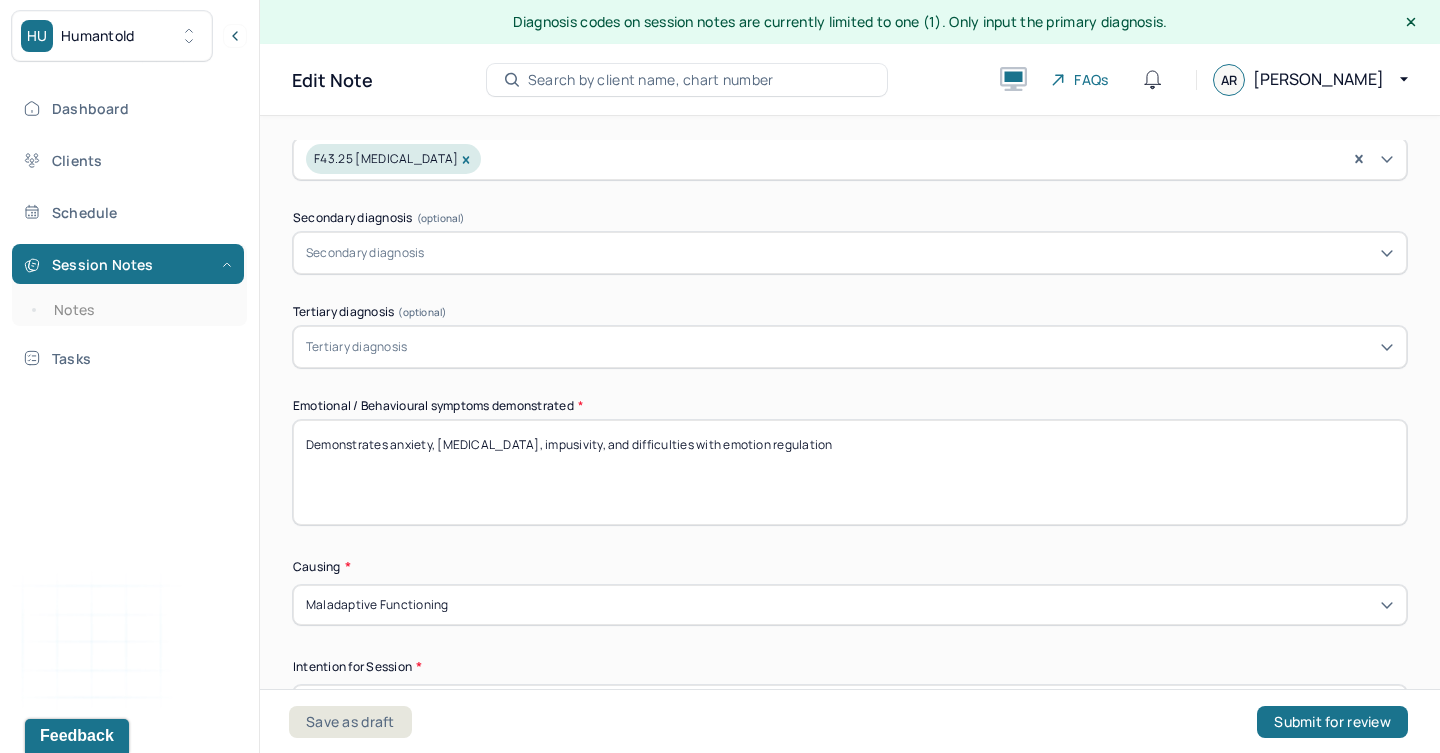 scroll, scrollTop: 885, scrollLeft: 0, axis: vertical 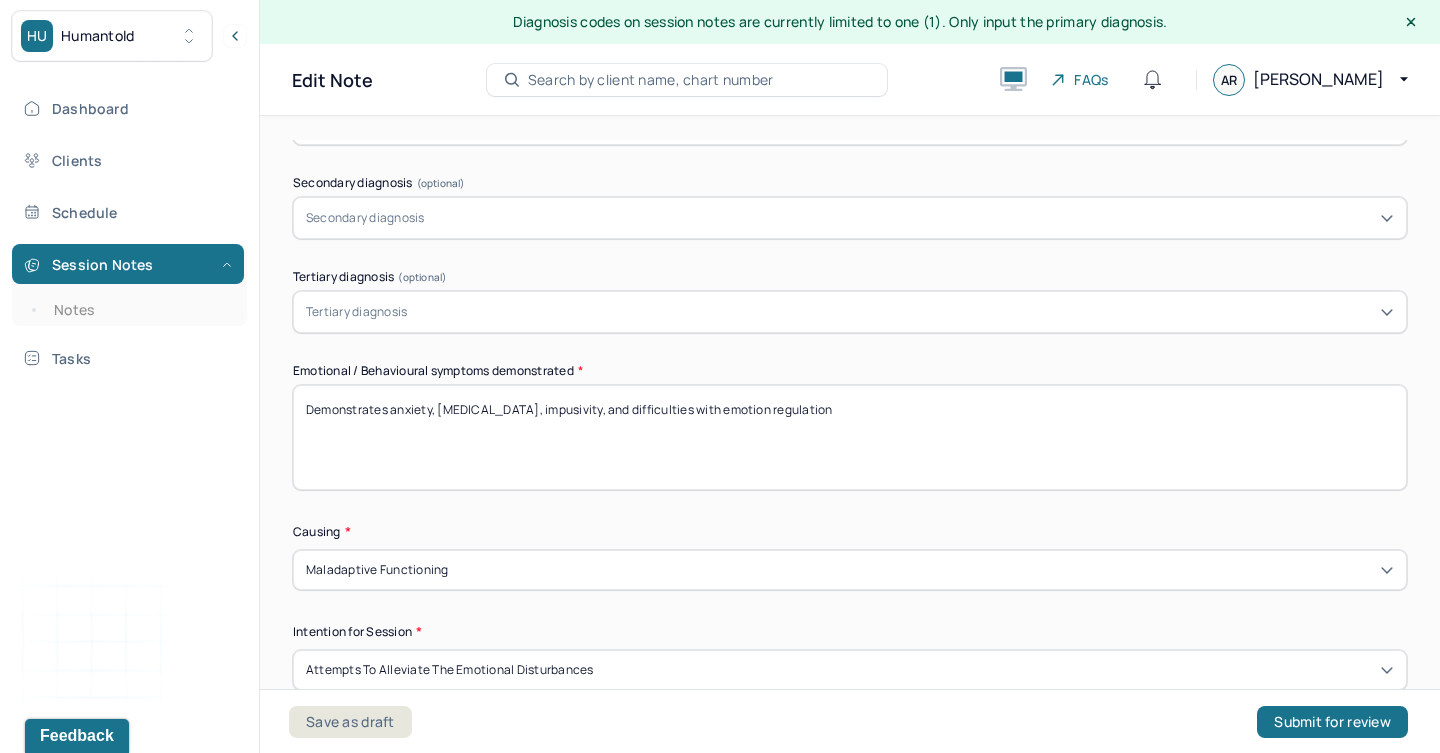 click on "Demonstrates anxiety, [MEDICAL_DATA], impusivity, and difficulties with emotion regulation" at bounding box center [850, 437] 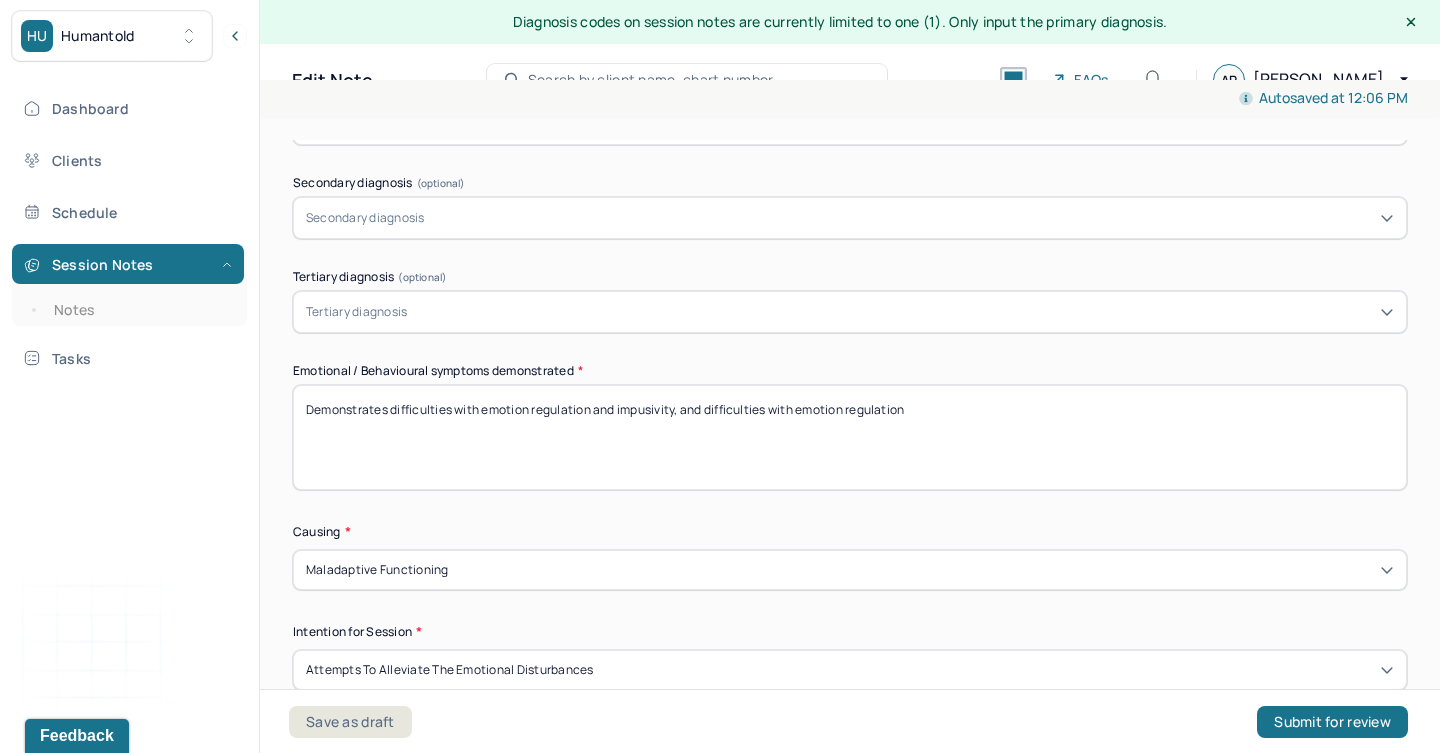 drag, startPoint x: 935, startPoint y: 403, endPoint x: 672, endPoint y: 405, distance: 263.0076 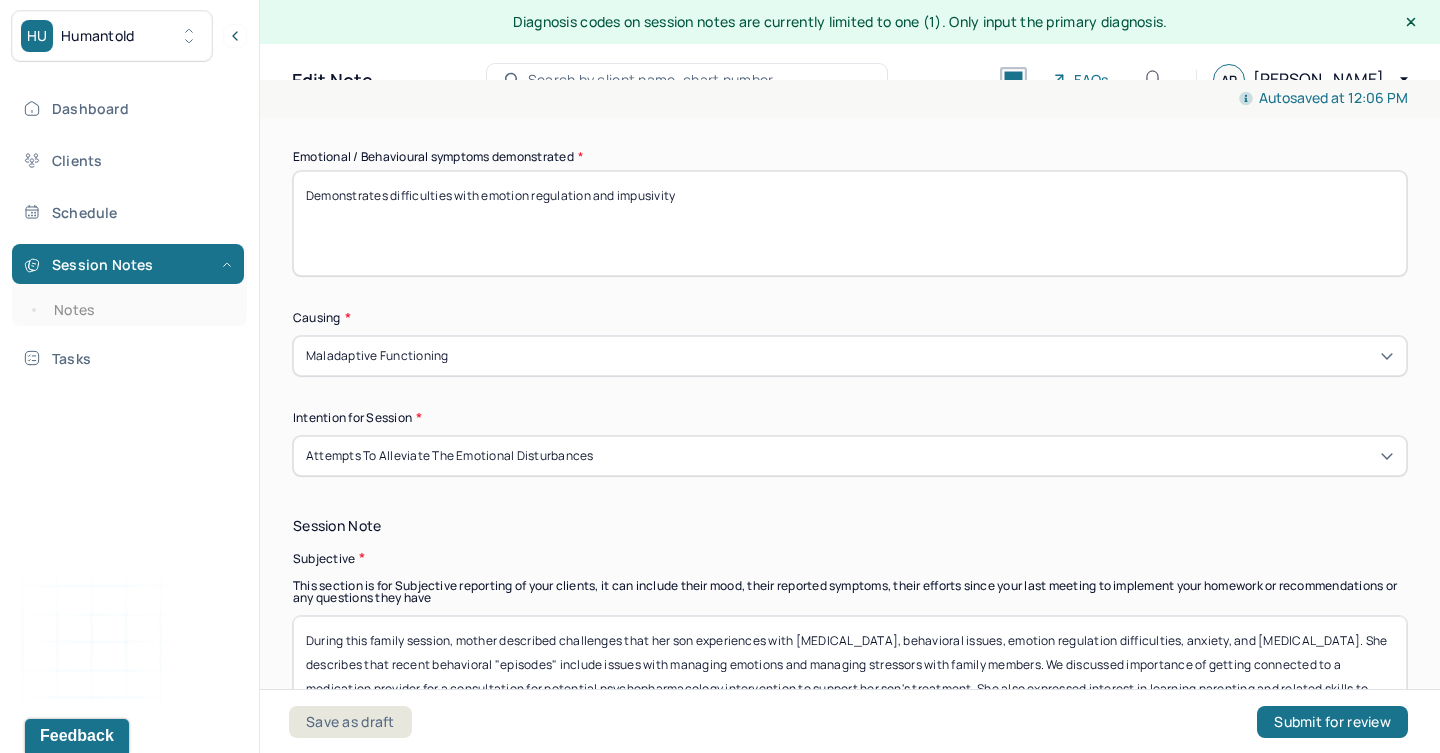 scroll, scrollTop: 1163, scrollLeft: 0, axis: vertical 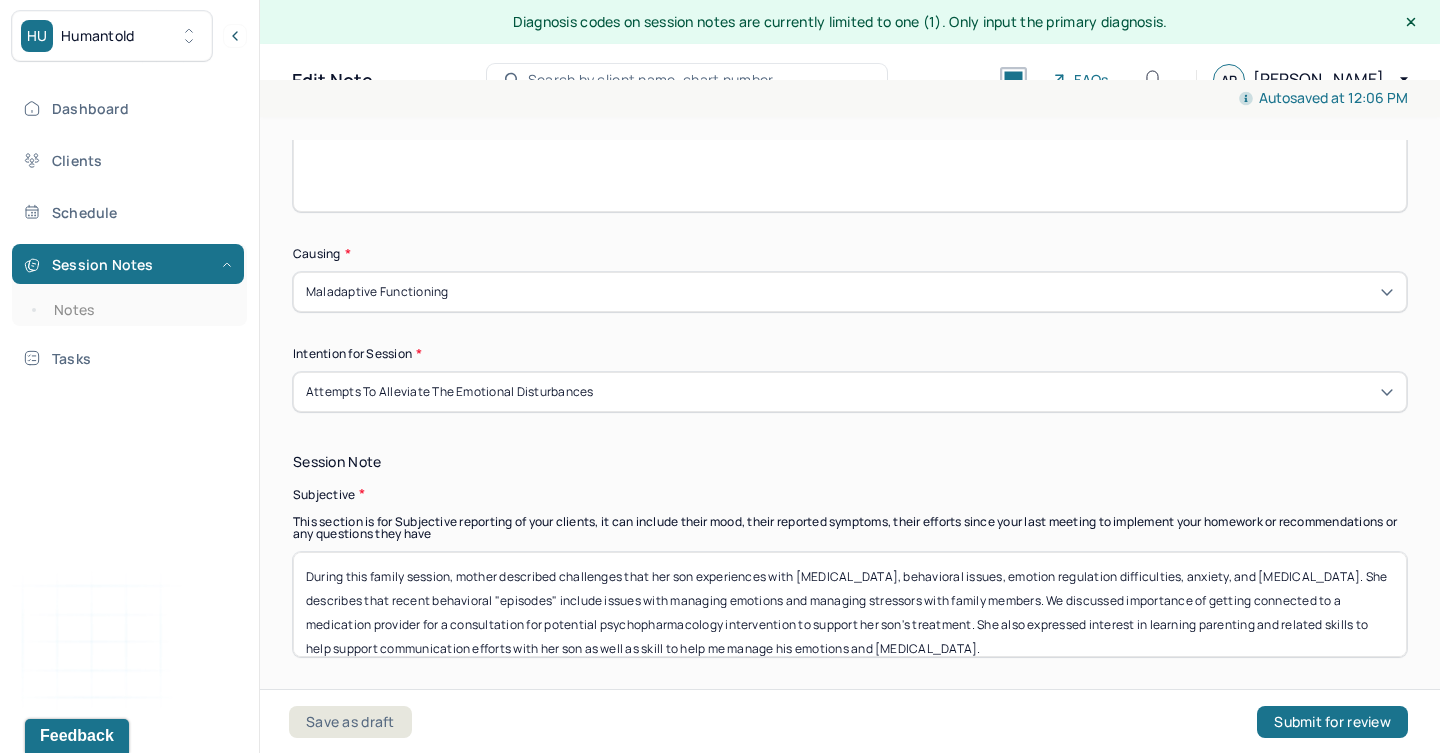 type on "Demonstrates difficulties with emotion regulation and impusivity" 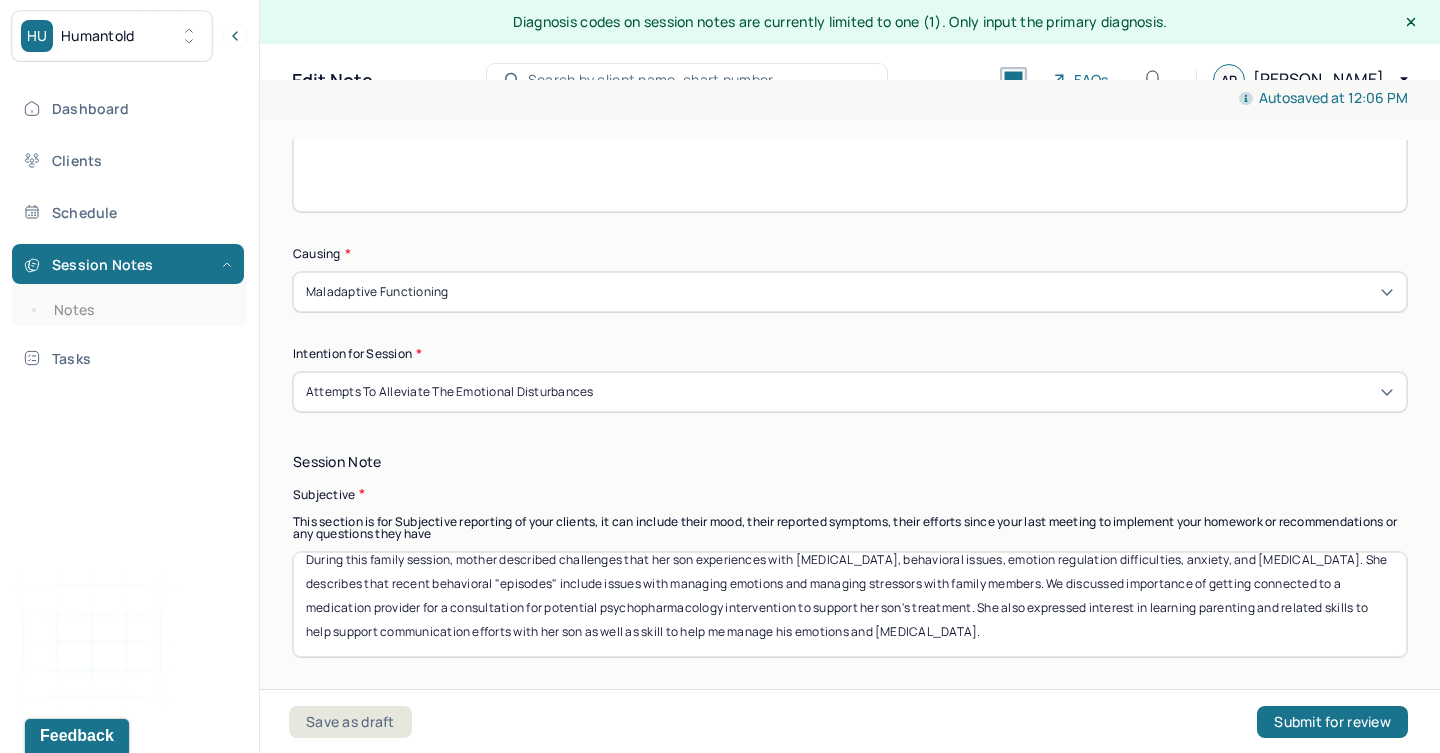 scroll, scrollTop: 16, scrollLeft: 0, axis: vertical 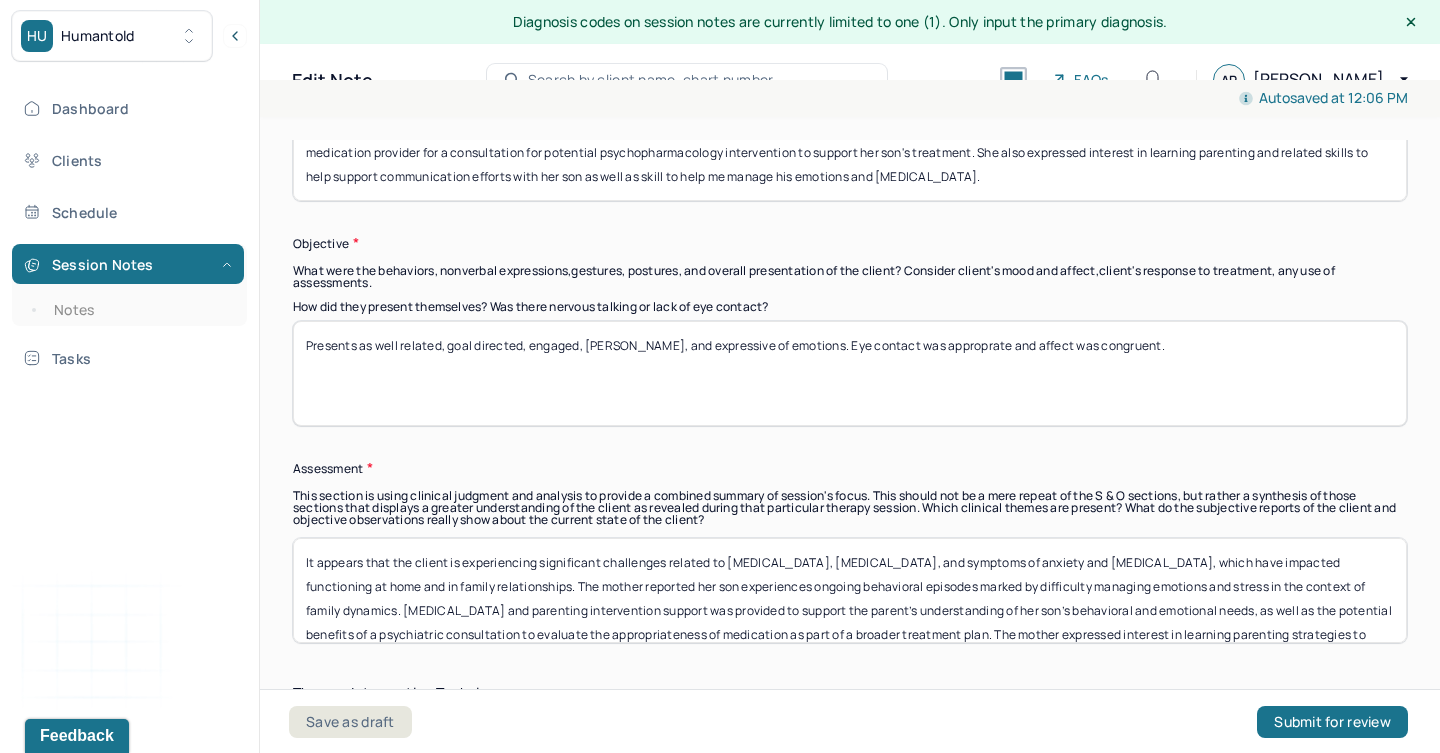click on "It appears that the client is experiencing significant challenges related to [MEDICAL_DATA], [MEDICAL_DATA], and symptoms of anxiety and [MEDICAL_DATA], which have impacted functioning at home and in family relationships. The mother reported her son experiences ongoing behavioral episodes marked by difficulty managing emotions and stress in the context of family dynamics. [MEDICAL_DATA] and parenting intervention support was provided to support the parent’s understanding of her son’s behavioral and emotional needs, as well as the potential benefits of a psychiatric consultation to evaluate the appropriateness of medication as part of a broader treatment plan. The mother expressed interest in learning parenting strategies to better support her son’s emotional regulation, improve communication, and manage behavioral challenges" at bounding box center [850, 590] 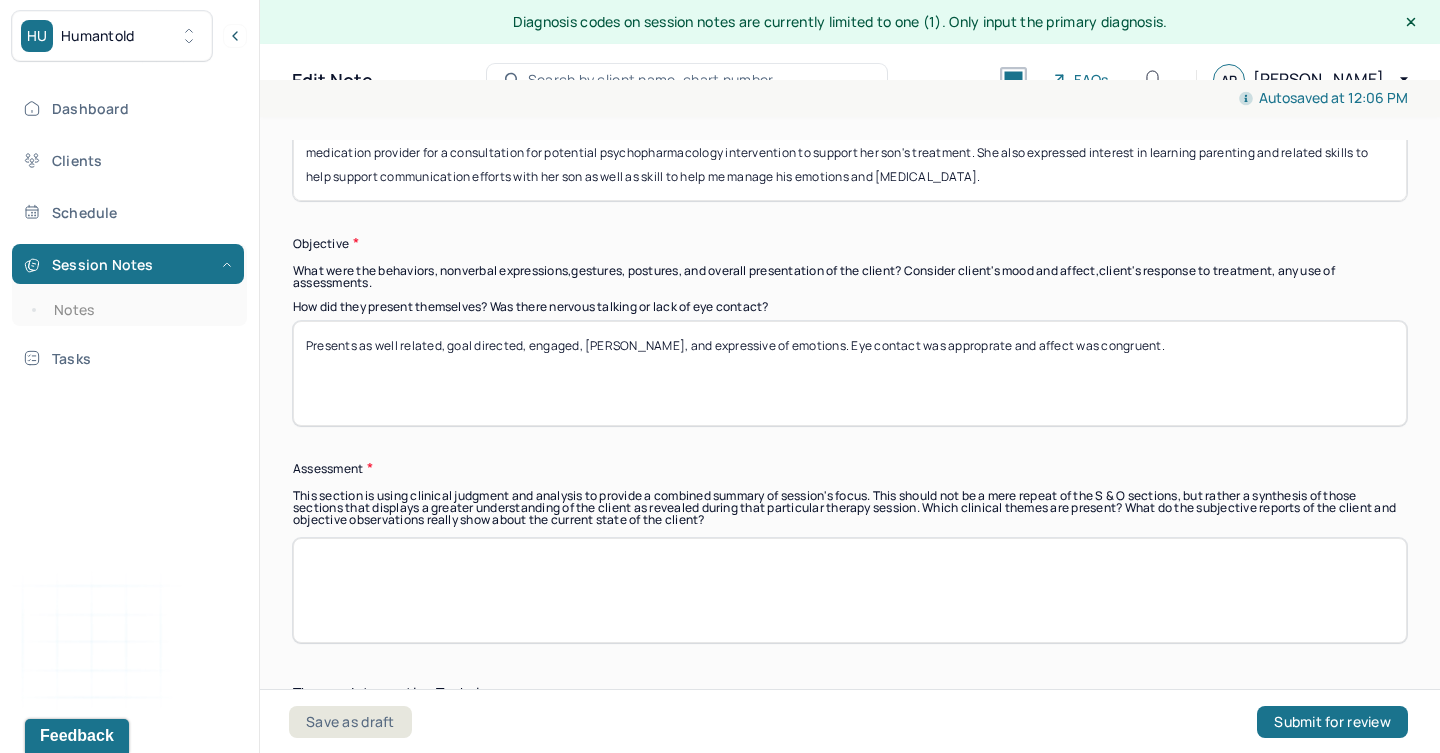paste on "During this family session, the mother shared concerns about her son’s ongoing challenges with [MEDICAL_DATA], behavioral issues, [MEDICAL_DATA], anxiety, and [MEDICAL_DATA]. She described recent behavioral episodes marked by difficulty managing emotions and heightened conflict with family members. In response, we discussed the potential need for a higher level of care and provided the mother with referrals for [MEDICAL_DATA] providers and local partial hospitalization programs (PHPs) that may offer more structured support. Additionally, we focused on parenting strategies aimed at improving communication, strengthening engagement in care, and supporting her son’s ability to manage emotions and impulses more effectively." 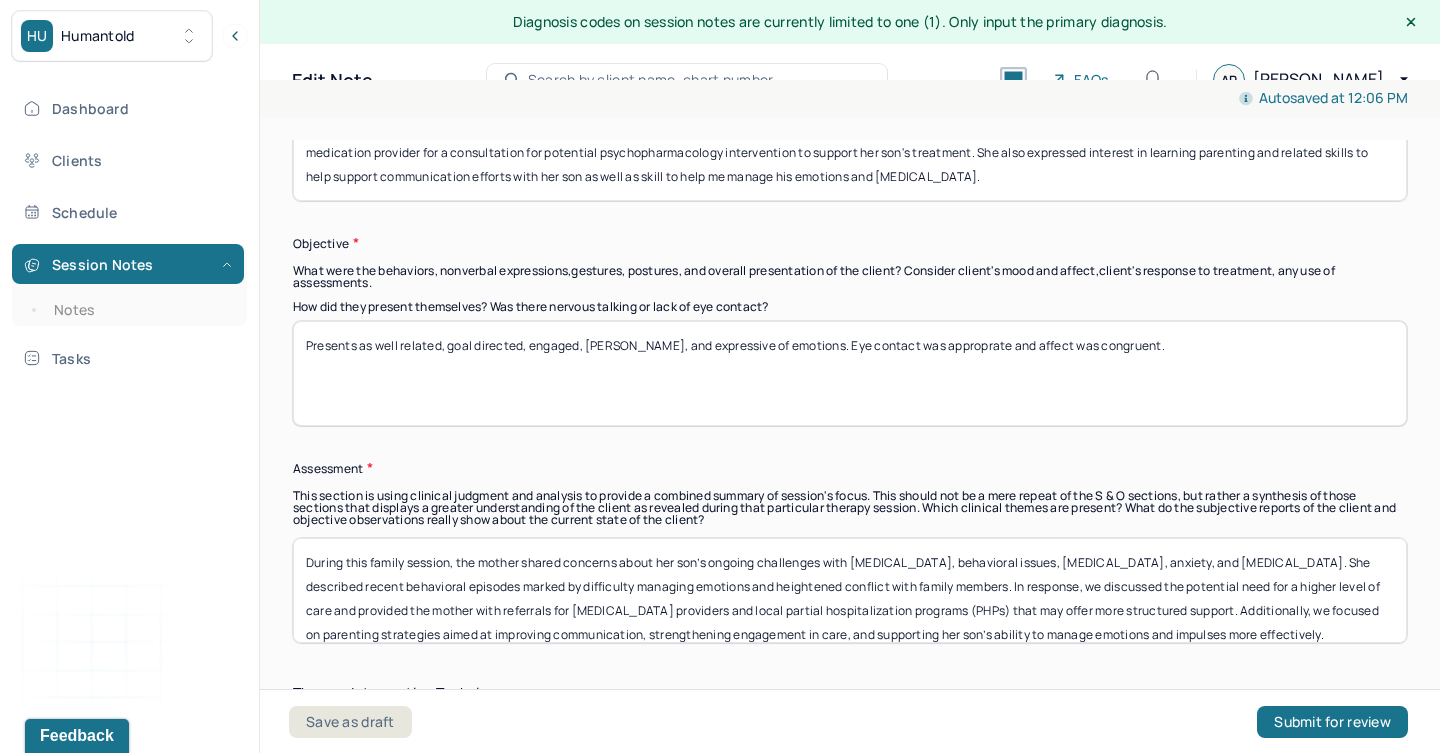 scroll, scrollTop: 1, scrollLeft: 0, axis: vertical 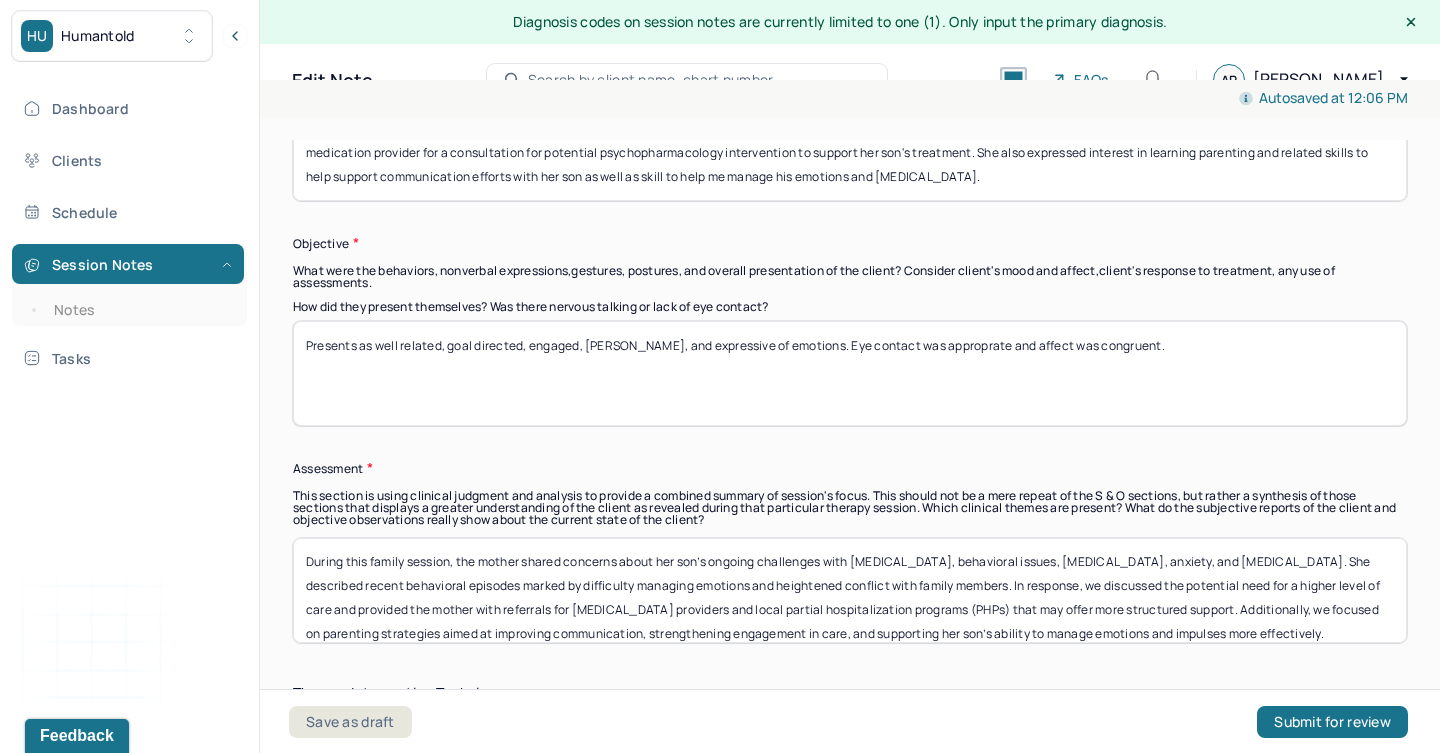 type on "During this family session, the mother shared concerns about her son’s ongoing challenges with [MEDICAL_DATA], behavioral issues, [MEDICAL_DATA], anxiety, and [MEDICAL_DATA]. She described recent behavioral episodes marked by difficulty managing emotions and heightened conflict with family members. In response, we discussed the potential need for a higher level of care and provided the mother with referrals for [MEDICAL_DATA] providers and local partial hospitalization programs (PHPs) that may offer more structured support. Additionally, we focused on parenting strategies aimed at improving communication, strengthening engagement in care, and supporting her son’s ability to manage emotions and impulses more effectively." 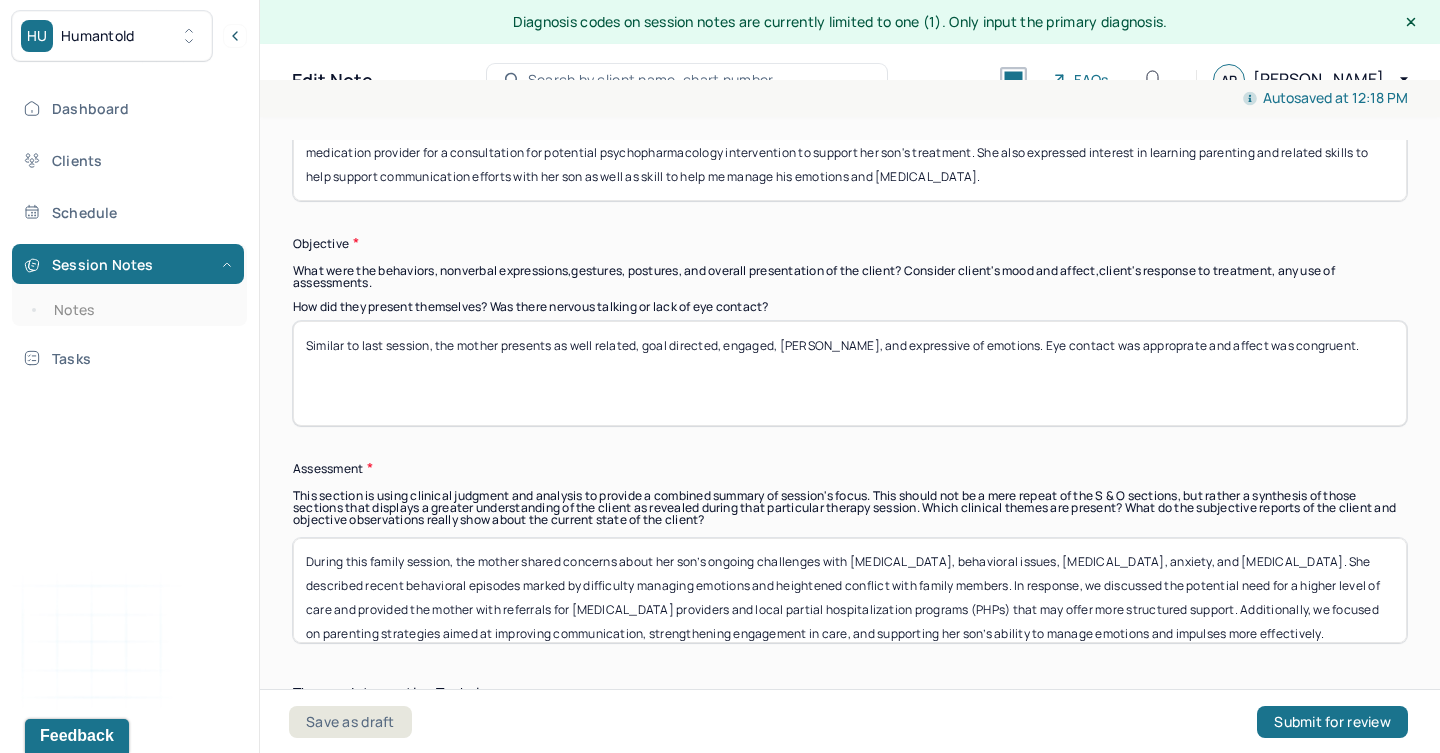 click on "Presents as well related, goal directed, engaged, [PERSON_NAME], and expressive of emotions. Eye contact was approprate and affect was congruent." at bounding box center [850, 373] 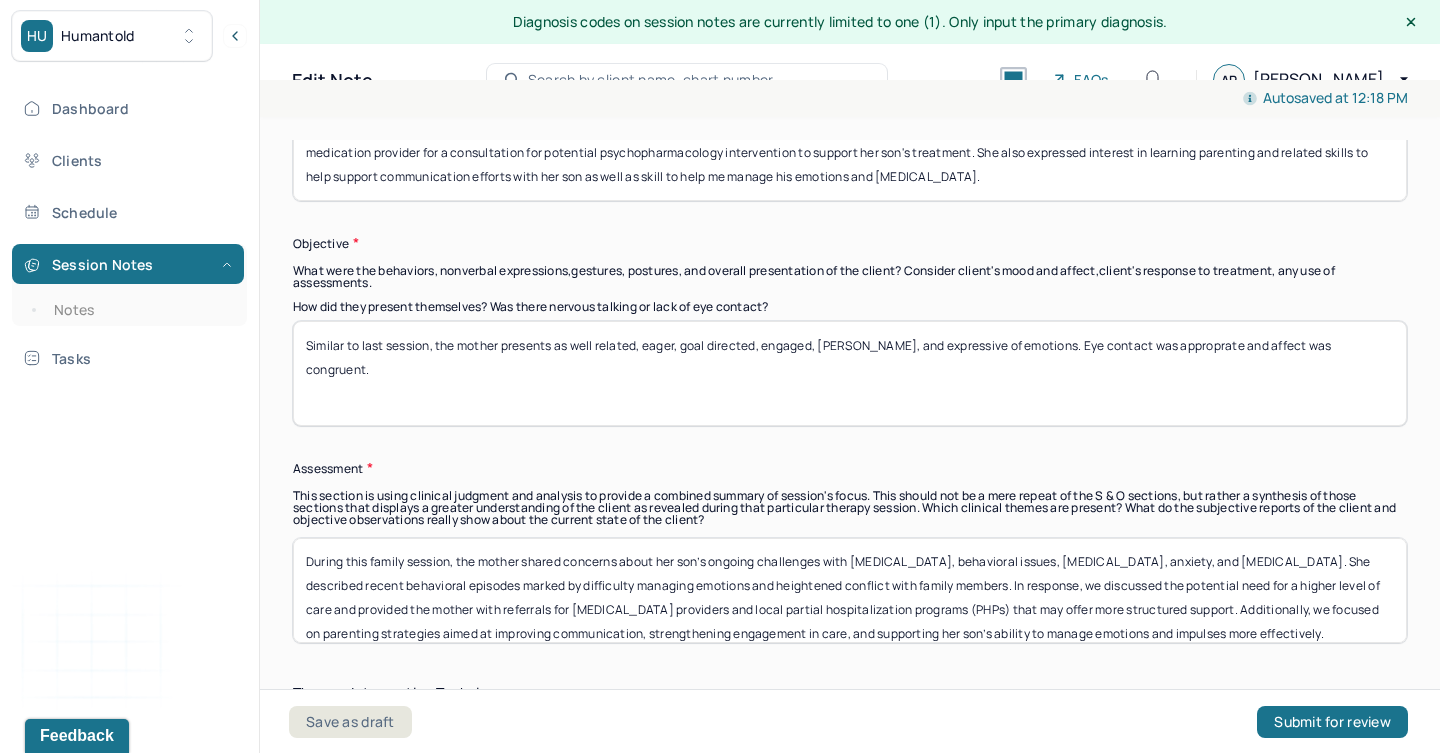 drag, startPoint x: 823, startPoint y: 343, endPoint x: 890, endPoint y: 342, distance: 67.00746 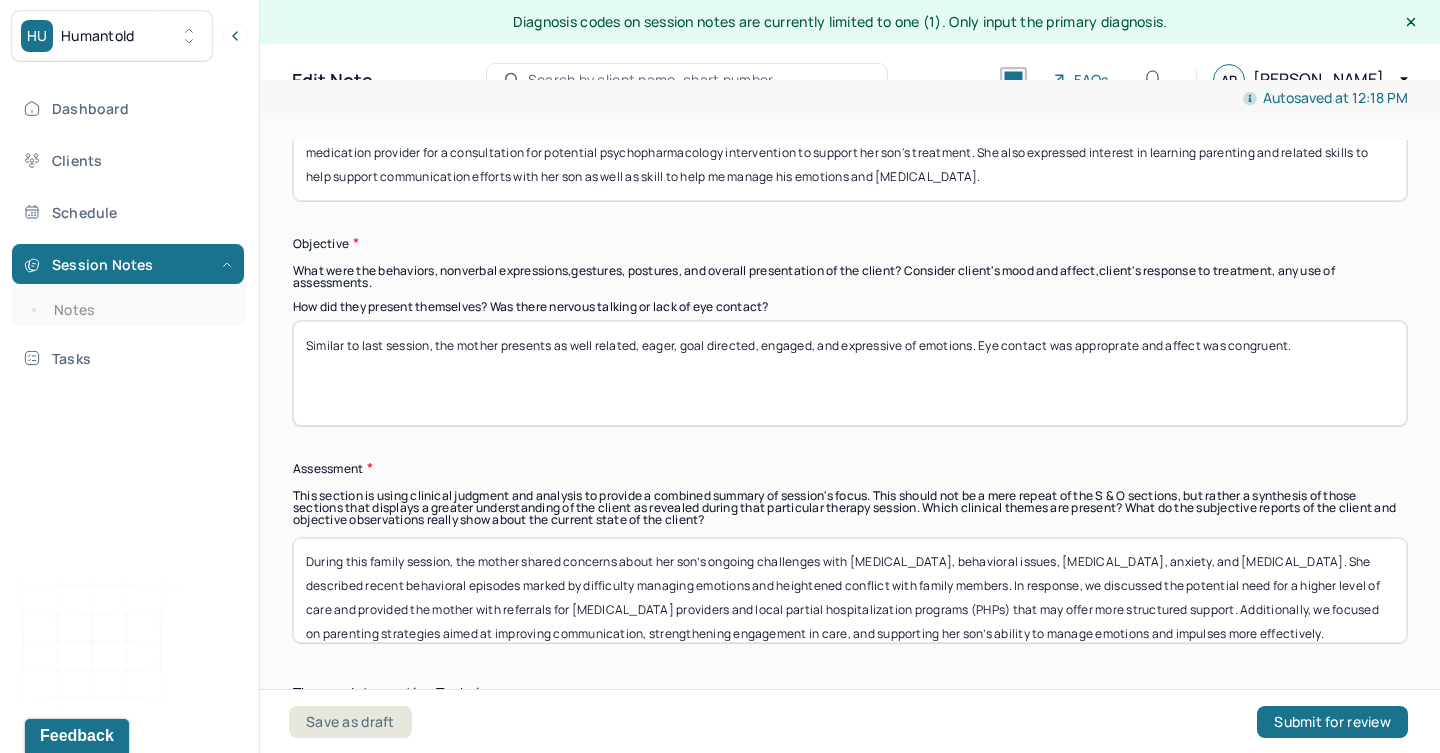 click on "Similar to last session, the mother presents as well related, eager, goal directed, engaged, [PERSON_NAME], and expressive of emotions. Eye contact was approprate and affect was congruent." at bounding box center [850, 373] 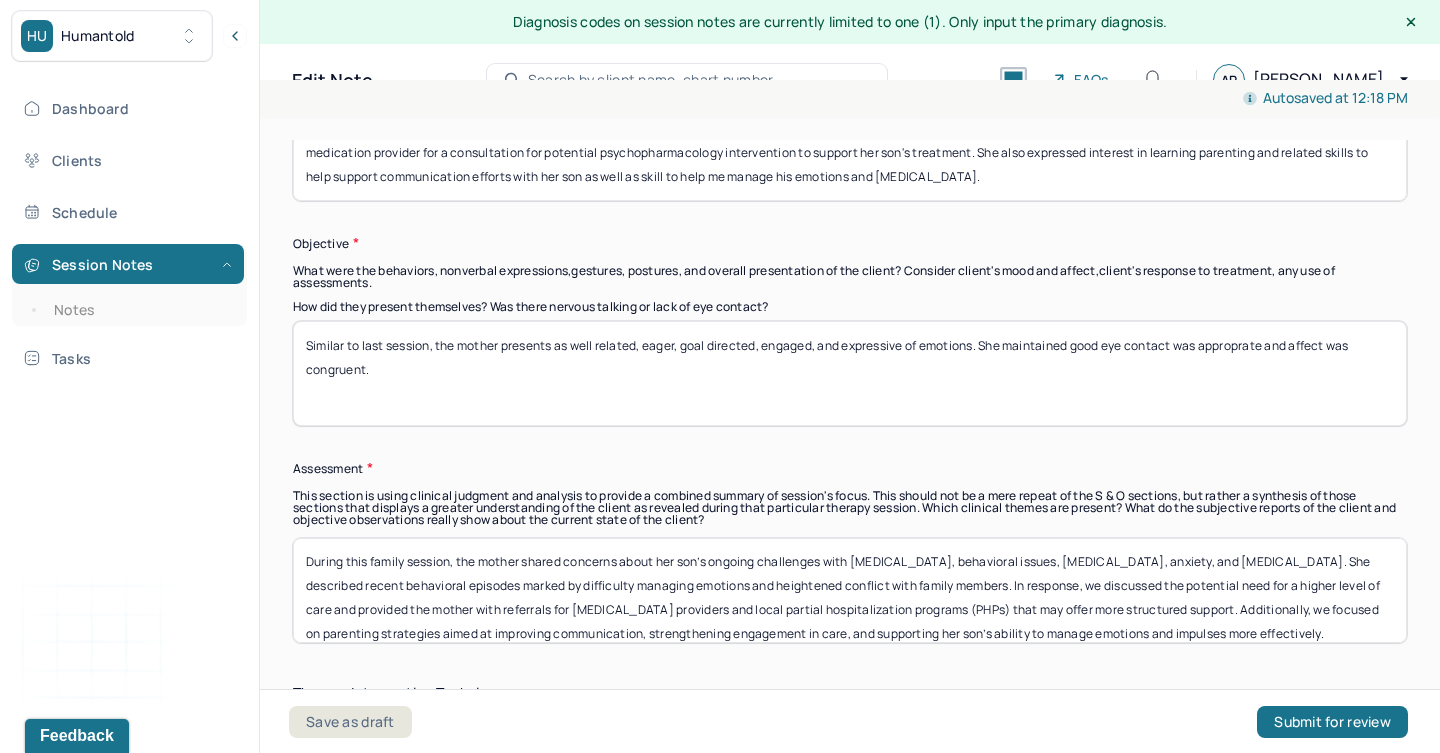 click on "Similar to last session, the mother presents as well related, eager, goal directed, engaged, and expressive of emotions. Eye contact was approprate and affect was congruent." at bounding box center [850, 373] 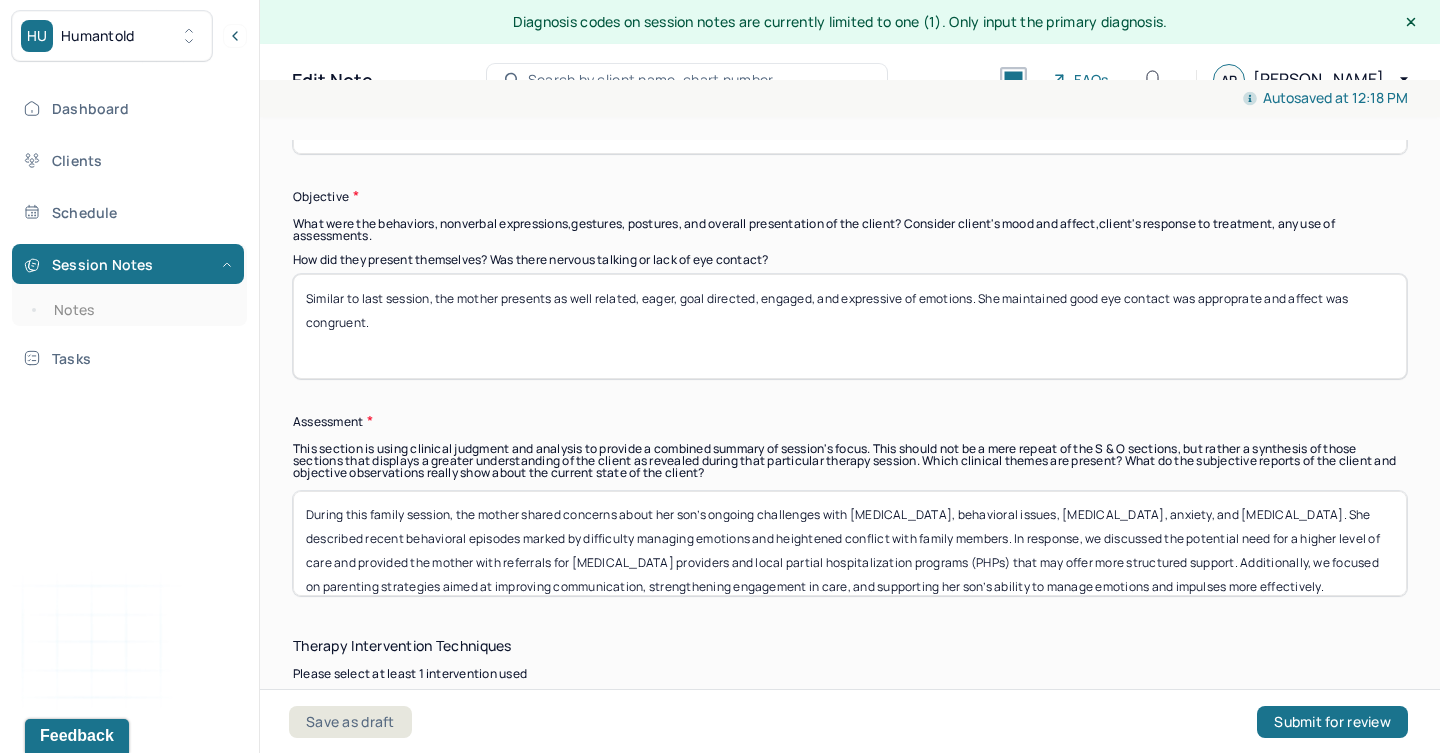 scroll, scrollTop: 1669, scrollLeft: 0, axis: vertical 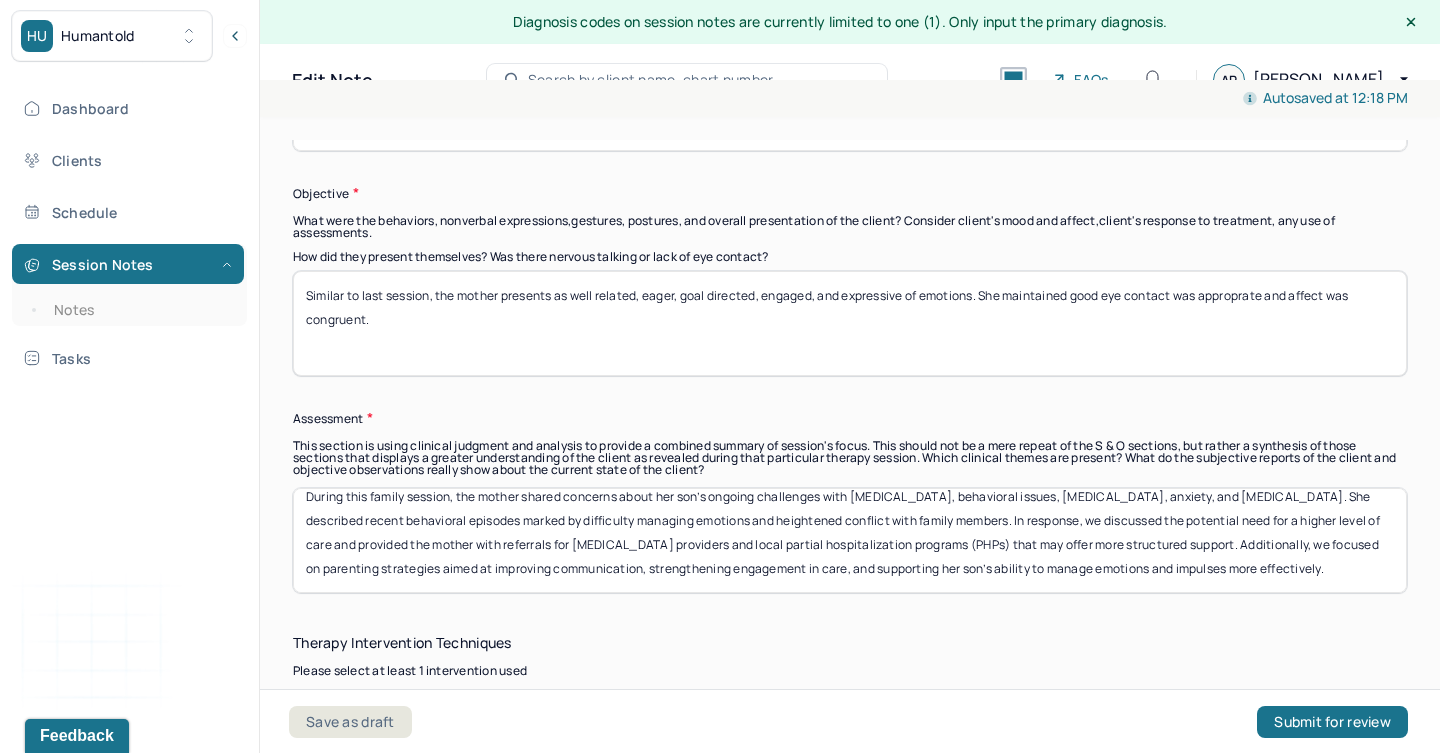 type on "Similar to last session, the mother presents as well related, eager, goal directed, engaged, and expressive of emotions. She maintained good eye contact was approprate and affect was congruent." 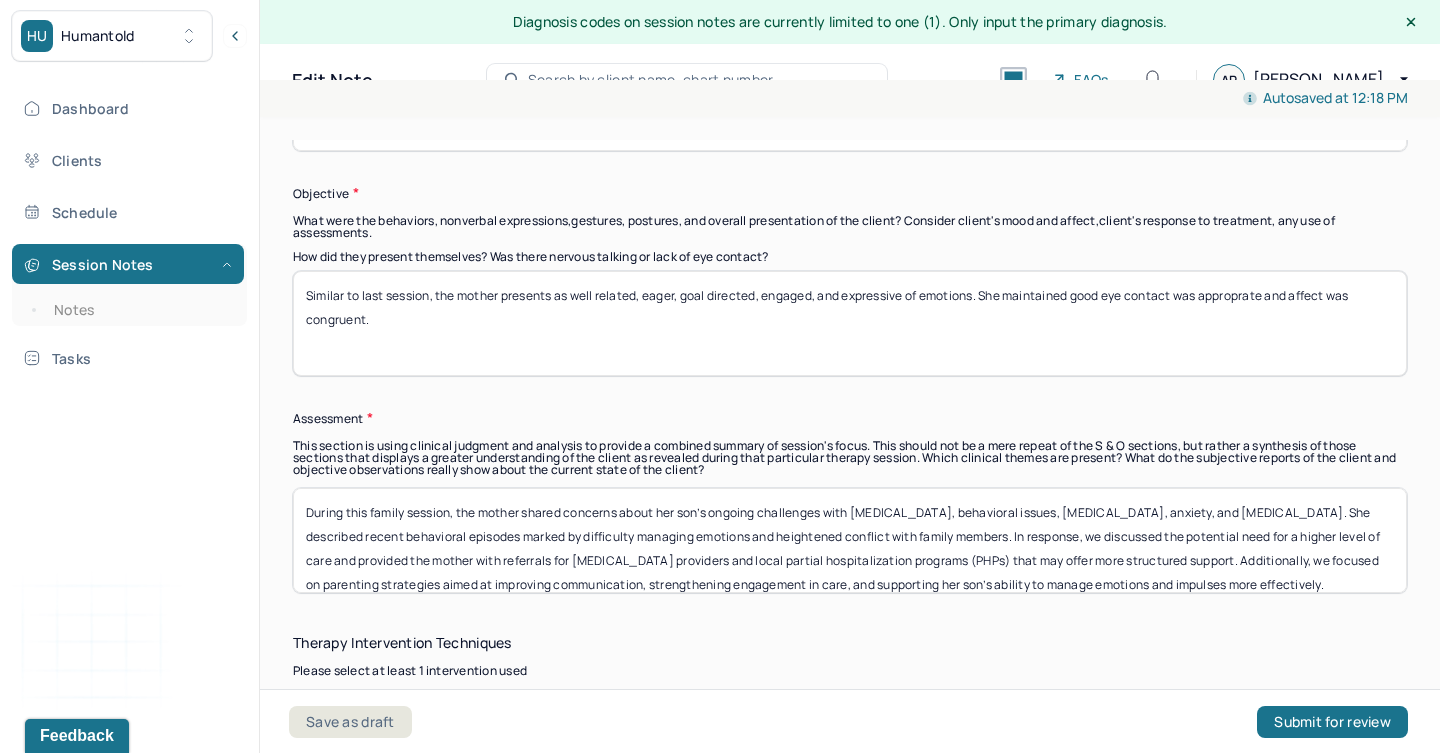 scroll, scrollTop: 0, scrollLeft: 0, axis: both 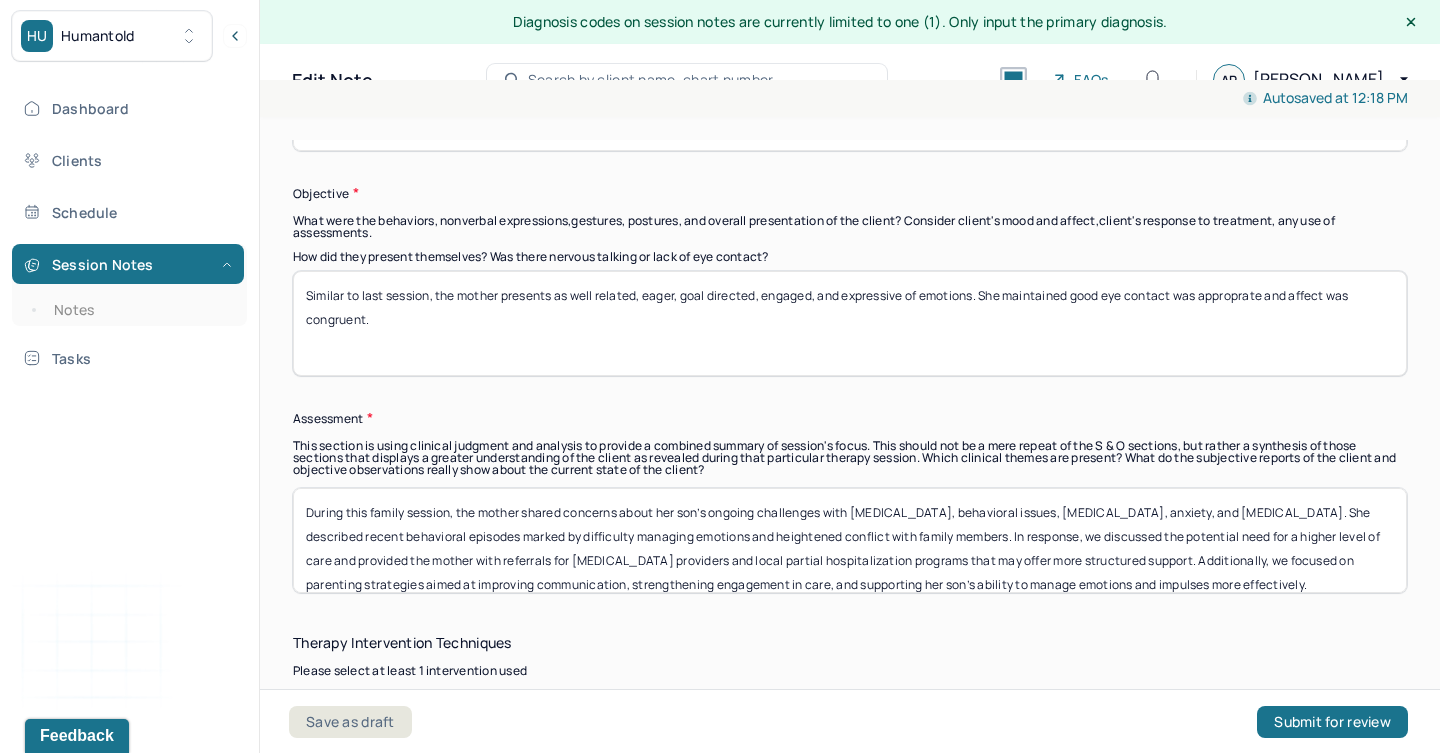 drag, startPoint x: 1236, startPoint y: 552, endPoint x: 1317, endPoint y: 554, distance: 81.02469 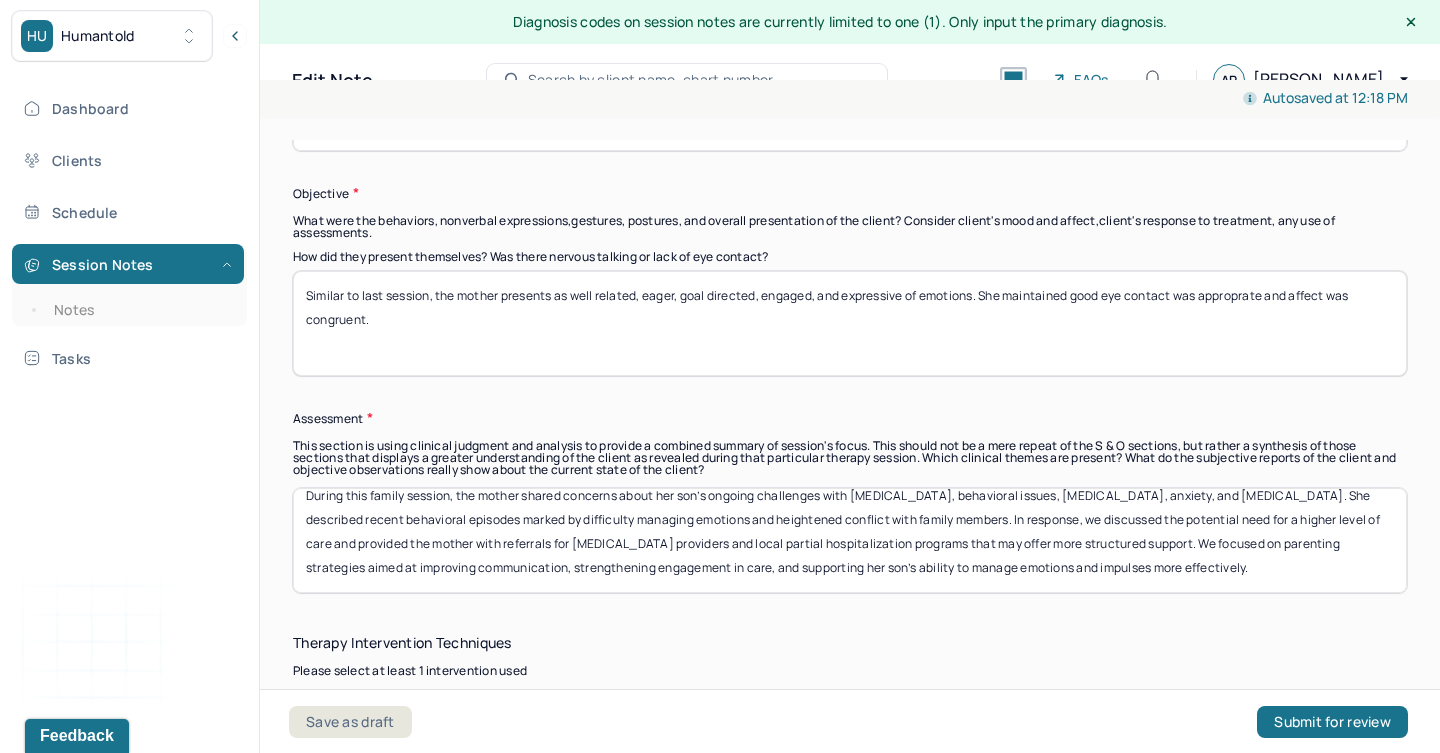 scroll, scrollTop: 16, scrollLeft: 0, axis: vertical 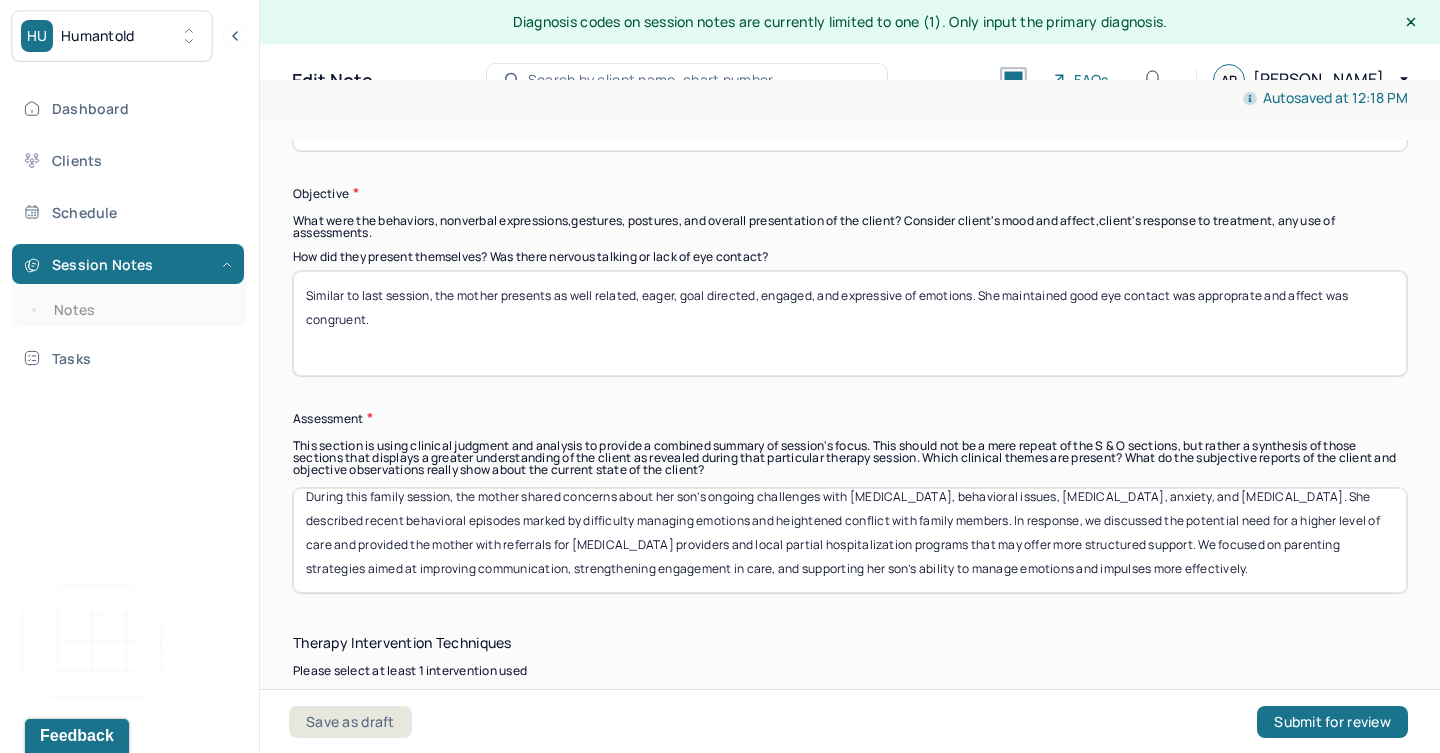 click on "During this family session, the mother shared concerns about her son’s ongoing challenges with [MEDICAL_DATA], behavioral issues, [MEDICAL_DATA], anxiety, and [MEDICAL_DATA]. She described recent behavioral episodes marked by difficulty managing emotions and heightened conflict with family members. In response, we discussed the potential need for a higher level of care and provided the mother with referrals for [MEDICAL_DATA] providers and local partial hospitalization programs that may offer more structured support. We focused on parenting strategies aimed at improving communication, strengthening engagement in care, and supporting her son’s ability to manage emotions and impulses more effectively." at bounding box center (850, 540) 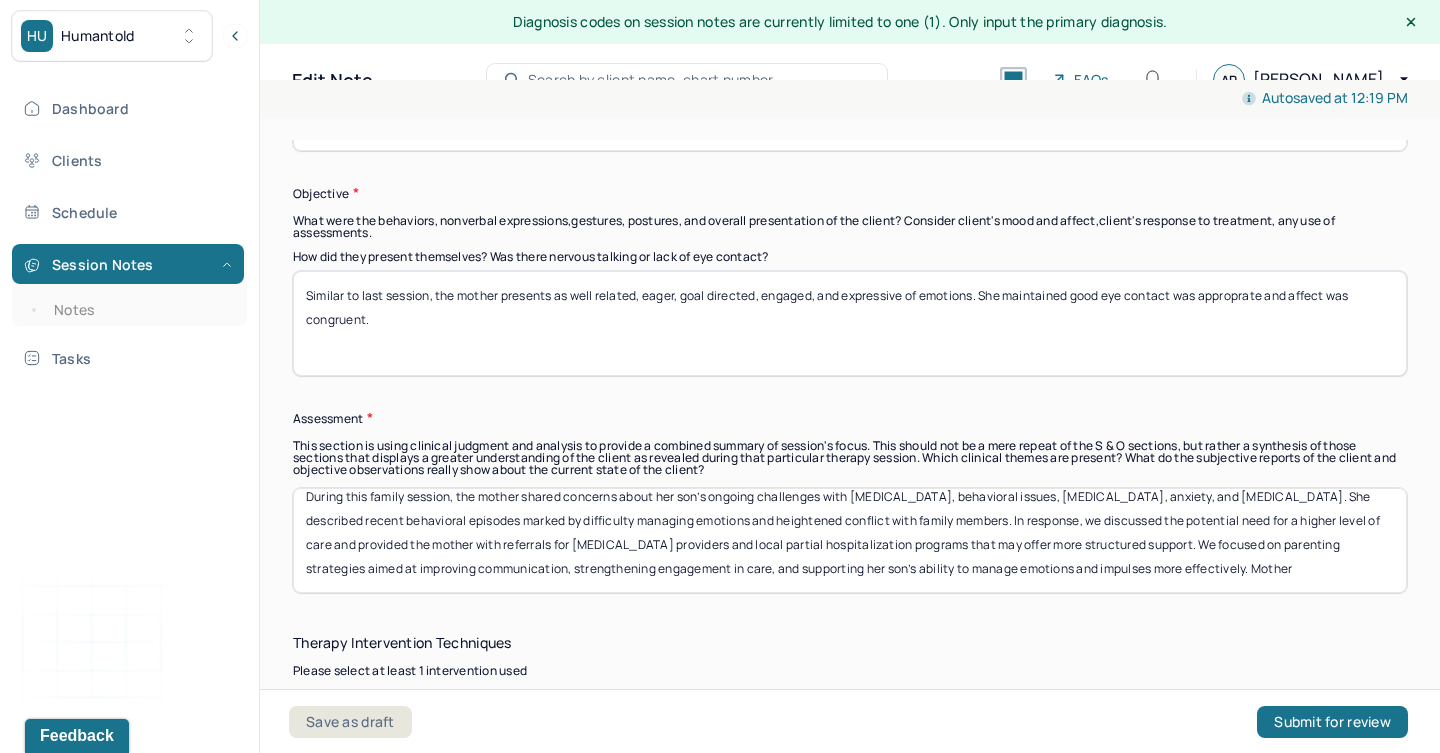 scroll, scrollTop: 1687, scrollLeft: 0, axis: vertical 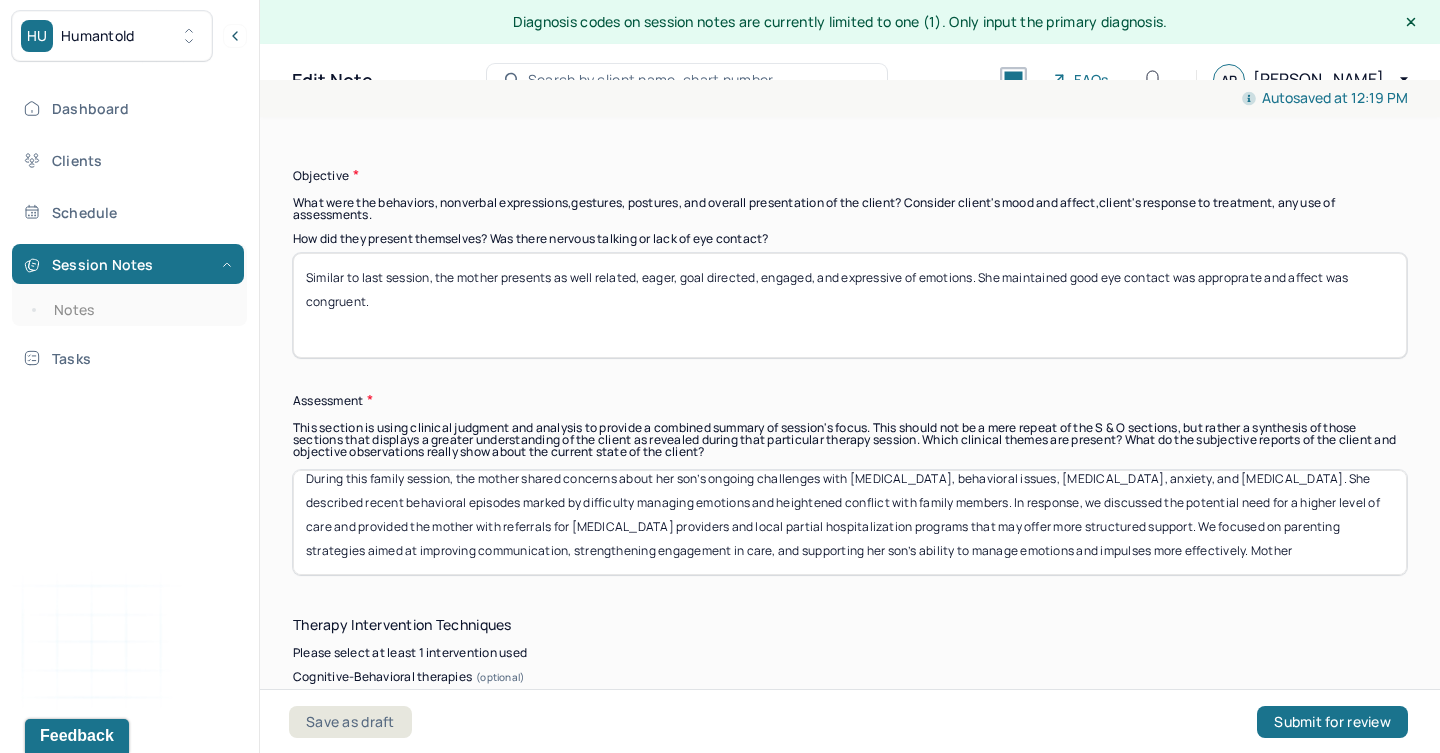 drag, startPoint x: 1306, startPoint y: 551, endPoint x: 1257, endPoint y: 552, distance: 49.010204 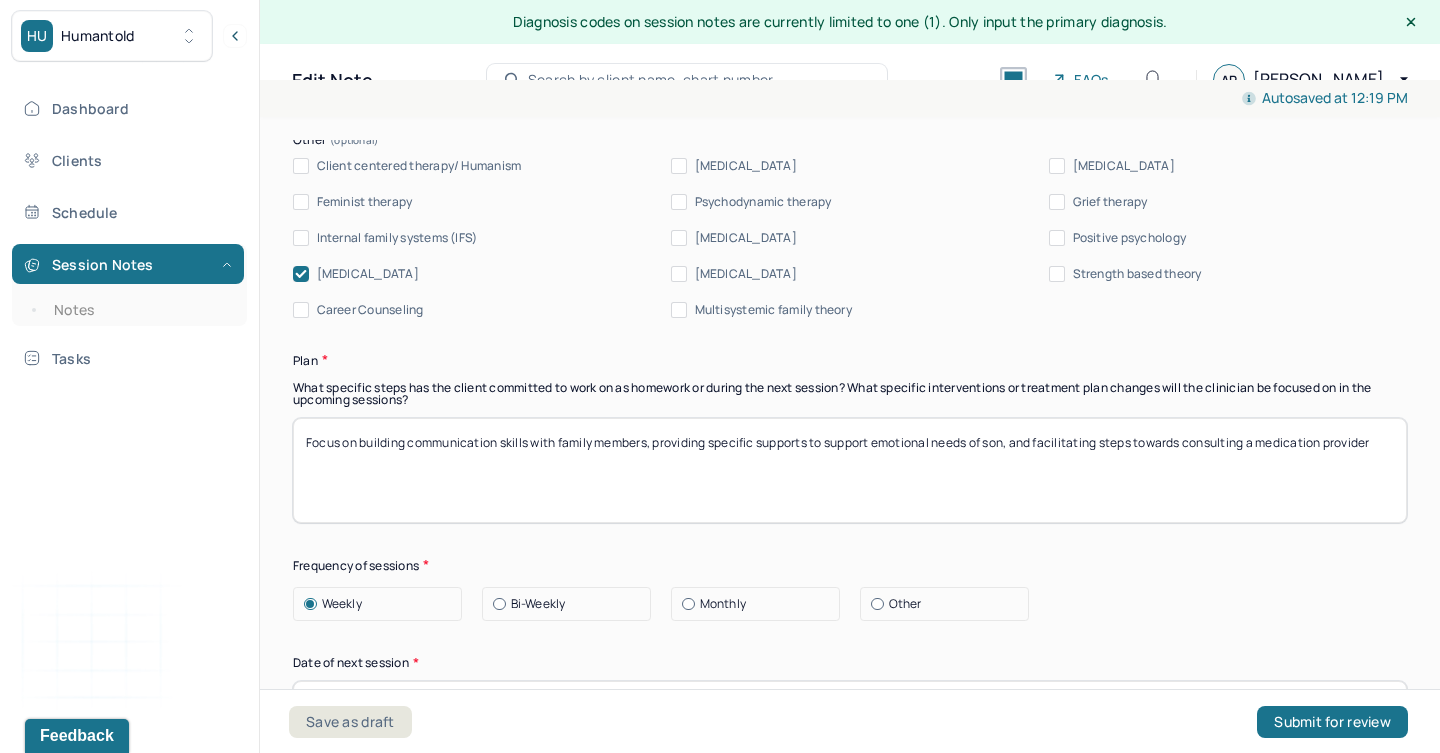 scroll, scrollTop: 2438, scrollLeft: 0, axis: vertical 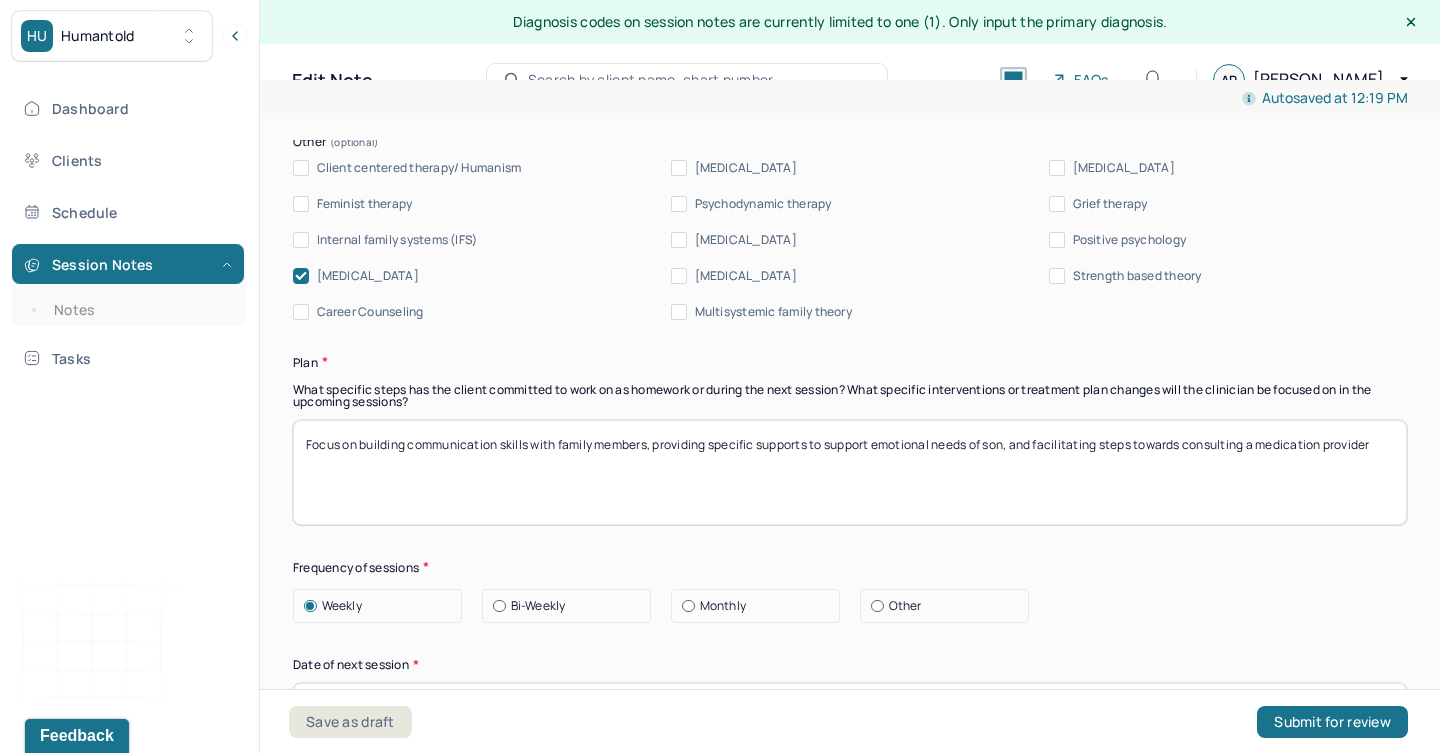 type on "During this family session, the mother shared concerns about her son’s ongoing challenges with [MEDICAL_DATA], behavioral issues, [MEDICAL_DATA], anxiety, and [MEDICAL_DATA]. She described recent behavioral episodes marked by difficulty managing emotions and heightened conflict with family members. In response, we discussed the potential need for a higher level of care and provided the mother with referrals for [MEDICAL_DATA] providers and local partial hospitalization programs that may offer more structured support. We focused on parenting strategies aimed at improving communication, strengthening engagement in care, and supporting her son’s ability to manage emotions and impulses more effectively." 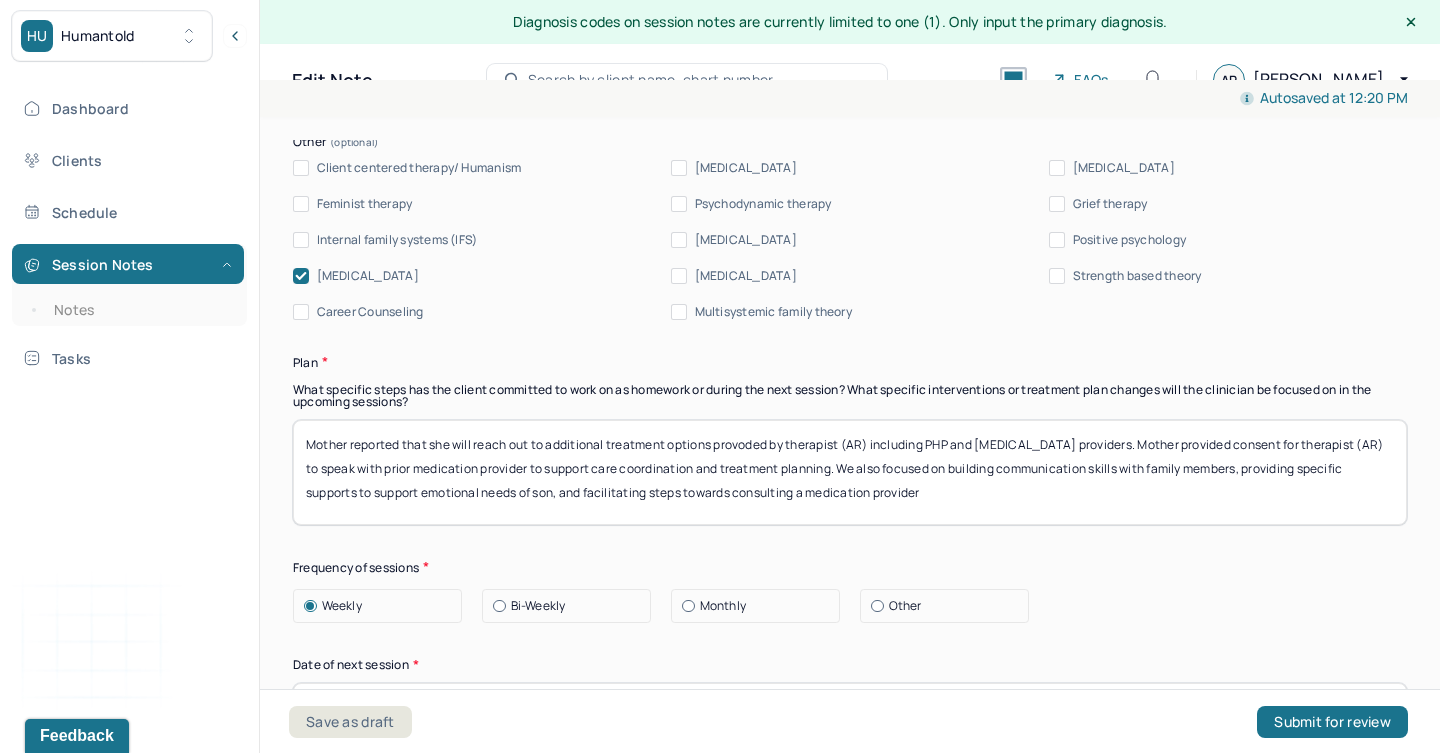 click on "Mother reported that she will reach out to additional treatment options provoded by therapist (AR) including PHP and [MEDICAL_DATA] providers. Mother provided consent for therapist (AR) to speak with prior medication provider to support care coordination and treatment planning. Focus on building communication skills with family members, providing specific supports to support emotional needs of son, and facilitating steps towards consulting a medication provider" at bounding box center (850, 472) 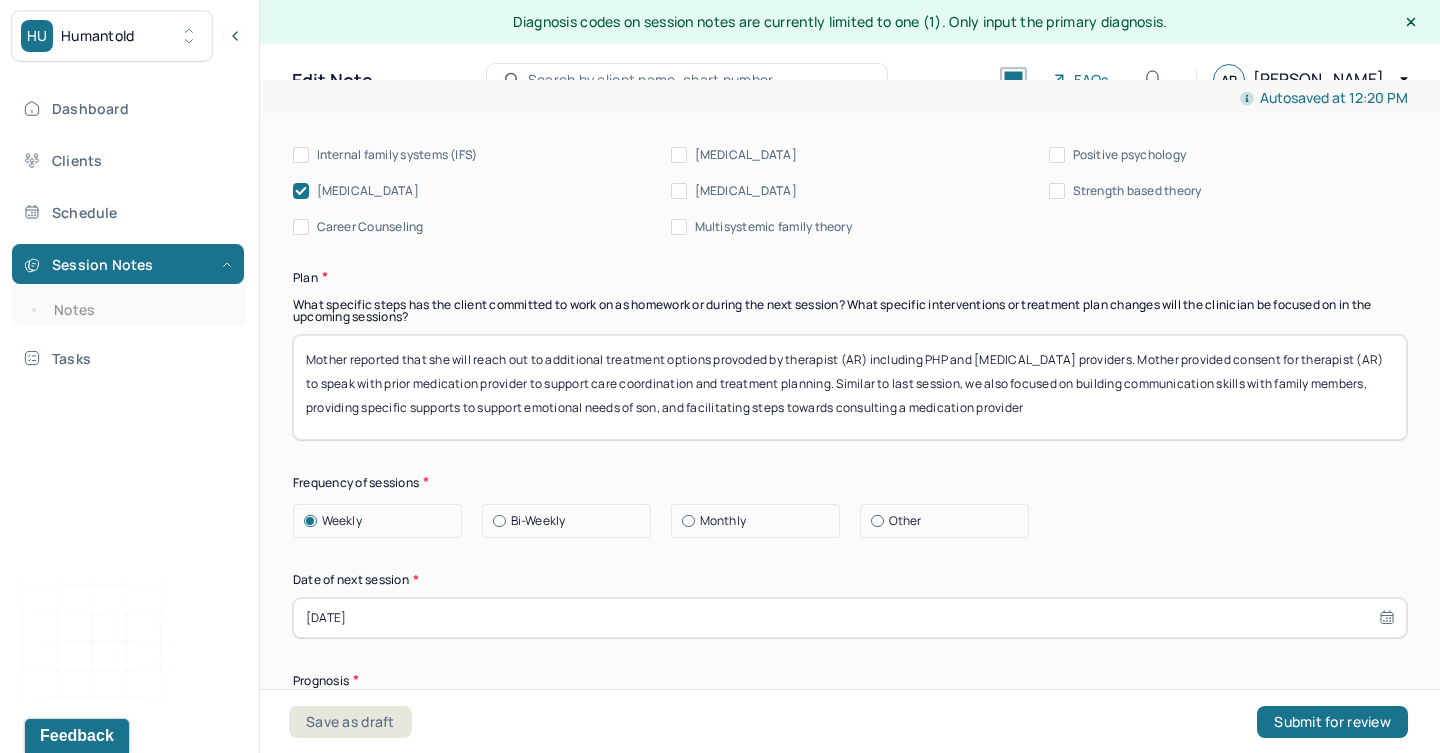 scroll, scrollTop: 2570, scrollLeft: 0, axis: vertical 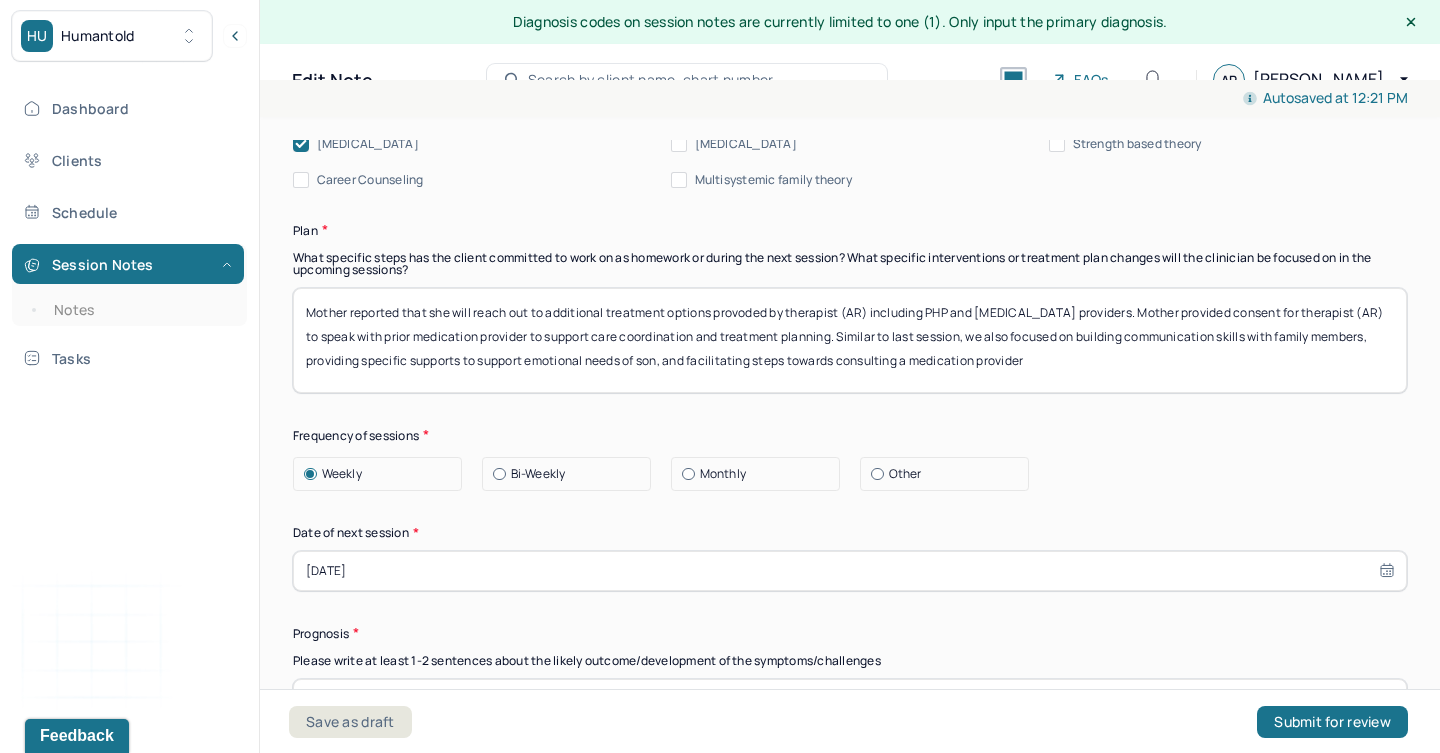 type on "Mother reported that she will reach out to additional treatment options provoded by therapist (AR) including PHP and [MEDICAL_DATA] providers. Mother provided consent for therapist (AR) to speak with prior medication provider to support care coordination and treatment planning. Similar to last session, we also focused on building communication skills with family members, providing specific supports to support emotional needs of son, and facilitating steps towards consulting a medication provider" 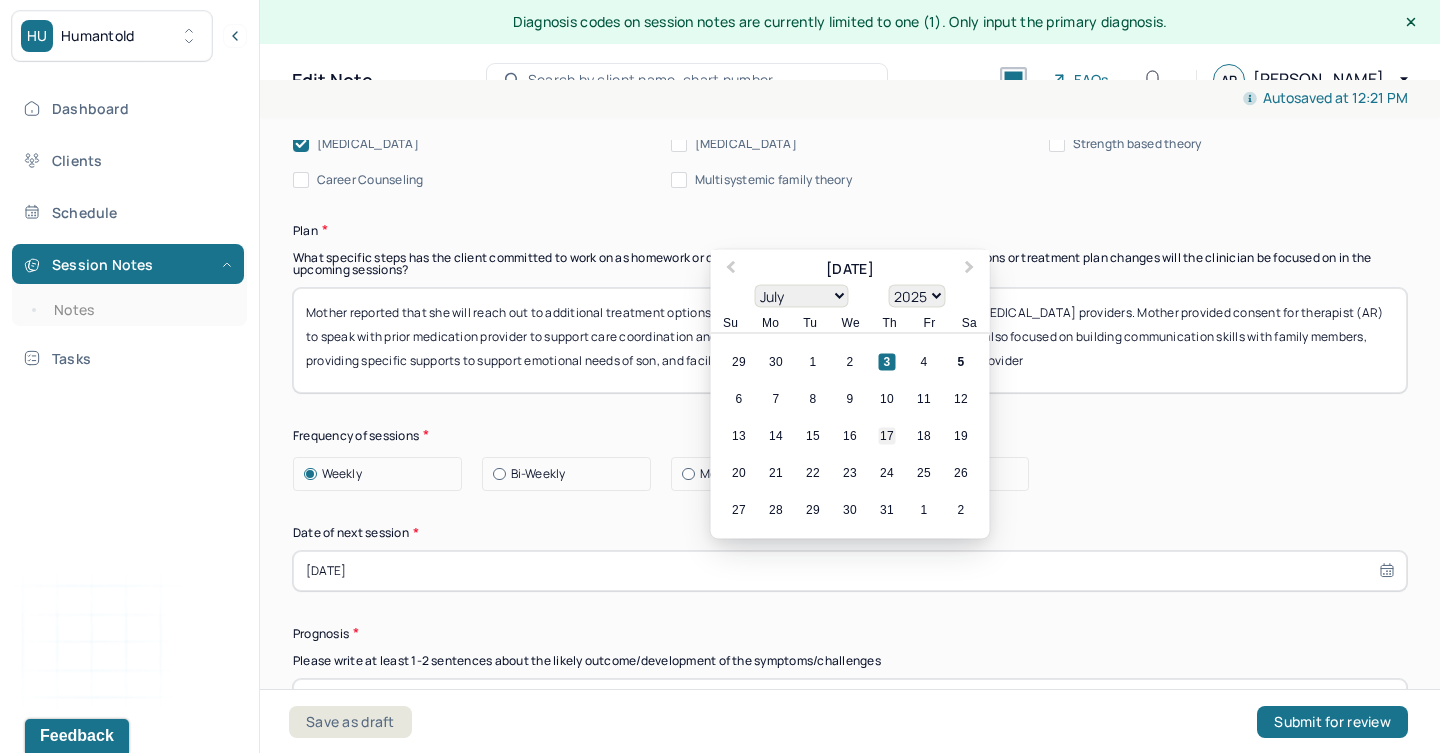 click on "17" at bounding box center [887, 435] 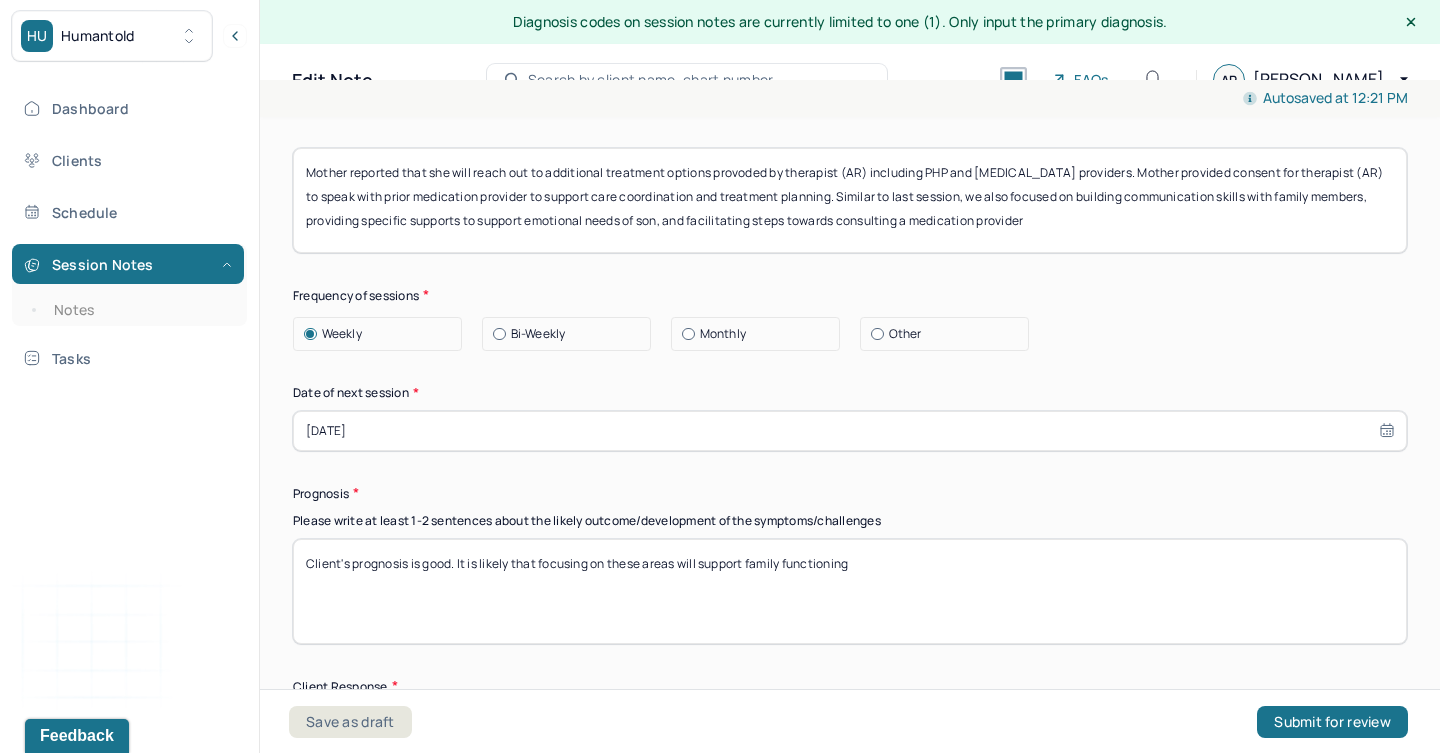 scroll, scrollTop: 2717, scrollLeft: 0, axis: vertical 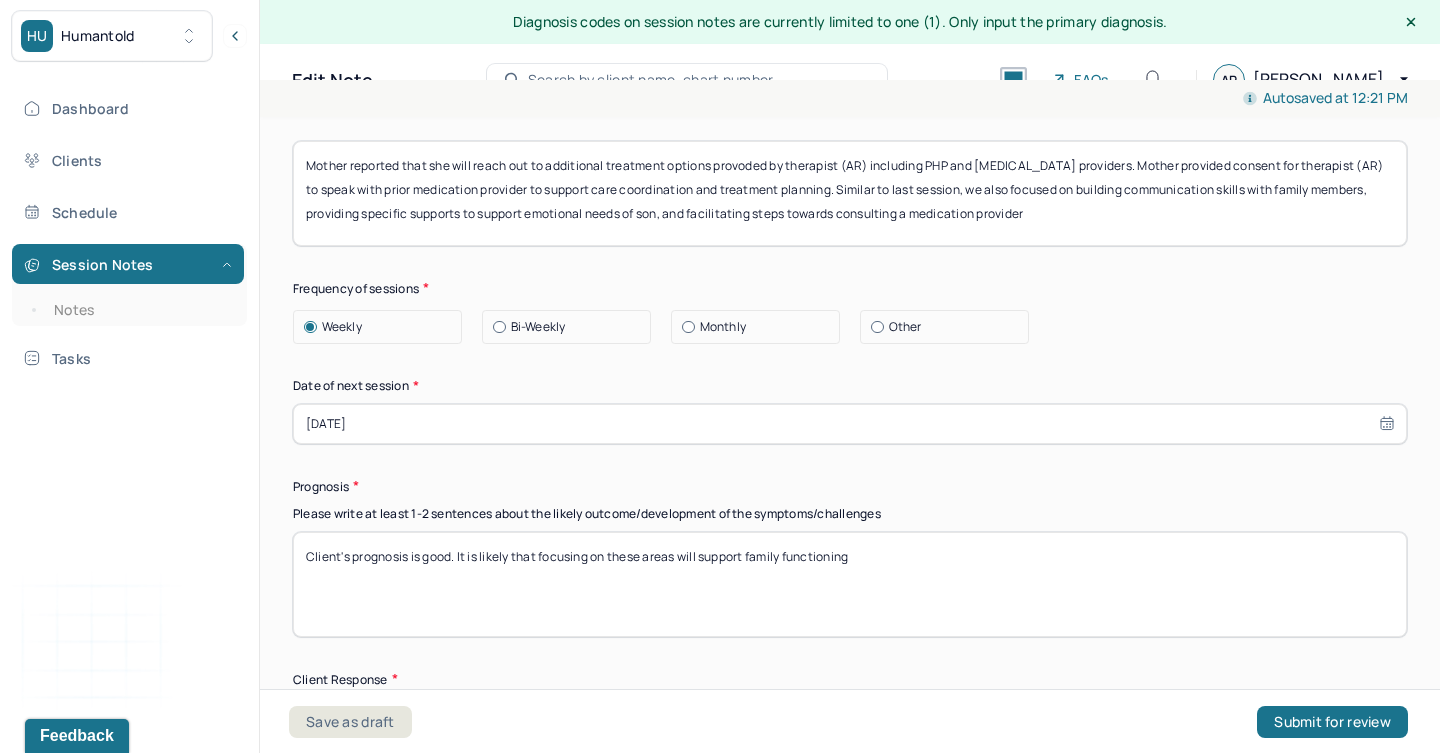 click on "Bi-Weekly" at bounding box center (538, 327) 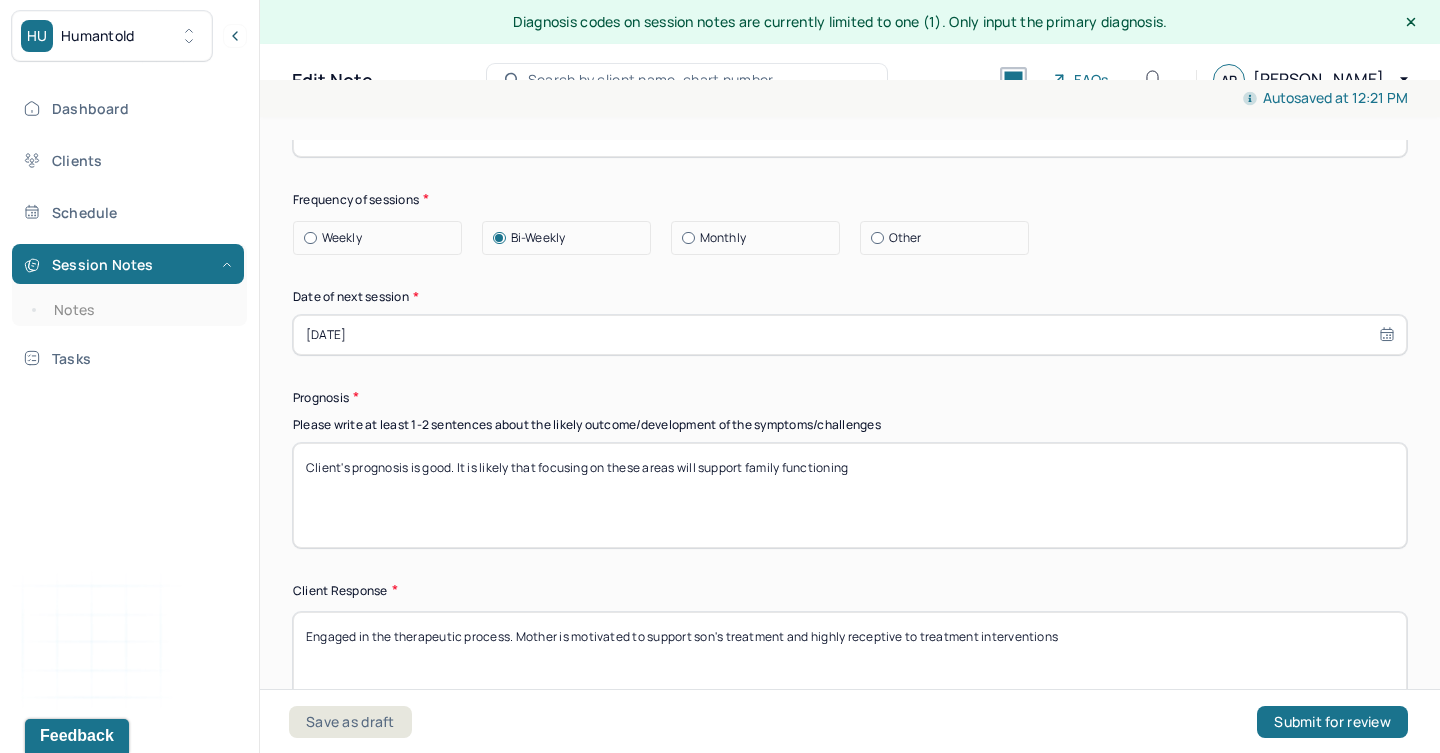 click on "Client's prognosis is good. It is likely that focusing on these areas will support family functioning" at bounding box center (850, 495) 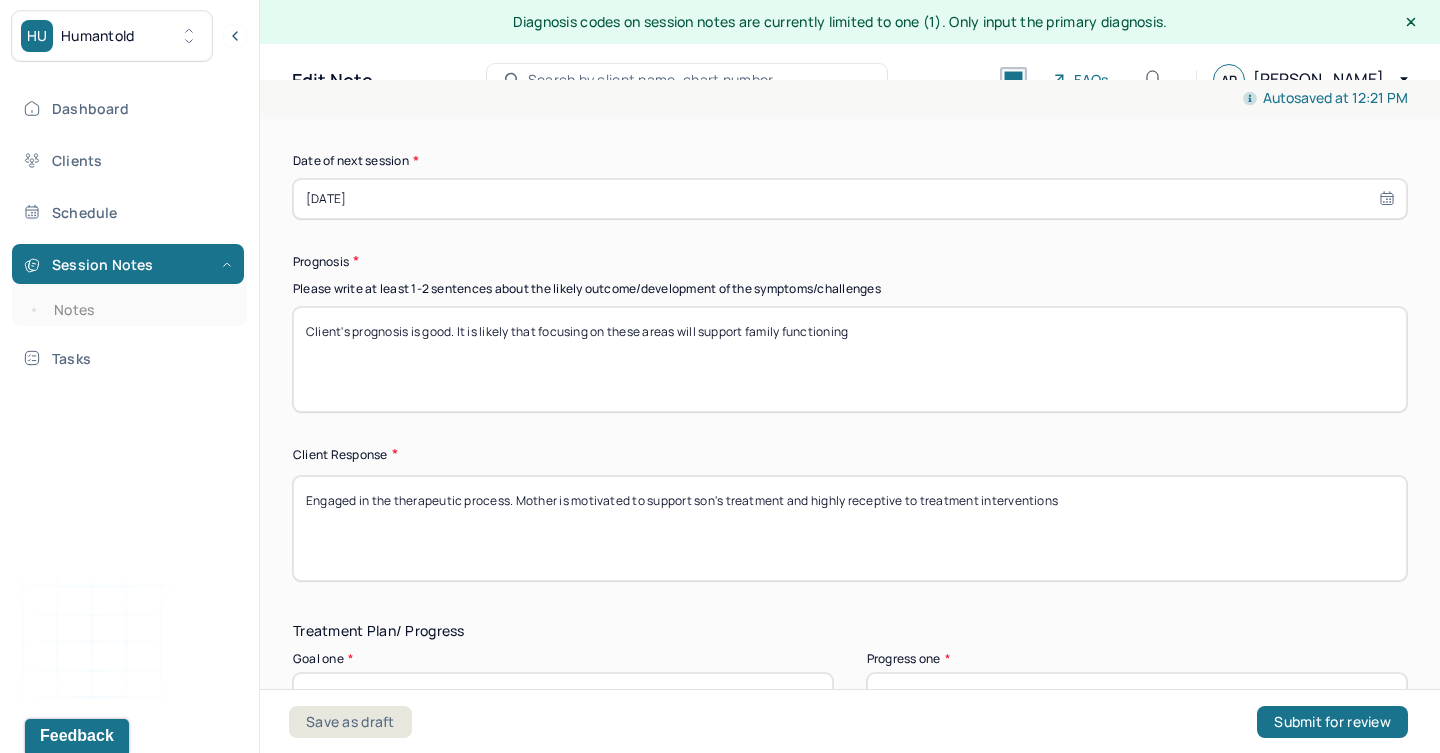 scroll, scrollTop: 2960, scrollLeft: 0, axis: vertical 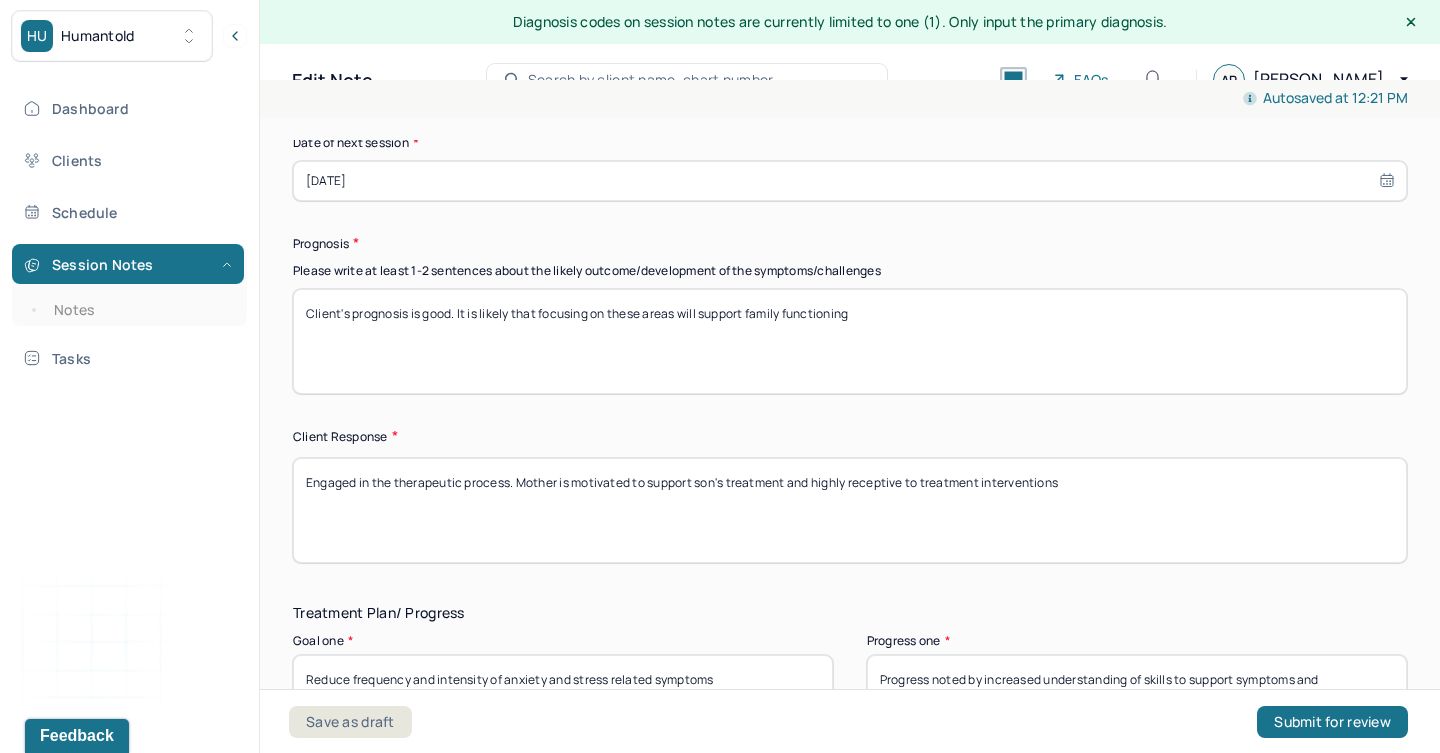 click on "Client's prognosis is good. It is likely that focusing on these areas will support family functioning" at bounding box center [850, 341] 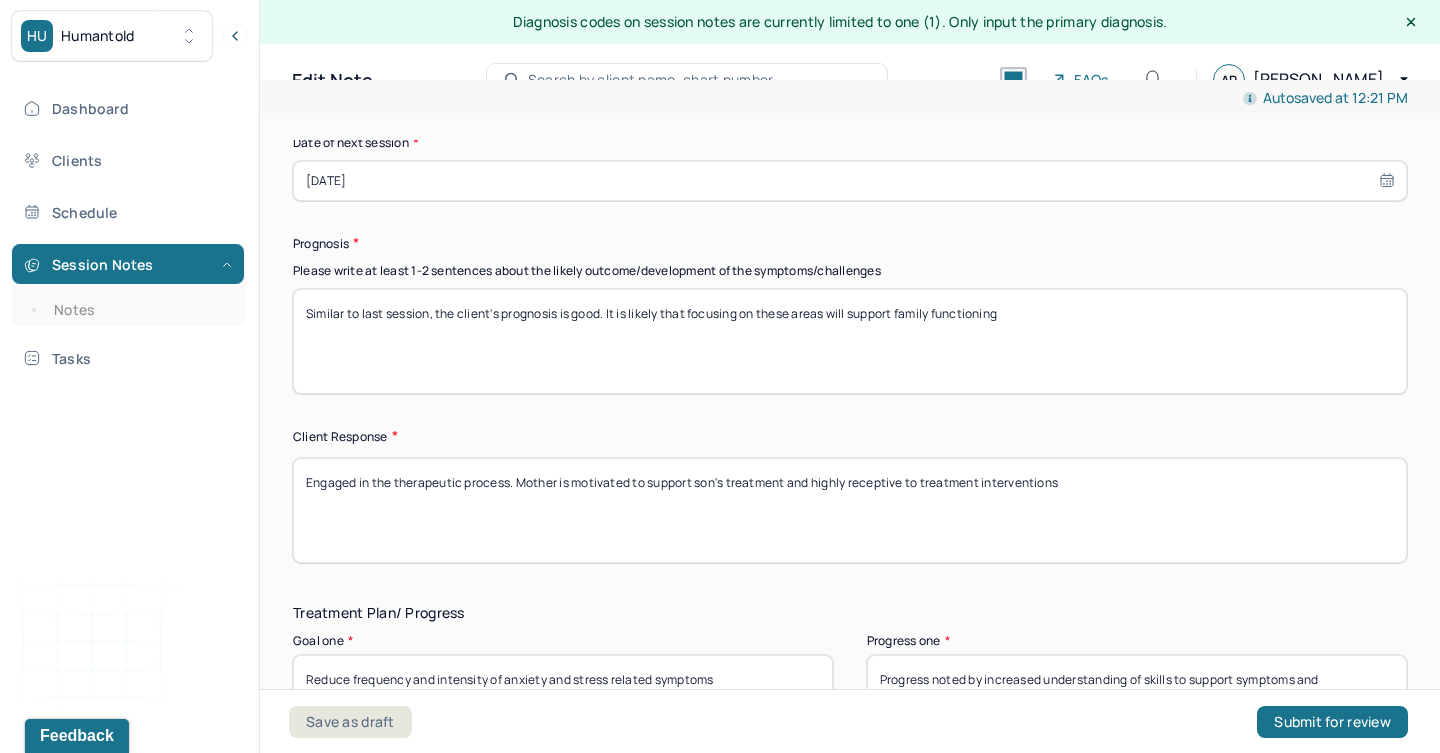 click on "Similar to last session, the client's prognosis is good. It is likely that focusing on these areas will support family functioning" at bounding box center (850, 341) 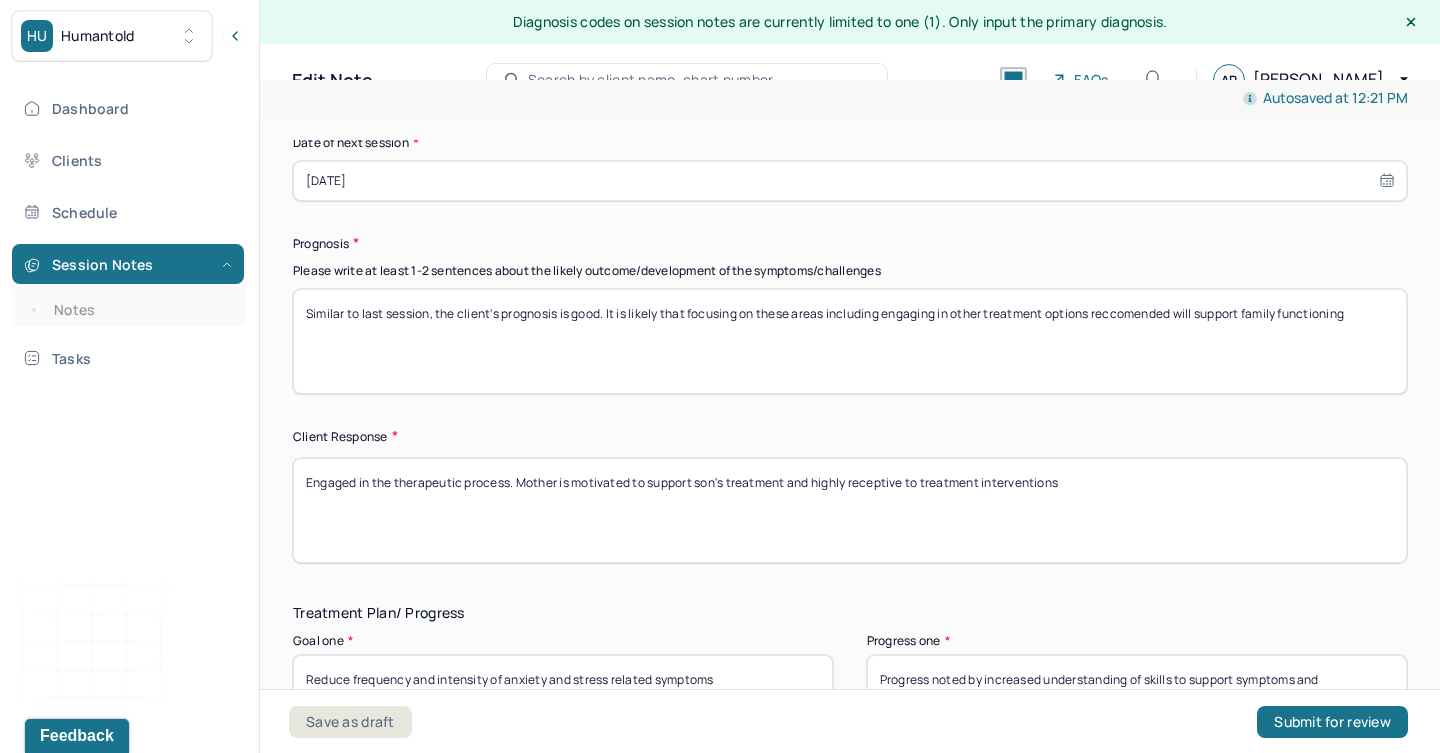 click on "Similar to last session, the client's prognosis is good. It is likely that focusing on these areas including will support family functioning" at bounding box center (850, 341) 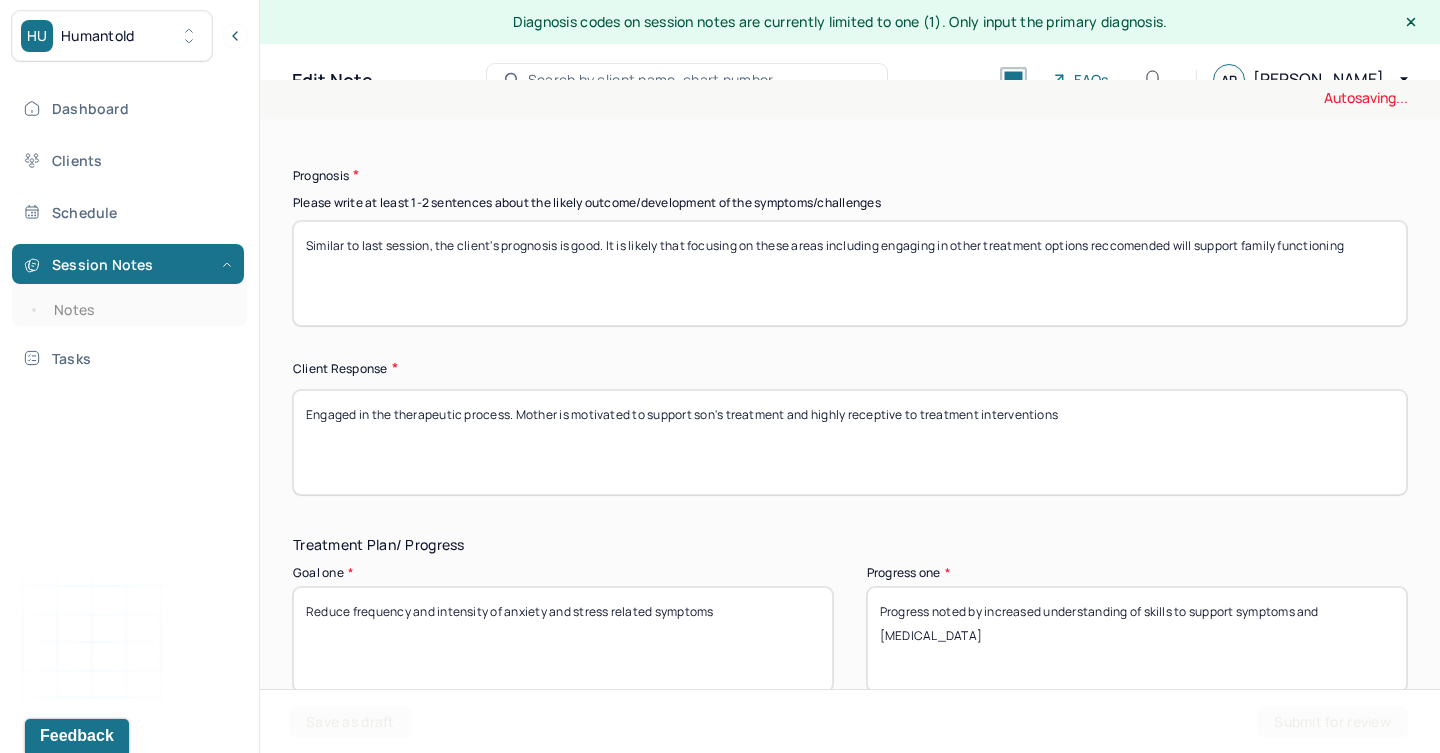 scroll, scrollTop: 3029, scrollLeft: 0, axis: vertical 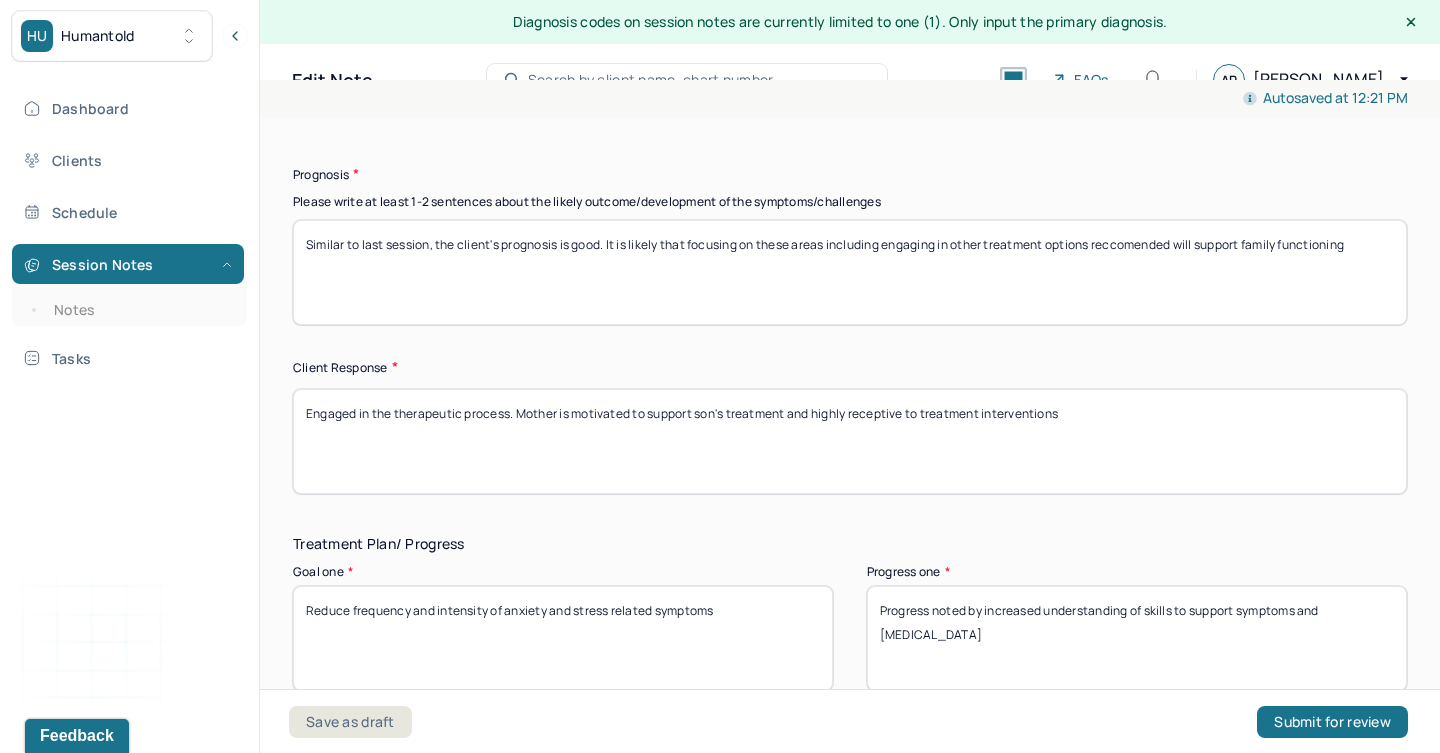 type on "Similar to last session, the client's prognosis is good. It is likely that focusing on these areas including engaging in other treatment options reccomended will support family functioning" 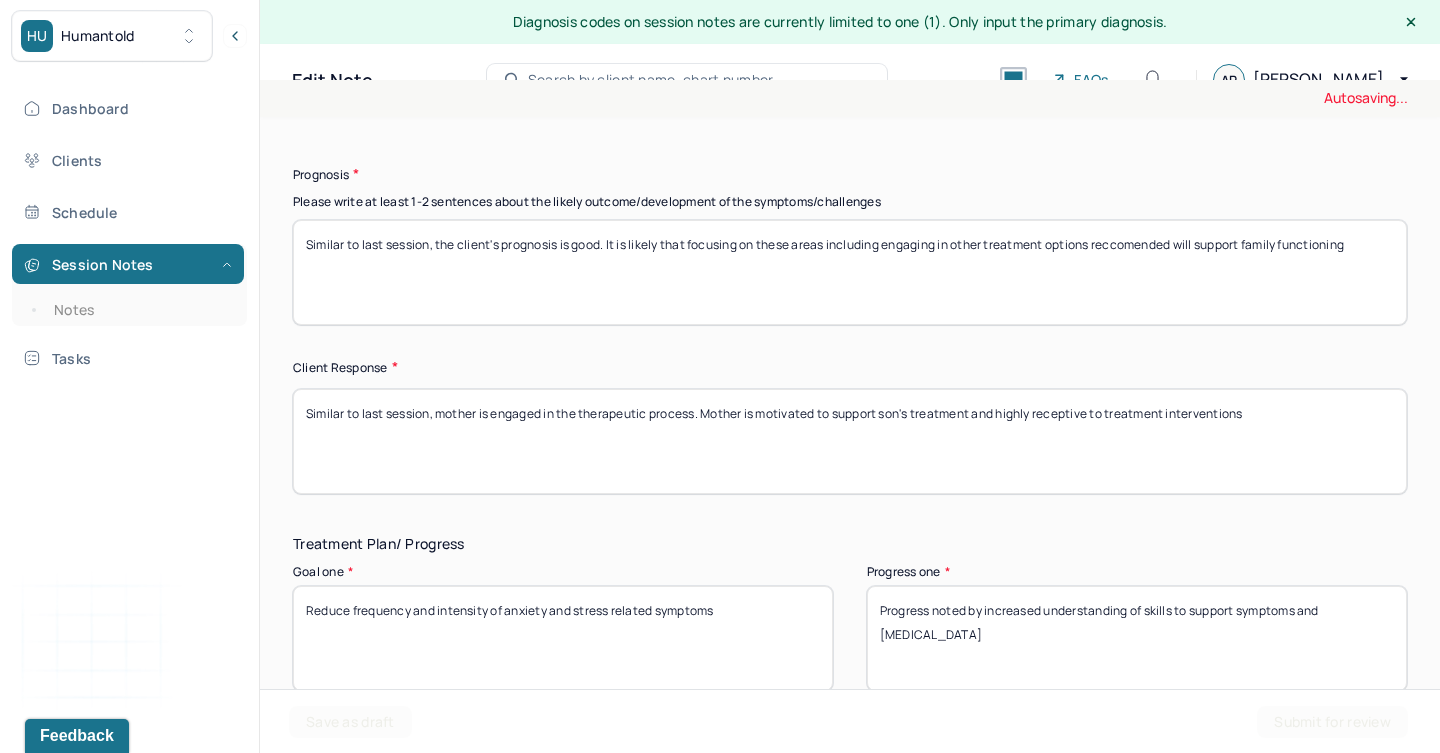 click on "Engaged in the therapeutic process. Mother is motivated to support son's treatment and highly receptive to treatment interventions" at bounding box center [850, 441] 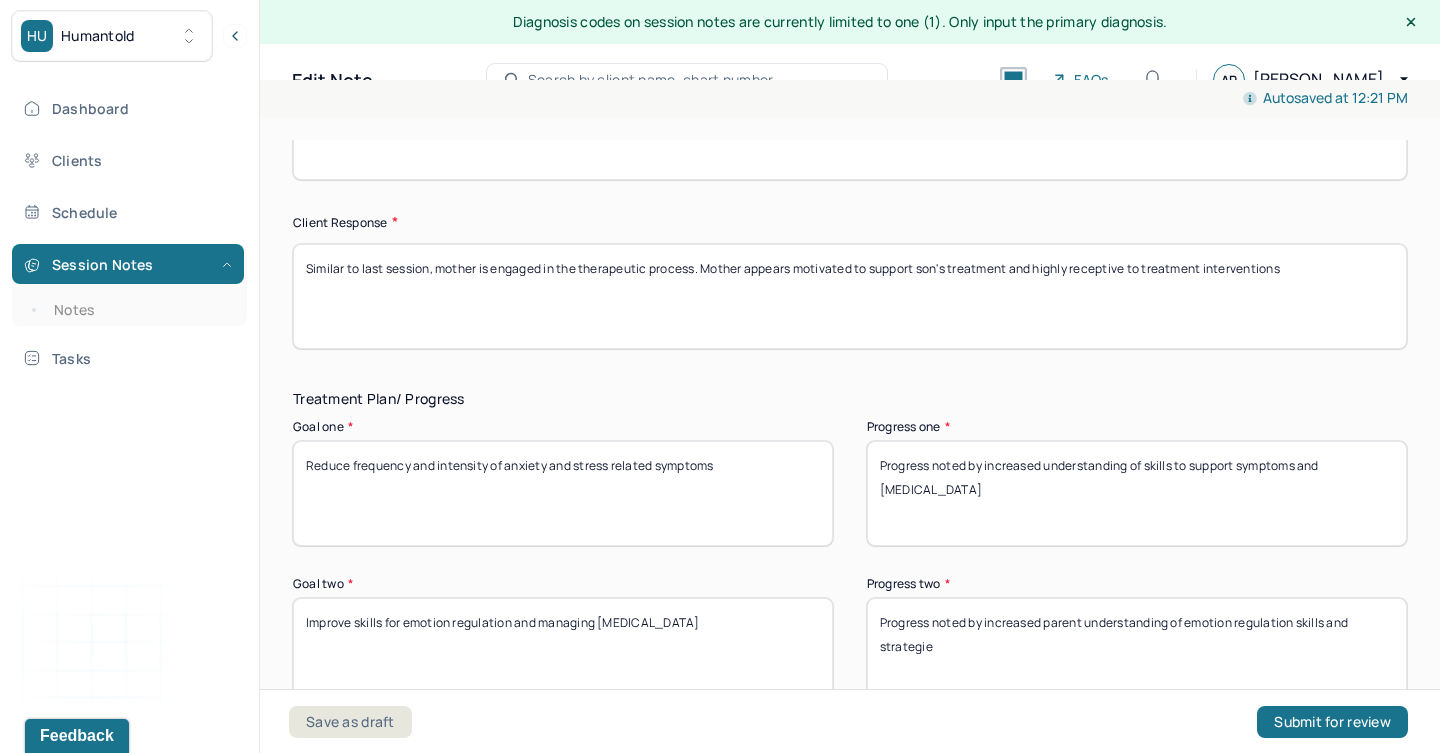 scroll, scrollTop: 3214, scrollLeft: 0, axis: vertical 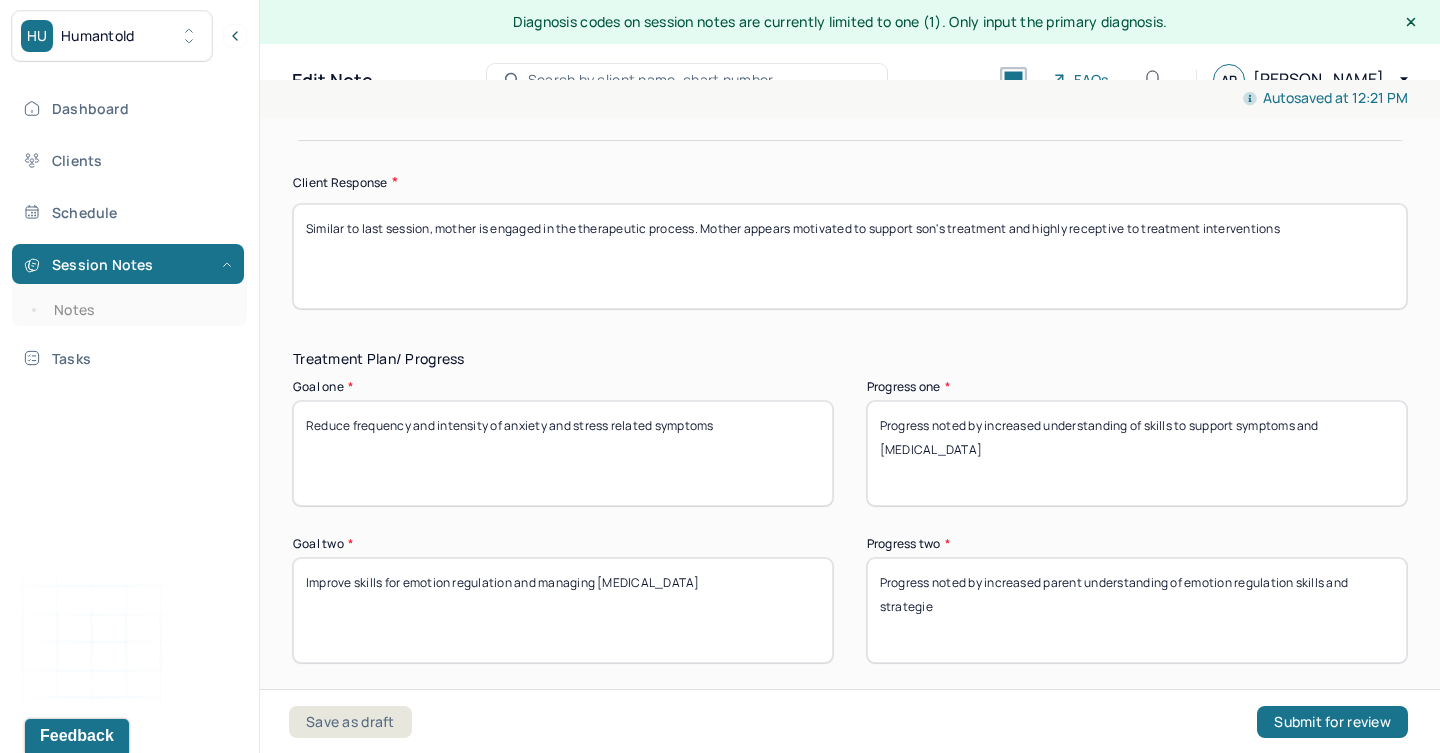 type on "Similar to last session, mother is engaged in the therapeutic process. Mother appears motivated to support son's treatment and highly receptive to treatment interventions" 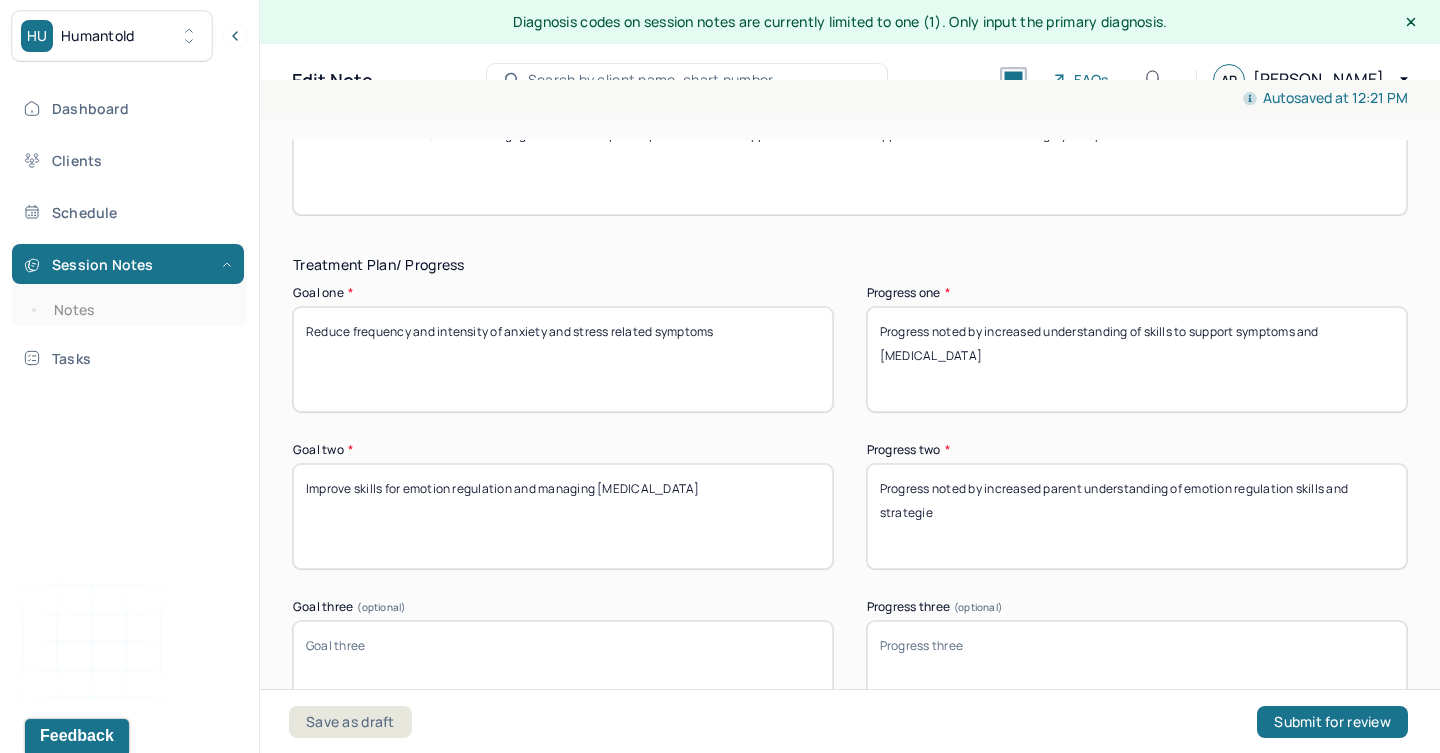 drag, startPoint x: 958, startPoint y: 510, endPoint x: 838, endPoint y: 464, distance: 128.51459 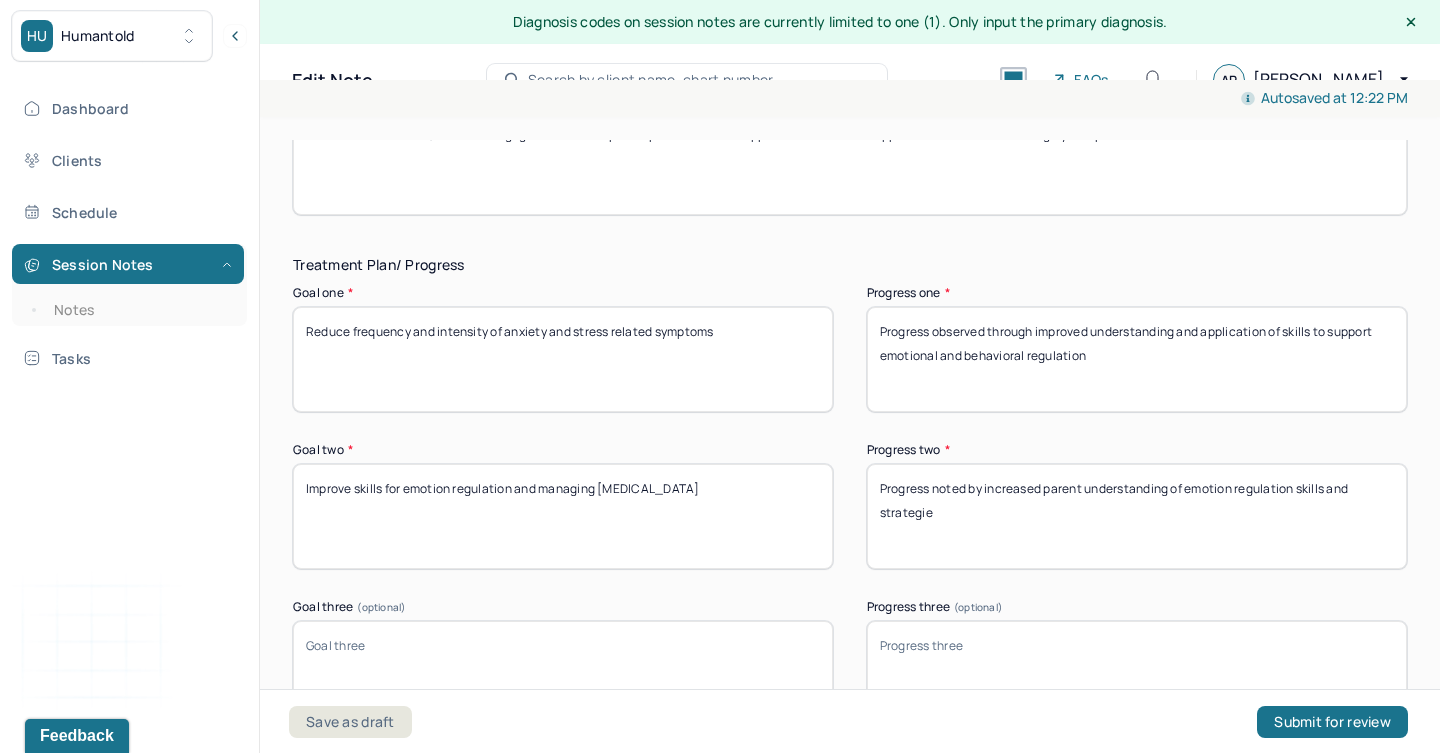 type on "Progress observed through improved understanding and application of skills to support emotional and behavioral regulation" 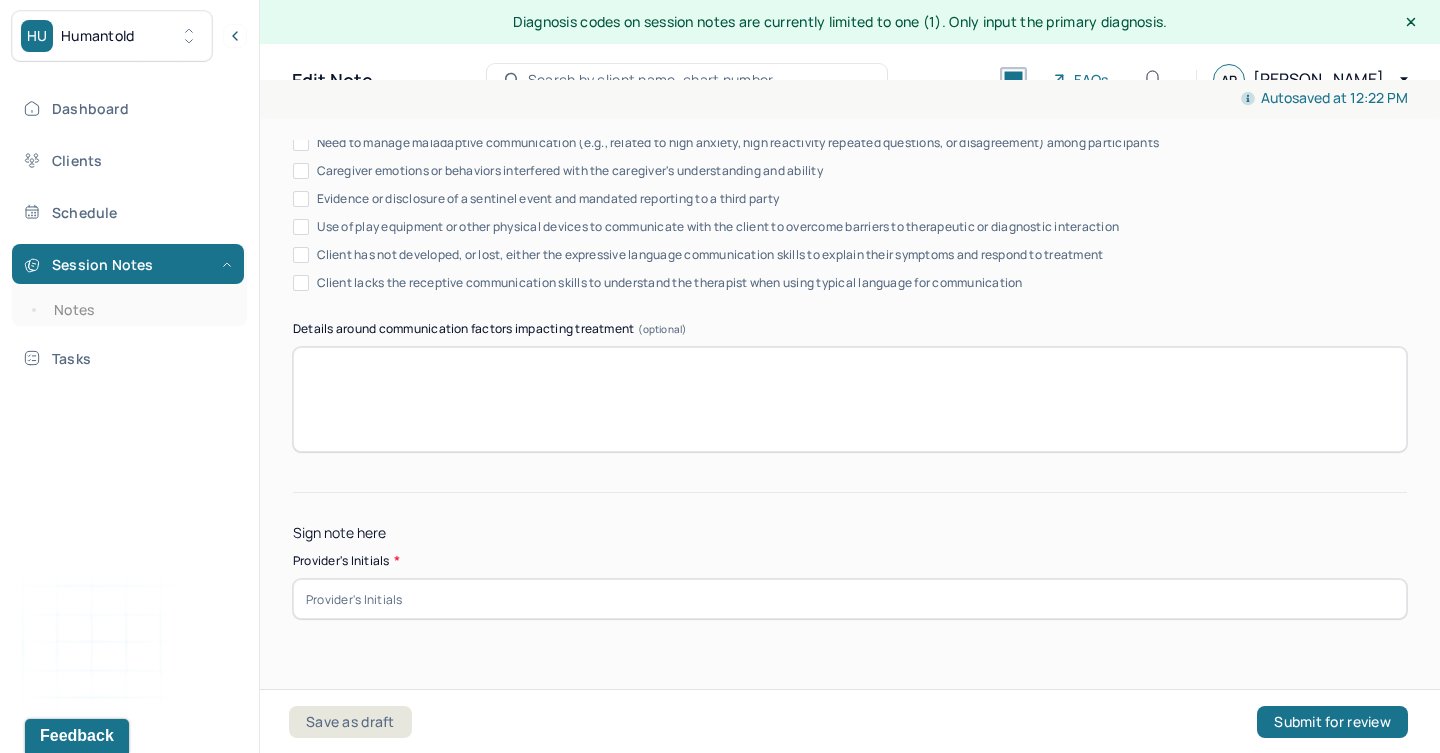 scroll, scrollTop: 3954, scrollLeft: 0, axis: vertical 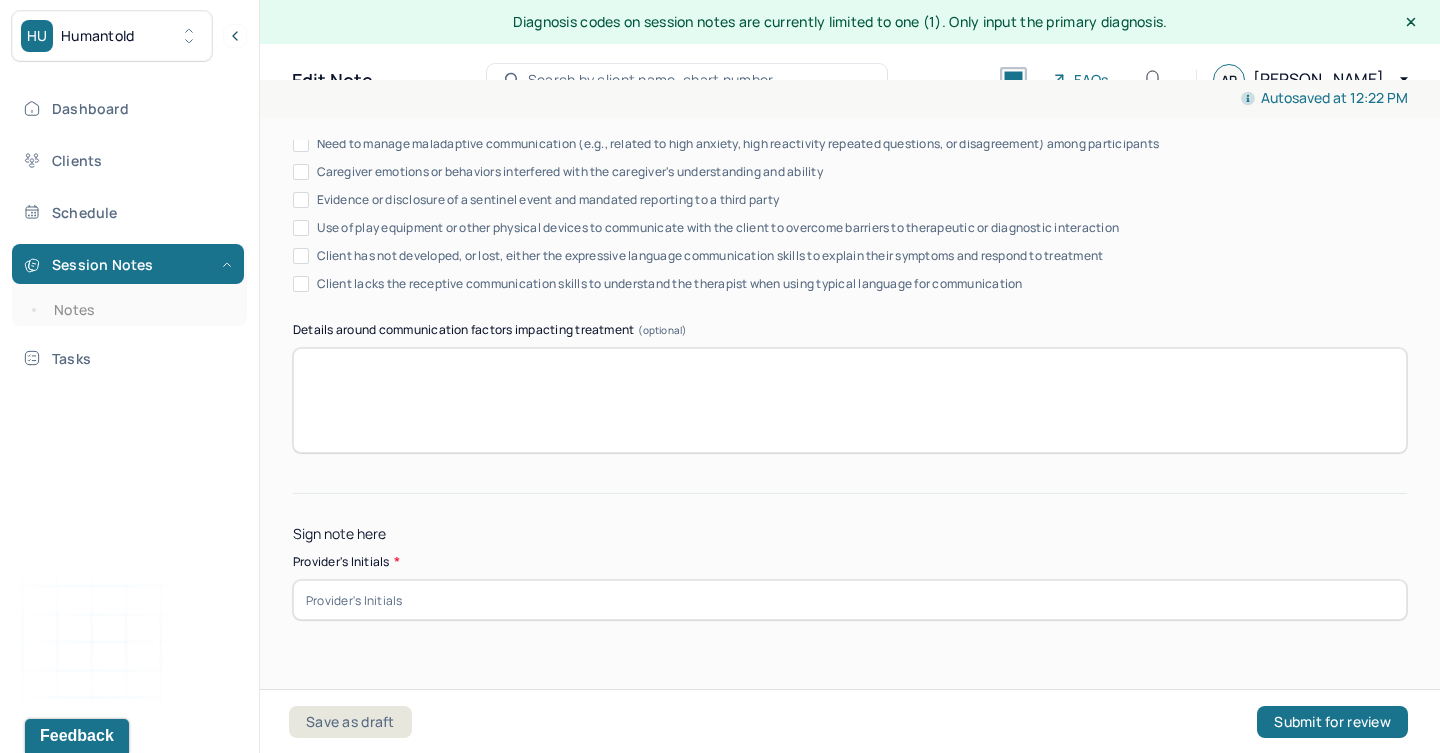 type on "Progress noted by the parent’s growing awareness of emotion regulation strategies and how to support their child’s use of these skills" 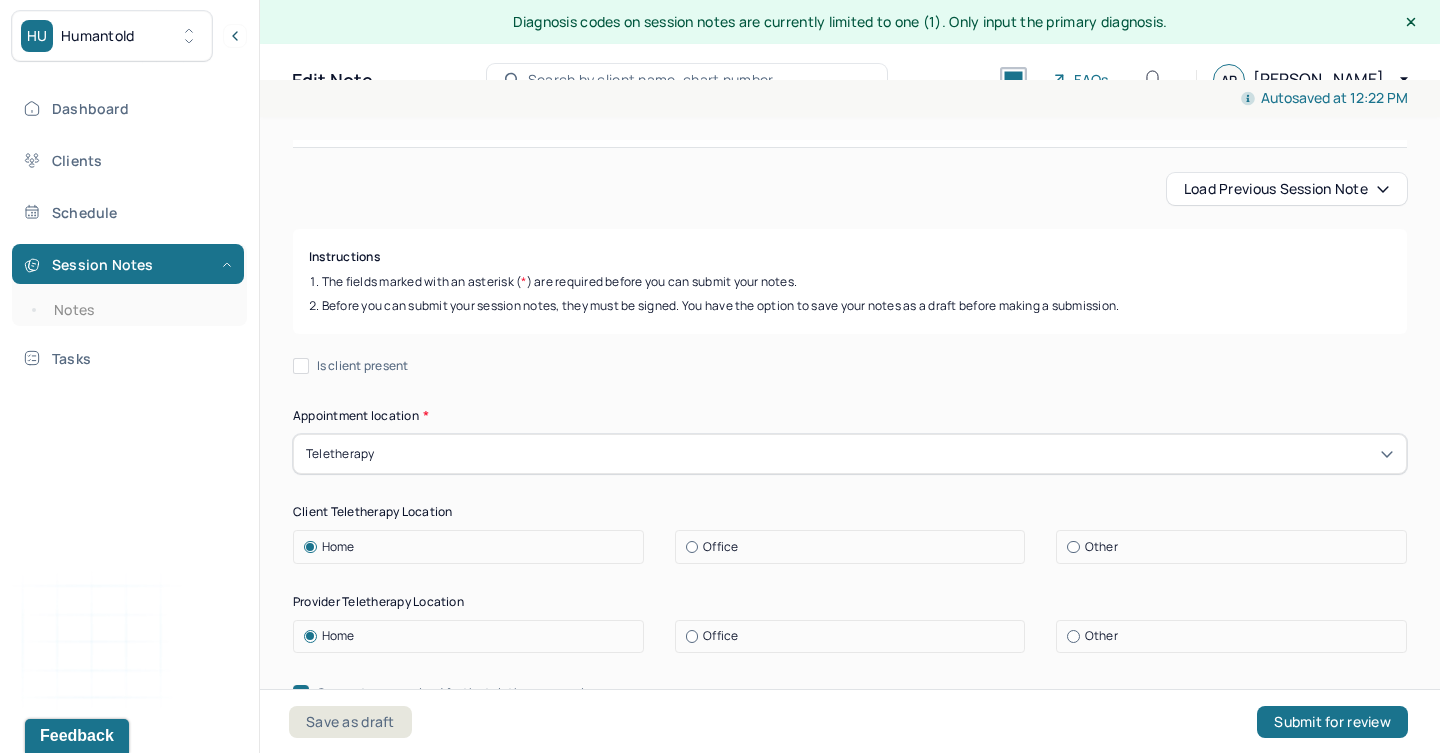 scroll, scrollTop: 0, scrollLeft: 0, axis: both 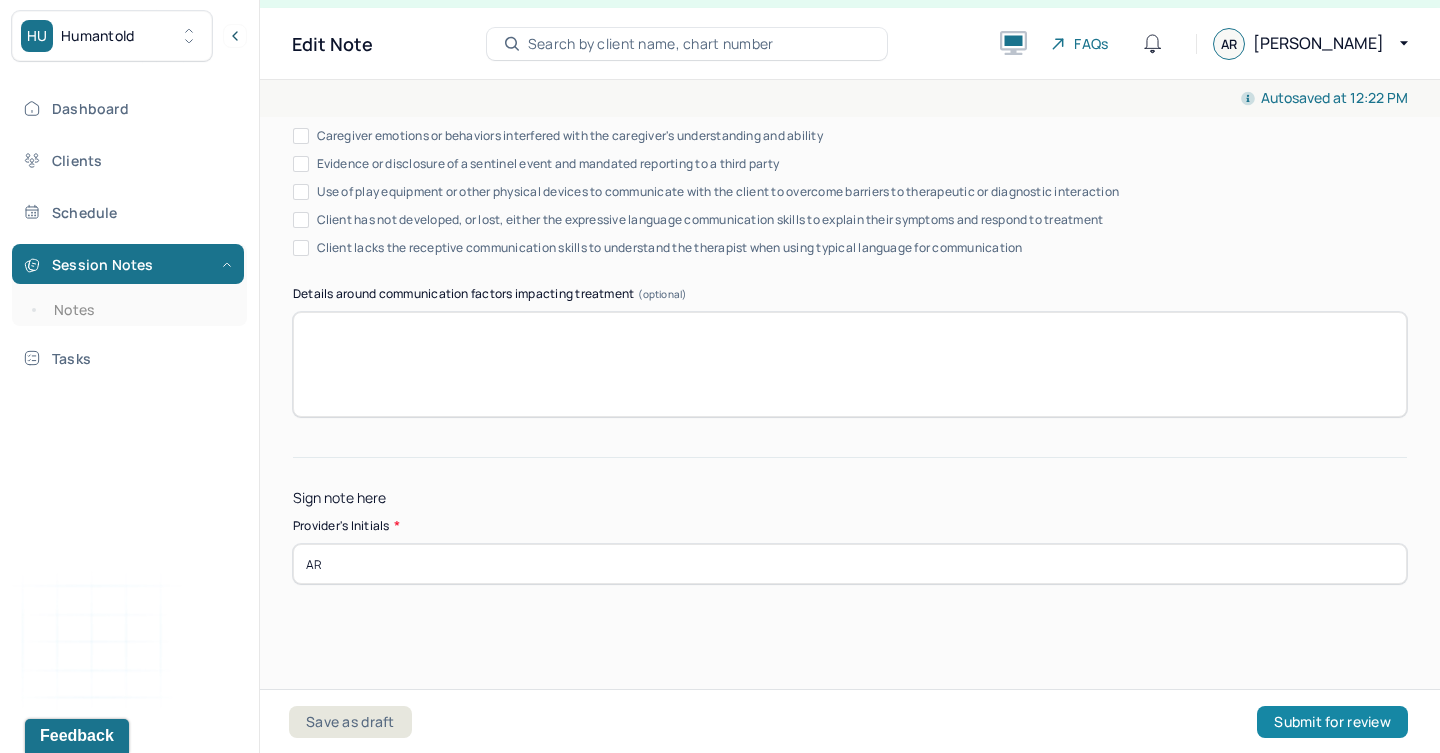 type on "AR" 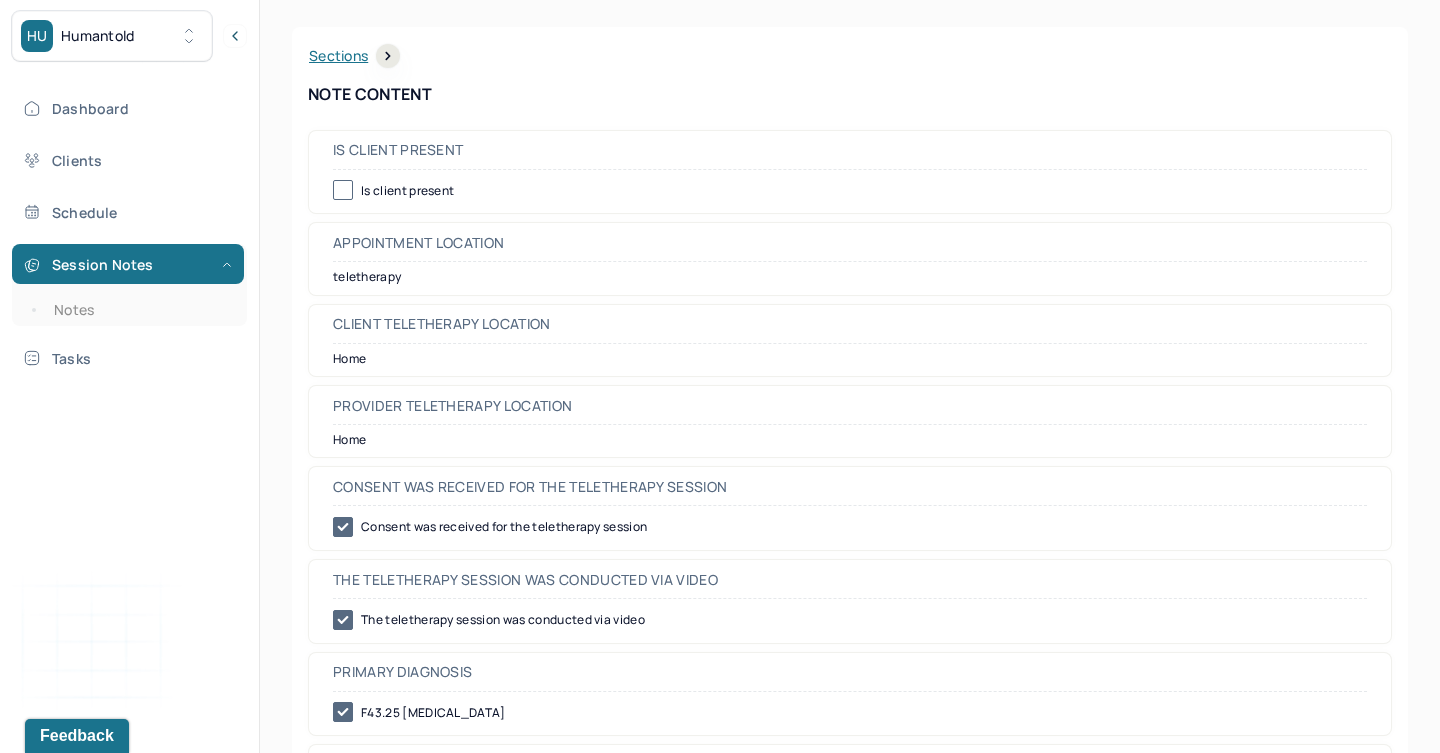 scroll, scrollTop: 738, scrollLeft: 0, axis: vertical 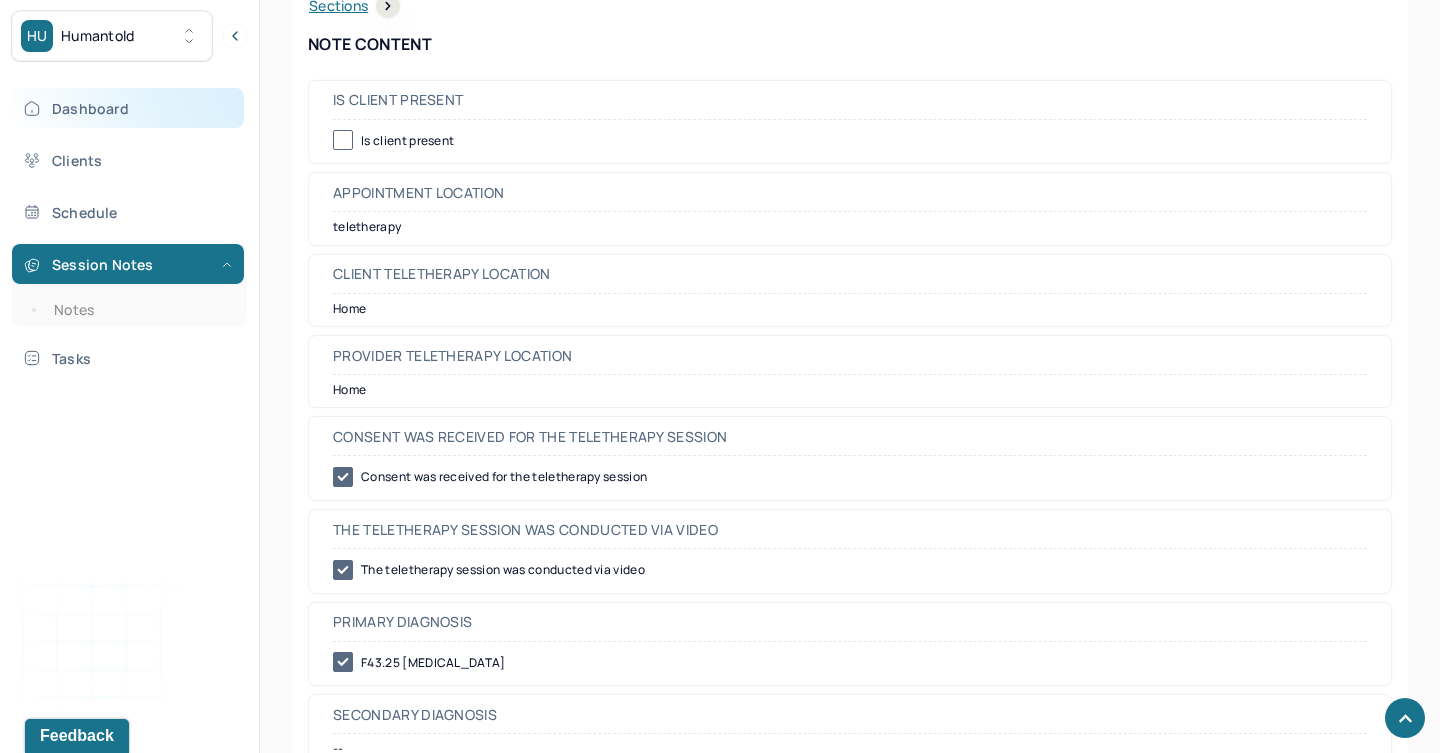 click on "Dashboard" at bounding box center (128, 108) 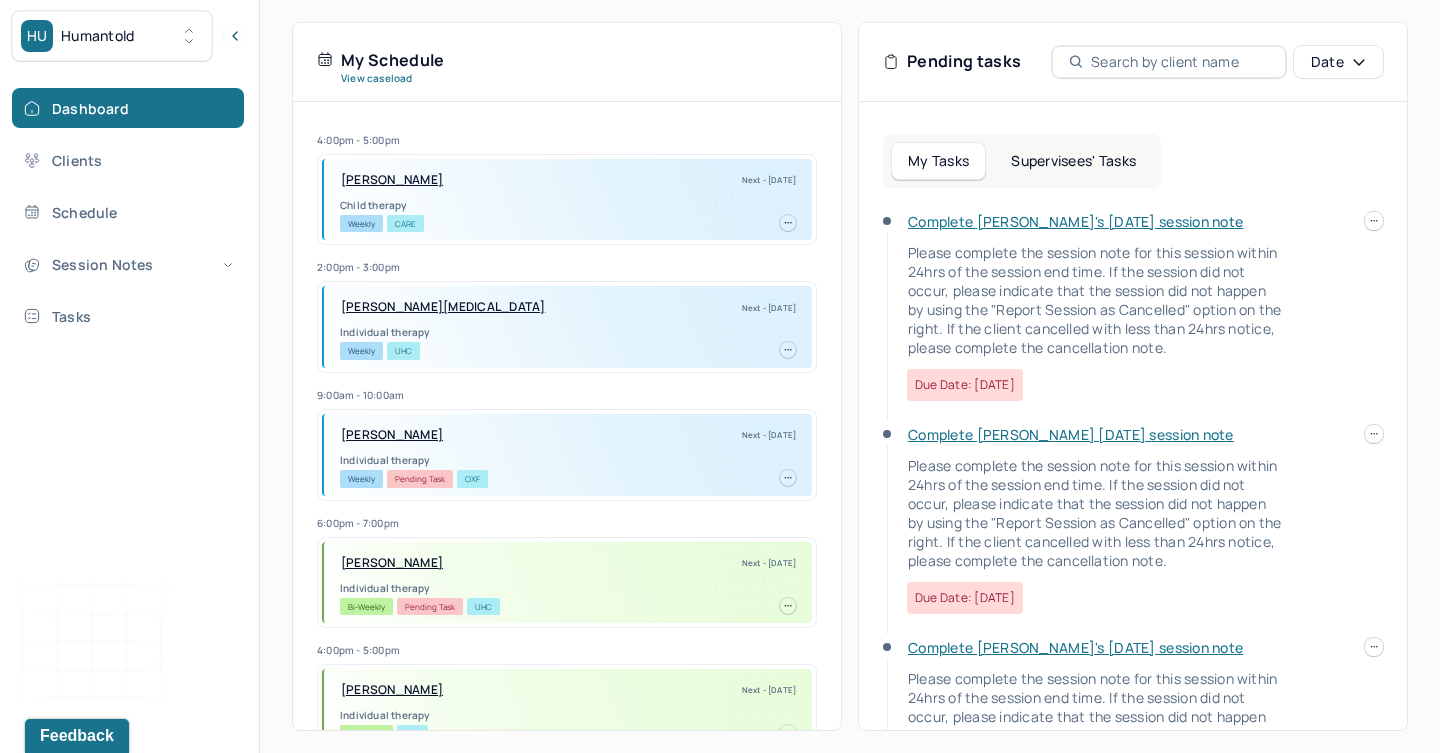 click on "My Tasks     Supervisees' Tasks" at bounding box center (1022, 161) 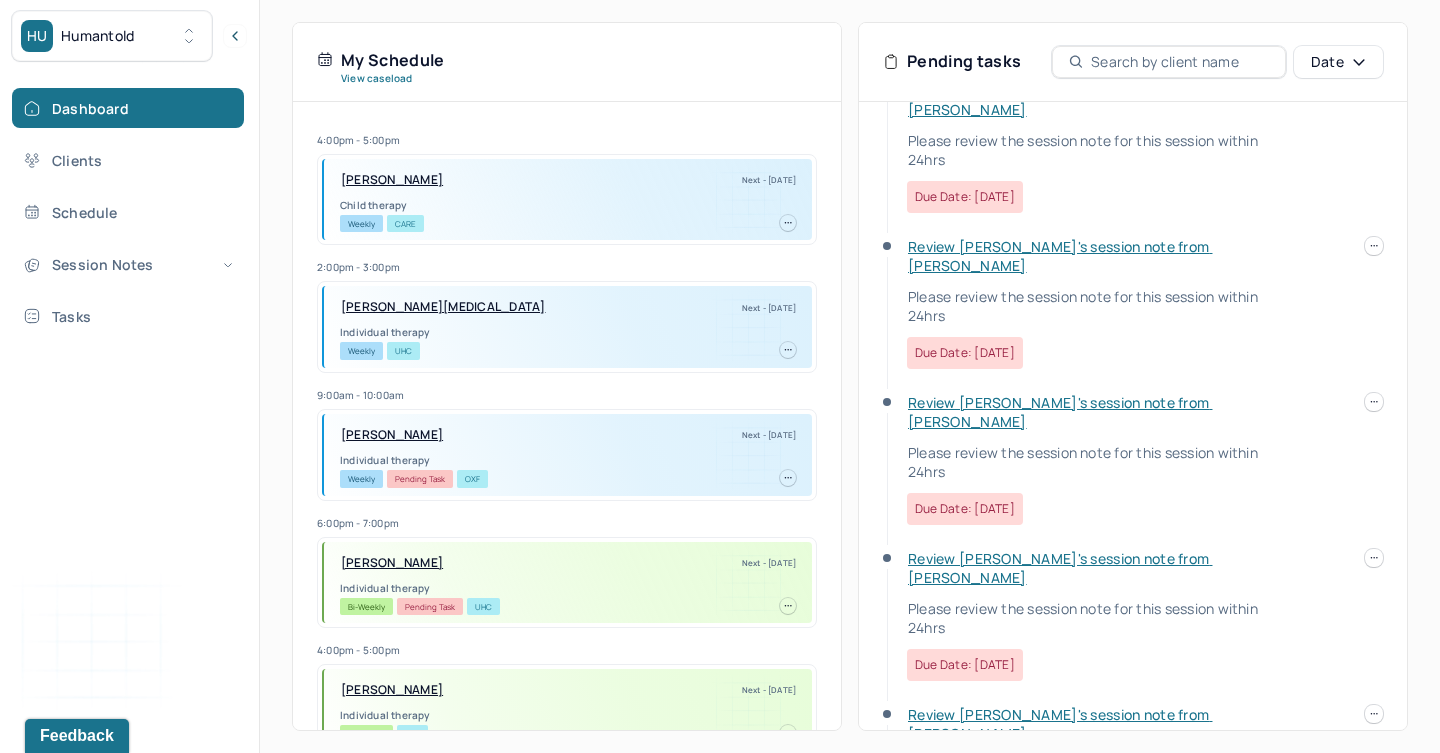 scroll, scrollTop: 3730, scrollLeft: 0, axis: vertical 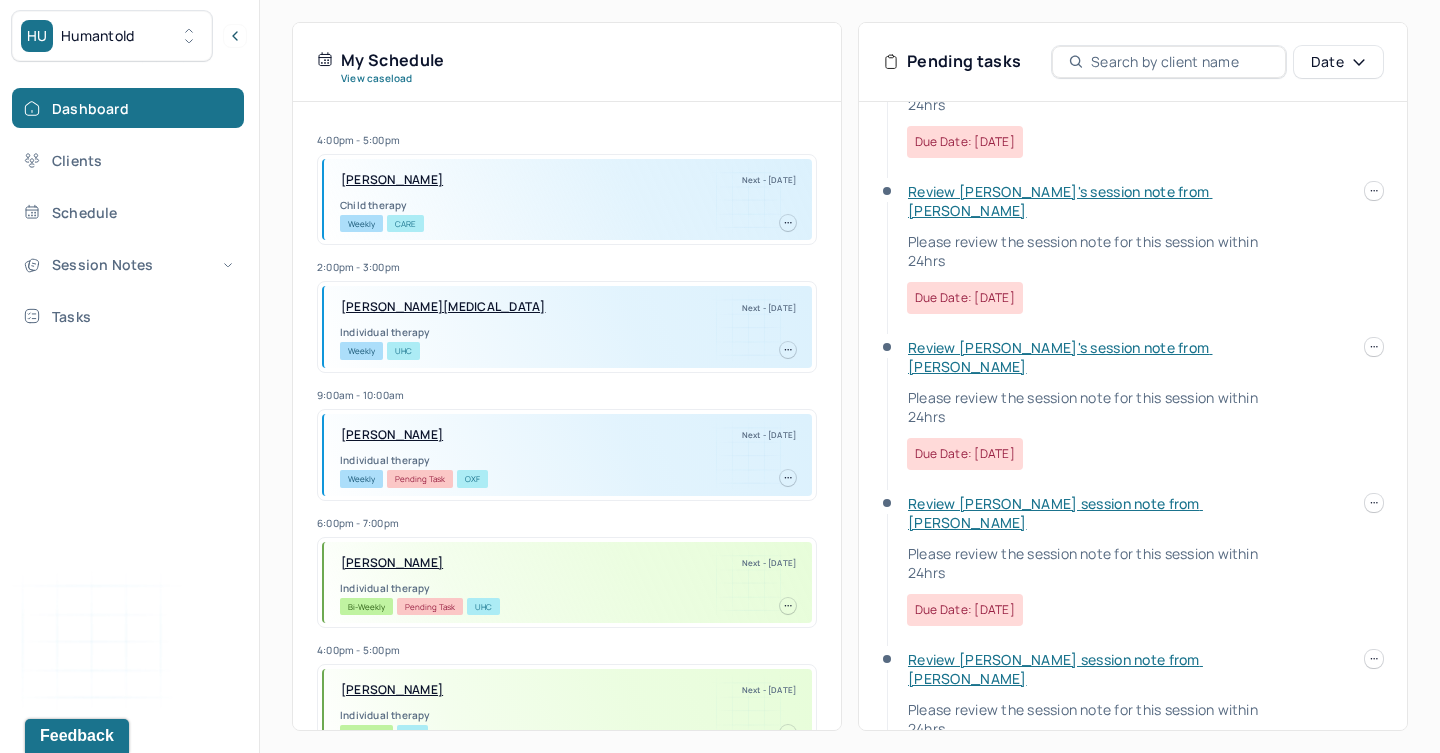 click on "Review [PERSON_NAME]'s session note from [PERSON_NAME]" at bounding box center [1060, 357] 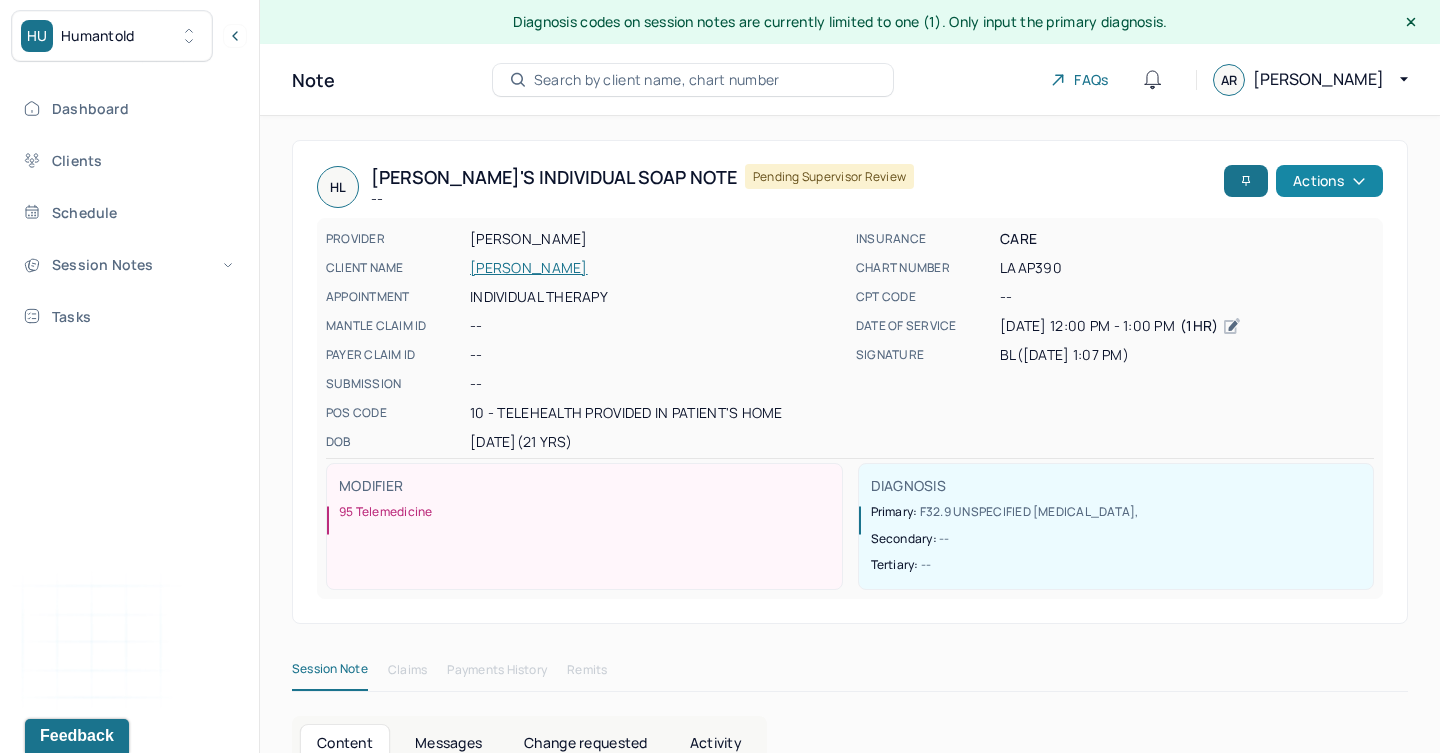 scroll, scrollTop: 0, scrollLeft: 0, axis: both 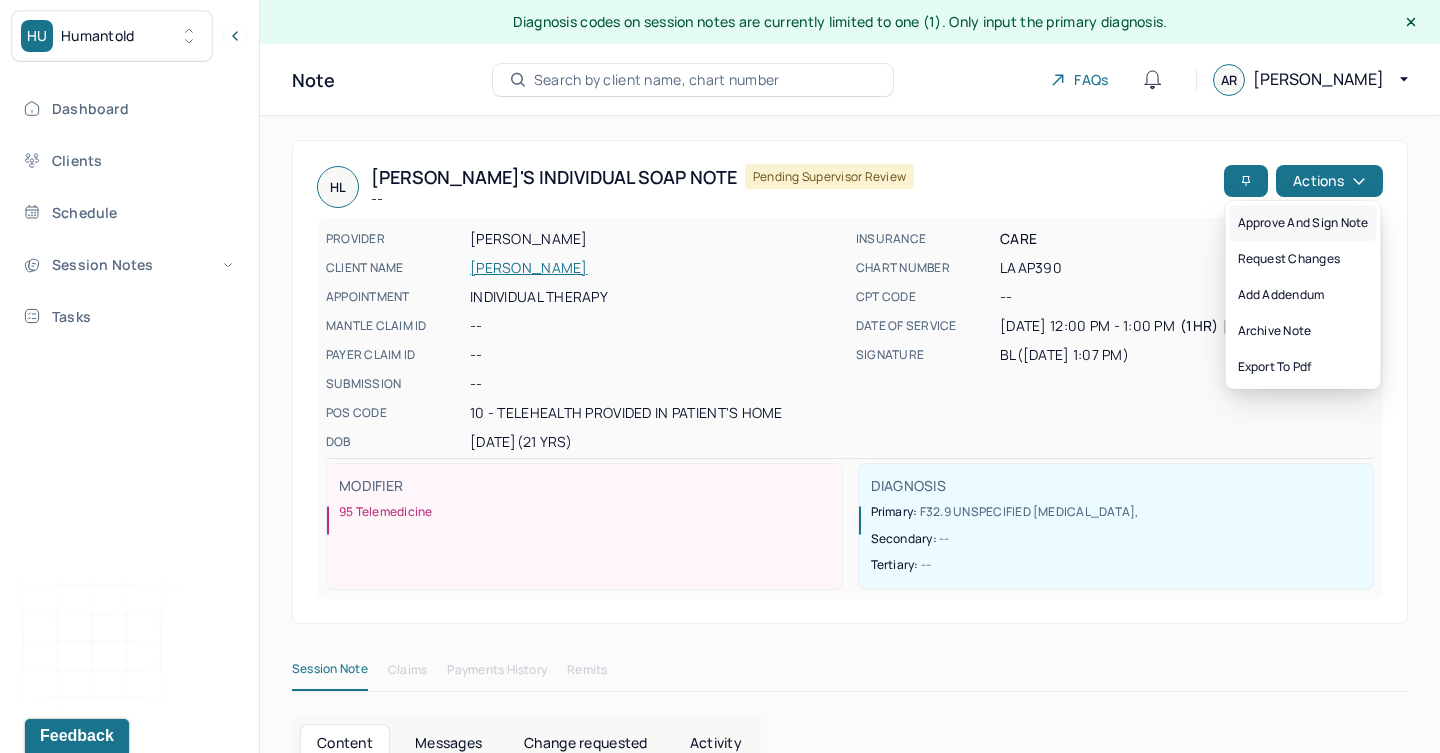 click on "Approve and sign note" at bounding box center (1303, 223) 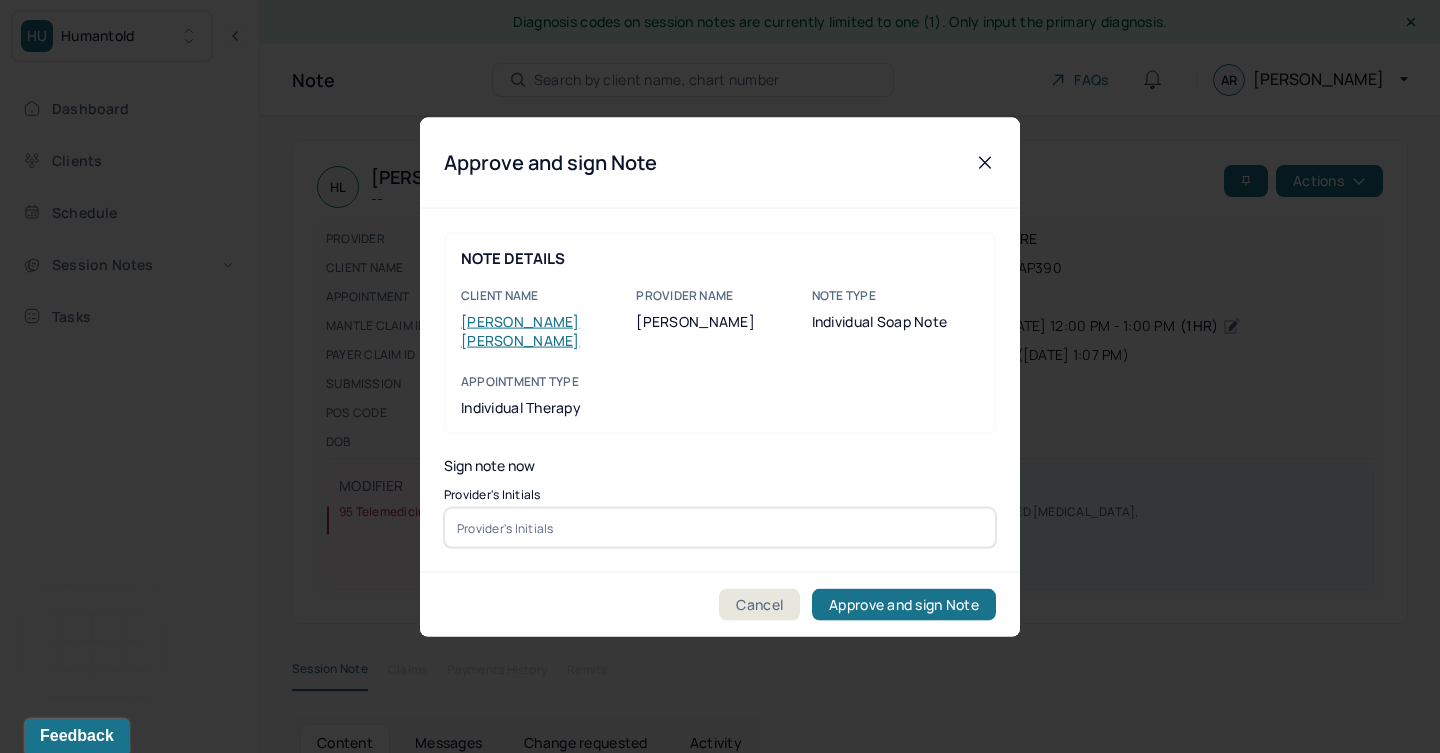 click at bounding box center (720, 528) 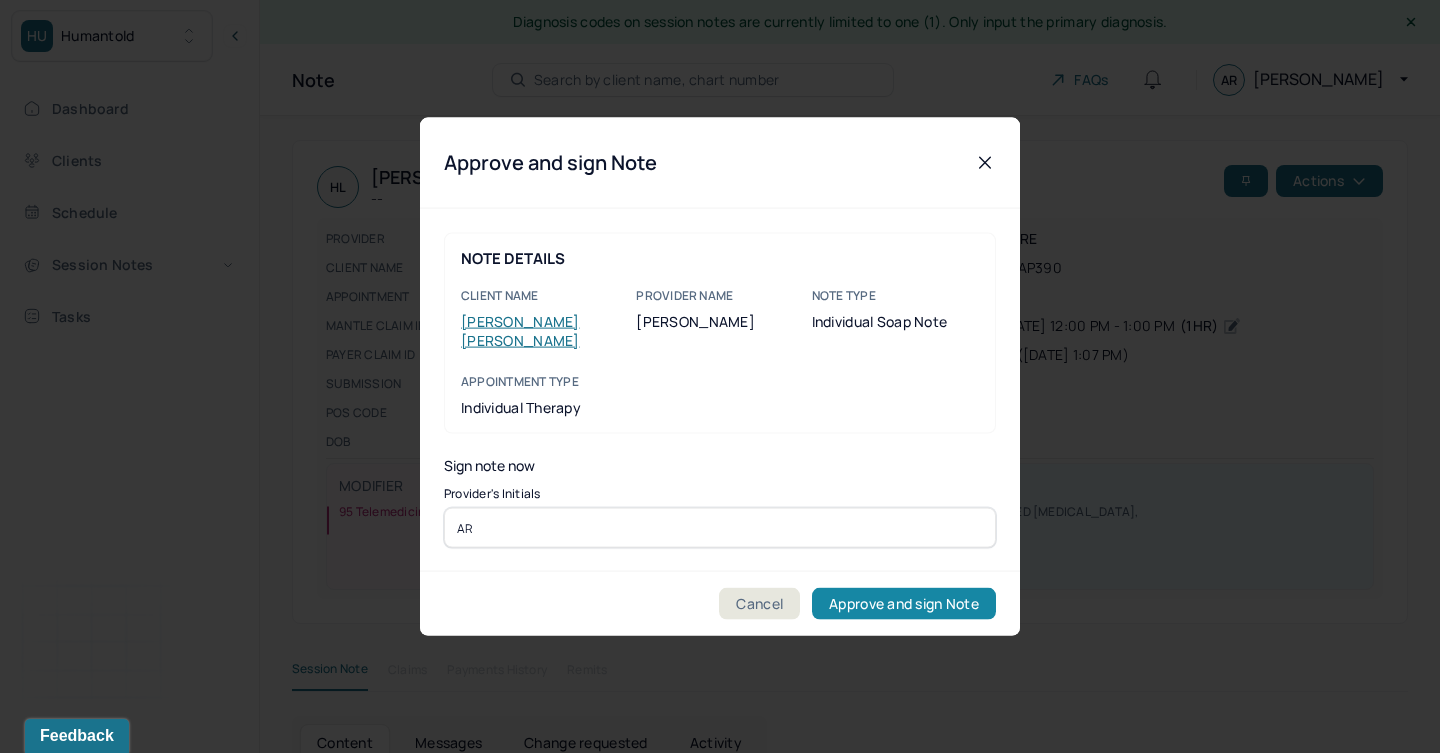 type on "AR" 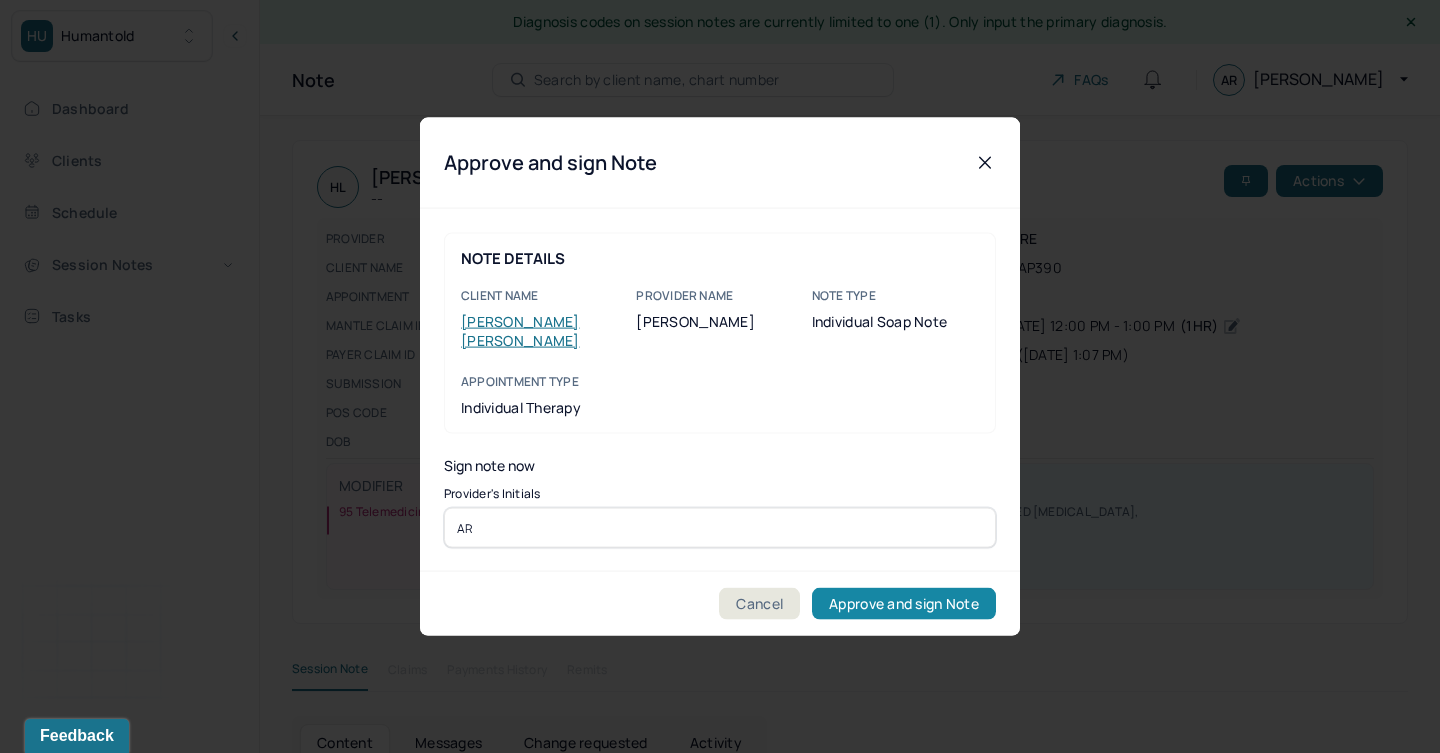 click on "Approve and sign Note" at bounding box center [904, 604] 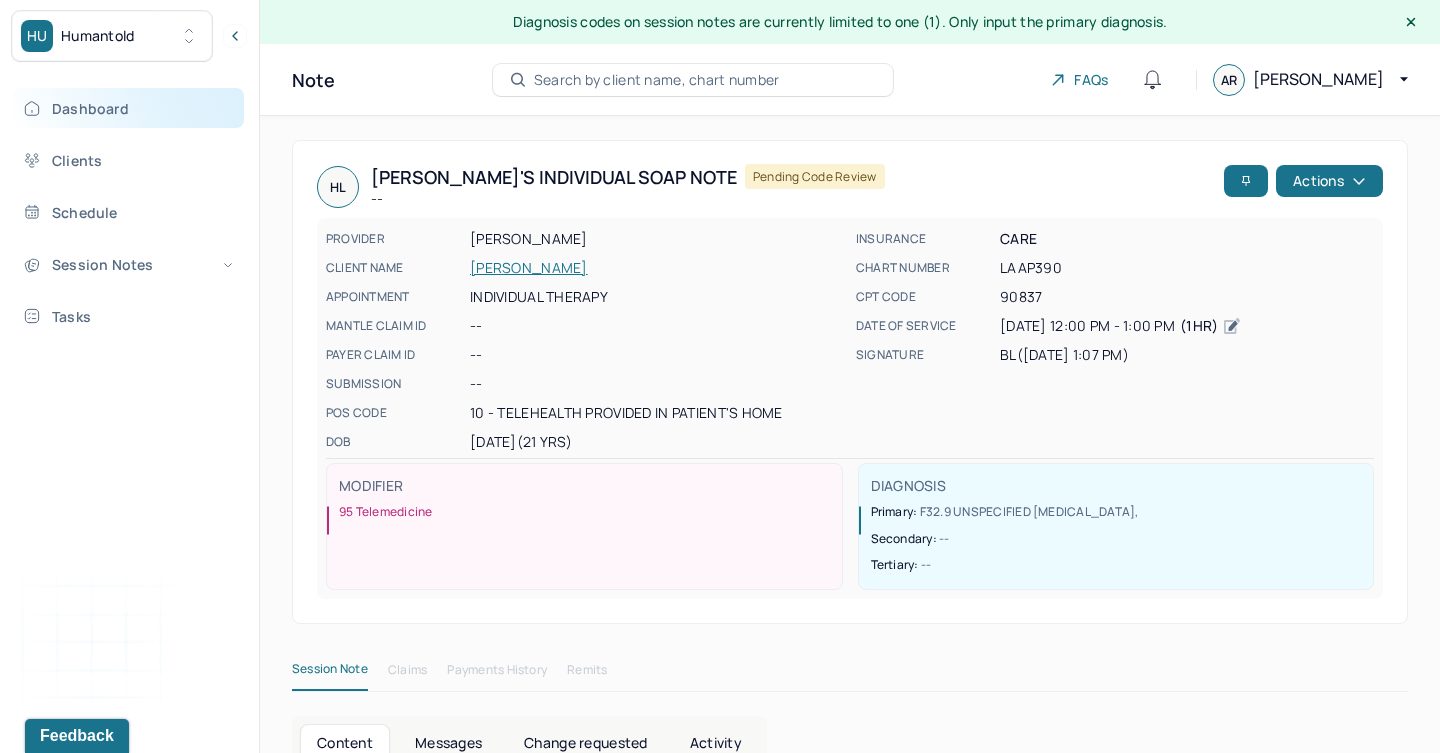 click on "Dashboard" at bounding box center (128, 108) 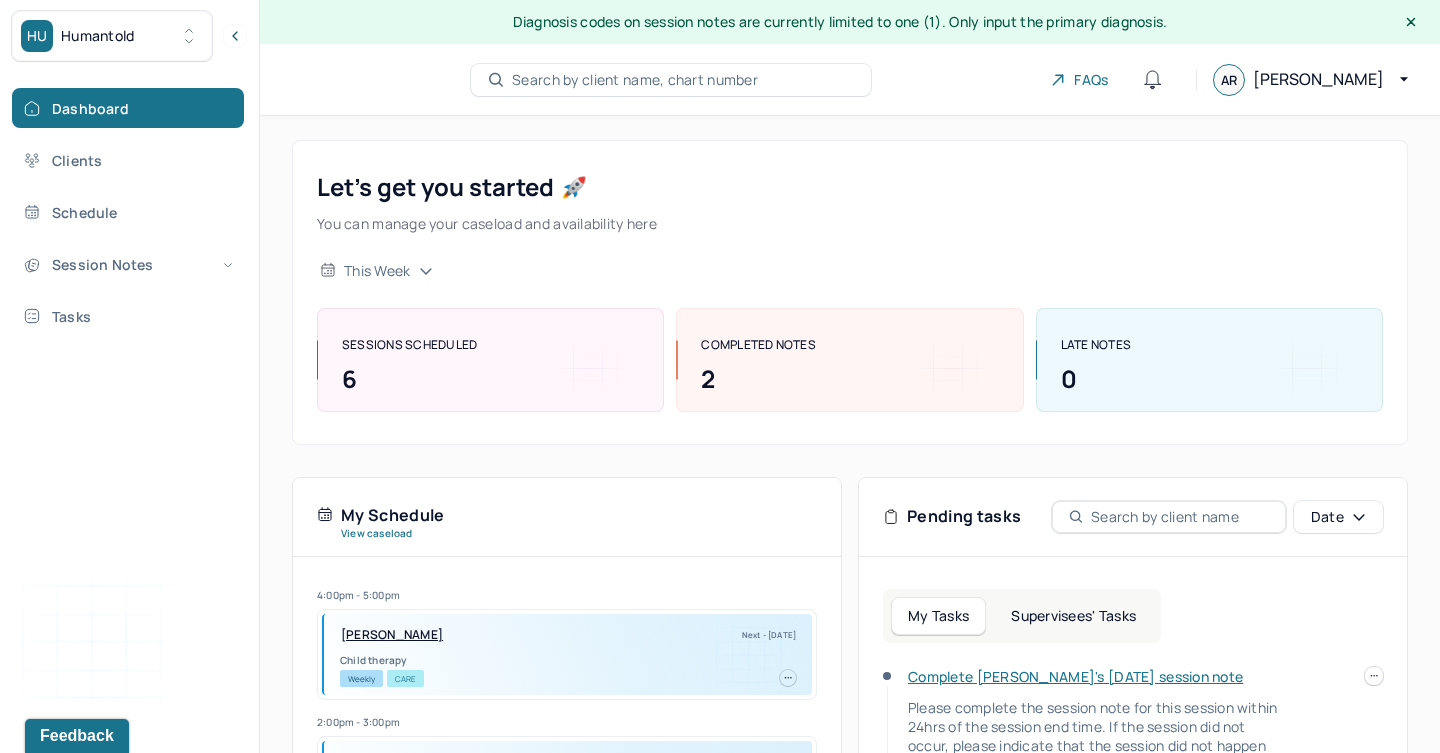 click on "Supervisees' Tasks" at bounding box center (1073, 616) 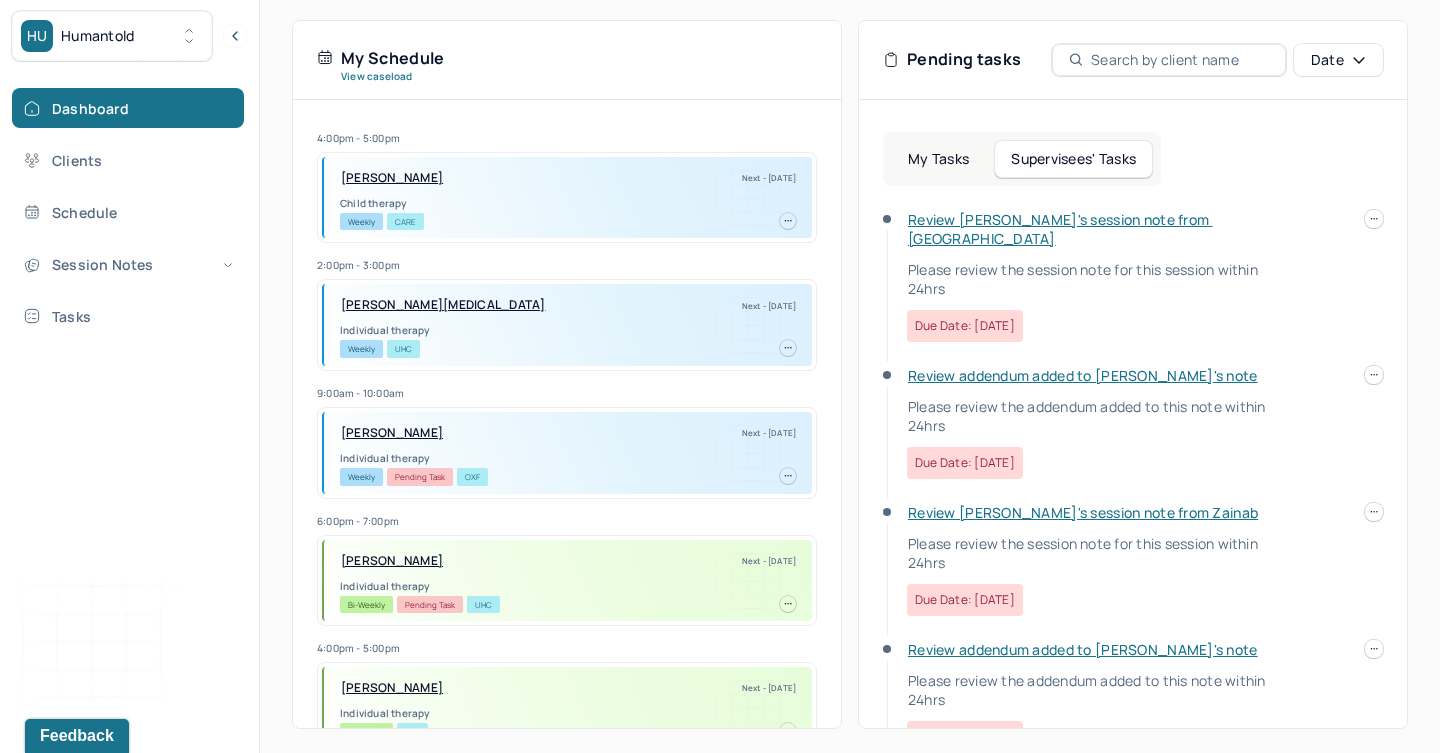 scroll, scrollTop: 456, scrollLeft: 0, axis: vertical 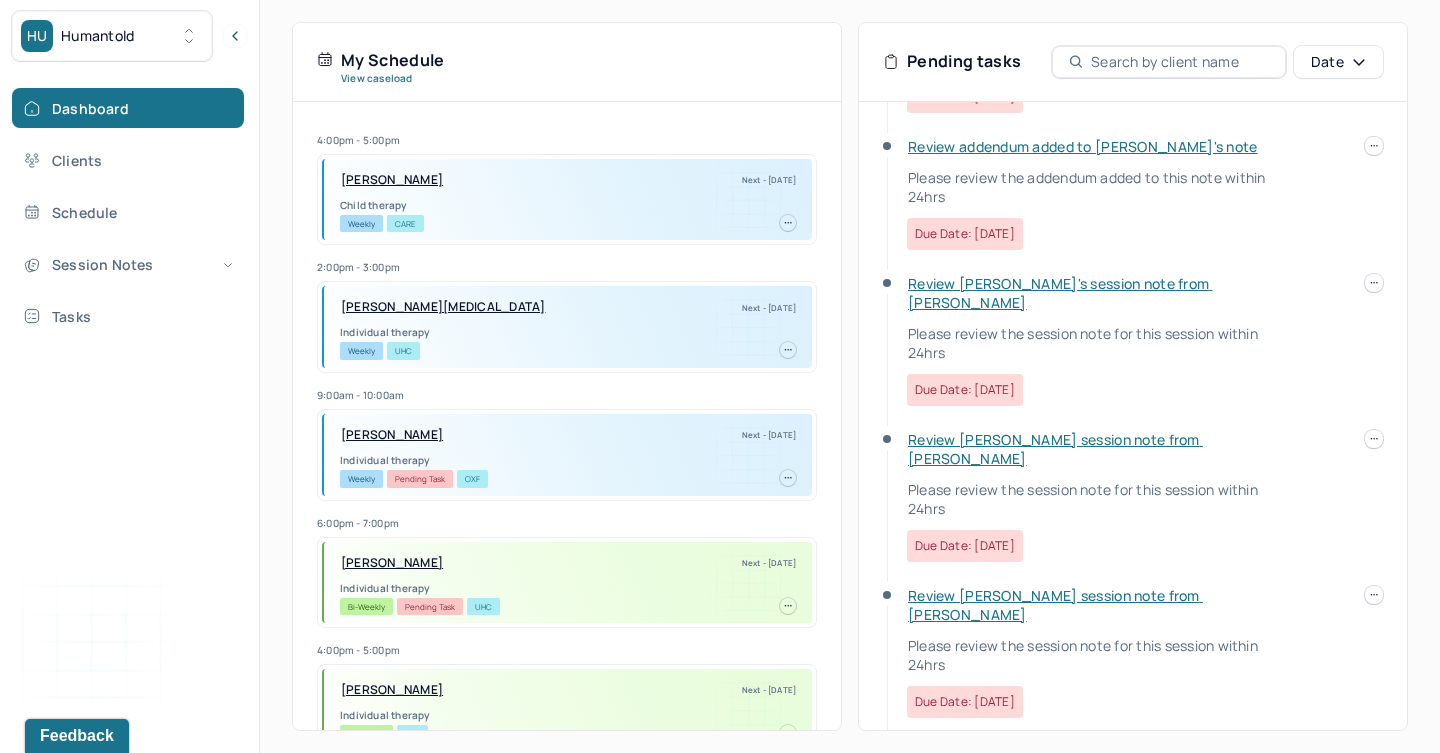 click on "Review [PERSON_NAME]'s session note from [PERSON_NAME]" at bounding box center [1060, 293] 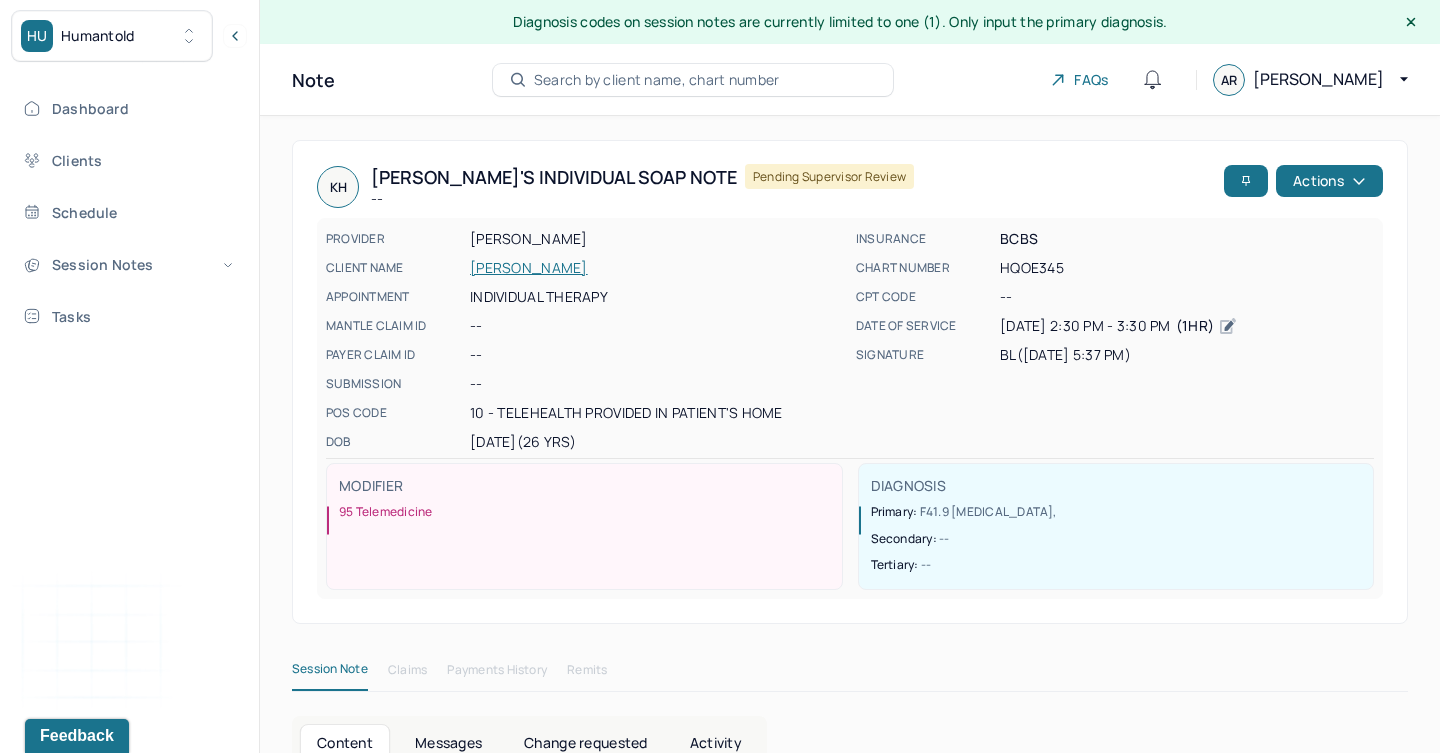 scroll, scrollTop: 0, scrollLeft: 0, axis: both 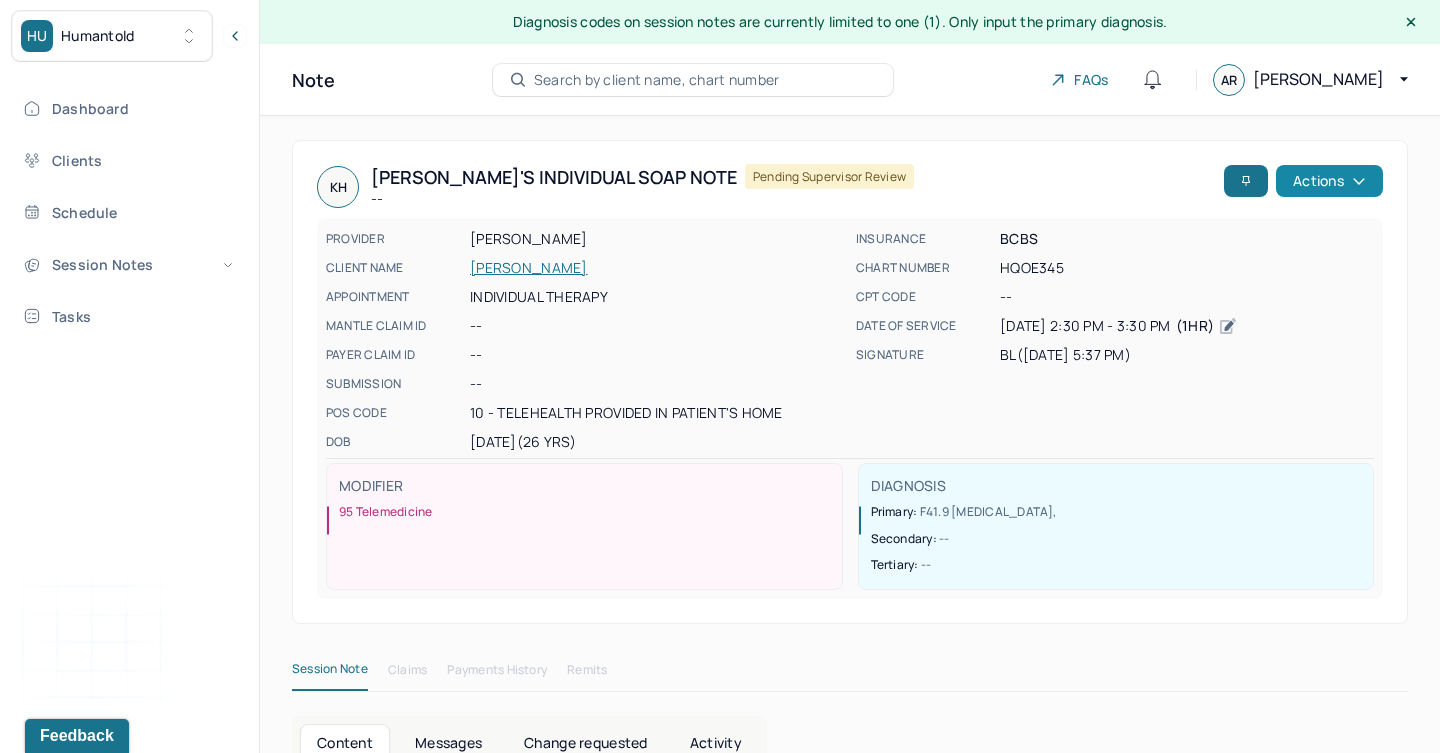 click on "Actions" at bounding box center (1329, 181) 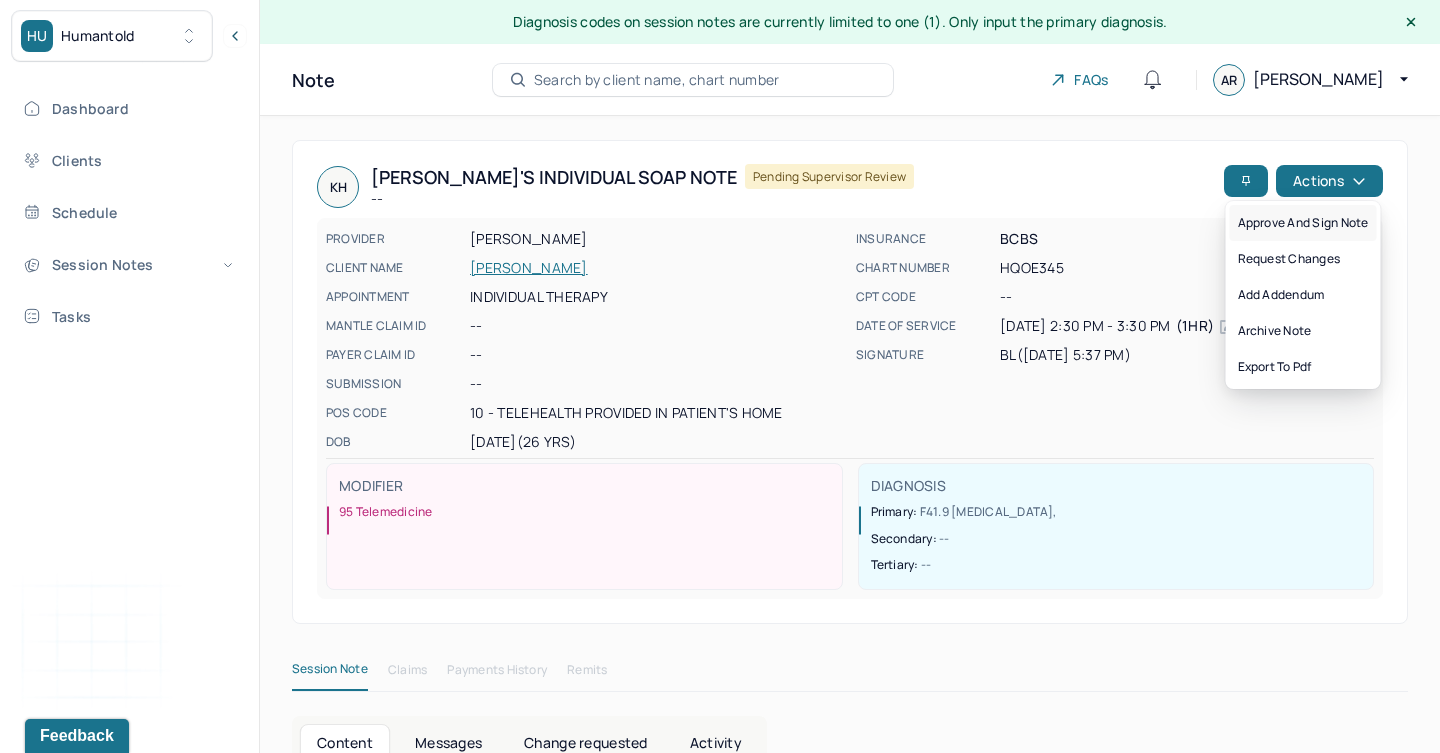 click on "Approve and sign note" at bounding box center (1303, 223) 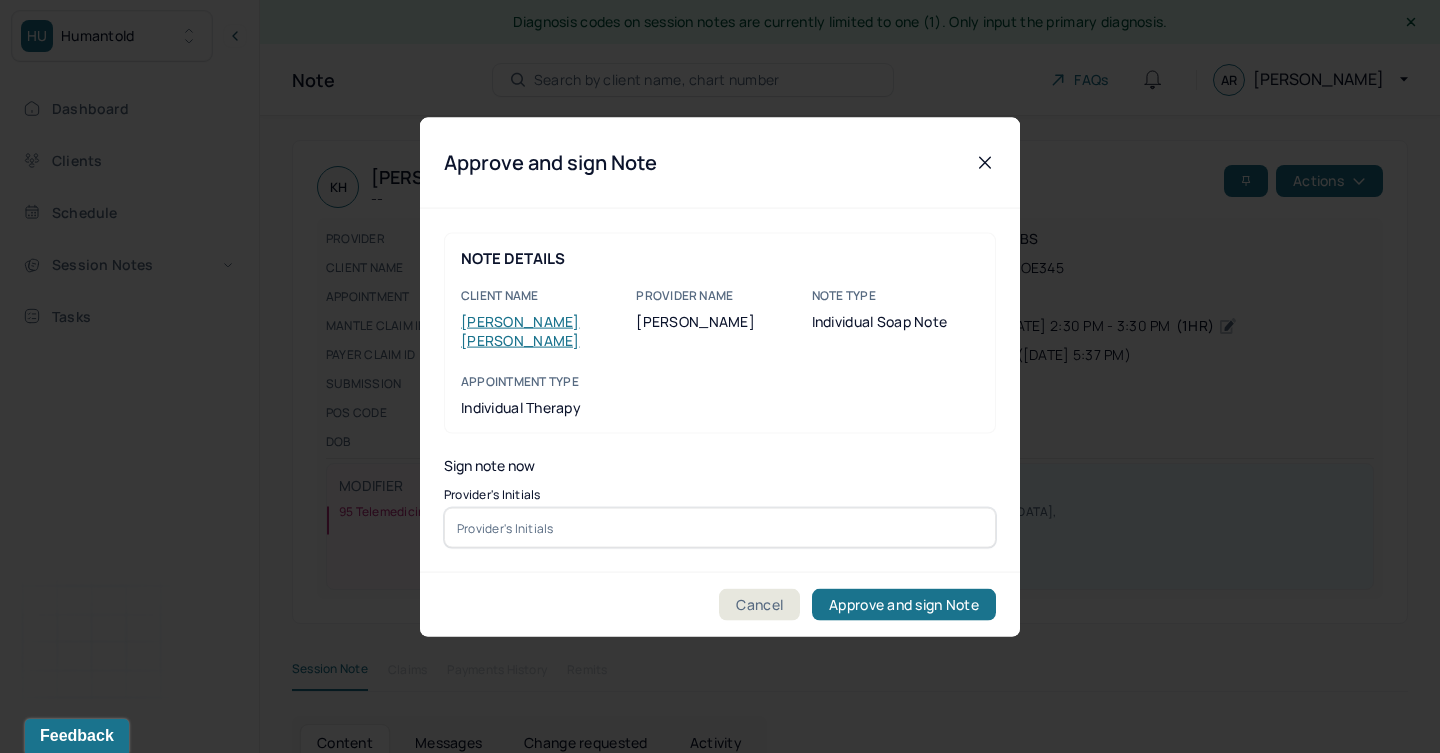 click at bounding box center [720, 528] 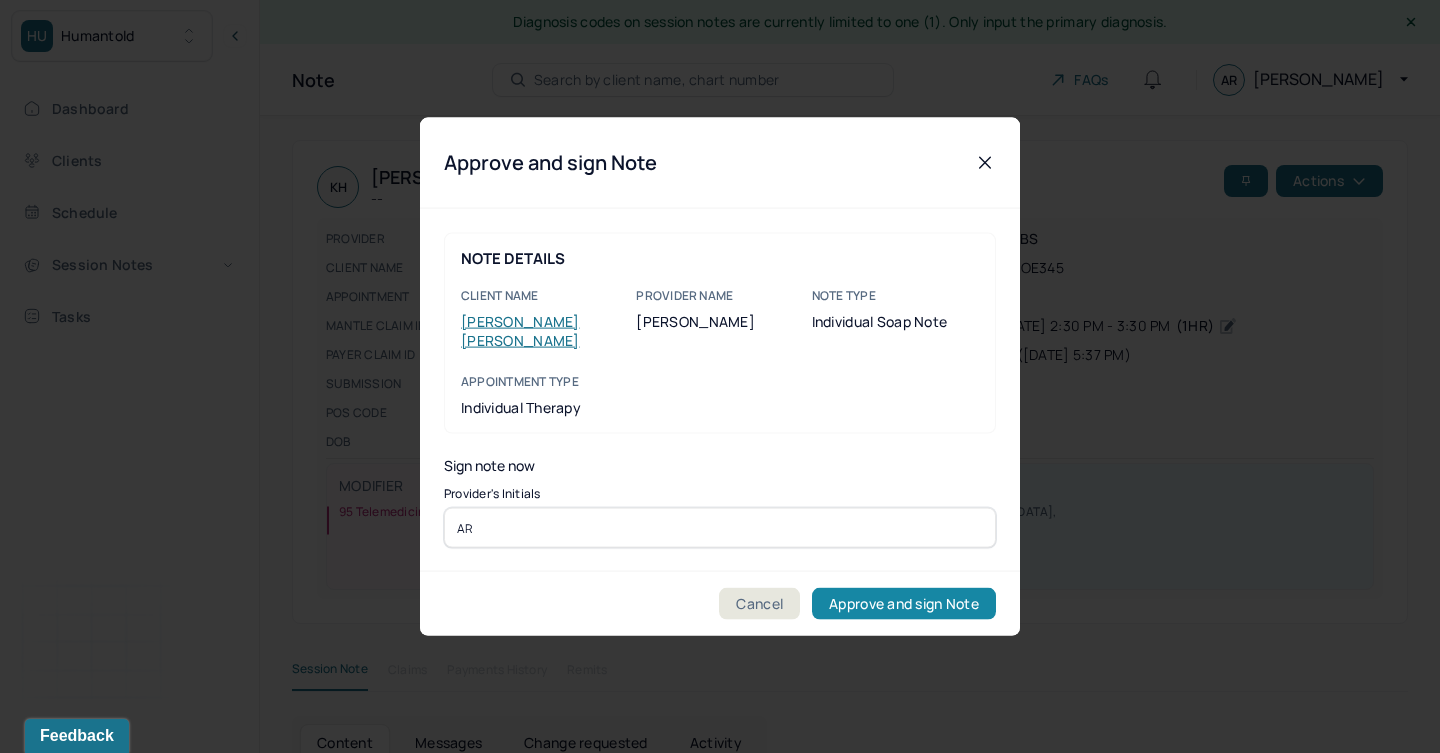 type on "AR" 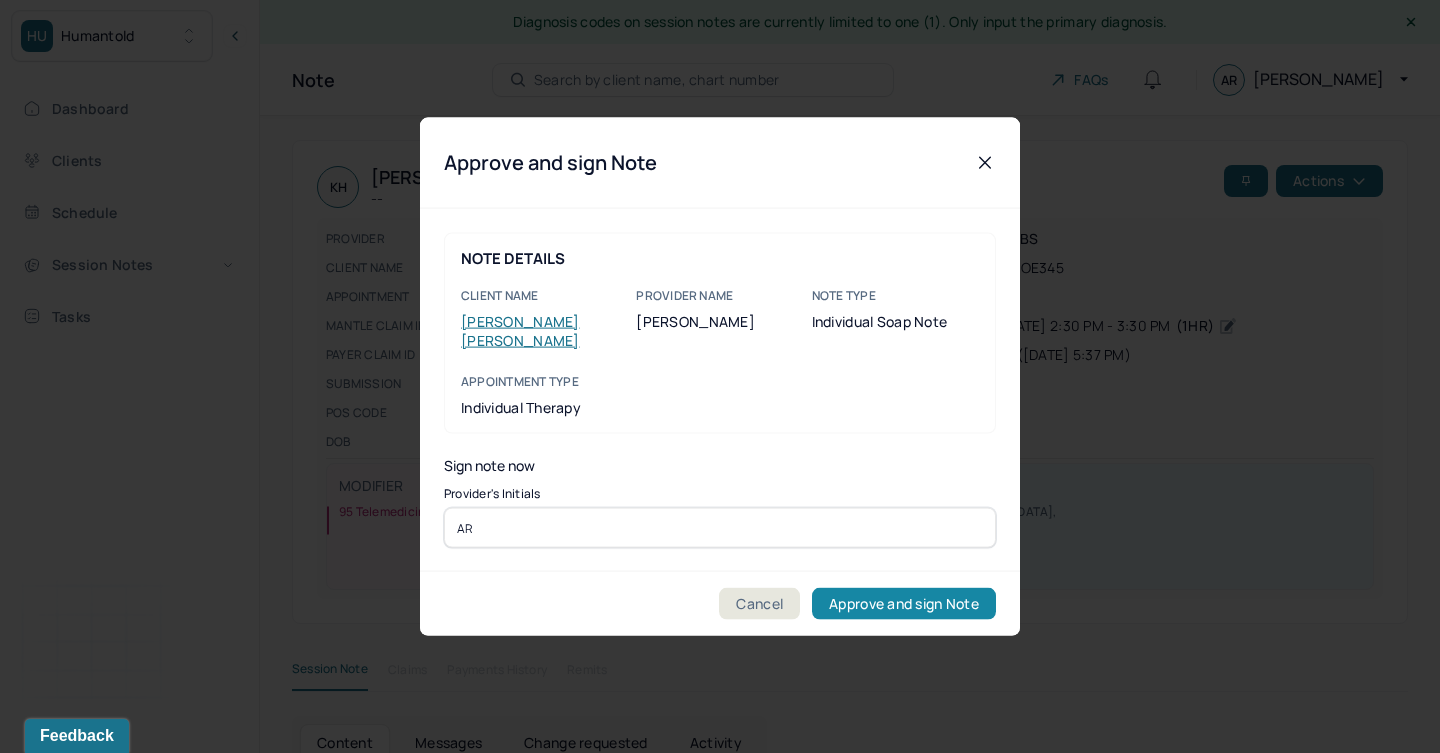 click on "Approve and sign Note" at bounding box center (904, 604) 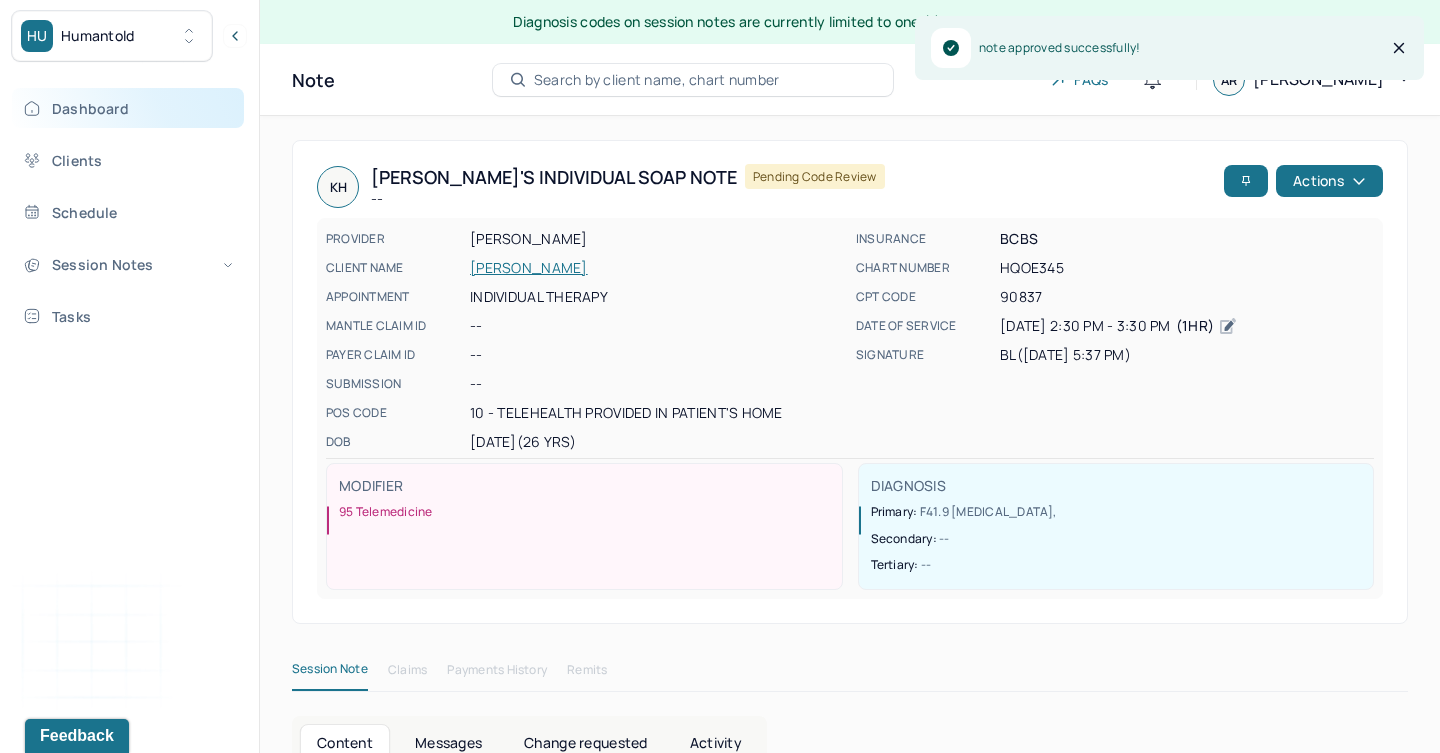click on "Dashboard" at bounding box center [128, 108] 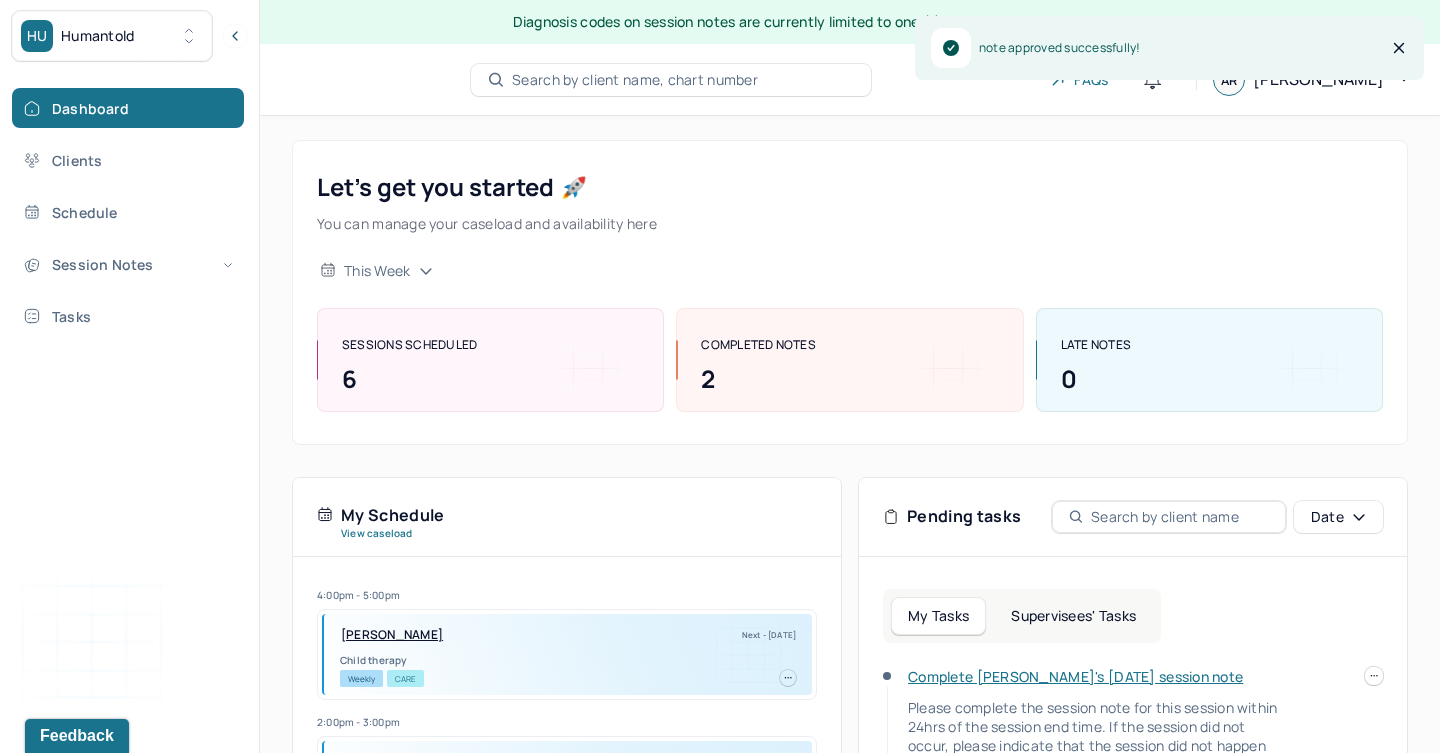 click on "Supervisees' Tasks" at bounding box center [1073, 616] 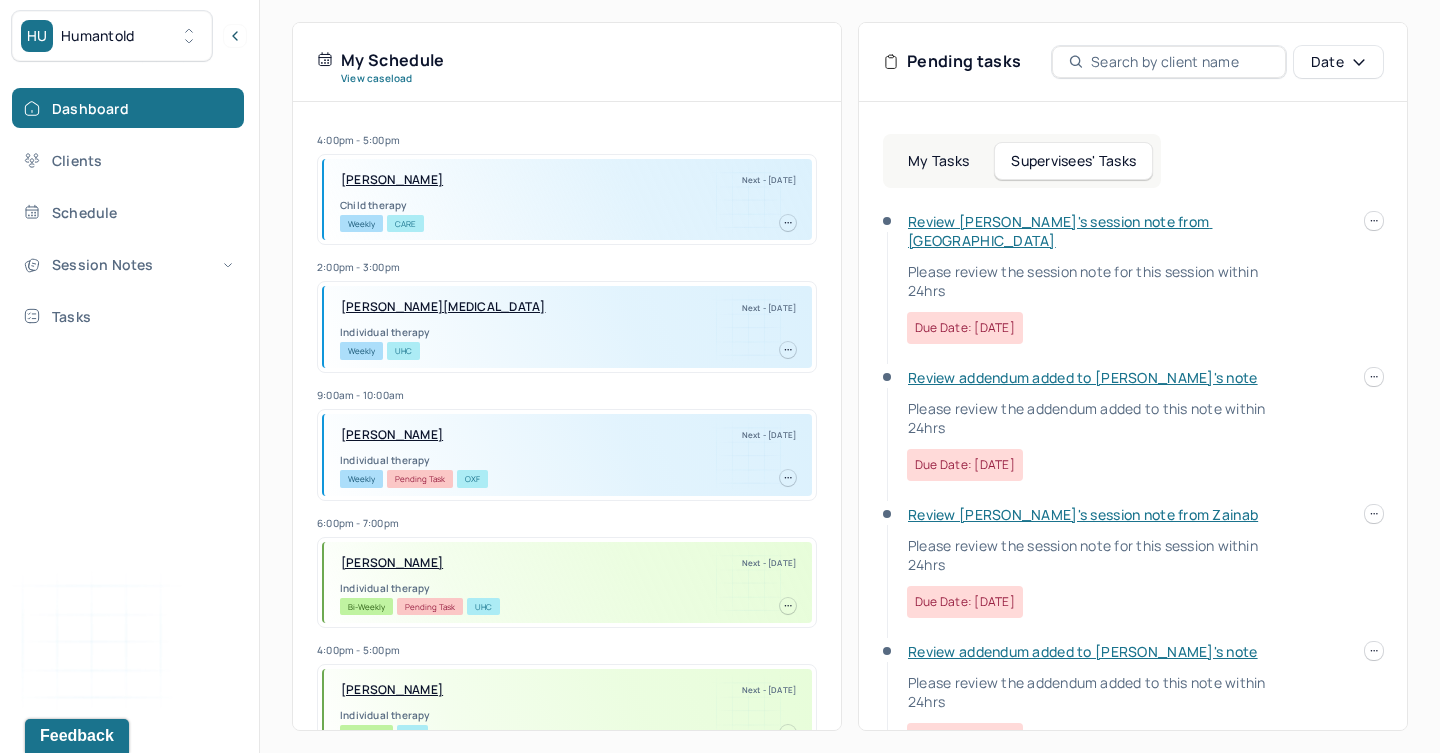scroll, scrollTop: 455, scrollLeft: 0, axis: vertical 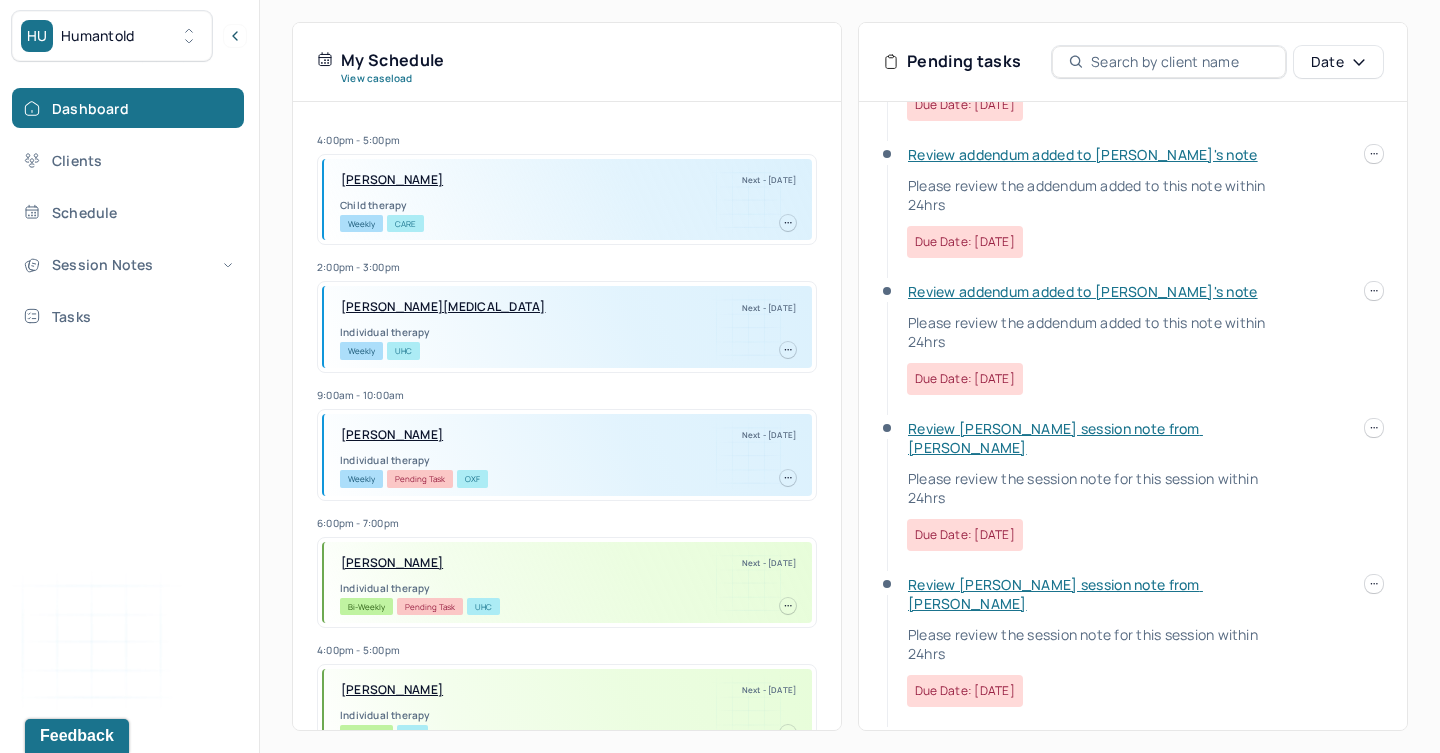 click on "Review [PERSON_NAME] session note from [PERSON_NAME]" at bounding box center (1055, 438) 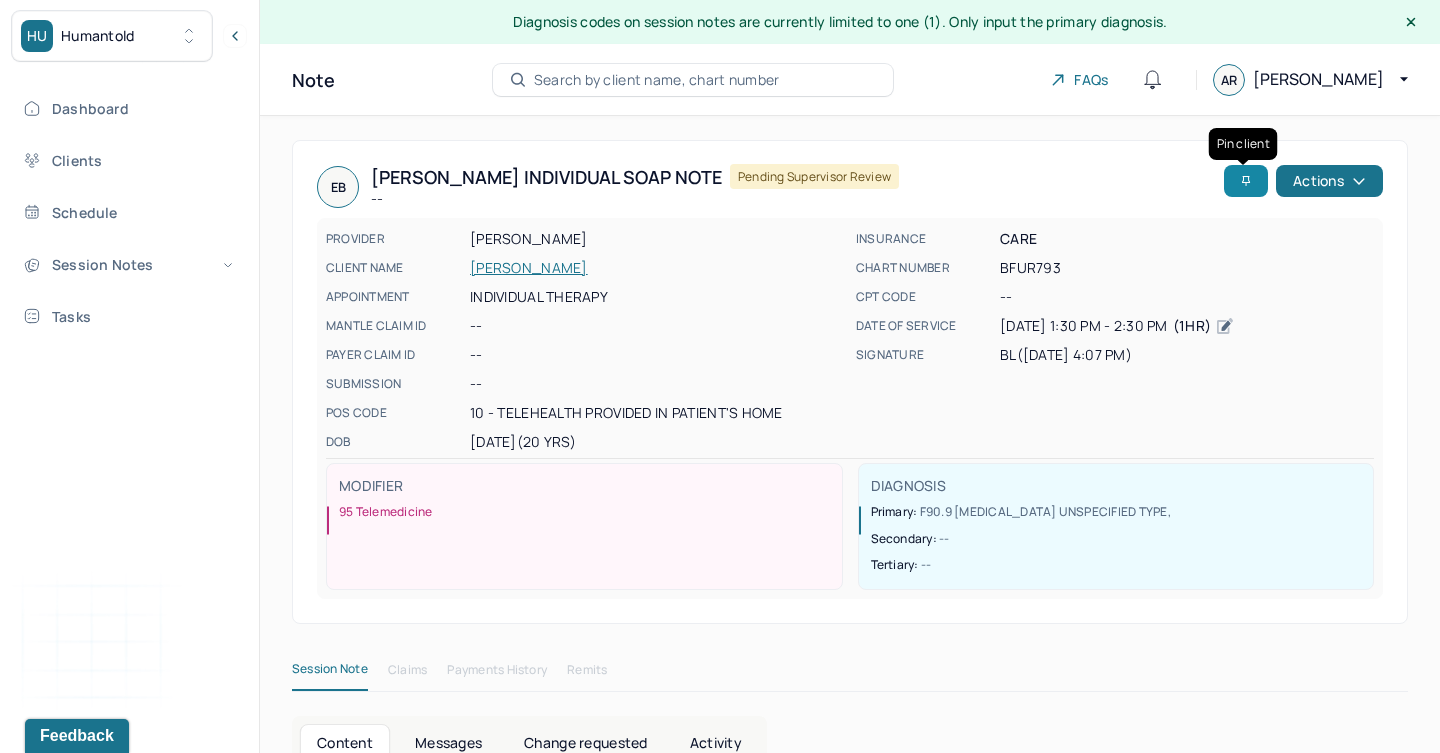 scroll, scrollTop: 0, scrollLeft: 0, axis: both 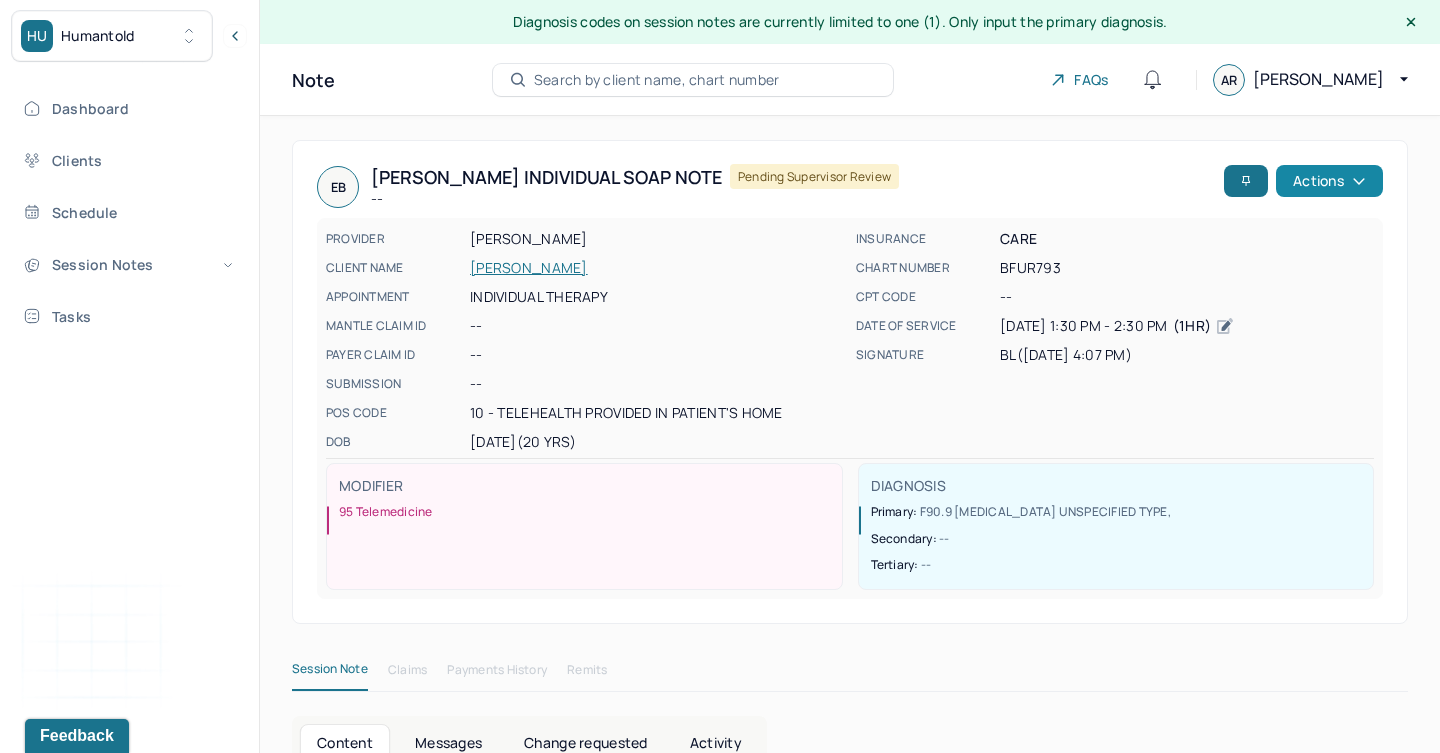 click on "Actions" at bounding box center (1329, 181) 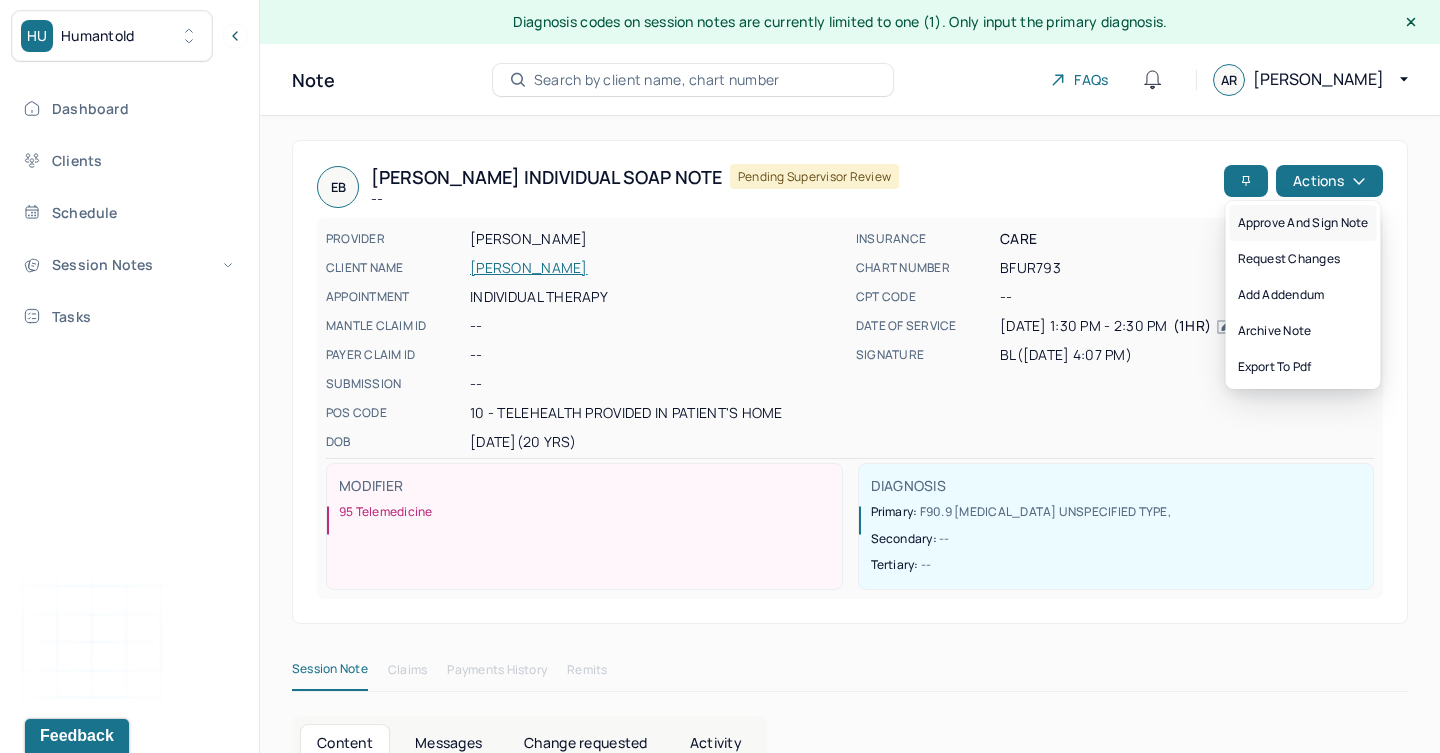 click on "Approve and sign note" at bounding box center [1303, 223] 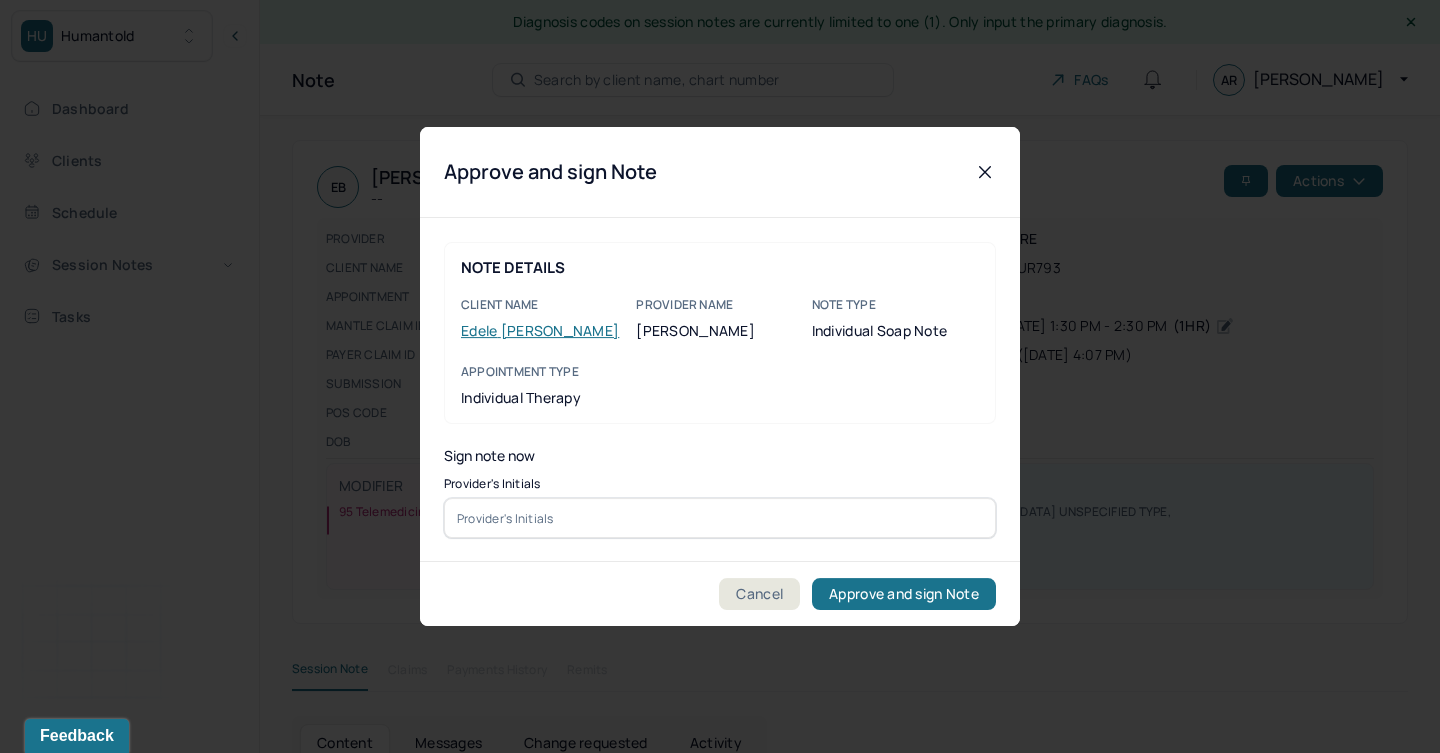 click at bounding box center [720, 518] 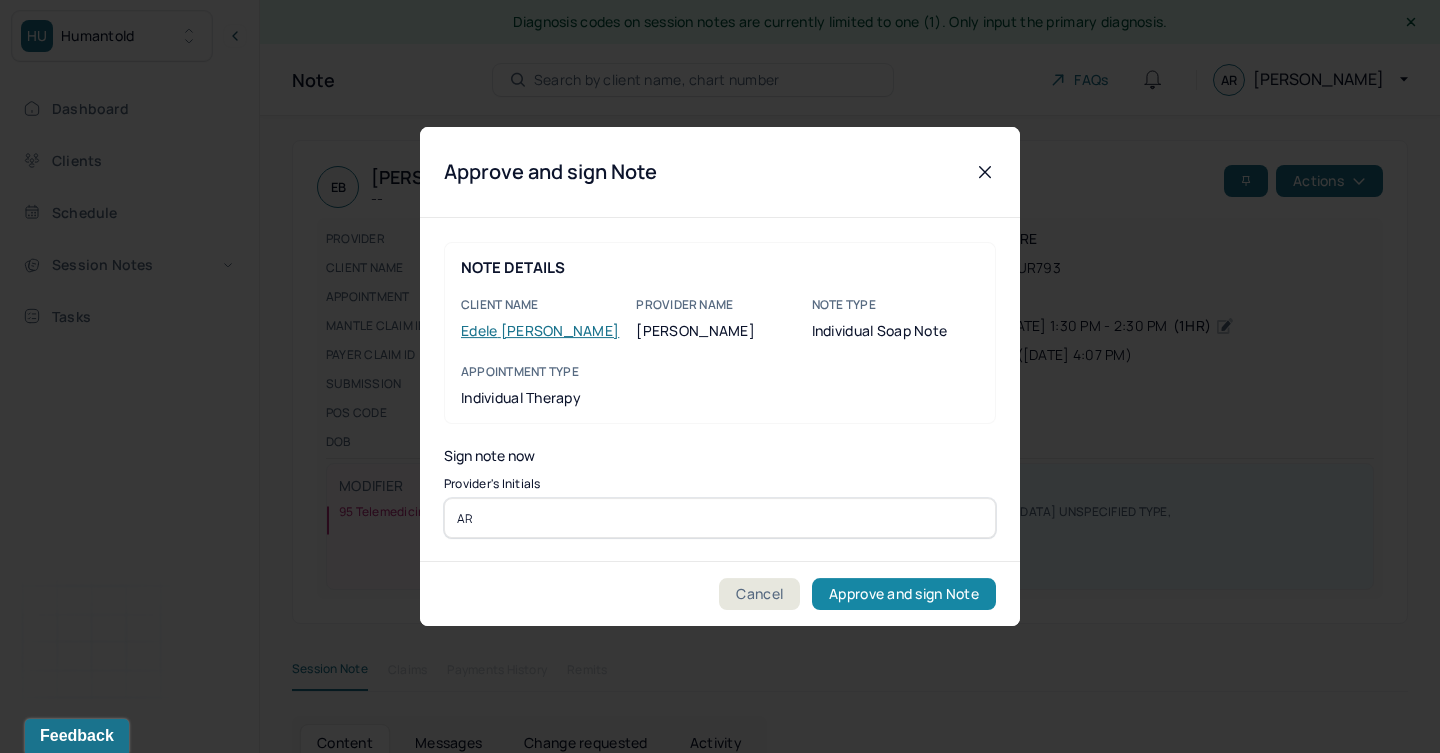 type on "AR" 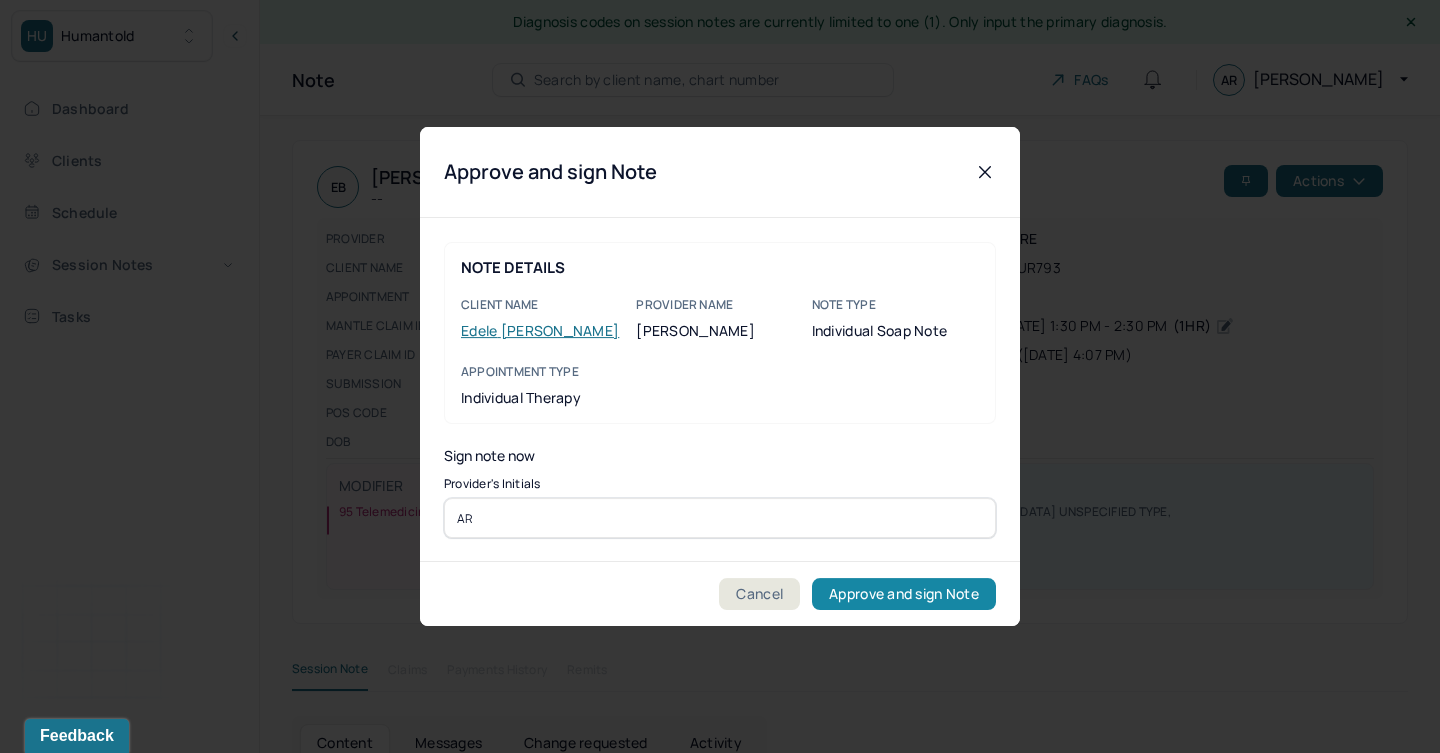 click on "Approve and sign Note" at bounding box center (904, 594) 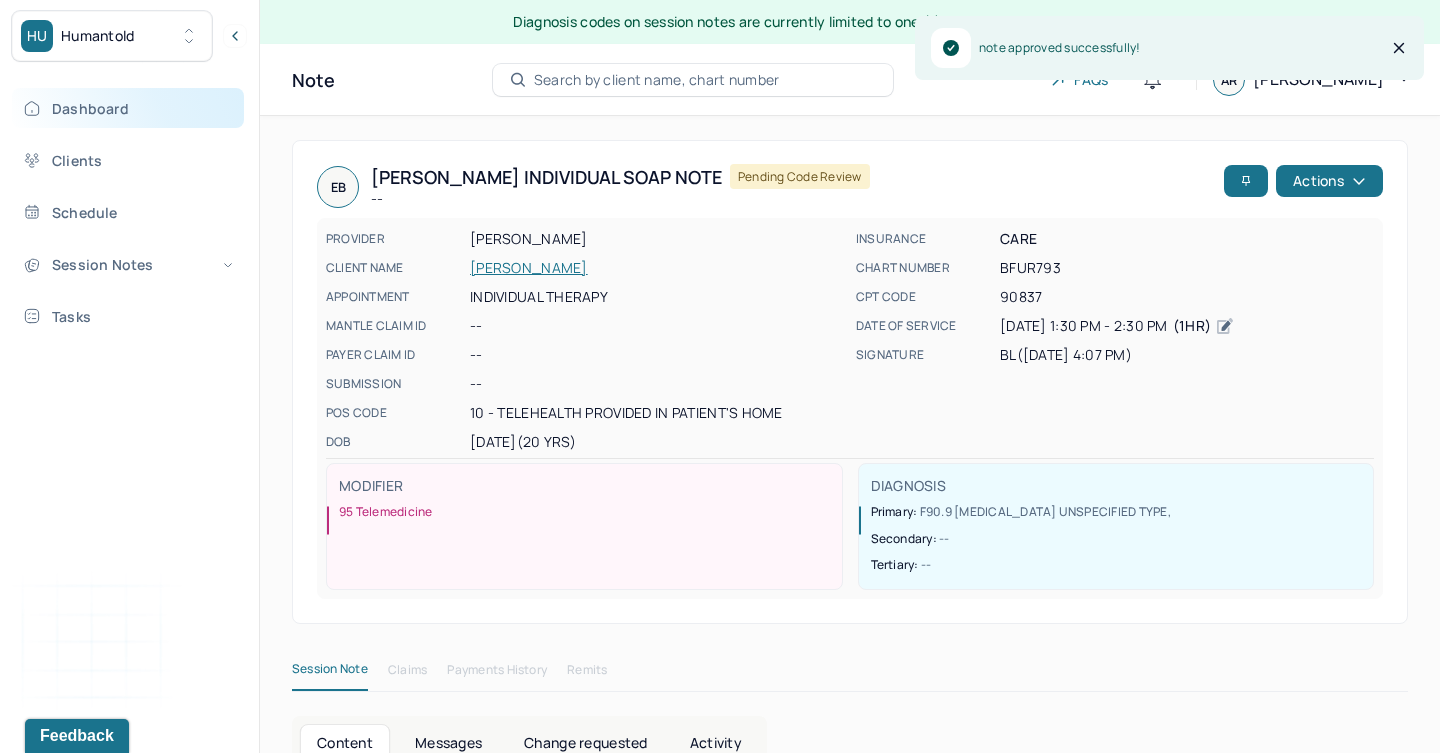 click on "Dashboard" at bounding box center [128, 108] 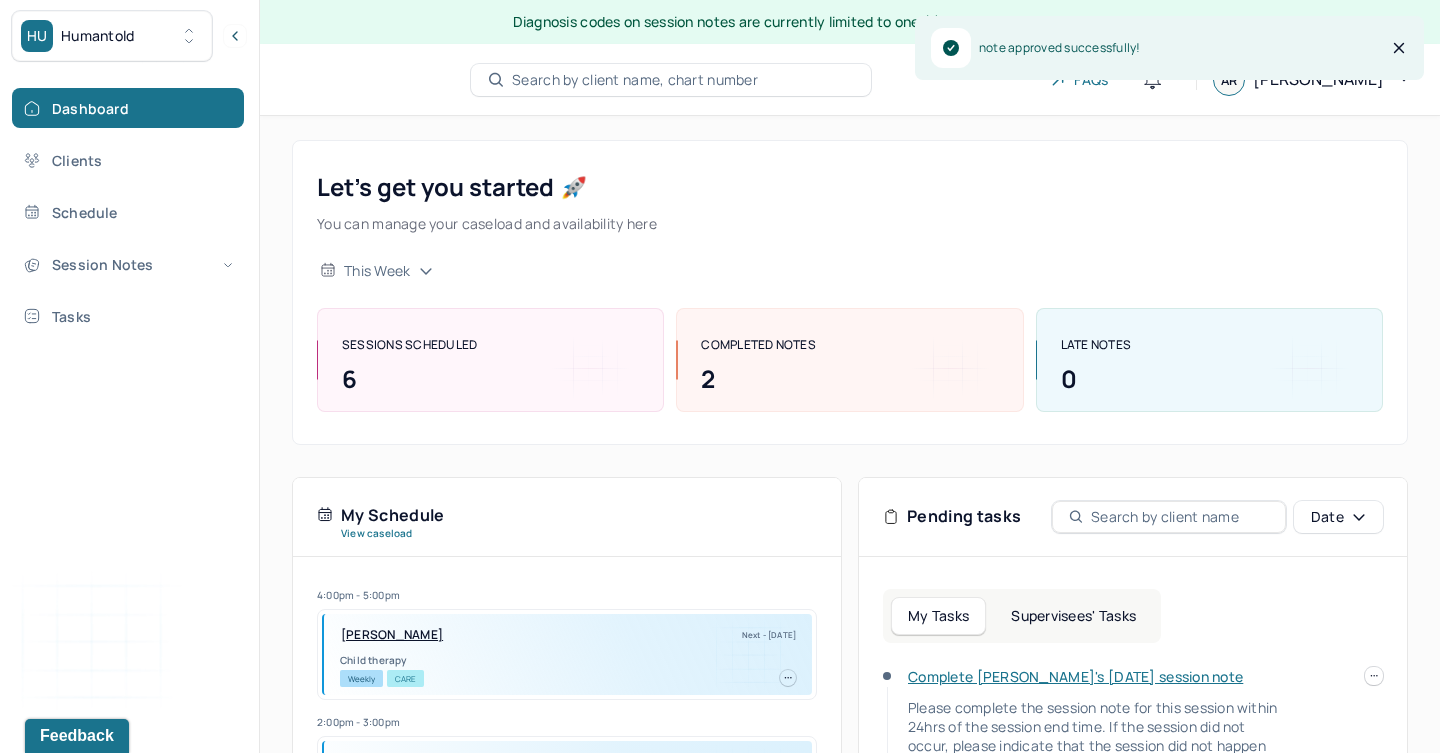 click on "Supervisees' Tasks" at bounding box center (1073, 616) 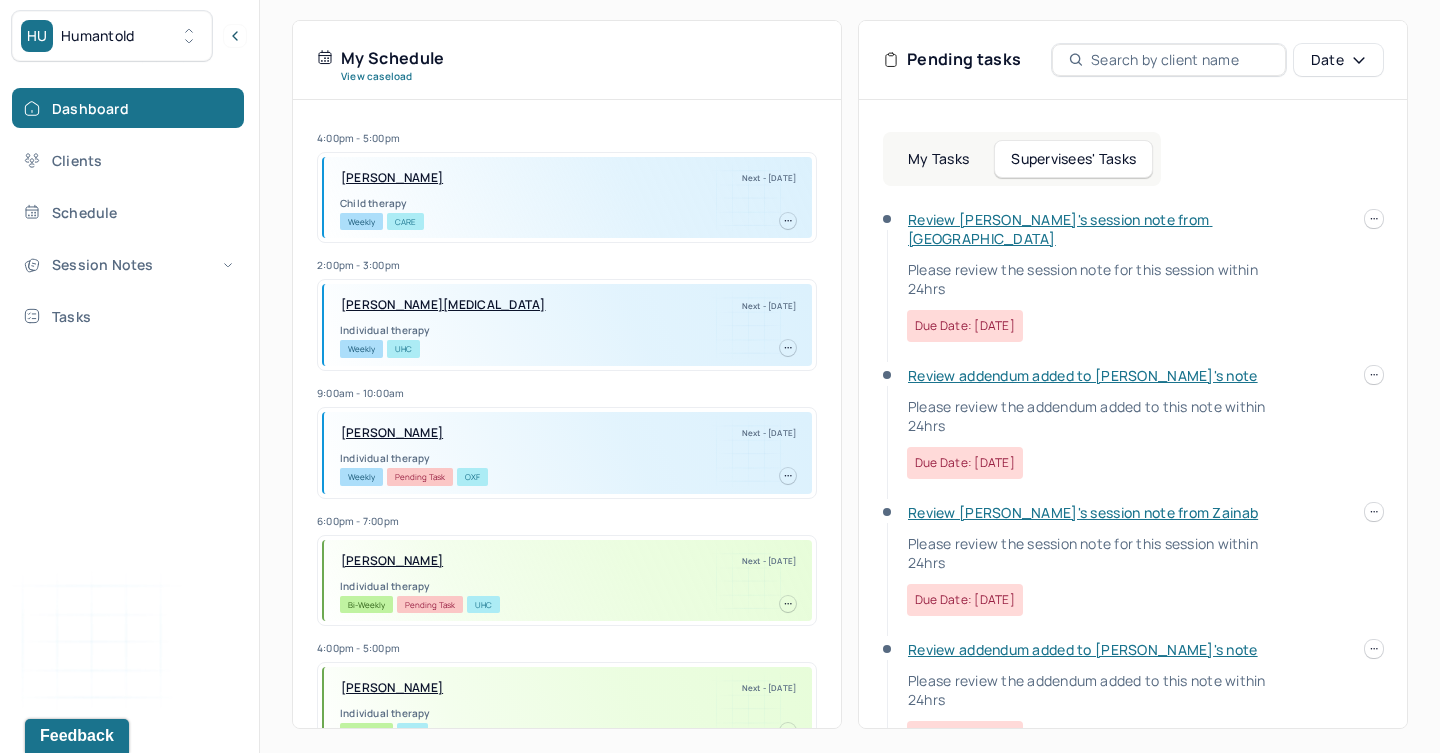 scroll, scrollTop: 455, scrollLeft: 0, axis: vertical 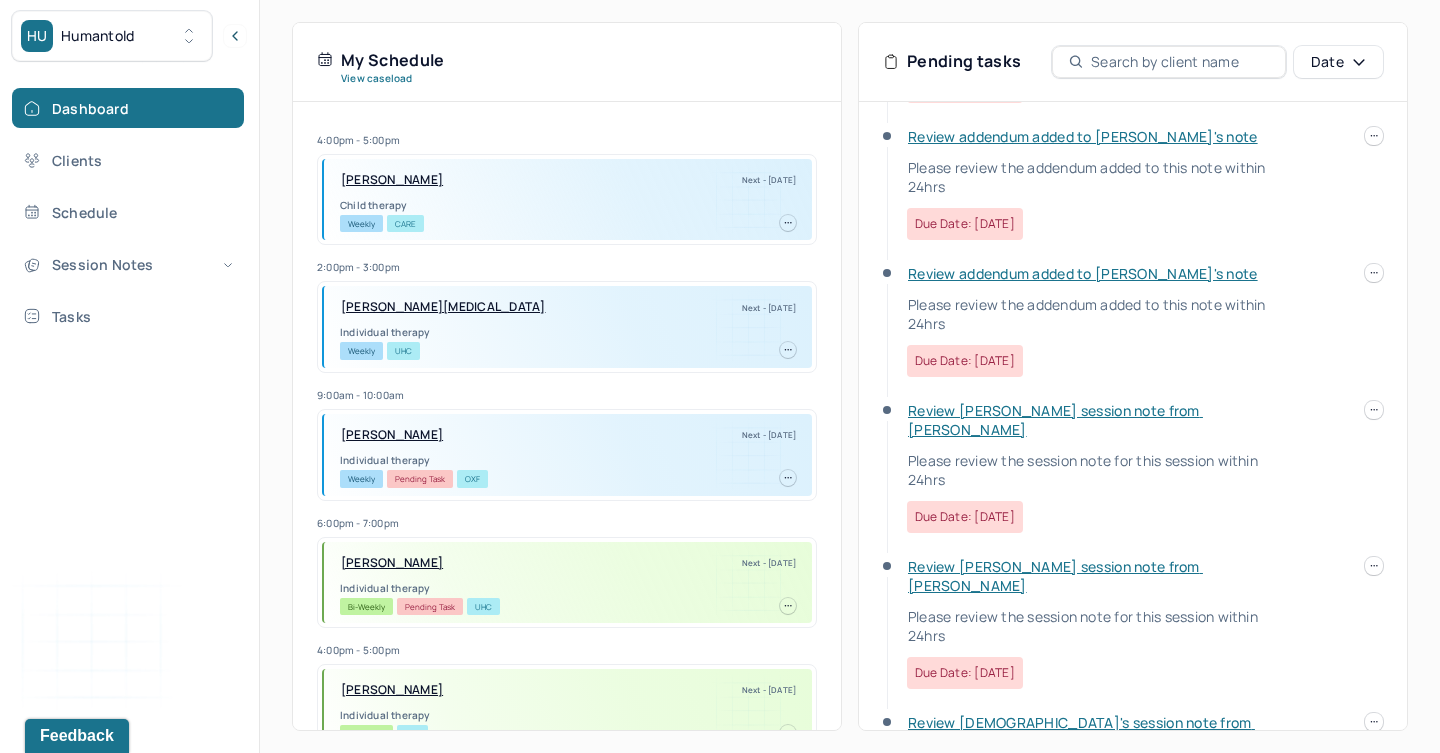 click on "Review [PERSON_NAME] session note from [PERSON_NAME]" at bounding box center [1055, 420] 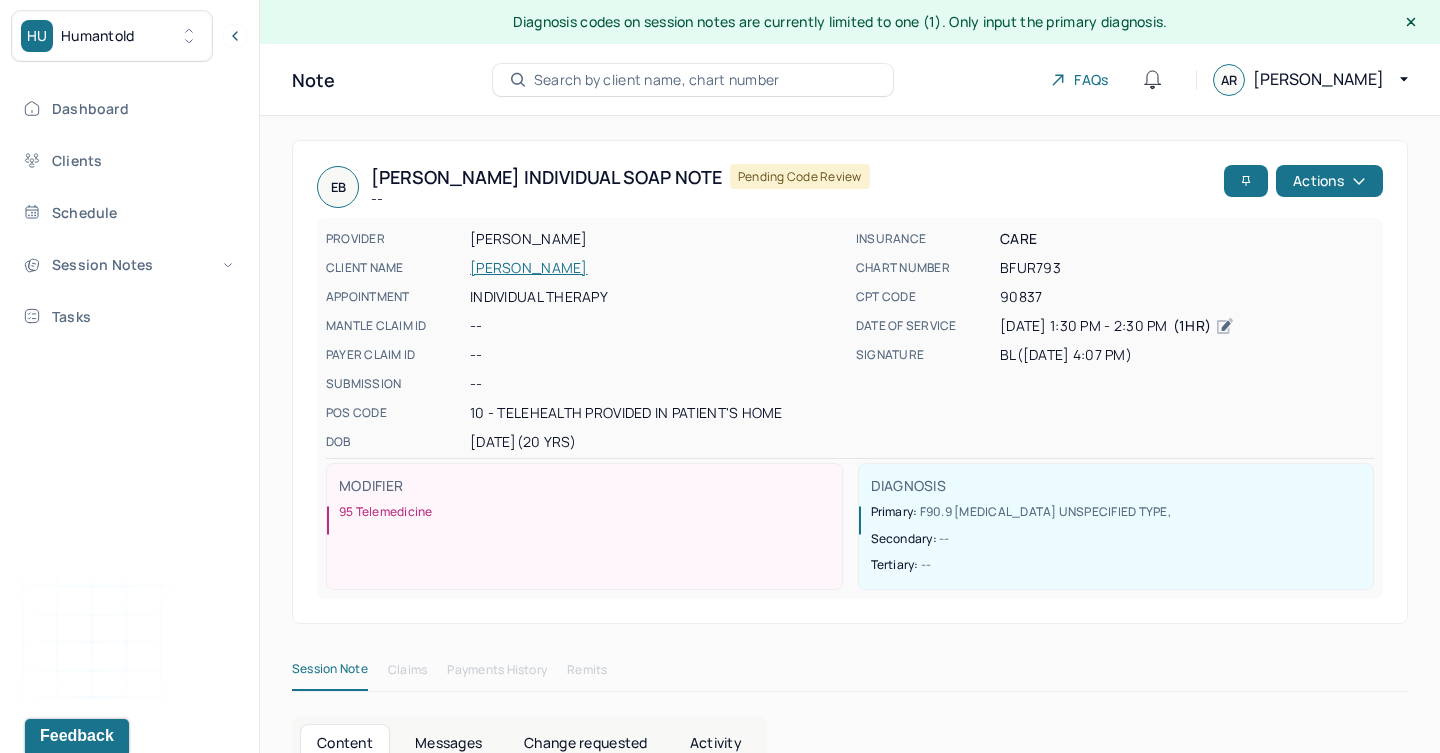 scroll, scrollTop: 0, scrollLeft: 0, axis: both 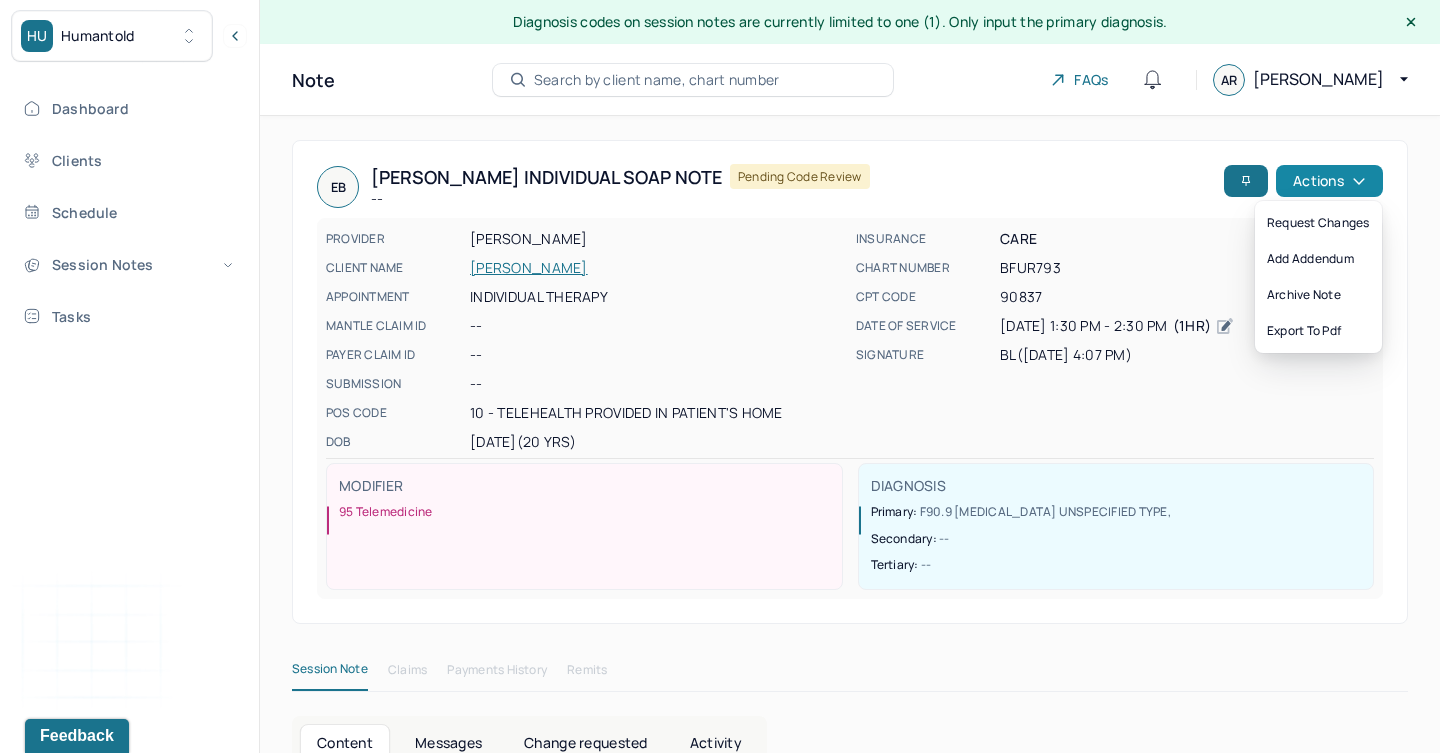 click on "Actions" at bounding box center (1329, 181) 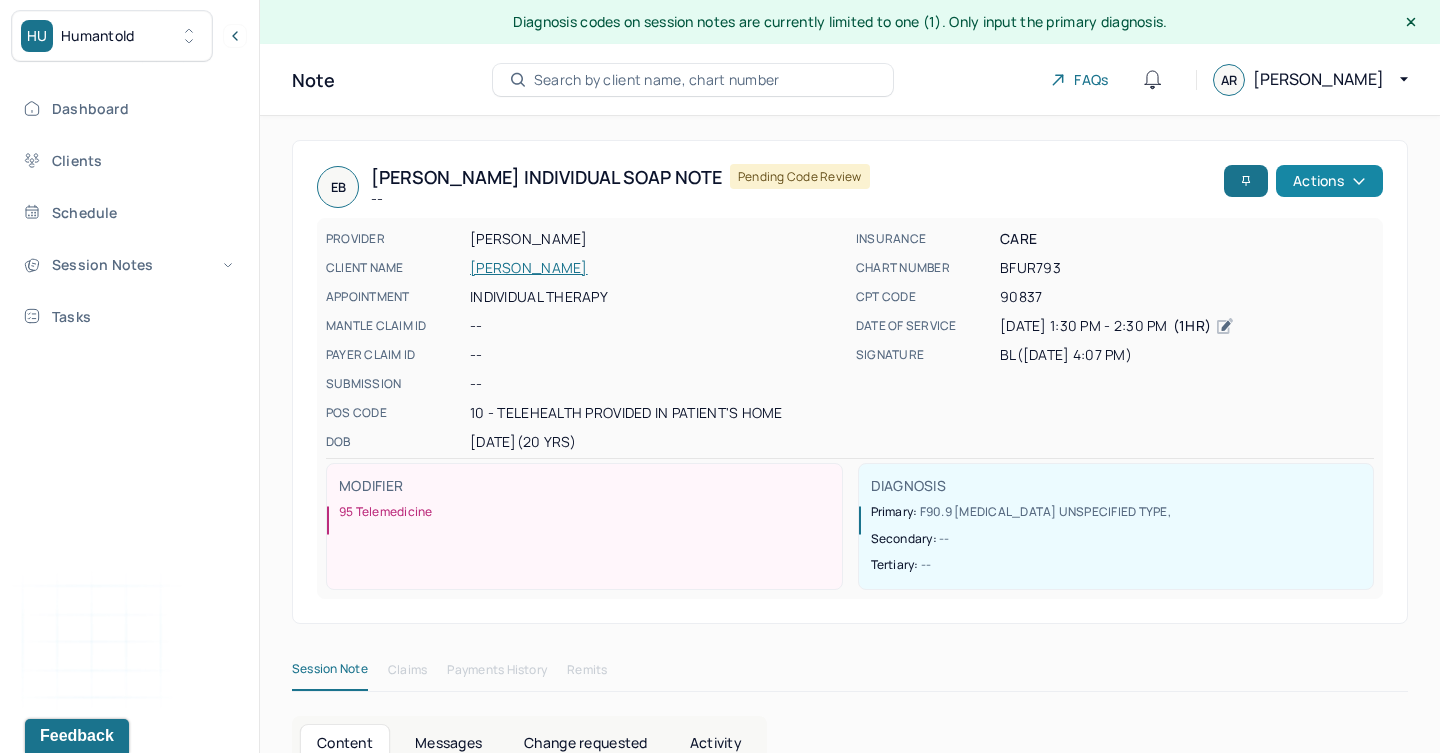 click on "Actions" at bounding box center (1329, 181) 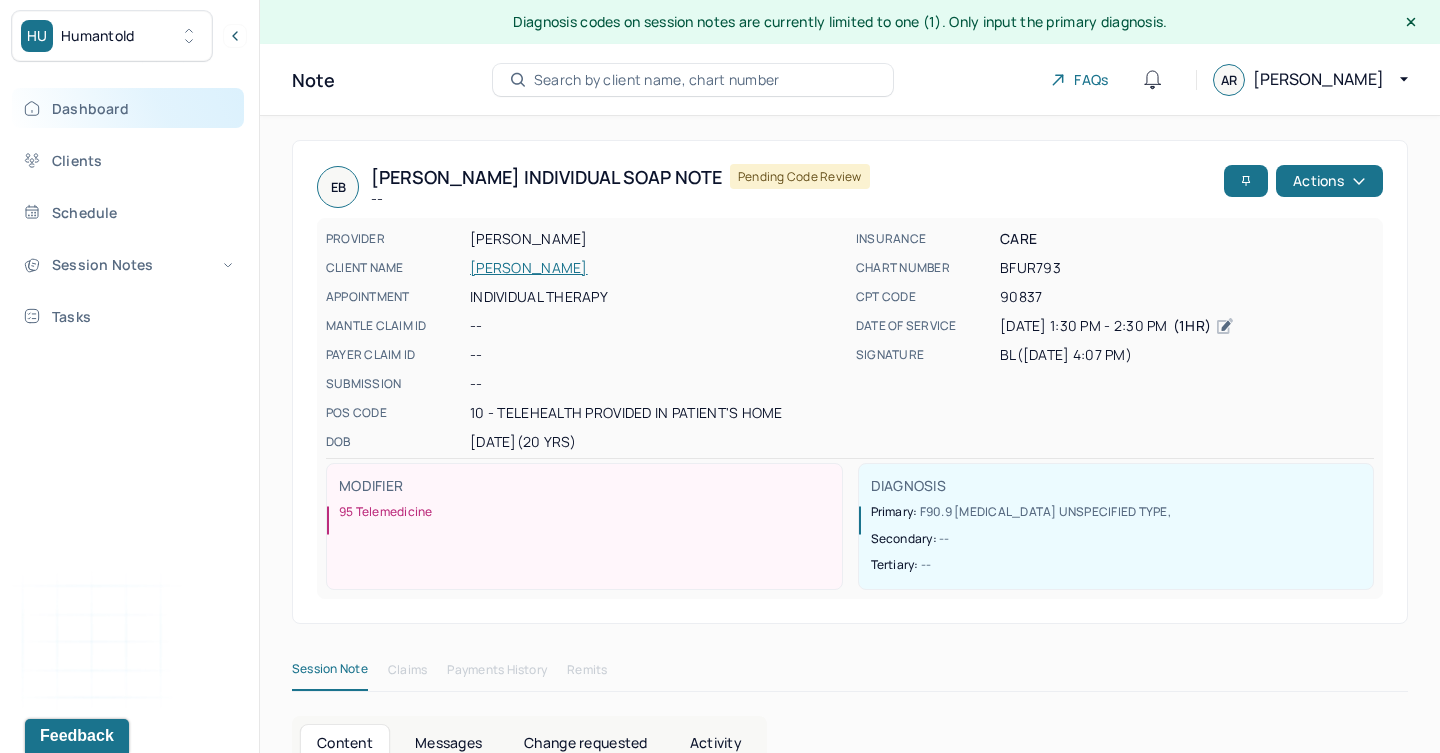click on "Dashboard" at bounding box center [128, 108] 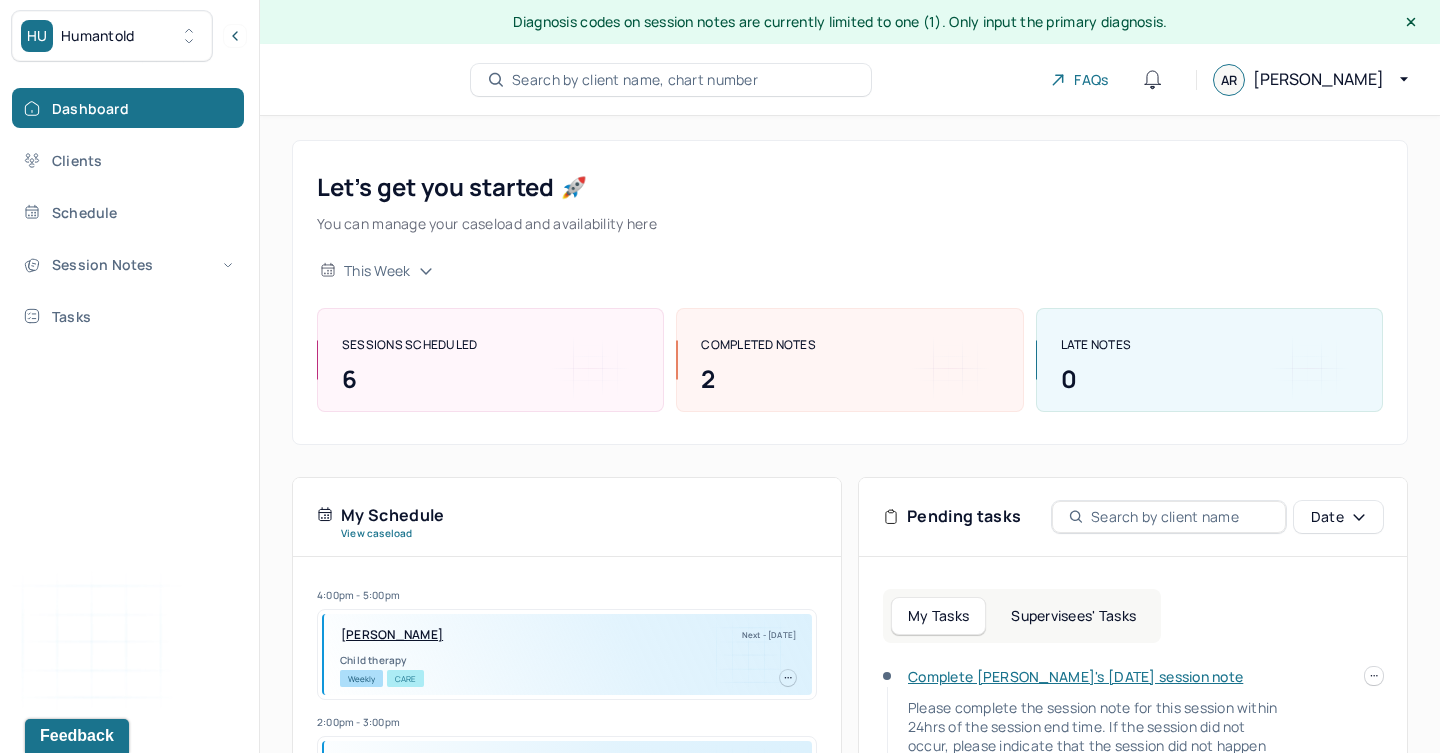 click on "Supervisees' Tasks" at bounding box center [1073, 616] 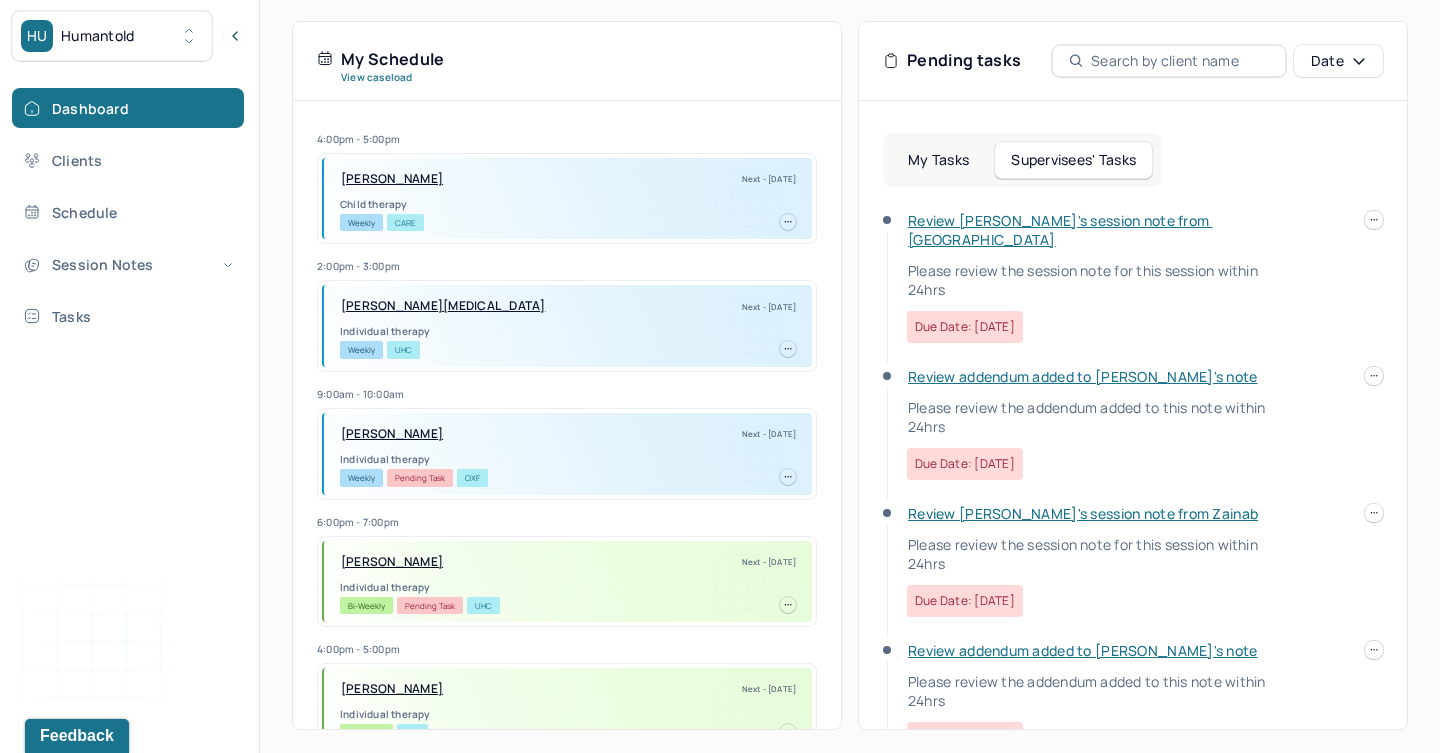 scroll, scrollTop: 455, scrollLeft: 0, axis: vertical 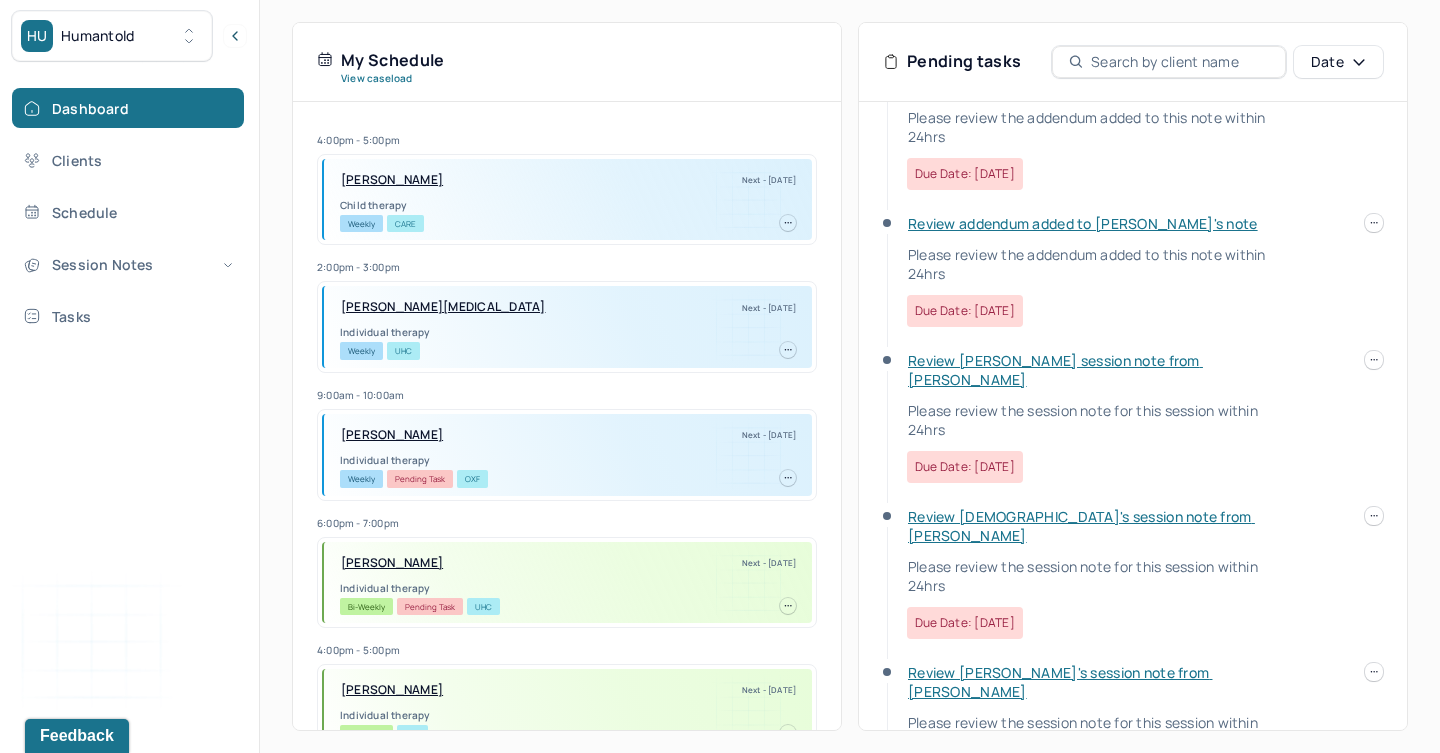 click on "Review [PERSON_NAME] session note from [PERSON_NAME]" at bounding box center [1055, 370] 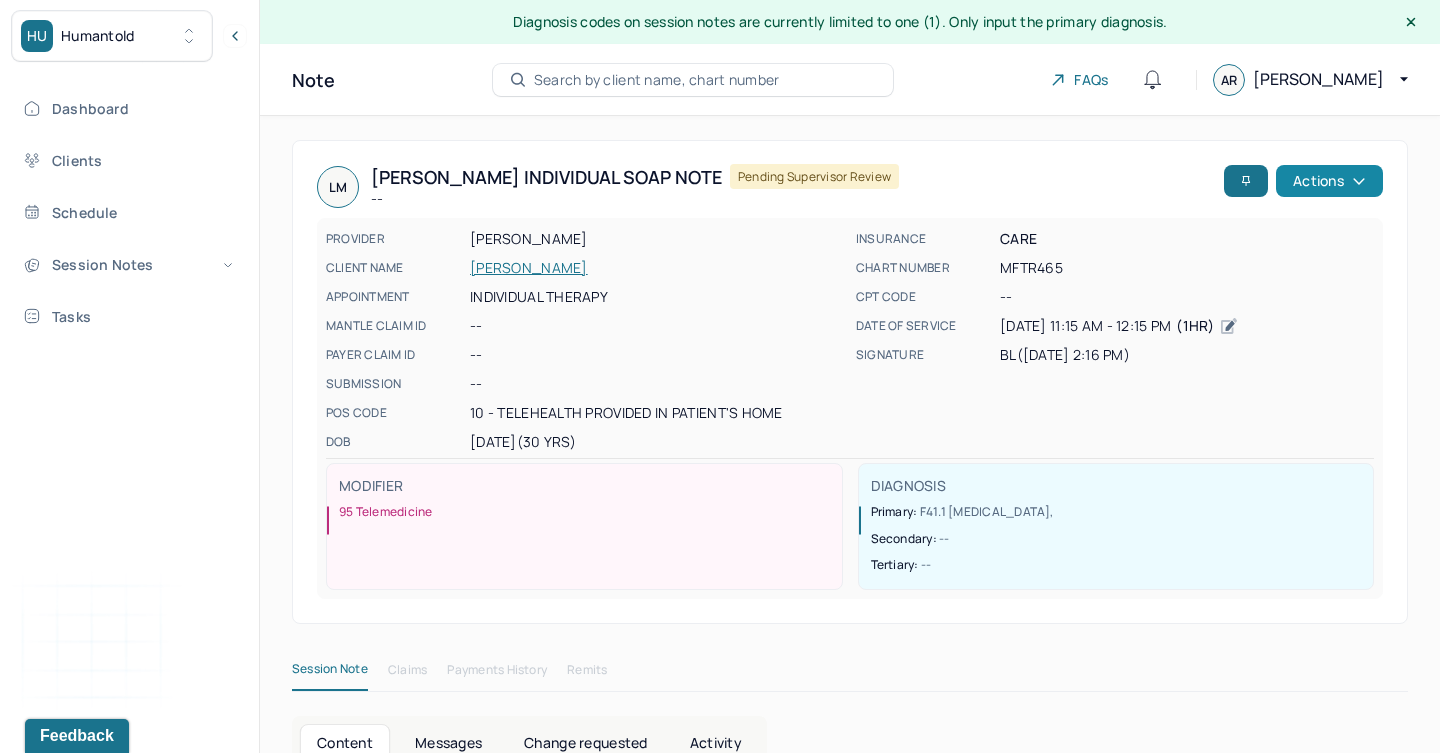 scroll, scrollTop: 0, scrollLeft: 0, axis: both 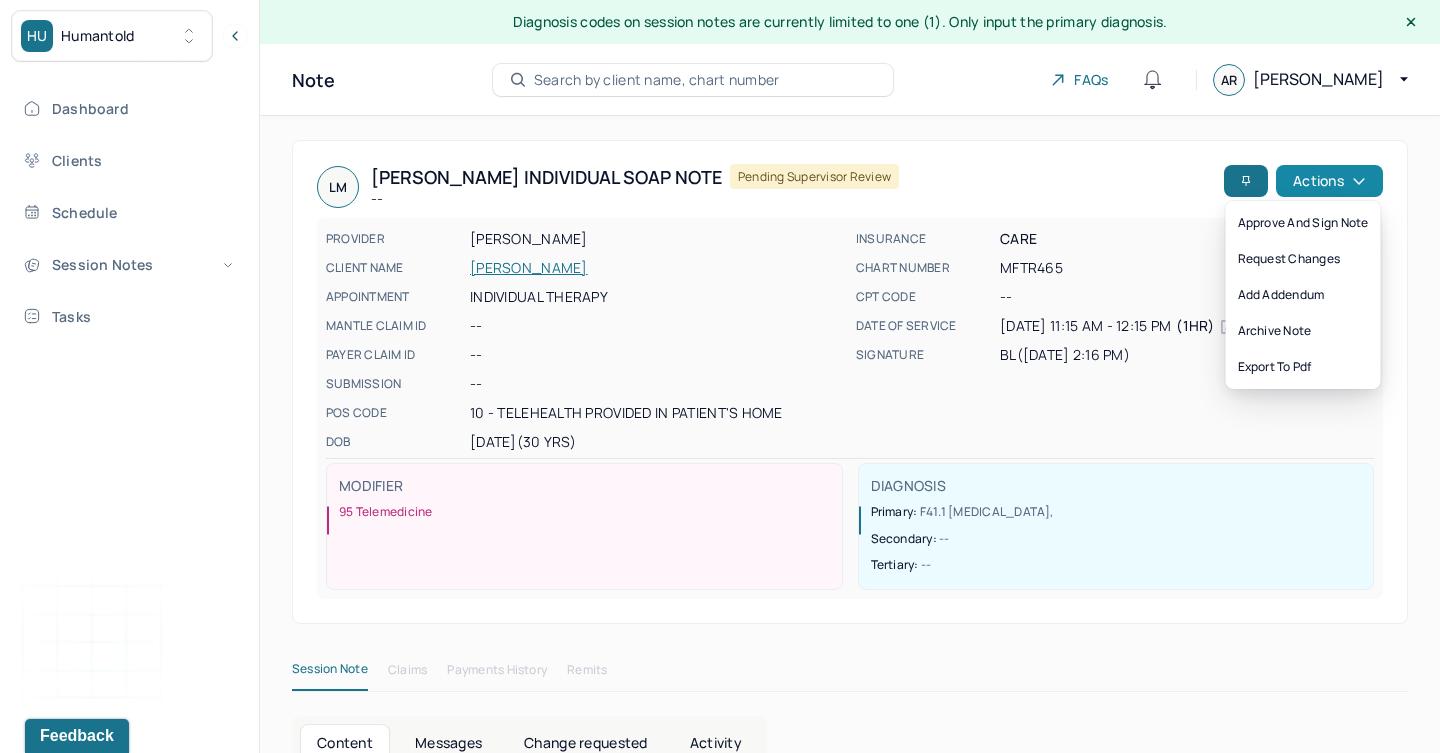 click on "Actions" at bounding box center (1329, 181) 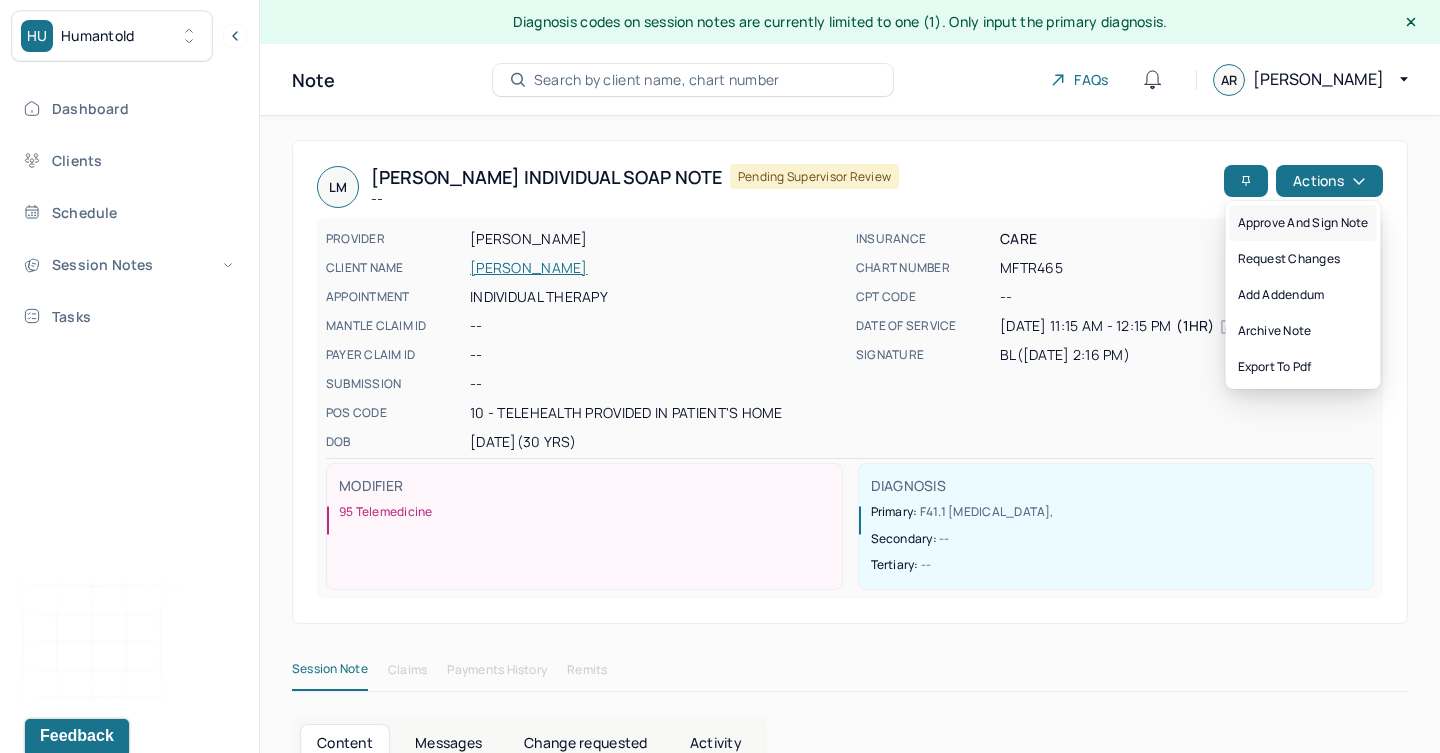 click on "Approve and sign note" at bounding box center [1303, 223] 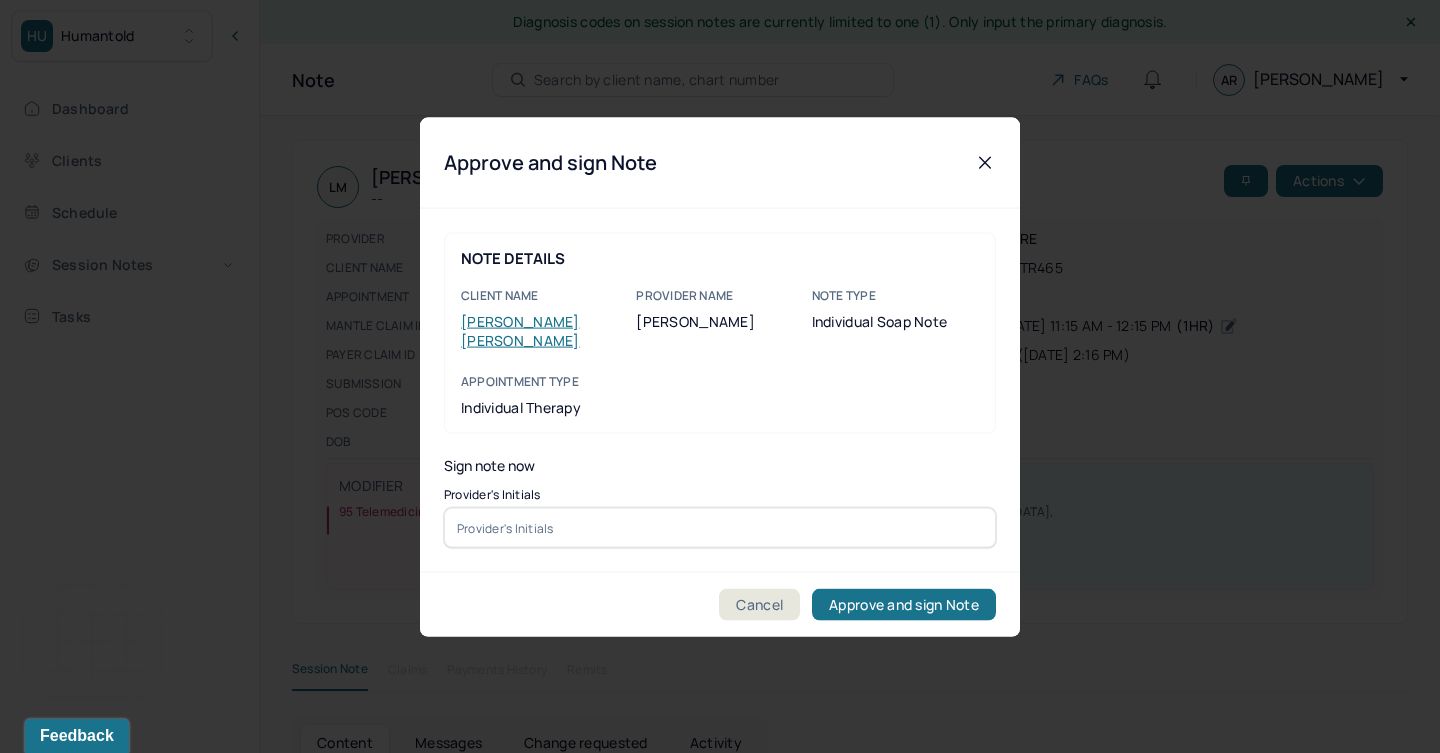 click at bounding box center [720, 528] 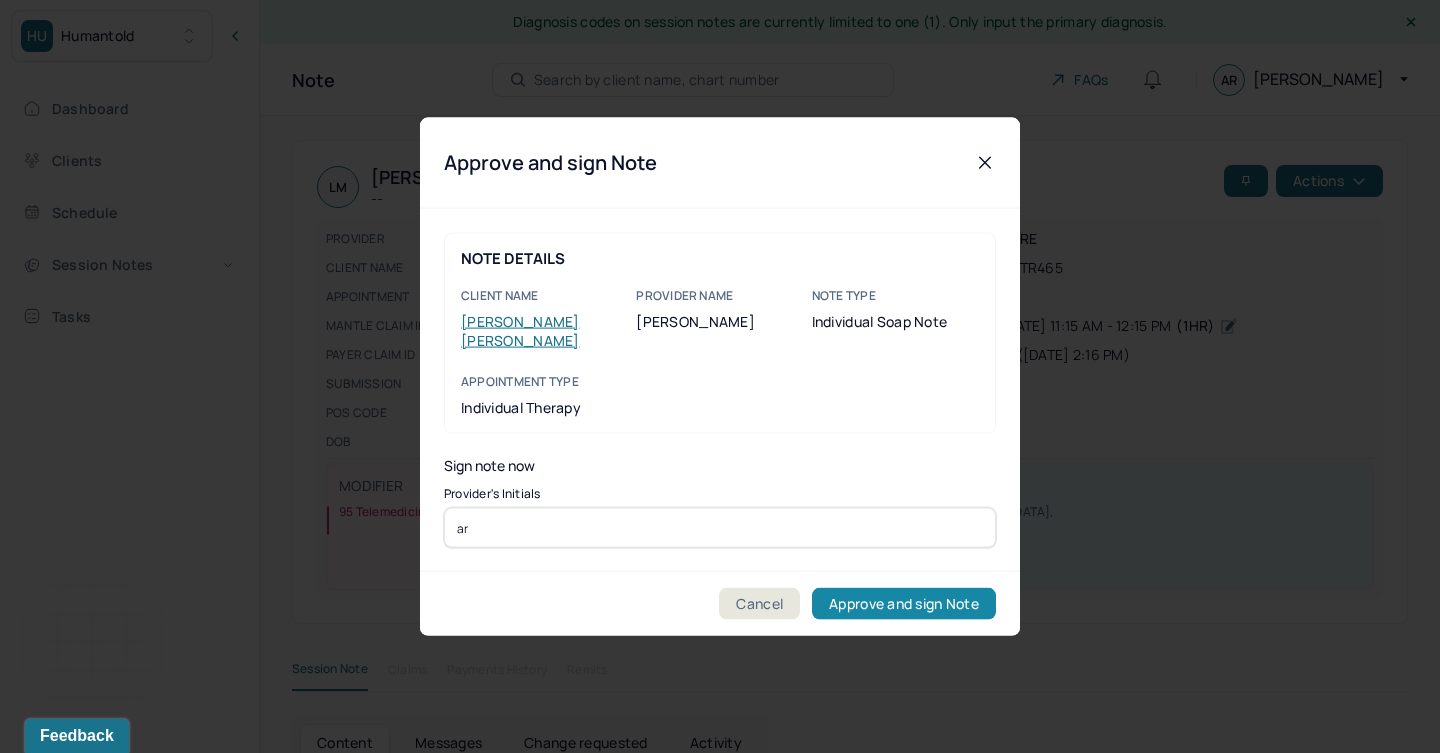 type on "ar" 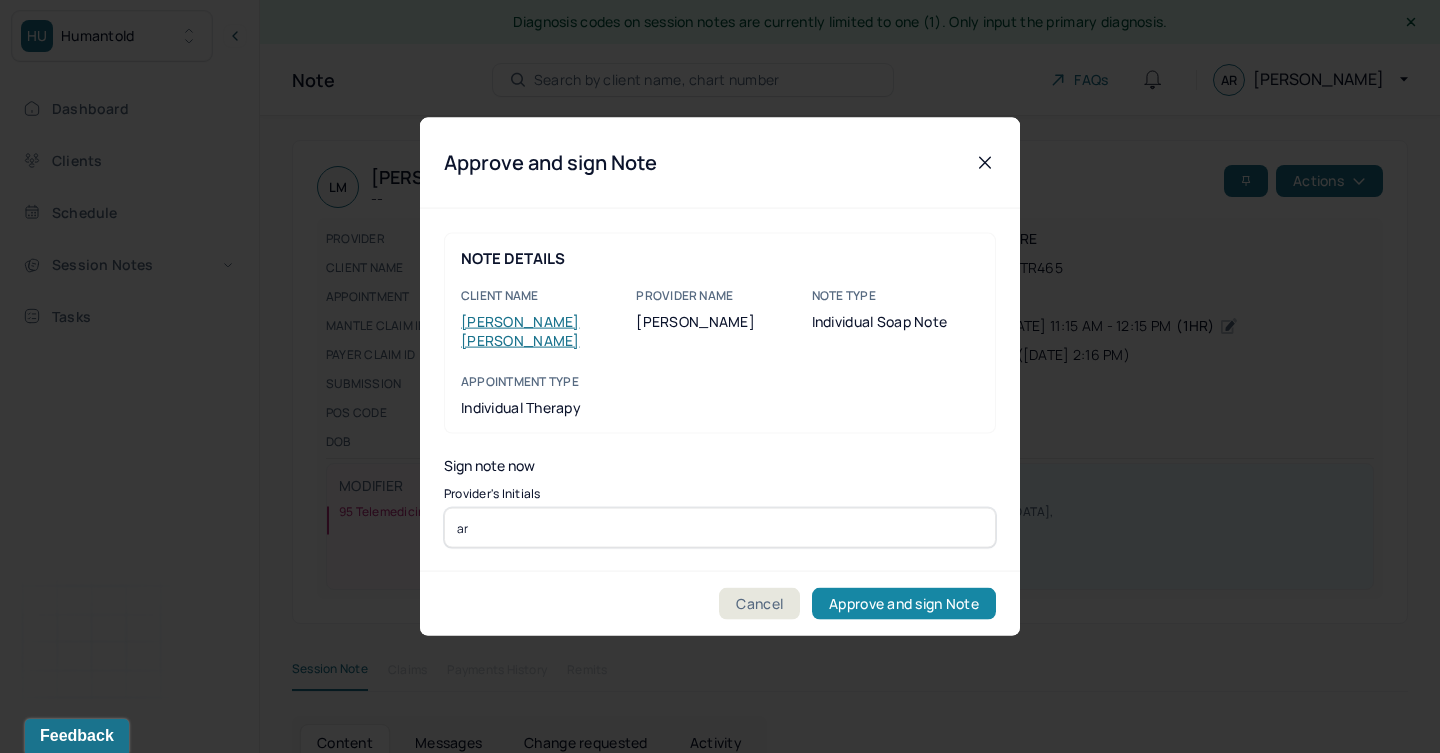 click on "Approve and sign Note" at bounding box center [904, 604] 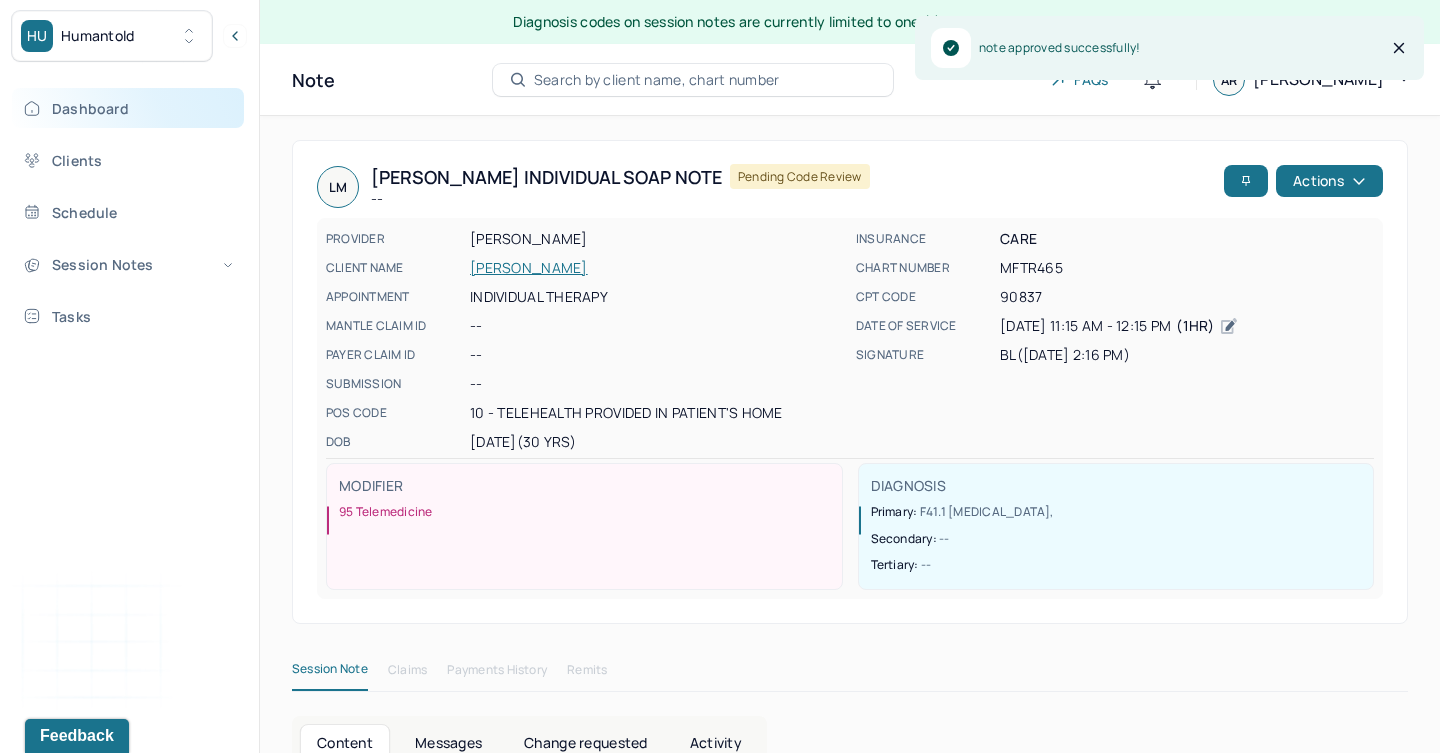 click on "Dashboard" at bounding box center [128, 108] 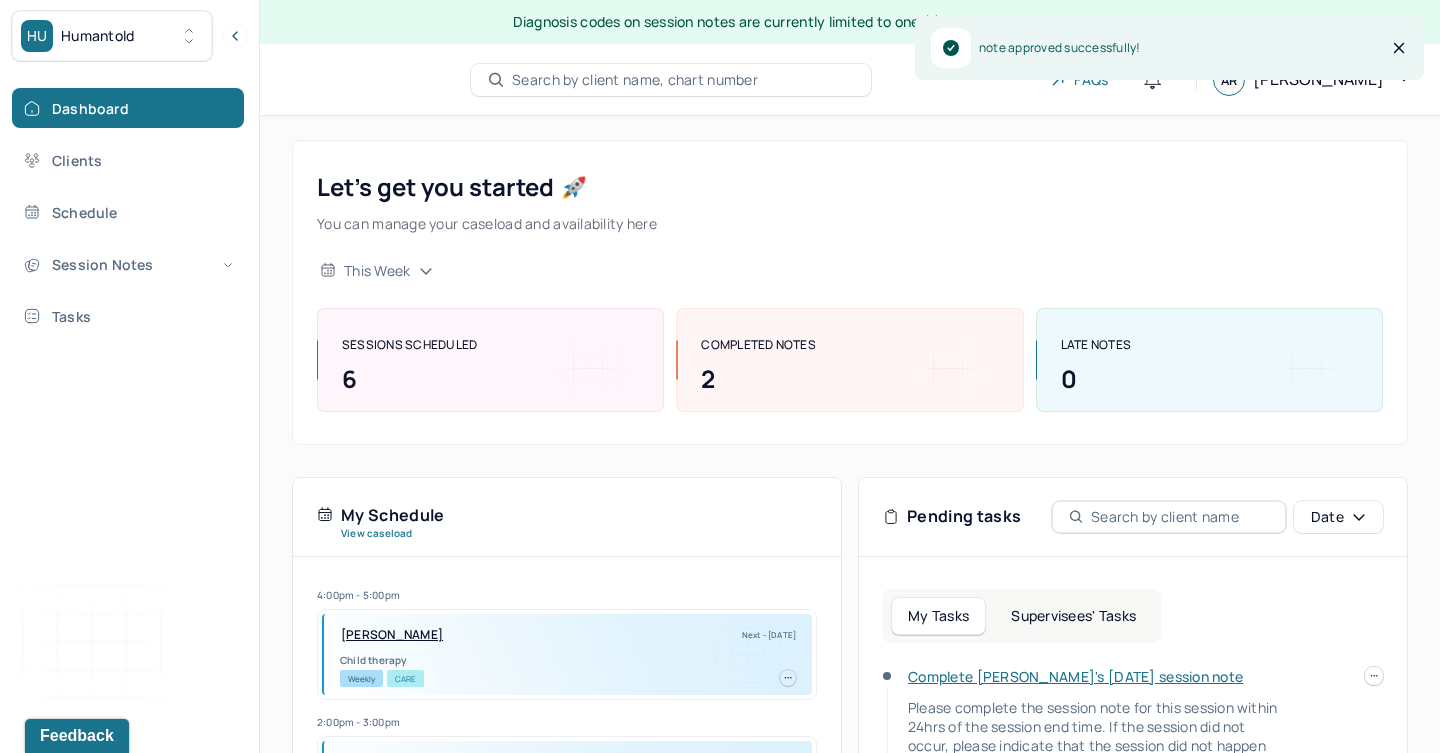 click on "Supervisees' Tasks" at bounding box center [1073, 616] 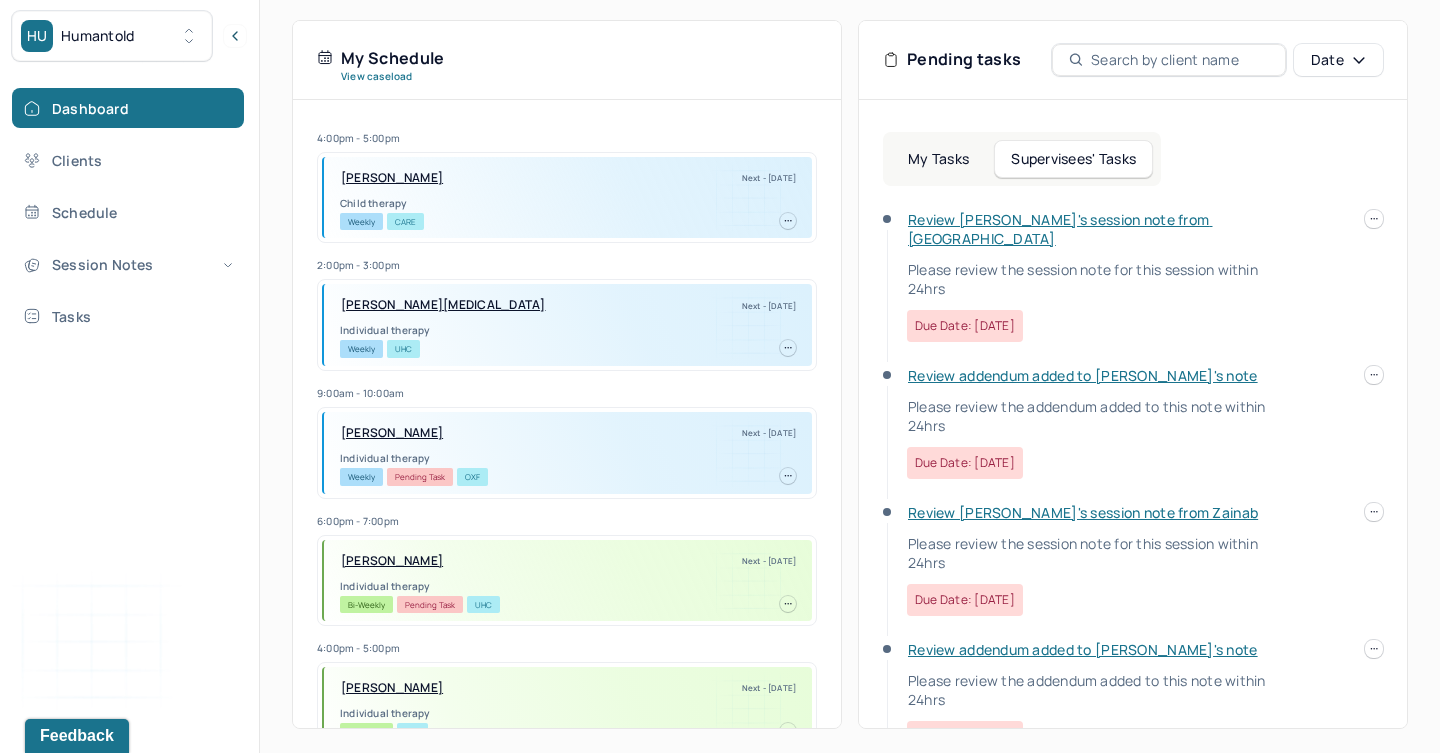 scroll, scrollTop: 456, scrollLeft: 0, axis: vertical 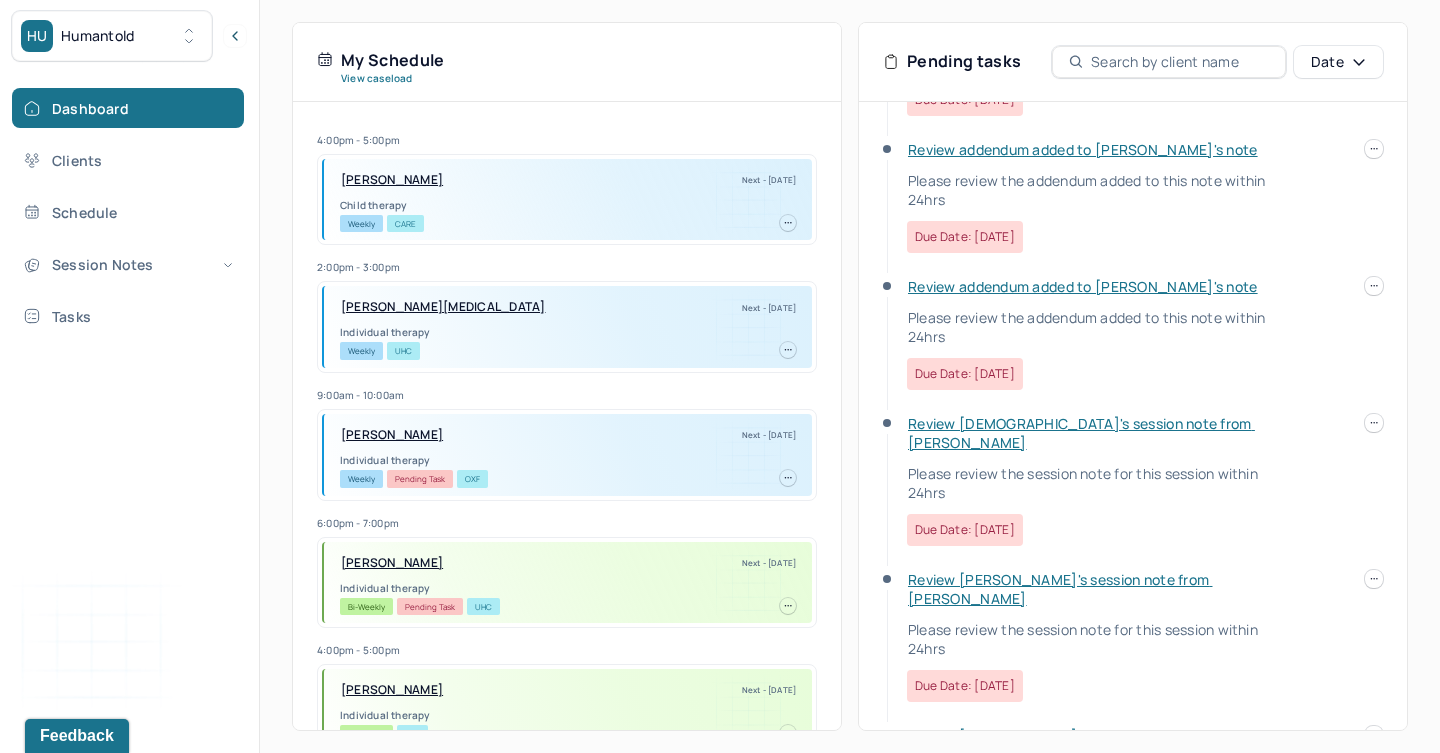 click on "Review [DEMOGRAPHIC_DATA]'s session note from [PERSON_NAME]" at bounding box center (1081, 433) 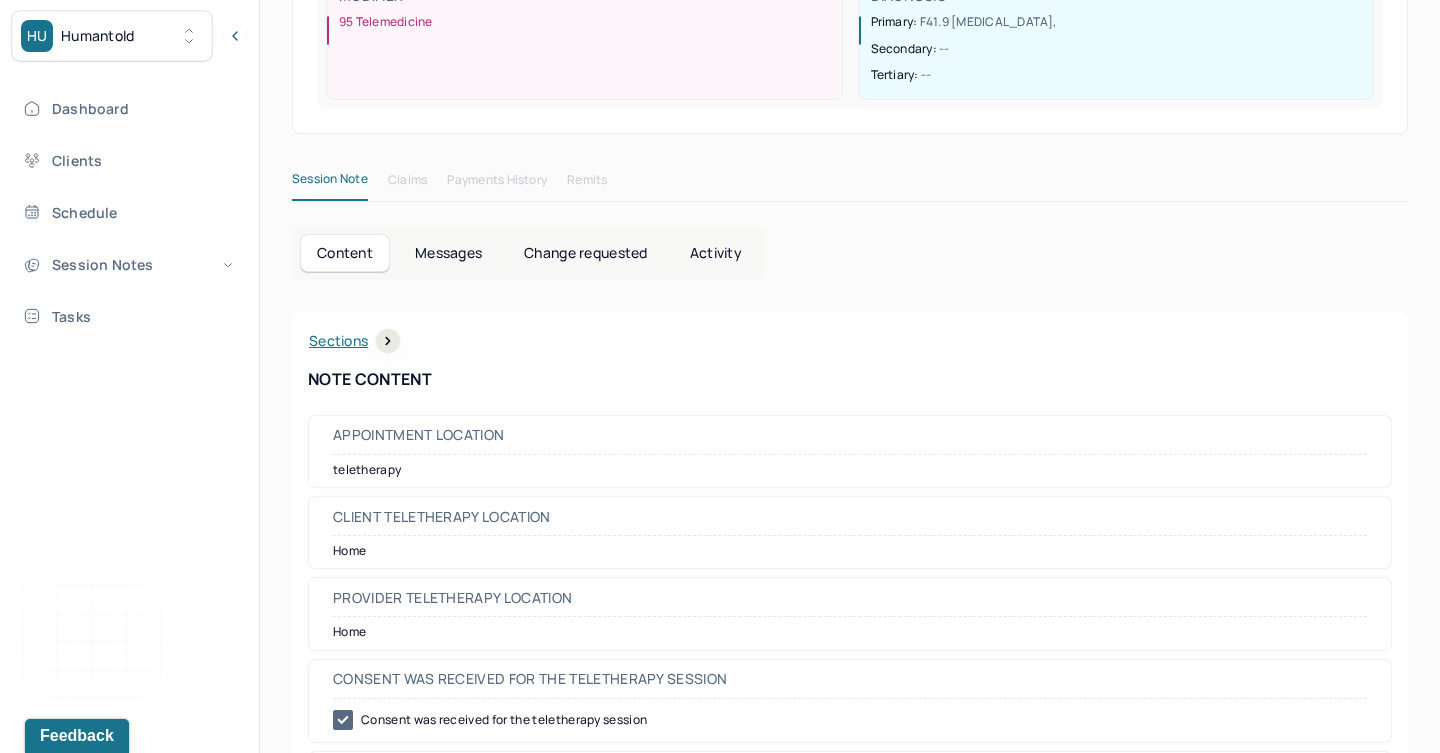 scroll, scrollTop: 165, scrollLeft: 0, axis: vertical 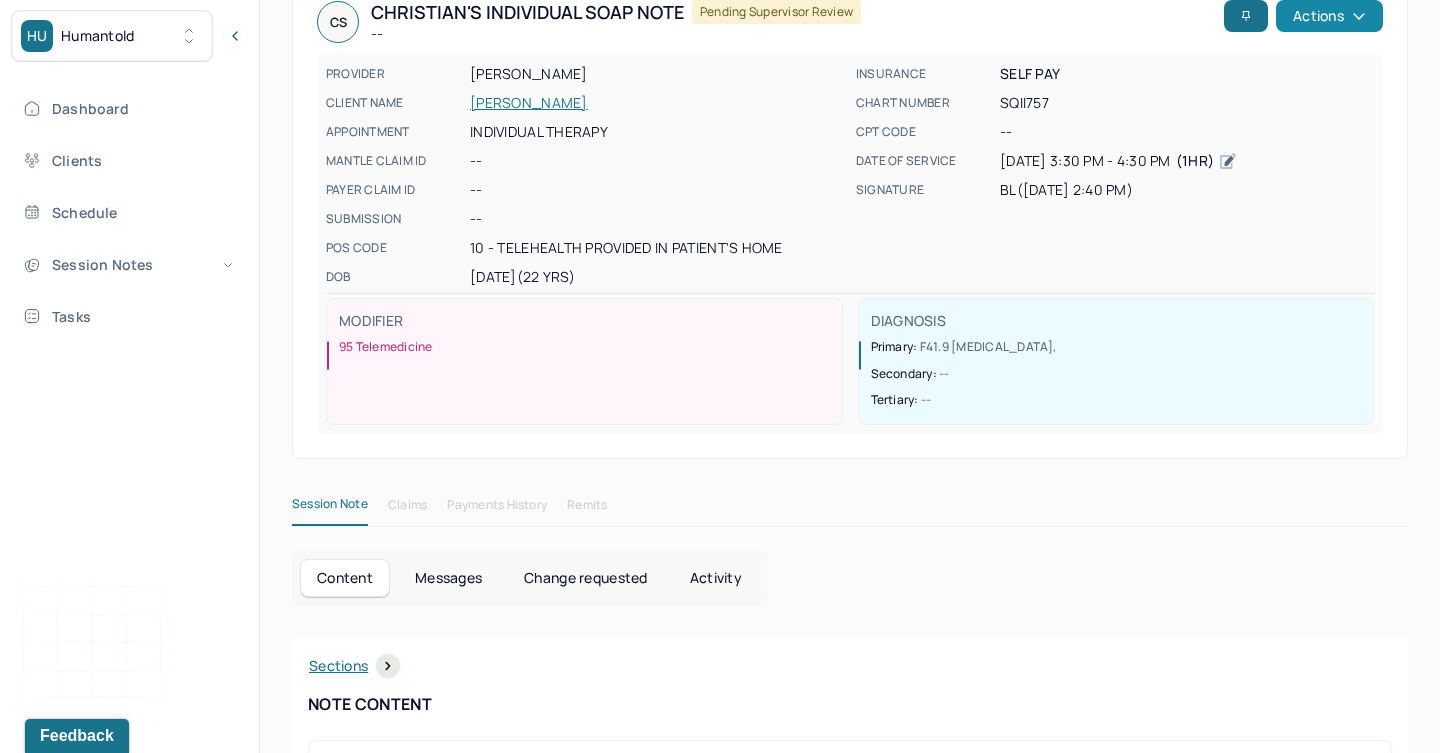 click on "Actions" at bounding box center (1329, 16) 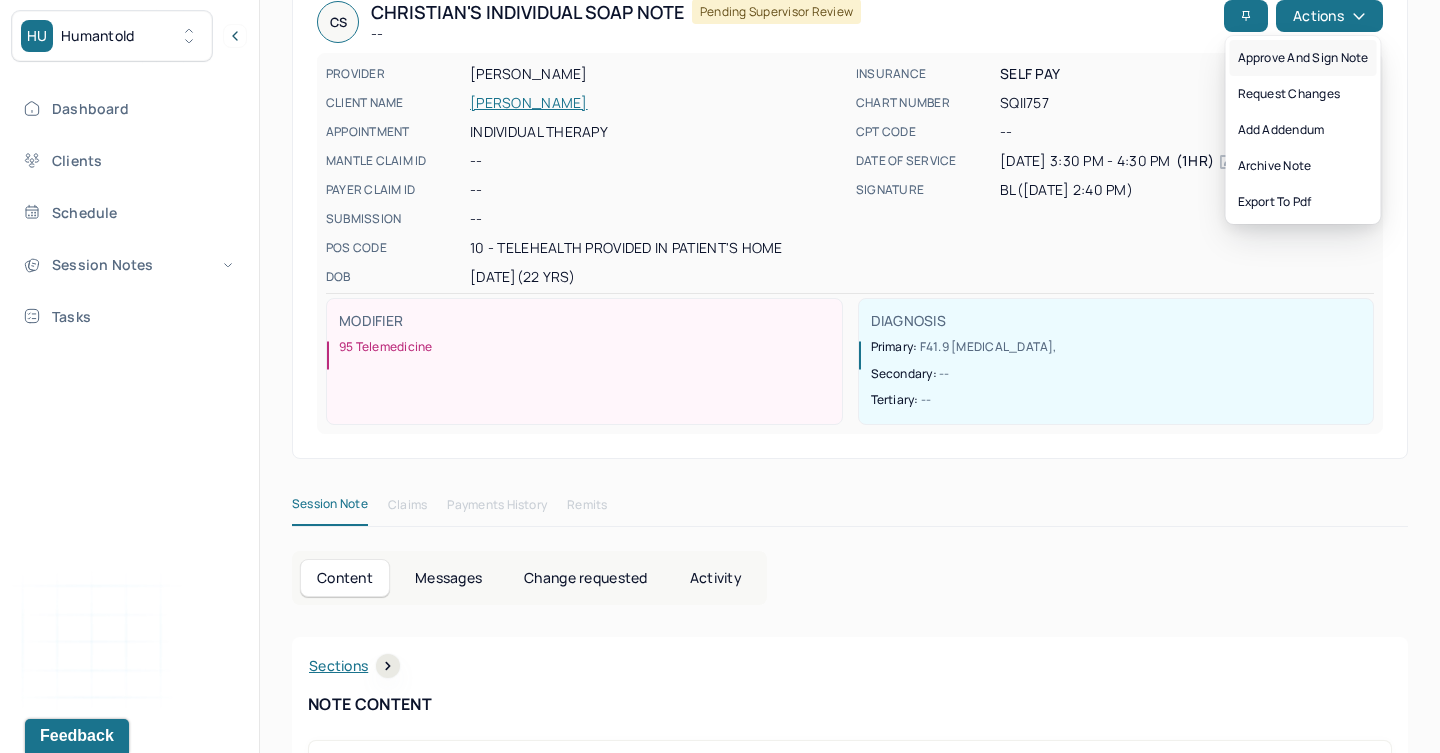 click on "Approve and sign note" at bounding box center (1303, 58) 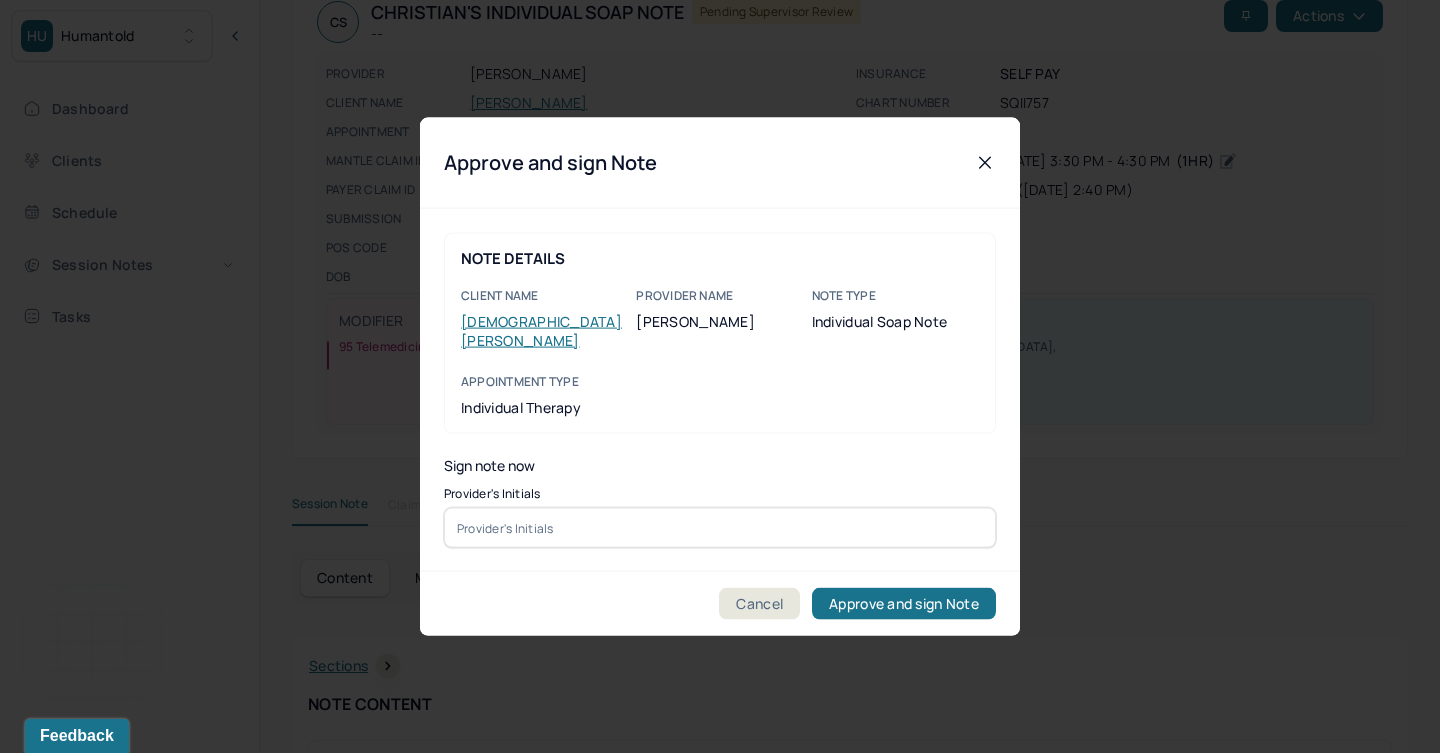 click at bounding box center [720, 528] 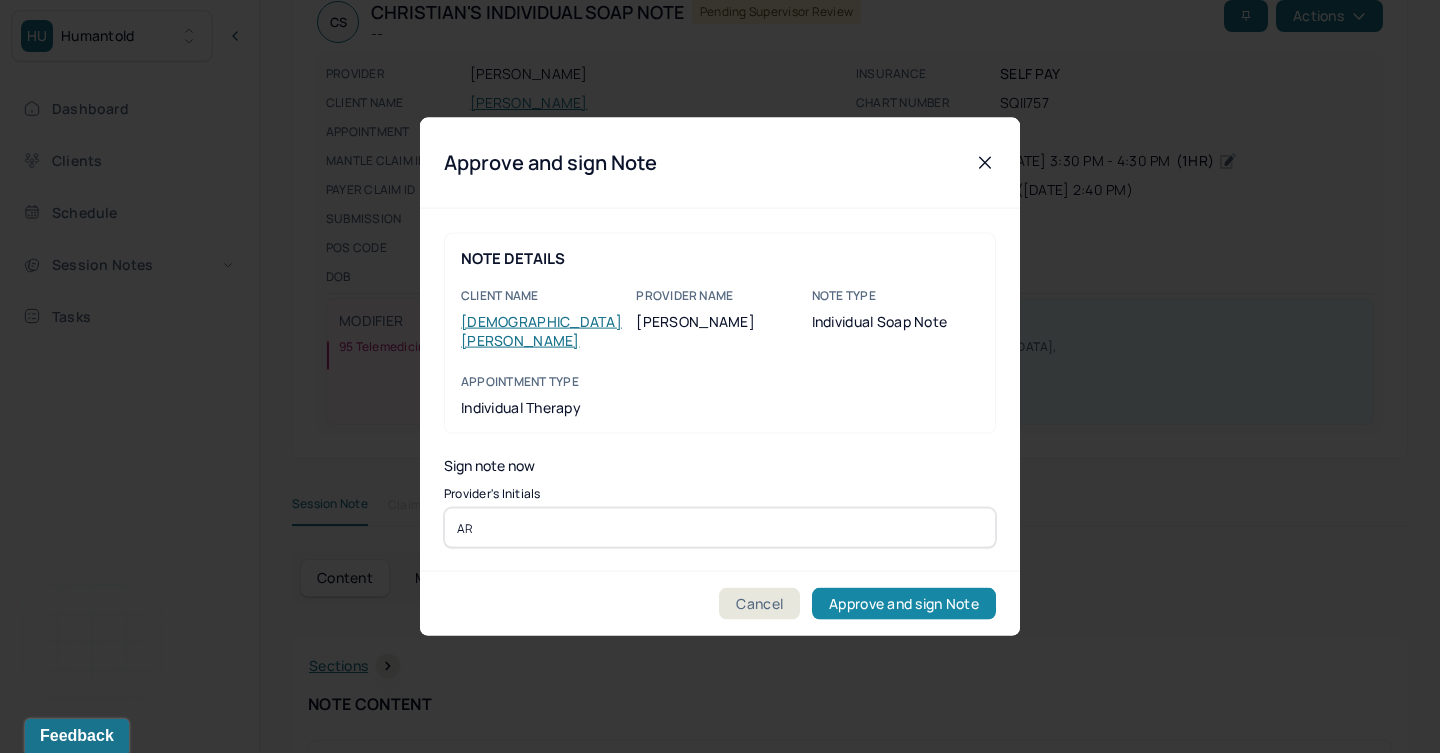 type on "AR" 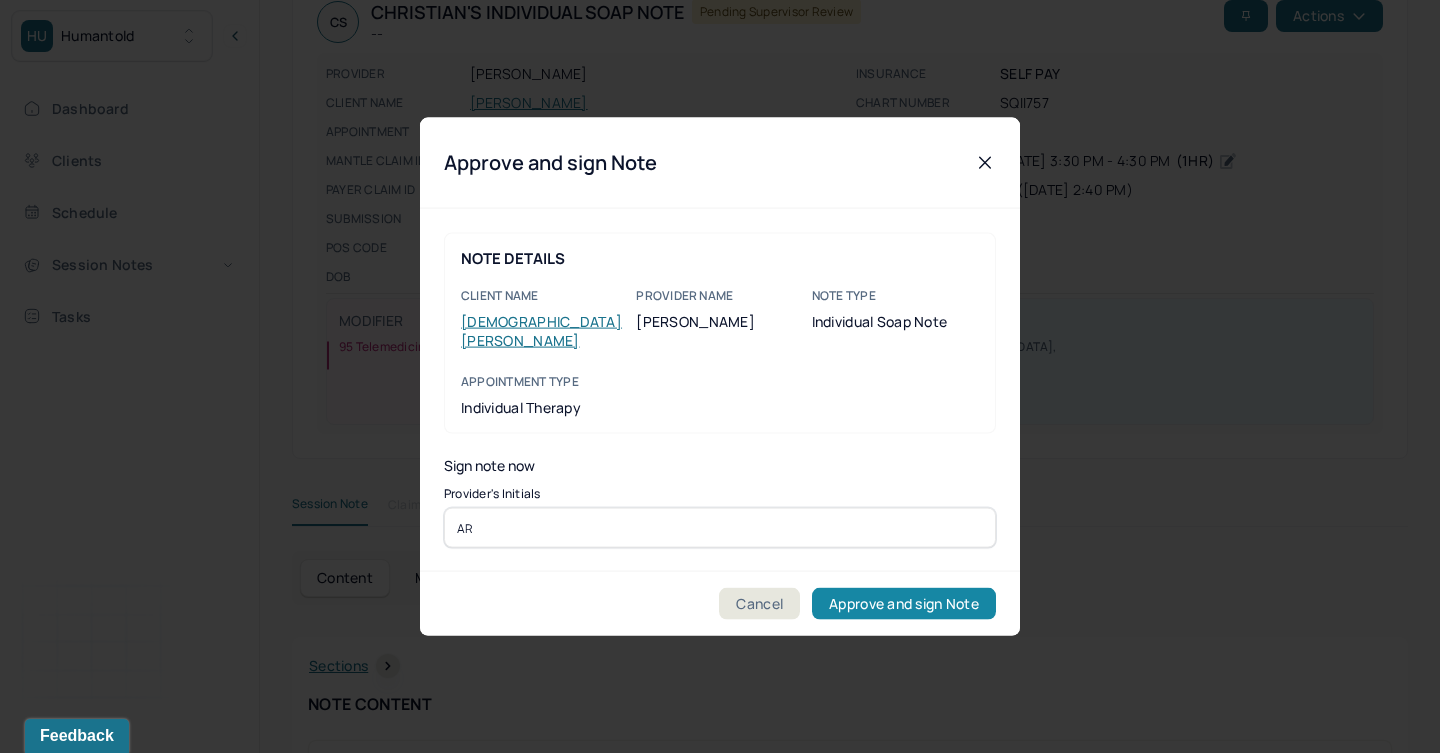 click on "Approve and sign Note" at bounding box center (904, 604) 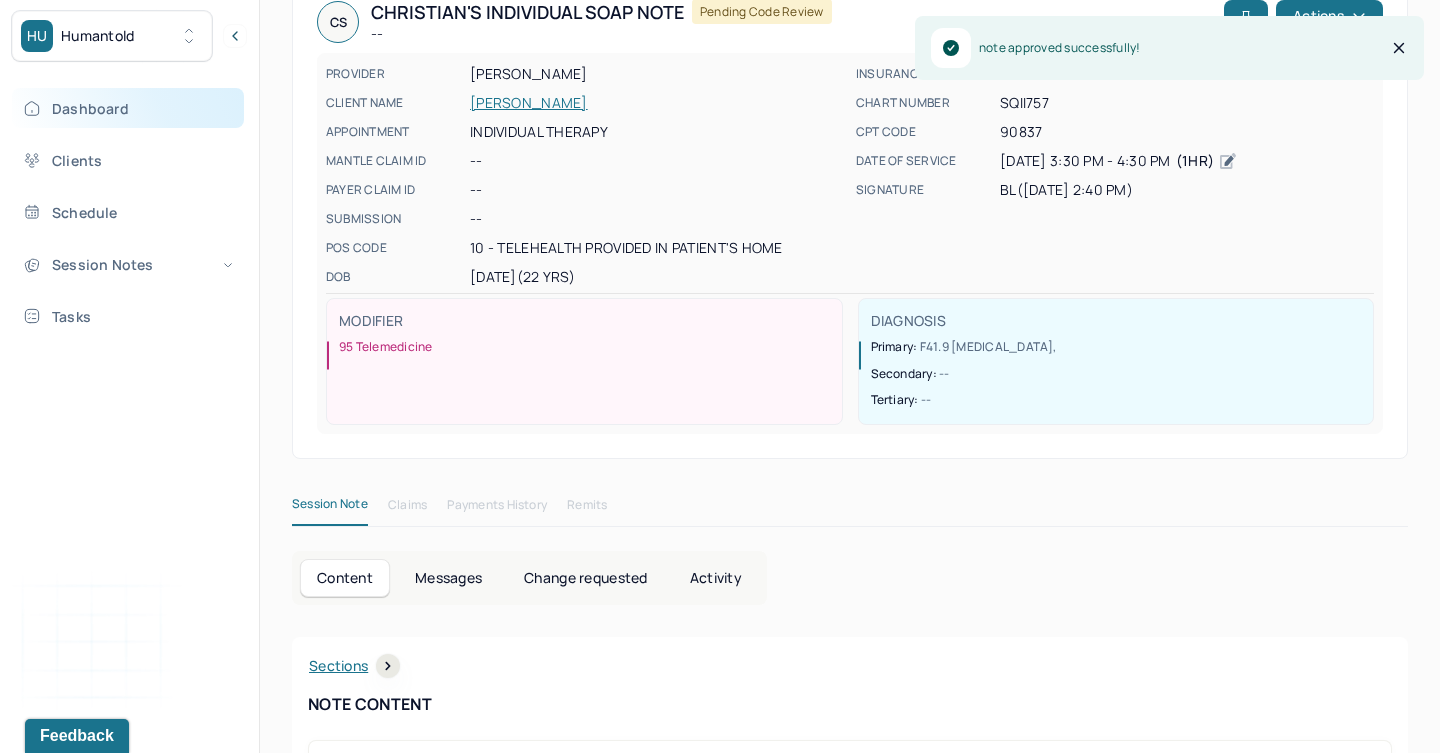 click on "Dashboard" at bounding box center [128, 108] 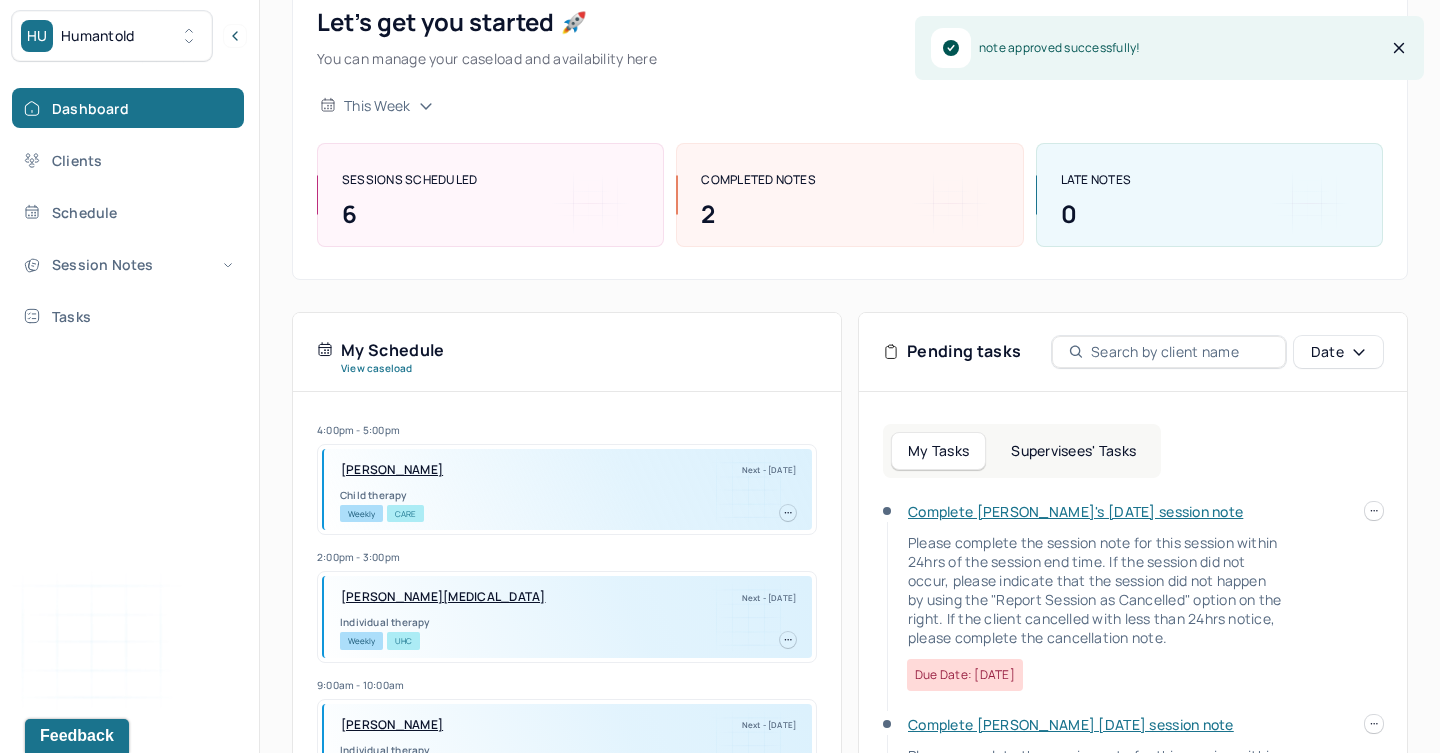 click on "Supervisees' Tasks" at bounding box center (1073, 451) 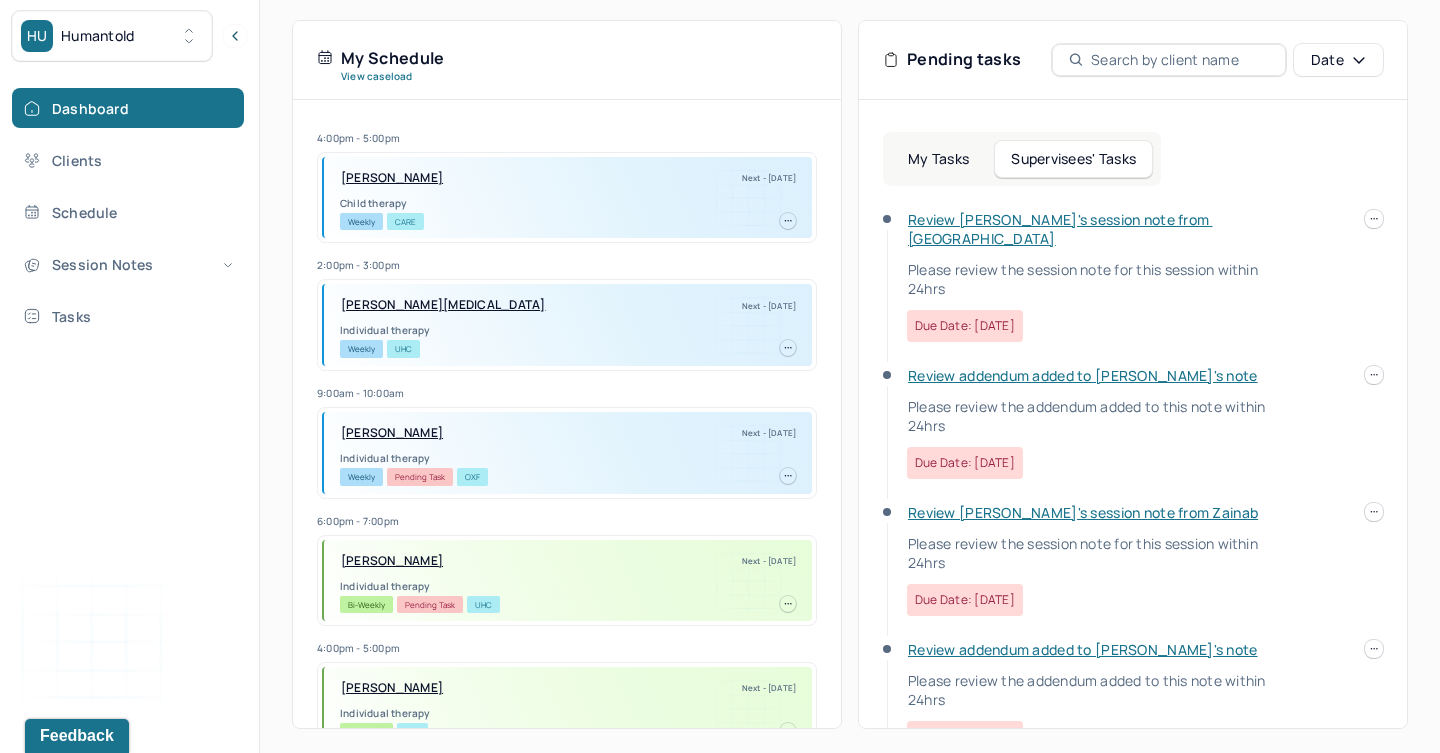 scroll, scrollTop: 455, scrollLeft: 0, axis: vertical 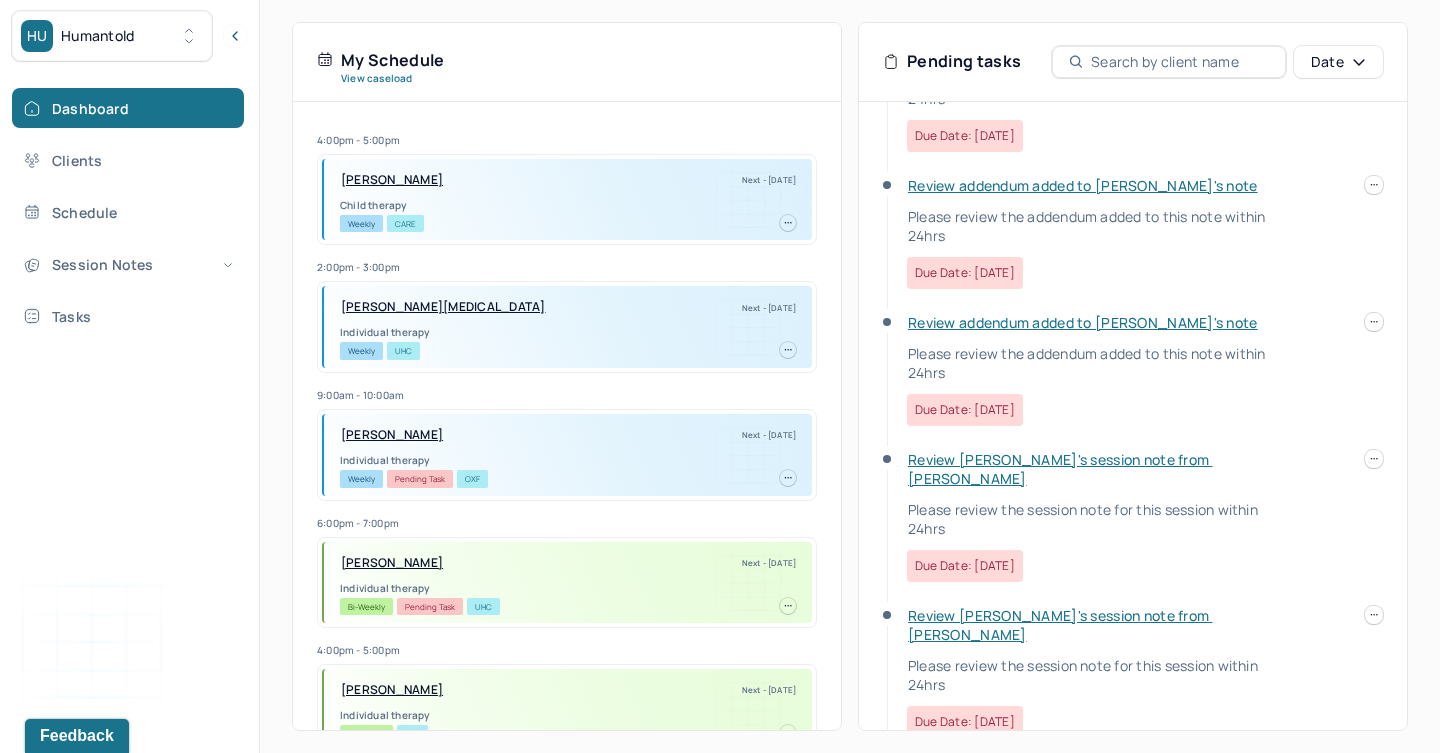 click on "Review [PERSON_NAME]'s session note from [PERSON_NAME]" at bounding box center [1060, 469] 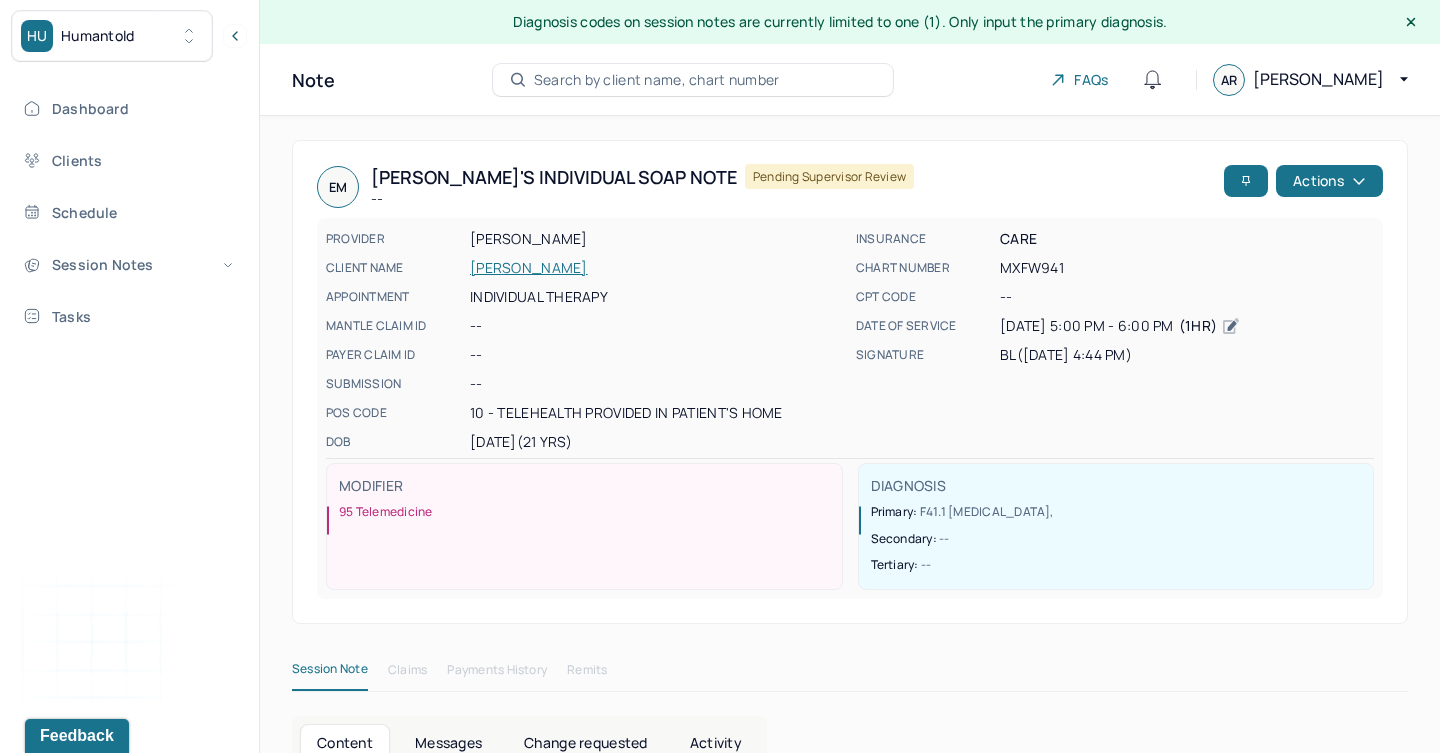 scroll, scrollTop: 0, scrollLeft: 0, axis: both 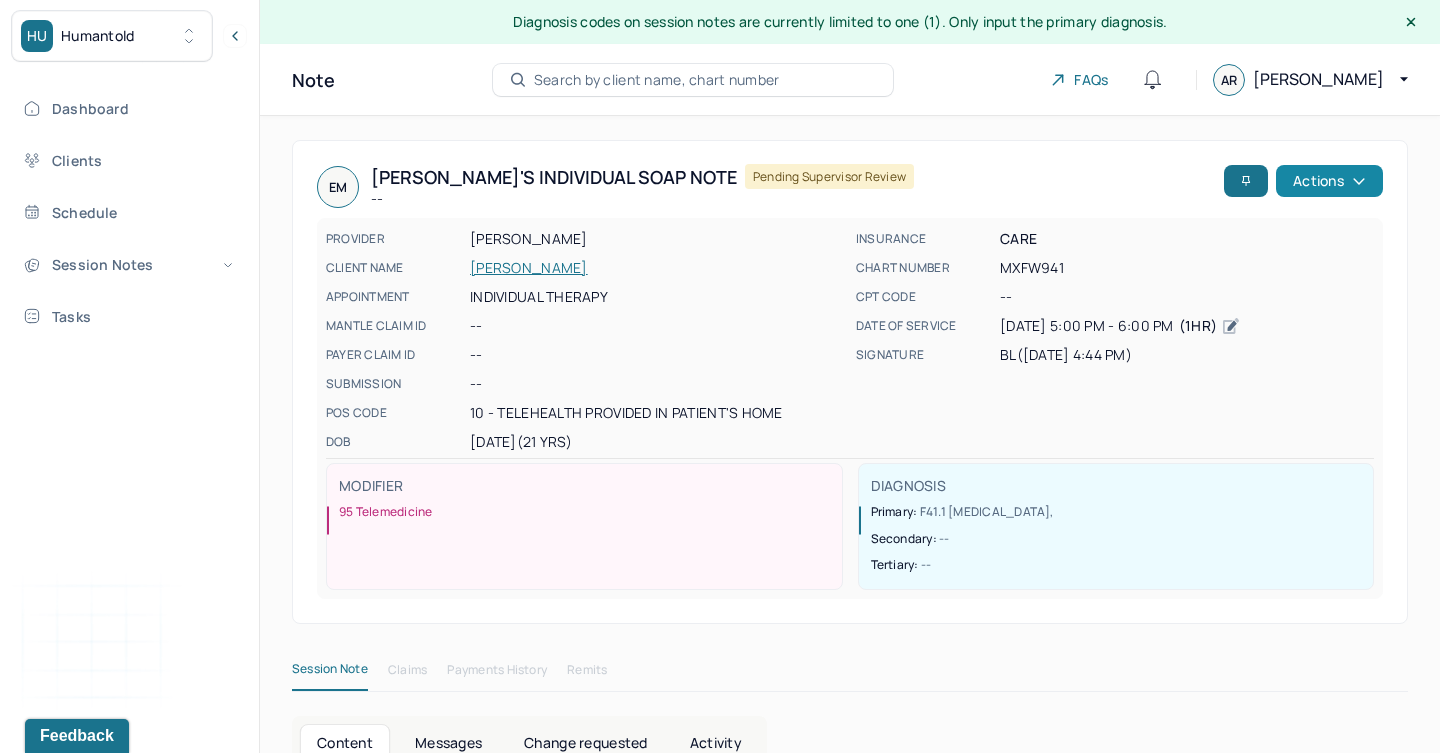 click on "Actions" at bounding box center (1329, 181) 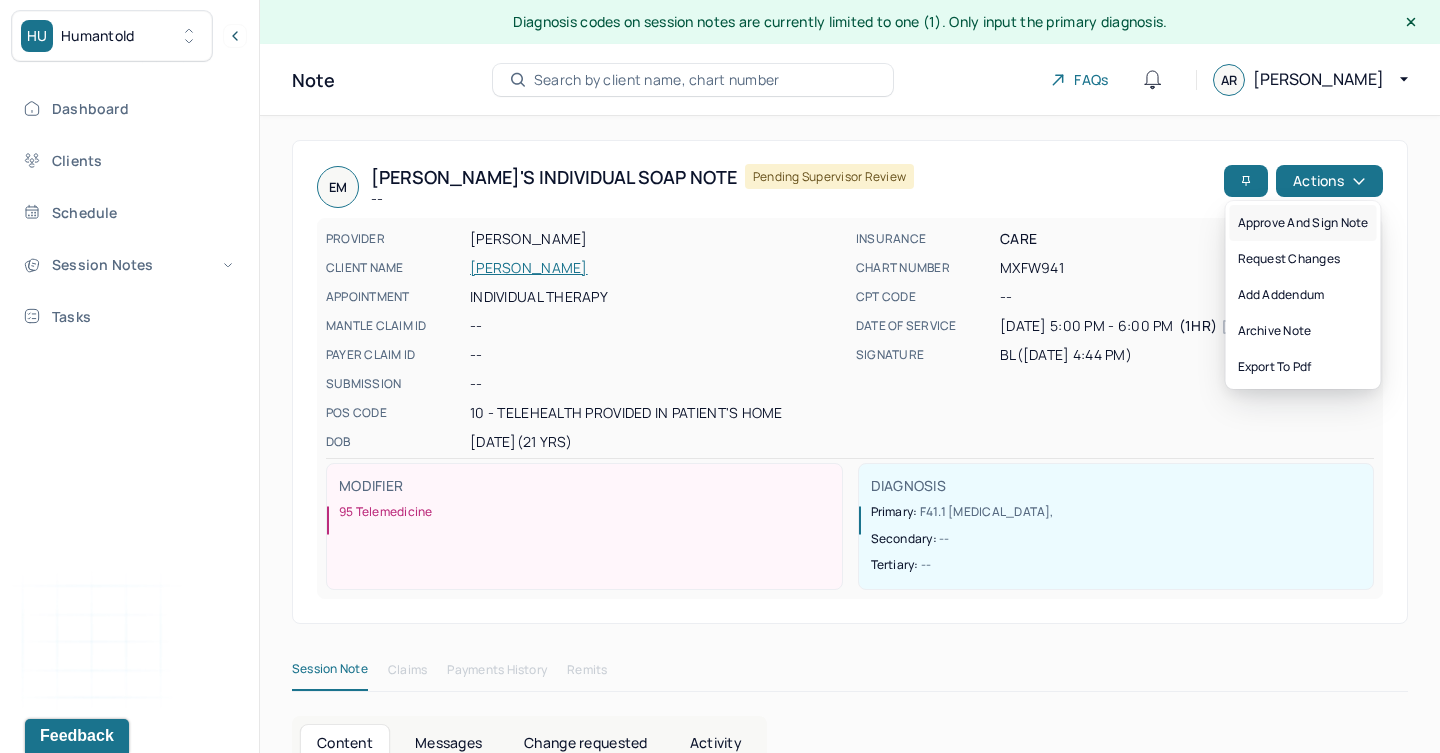 click on "Approve and sign note" at bounding box center [1303, 223] 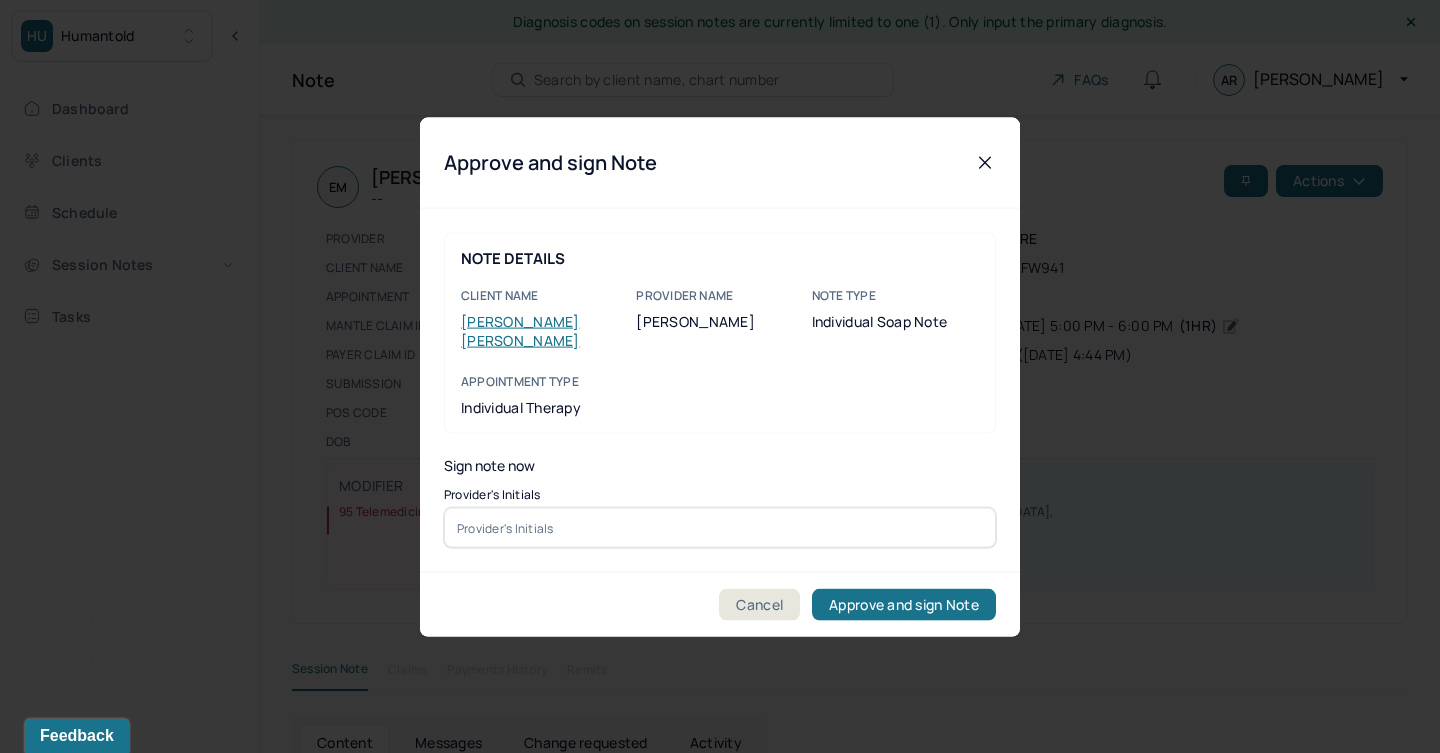 click at bounding box center [720, 528] 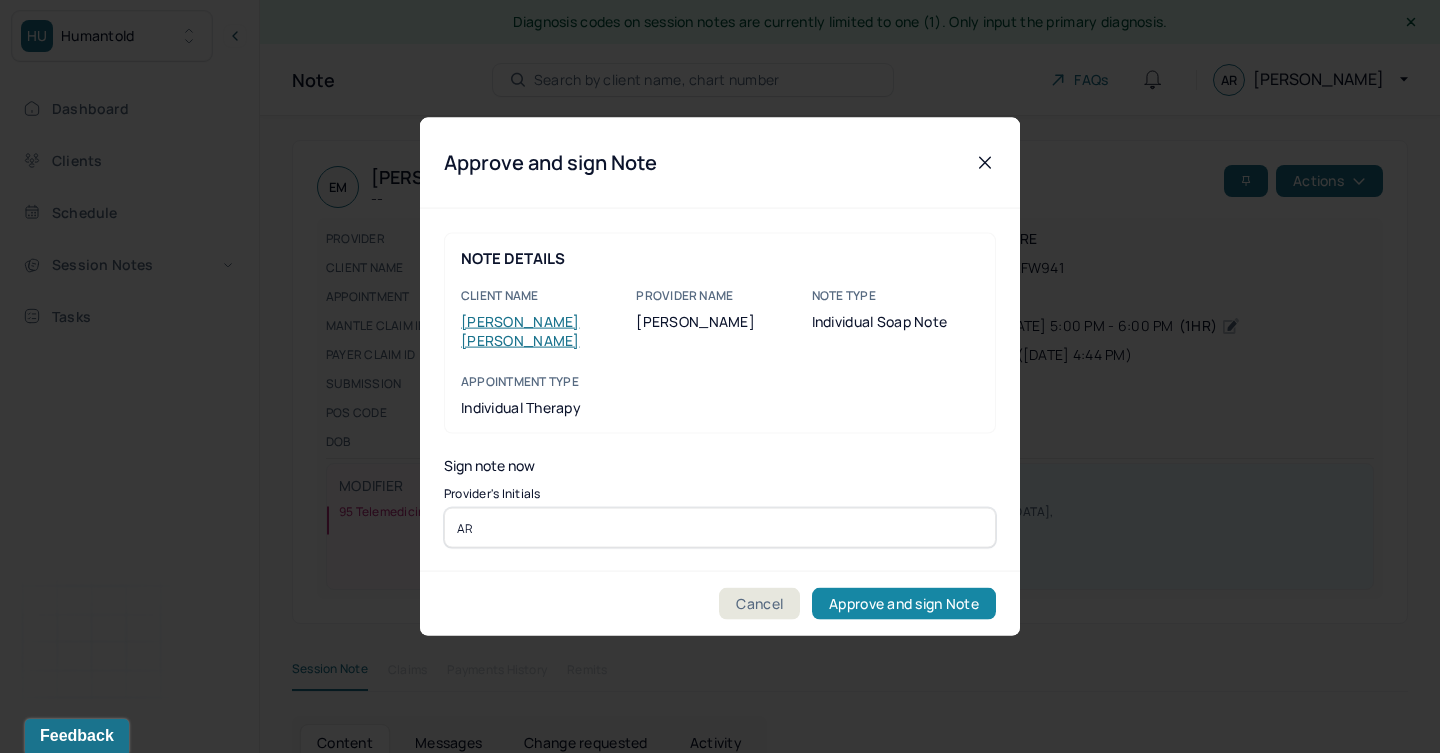 type on "AR" 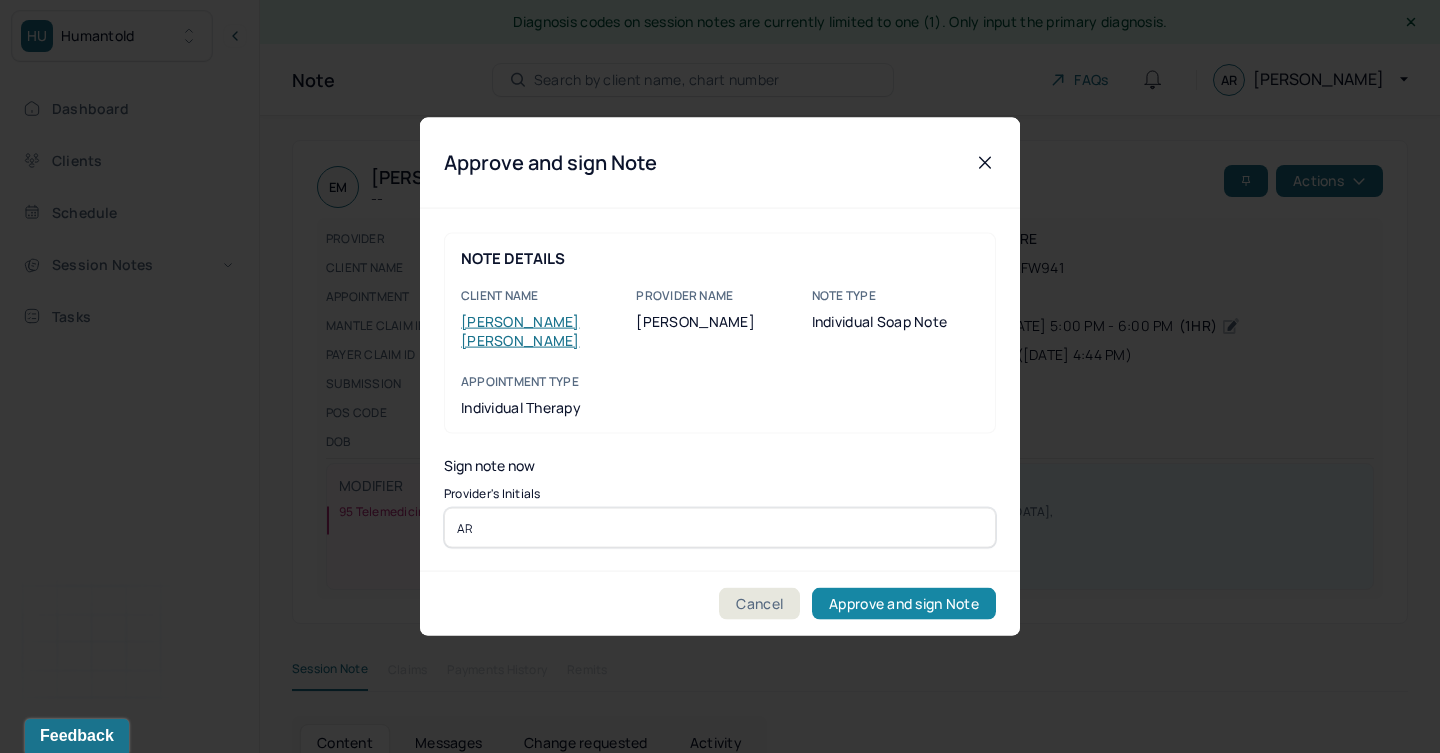 click on "Approve and sign Note" at bounding box center (904, 604) 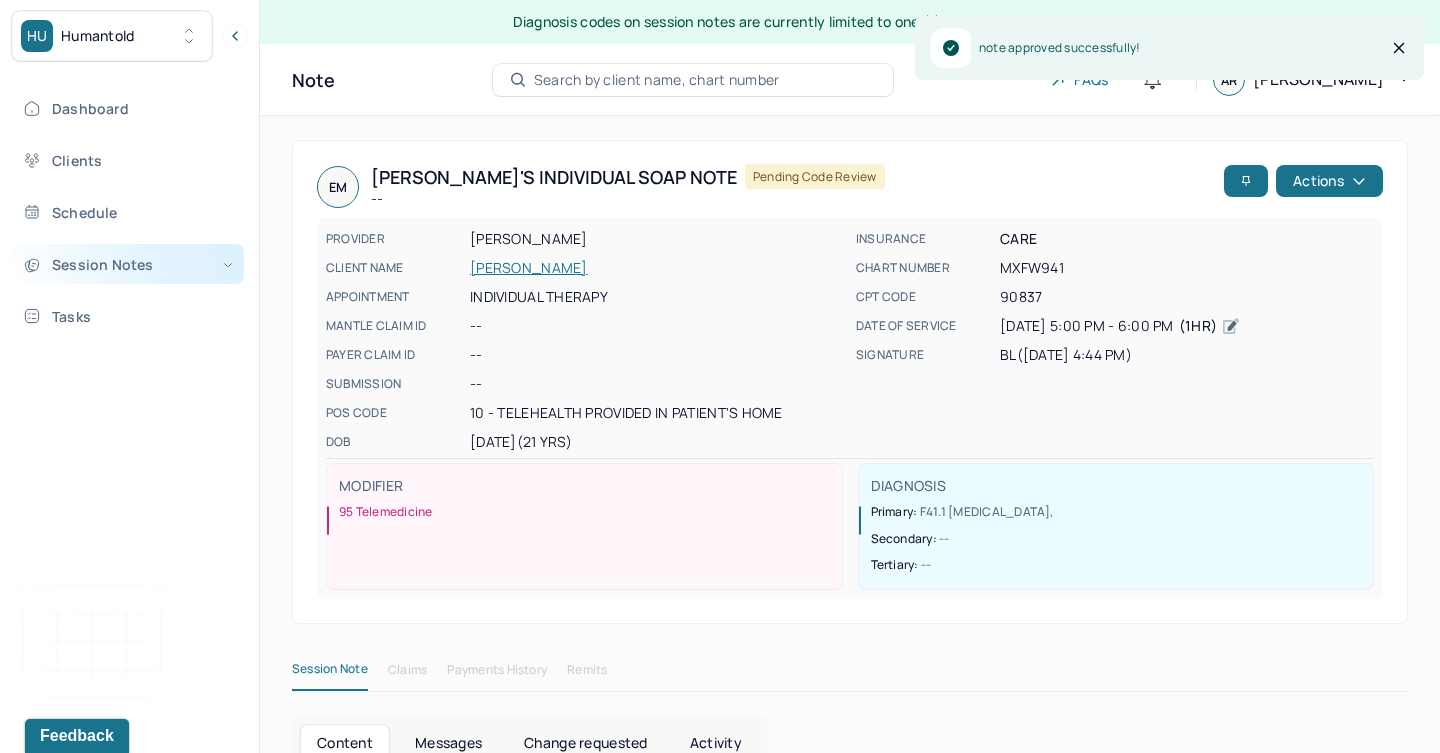 click on "Session Notes" at bounding box center [128, 264] 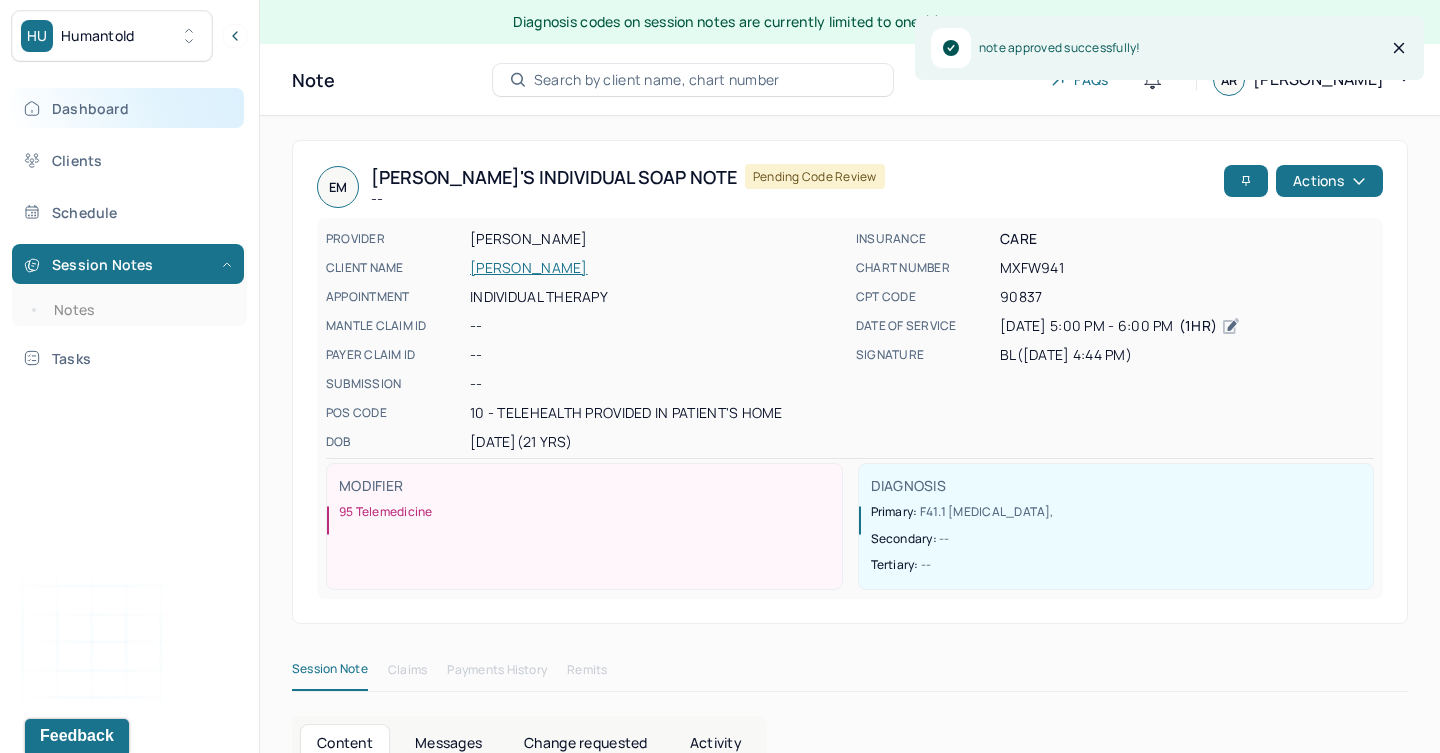 click on "Dashboard" at bounding box center [128, 108] 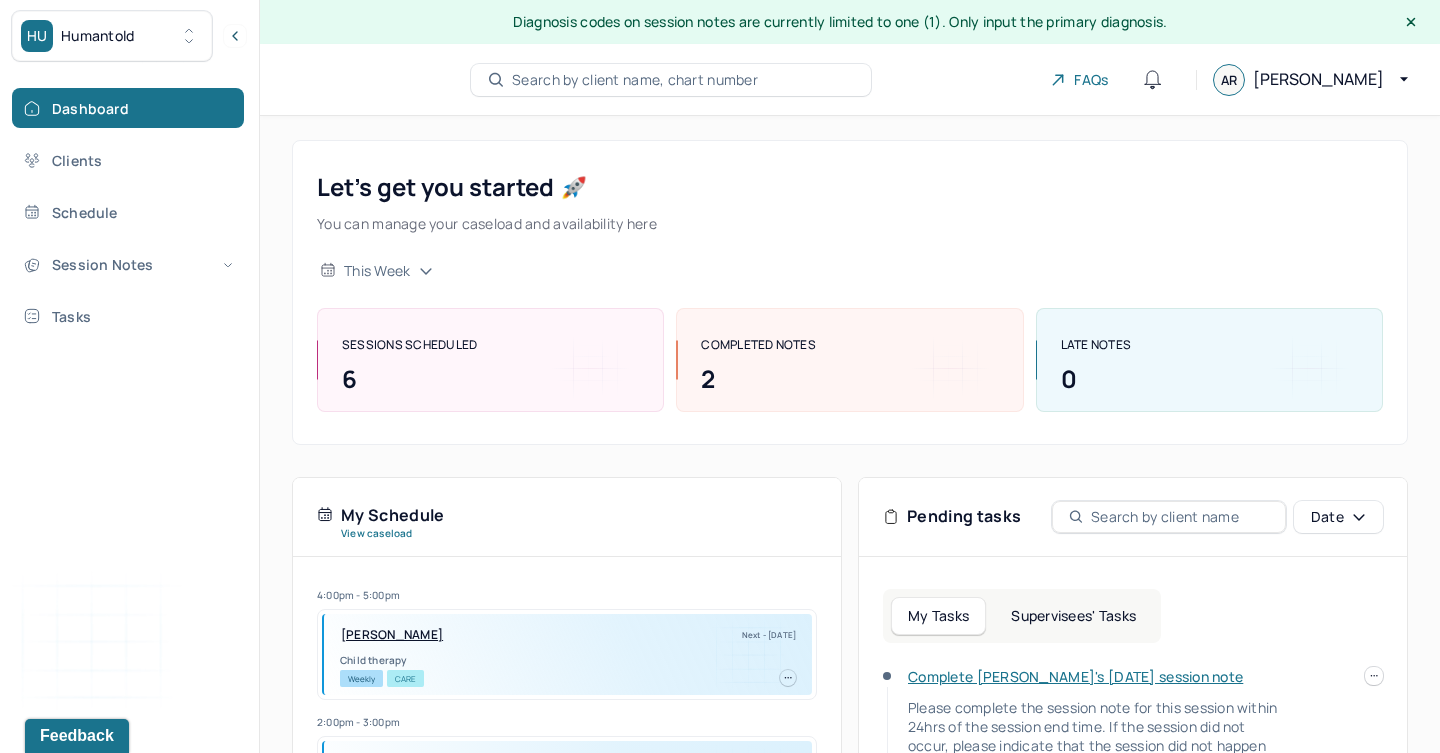 click on "Supervisees' Tasks" at bounding box center [1073, 616] 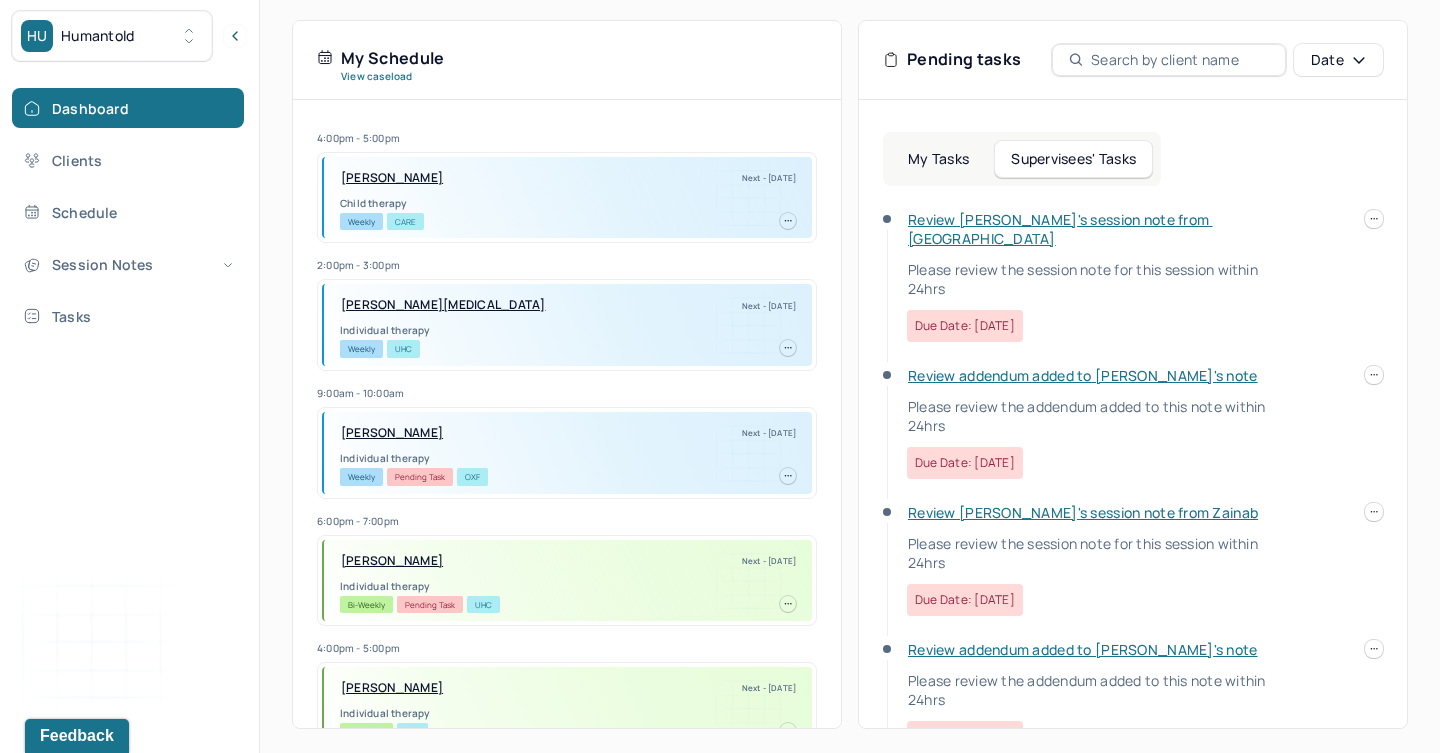 scroll, scrollTop: 456, scrollLeft: 0, axis: vertical 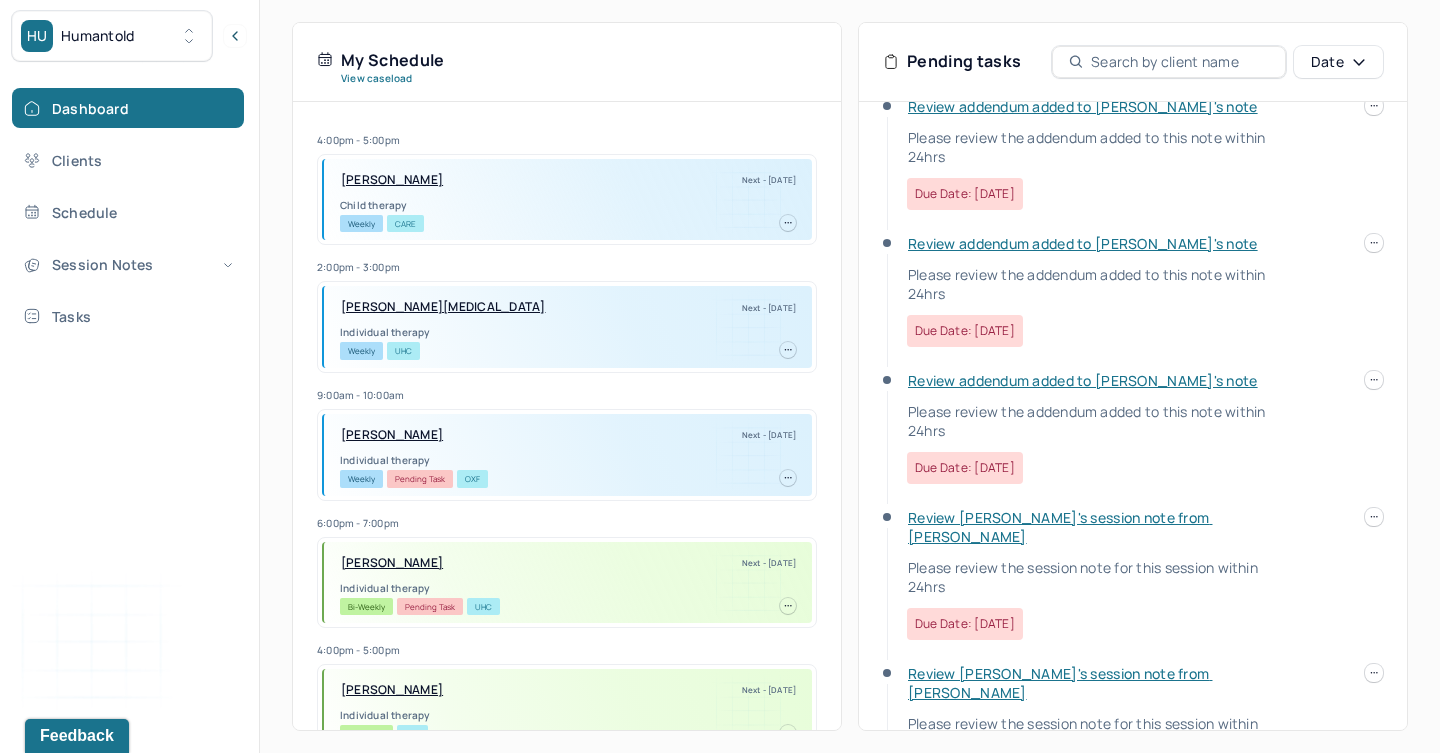 click on "Review [PERSON_NAME]'s session note from [PERSON_NAME]" at bounding box center [1060, 527] 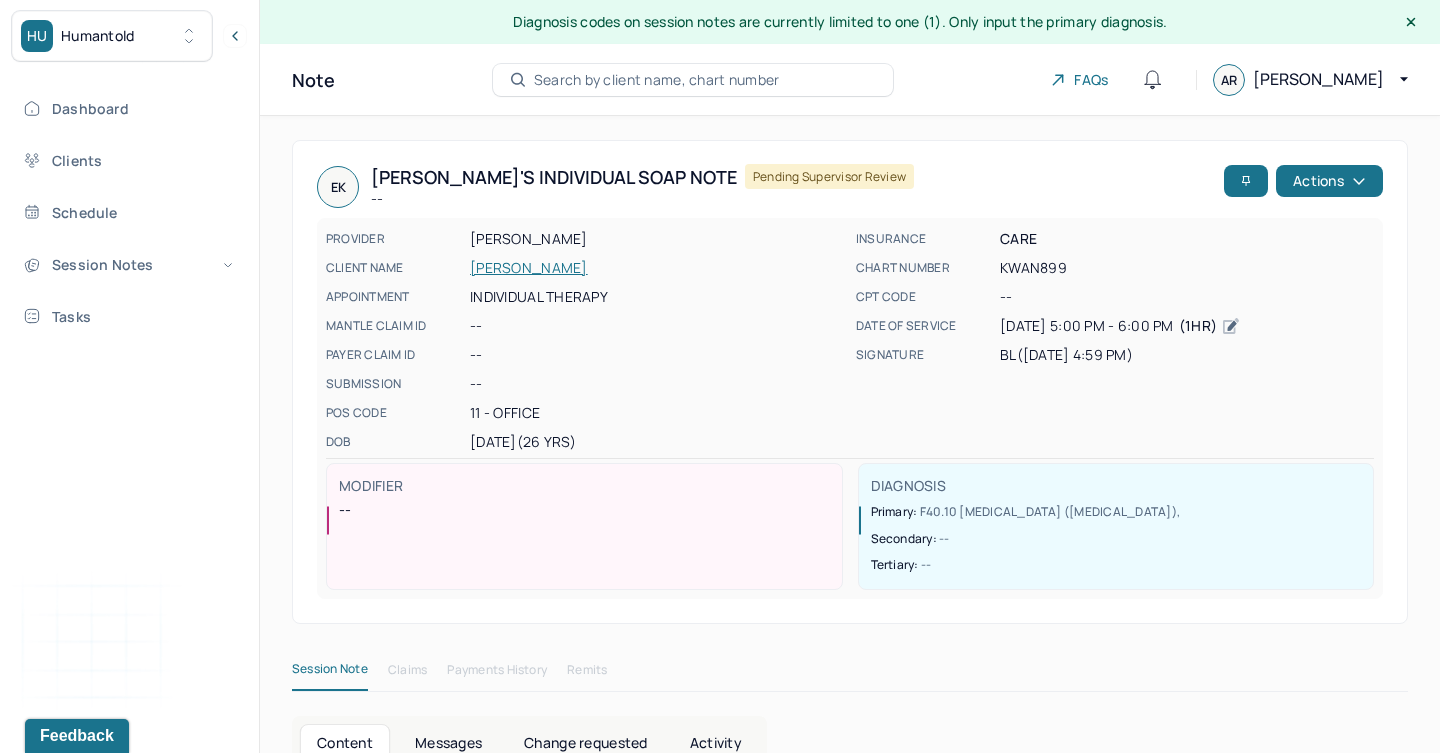 scroll, scrollTop: 0, scrollLeft: 0, axis: both 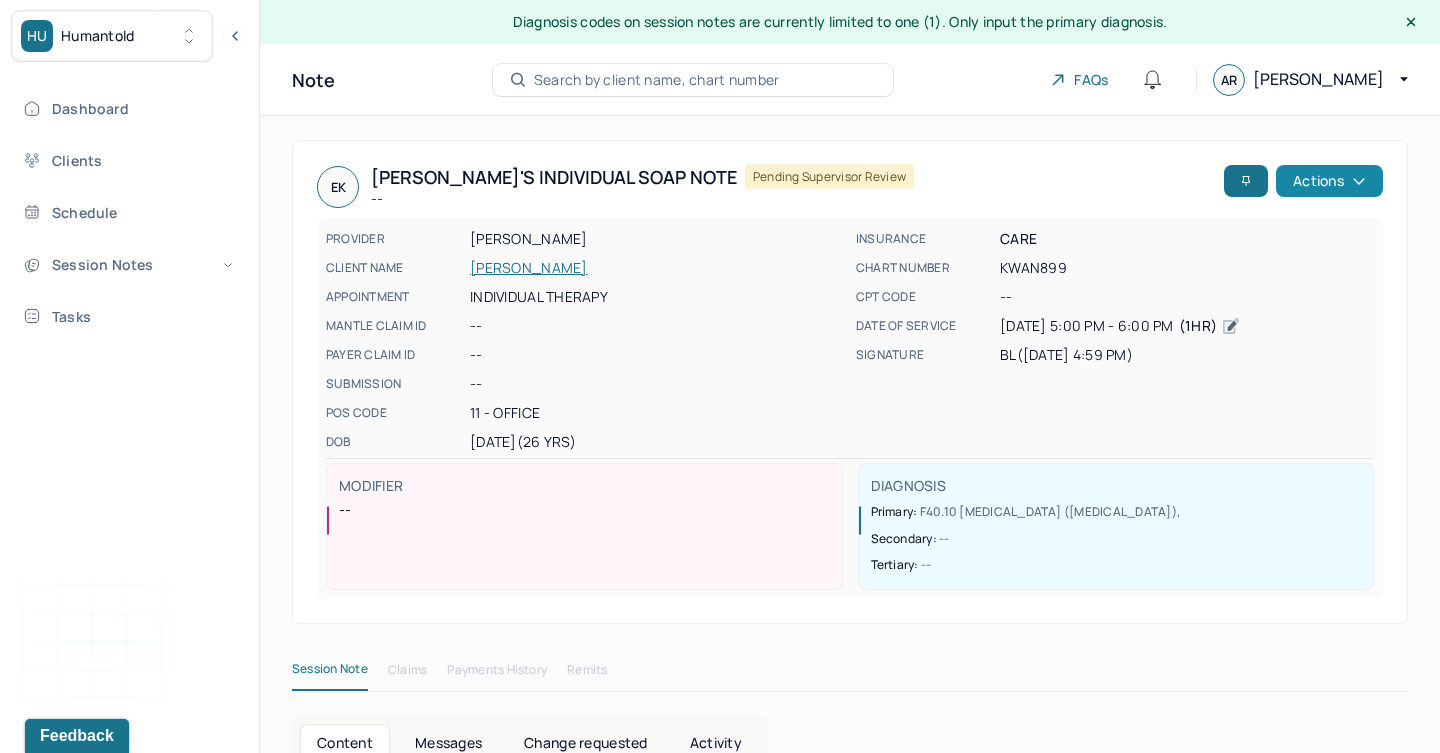 click on "Actions" at bounding box center [1329, 181] 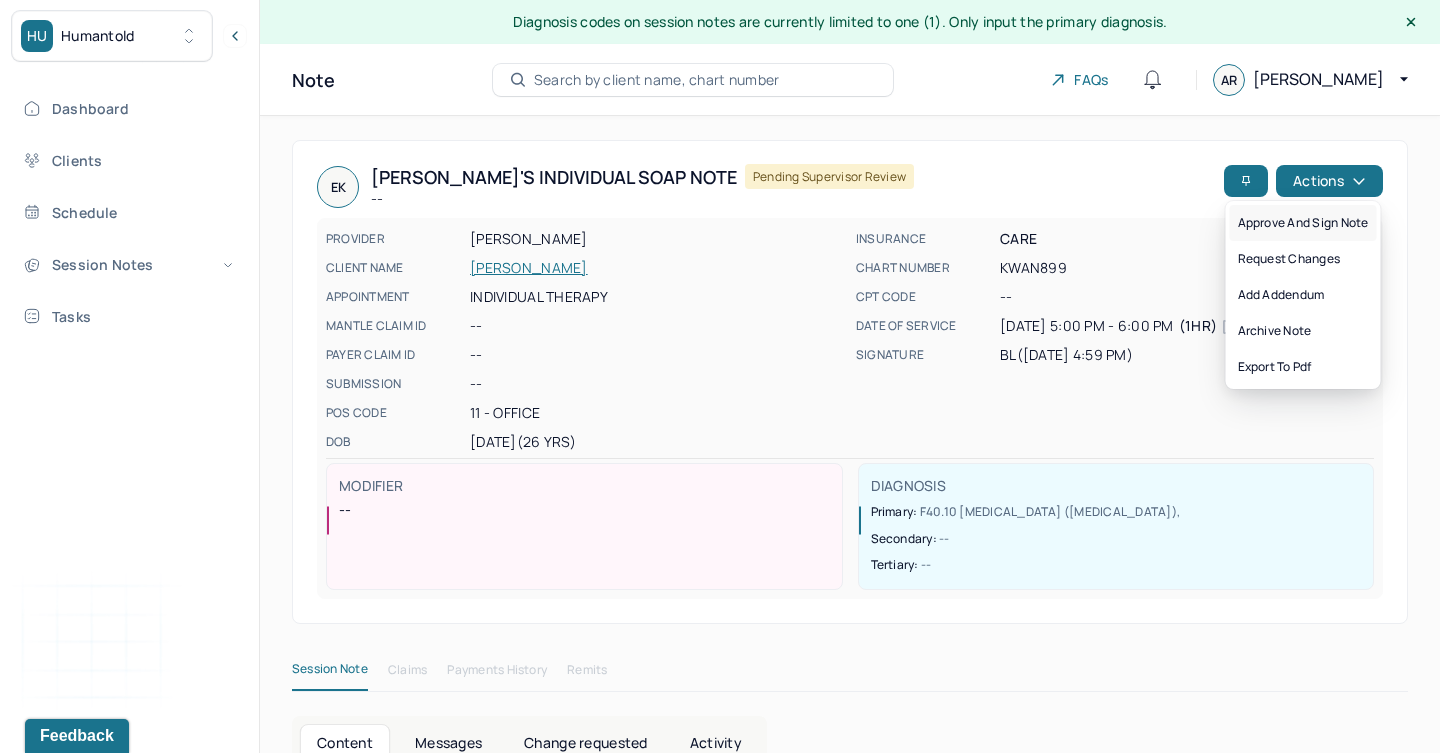 click on "Approve and sign note" at bounding box center [1303, 223] 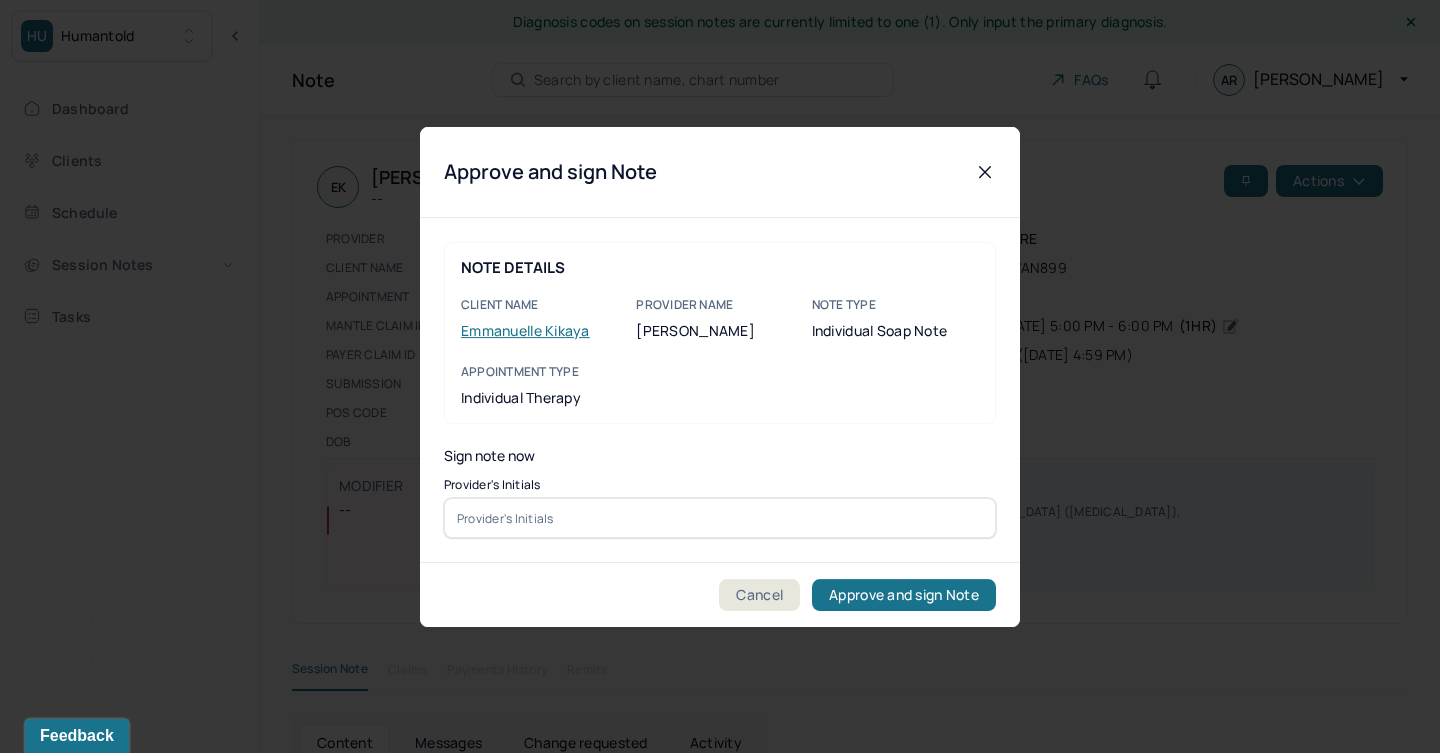 click at bounding box center (720, 518) 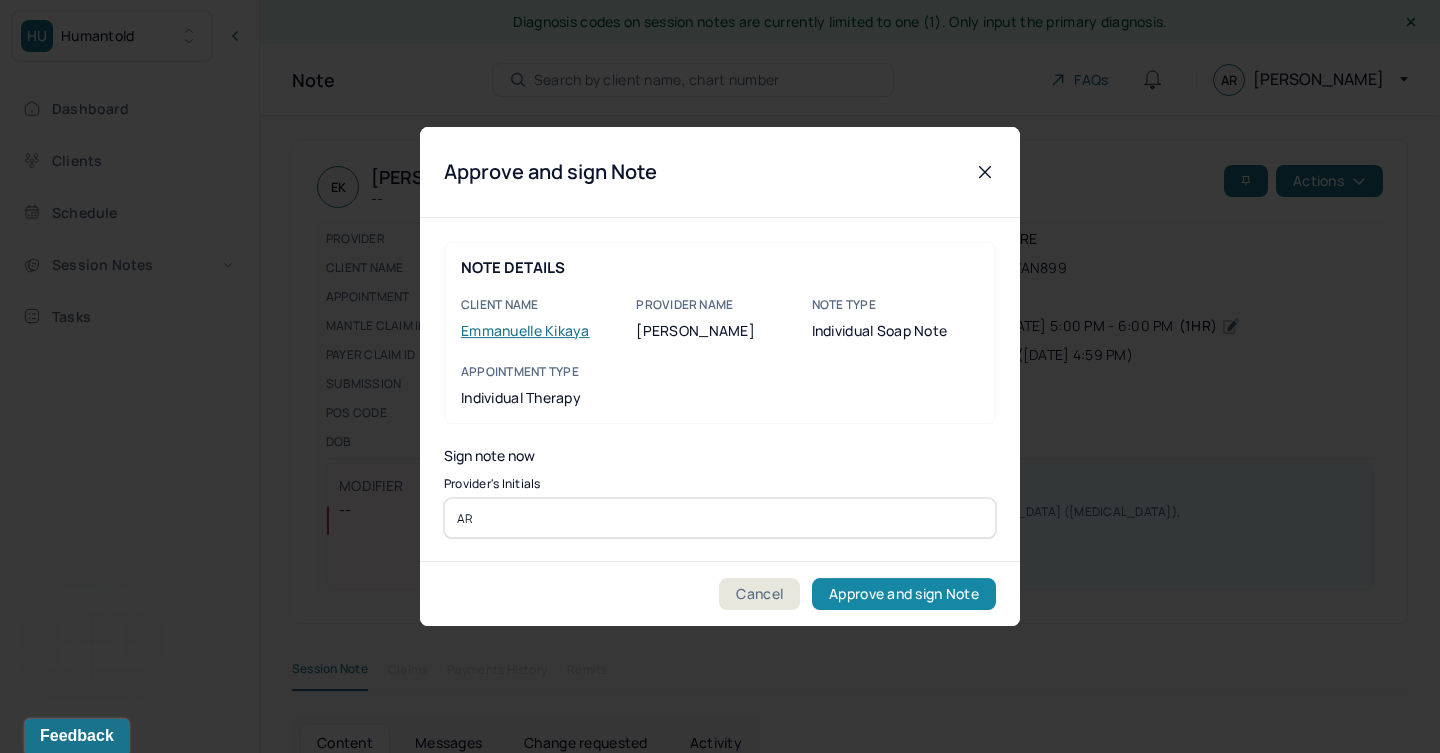 type on "AR" 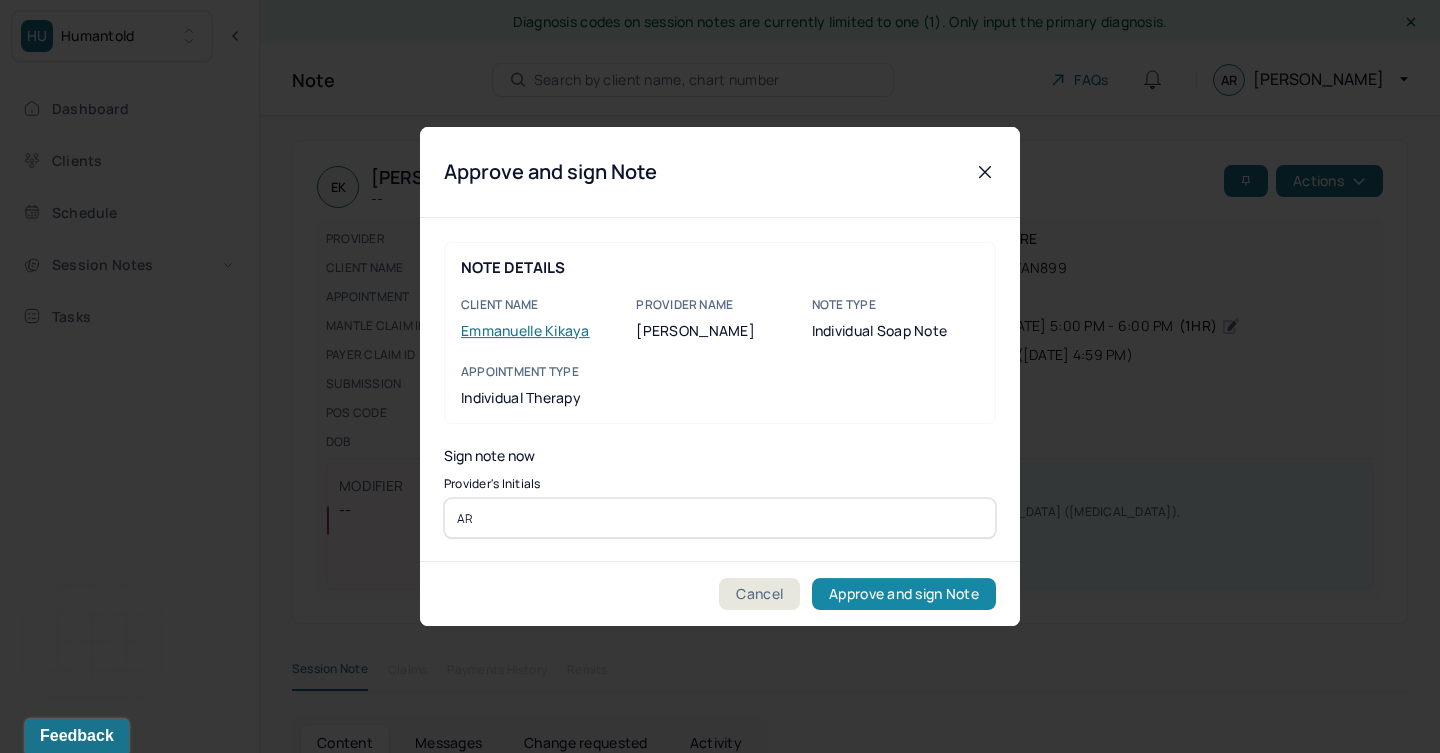 click on "Approve and sign Note" at bounding box center (904, 594) 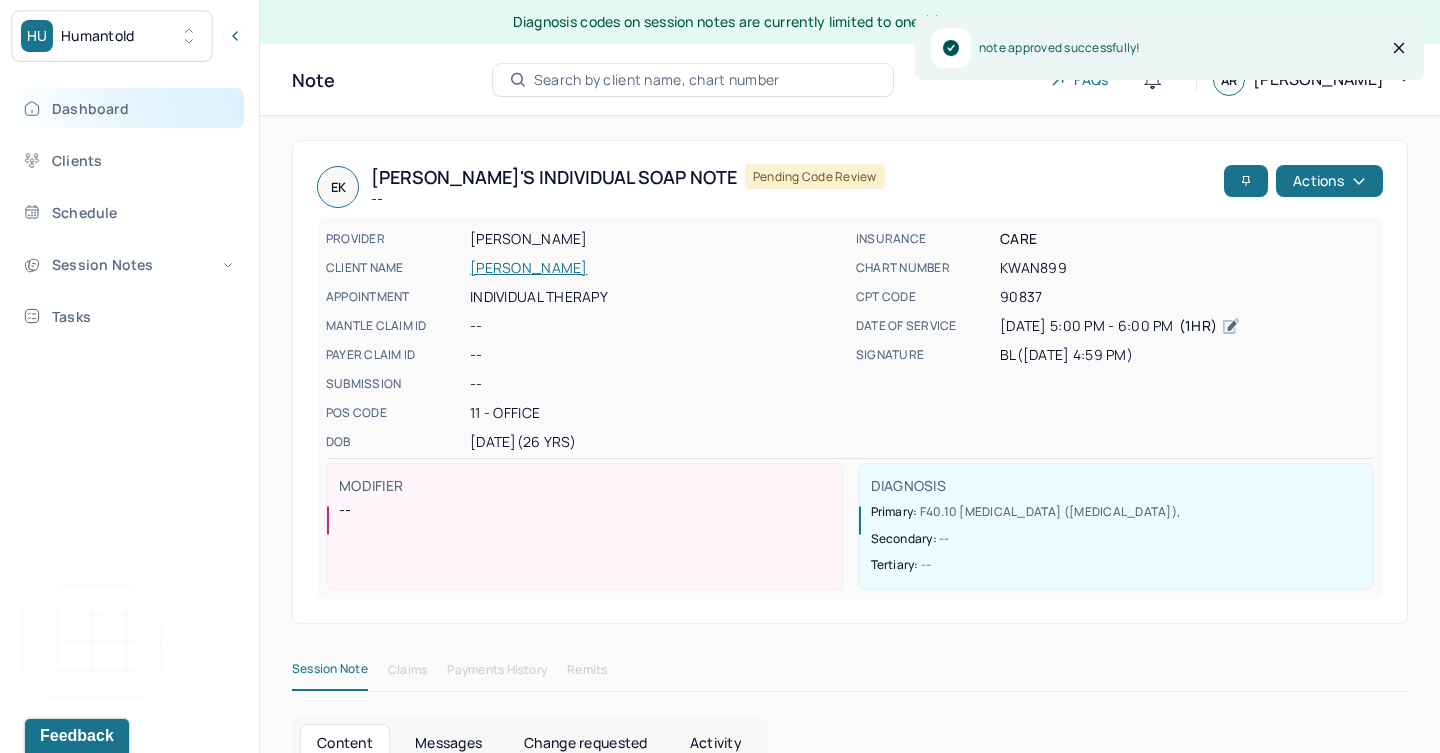 click on "Dashboard" at bounding box center [128, 108] 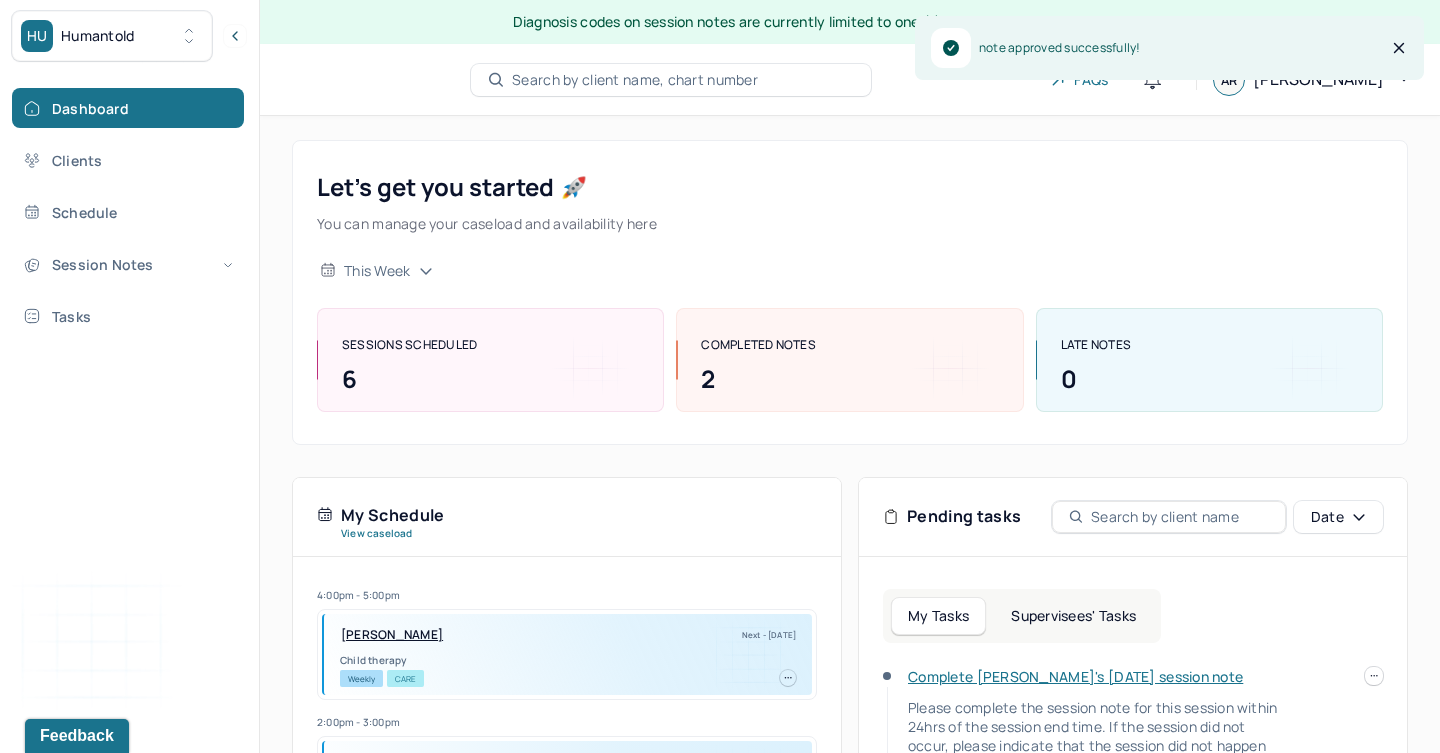 click on "Supervisees' Tasks" at bounding box center (1073, 616) 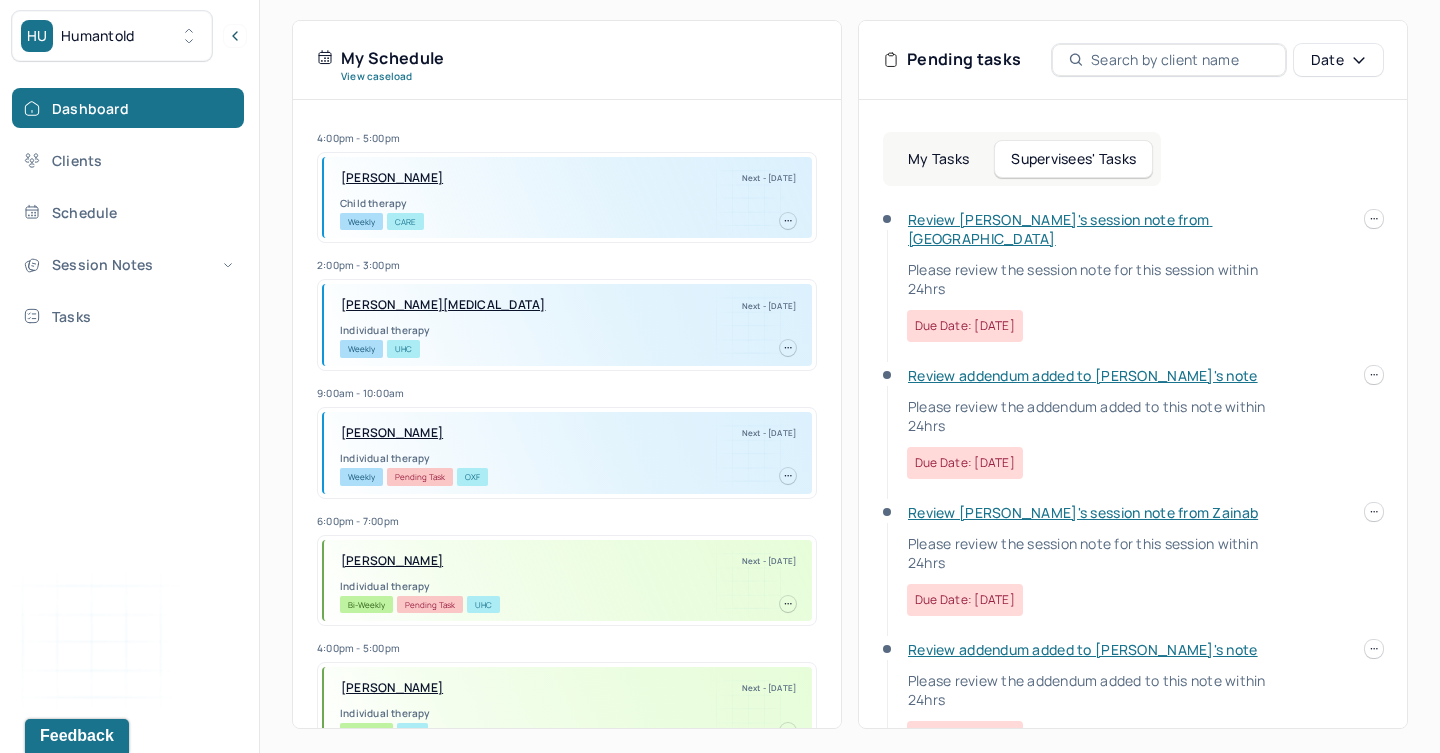 scroll, scrollTop: 456, scrollLeft: 0, axis: vertical 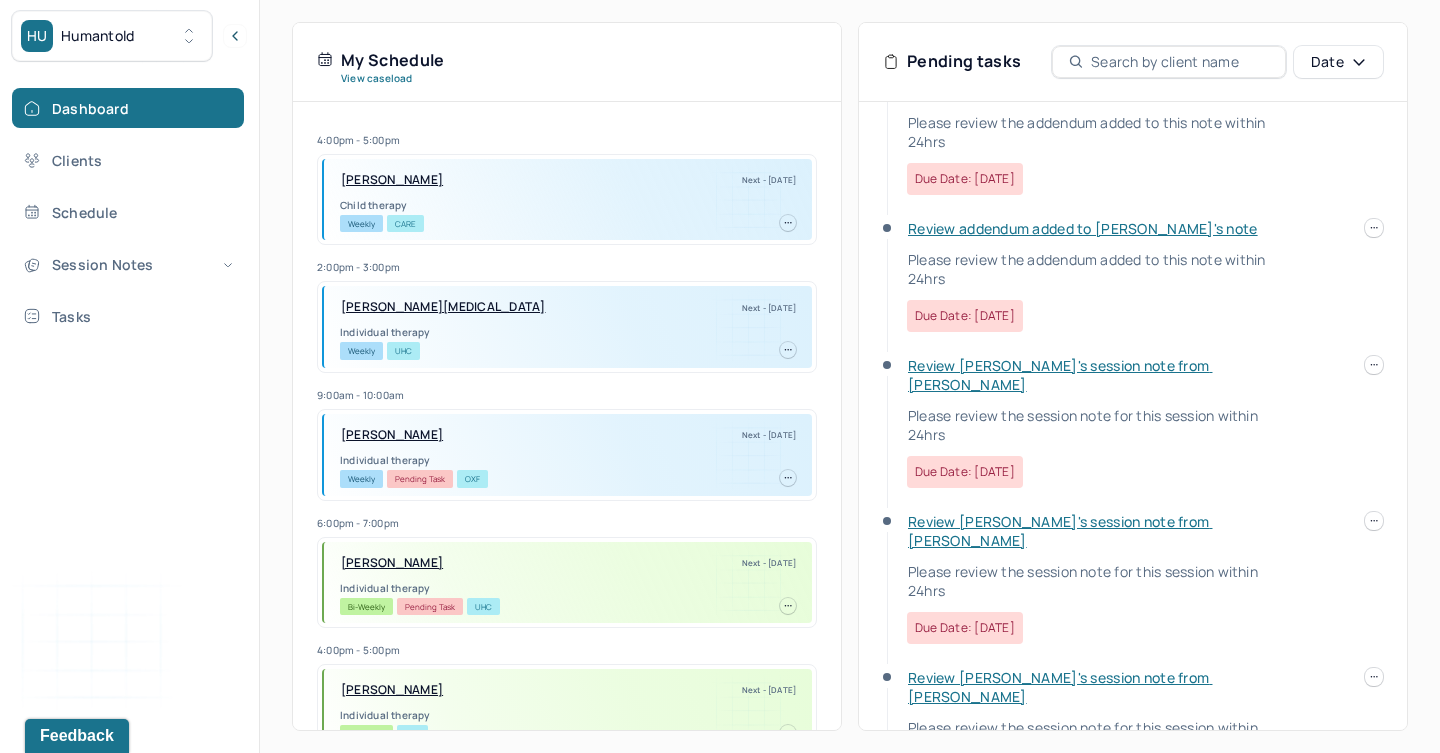 click on "Review [PERSON_NAME]'s session note from [PERSON_NAME]" at bounding box center [1060, 531] 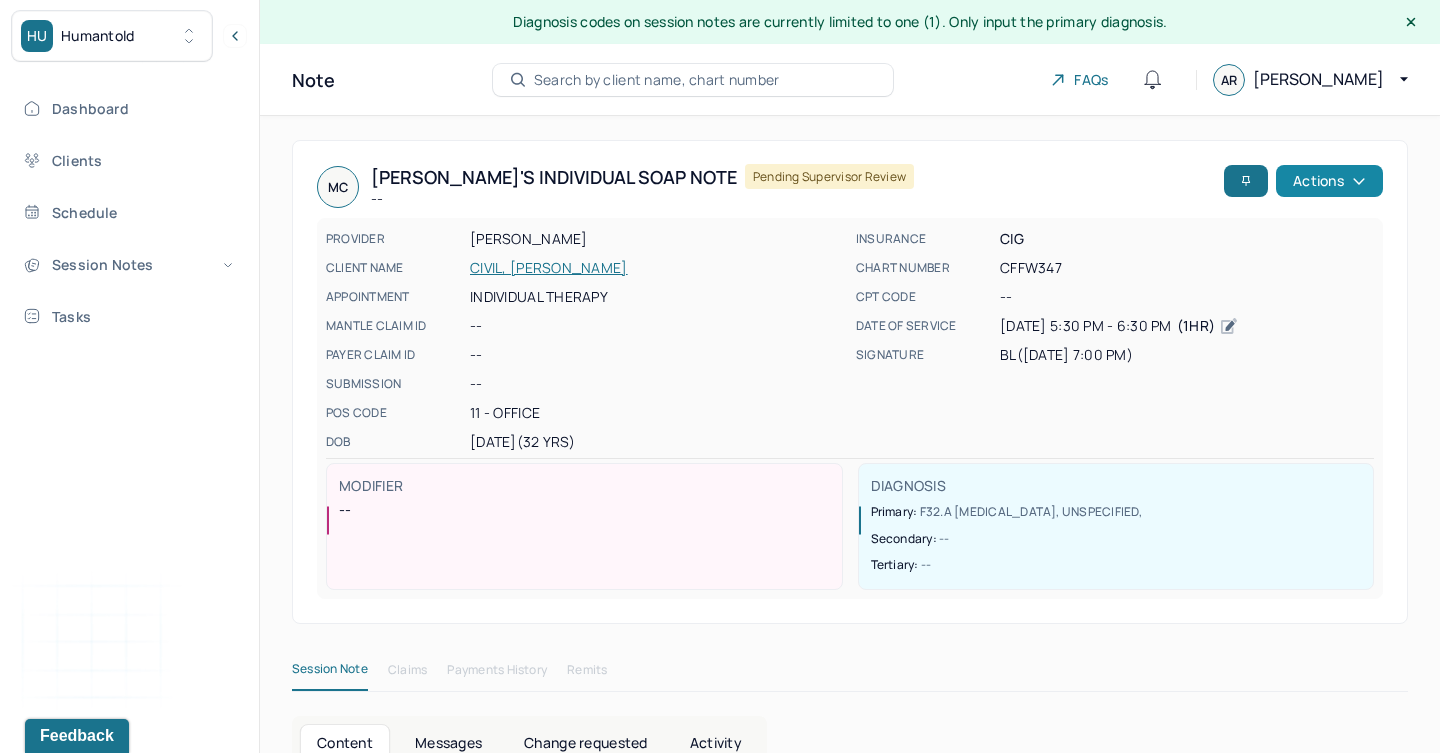 scroll, scrollTop: 0, scrollLeft: 0, axis: both 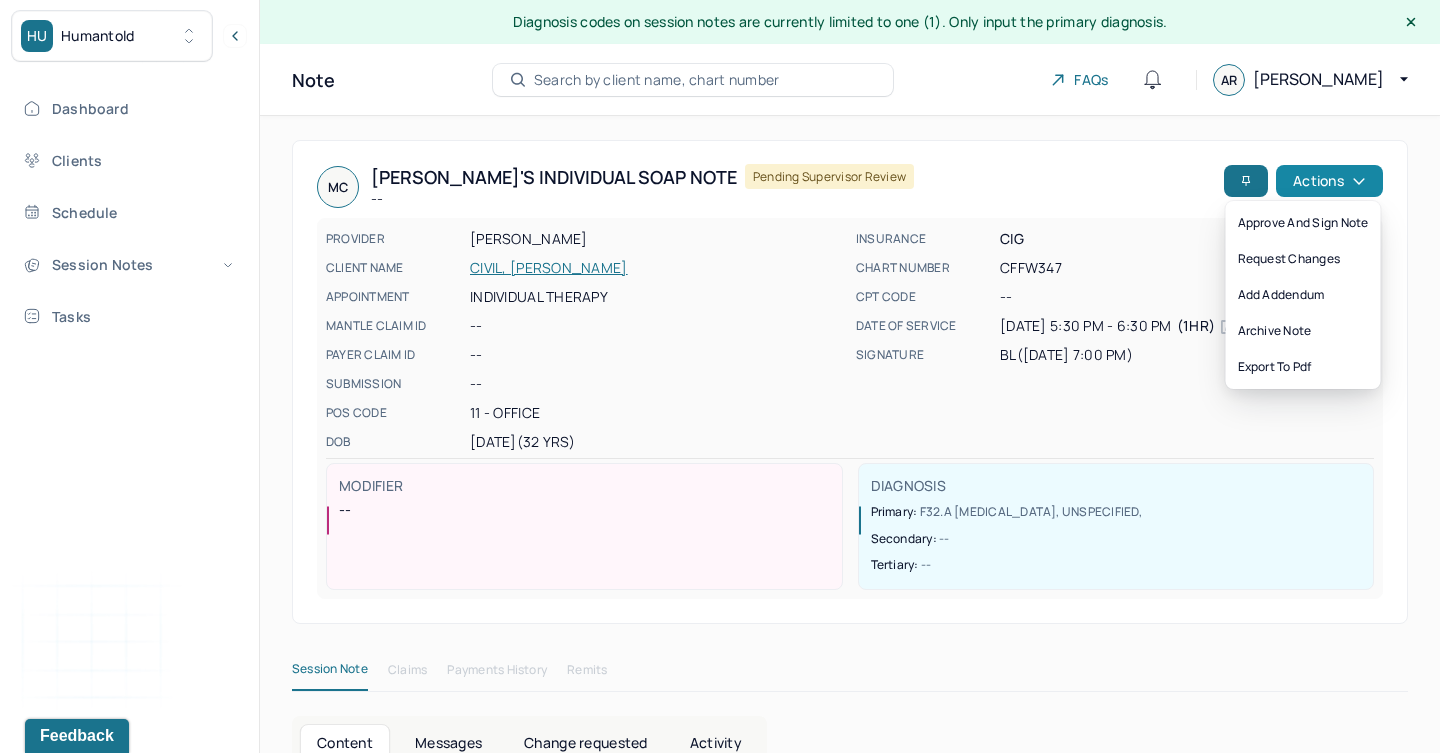 click on "Actions" at bounding box center [1329, 181] 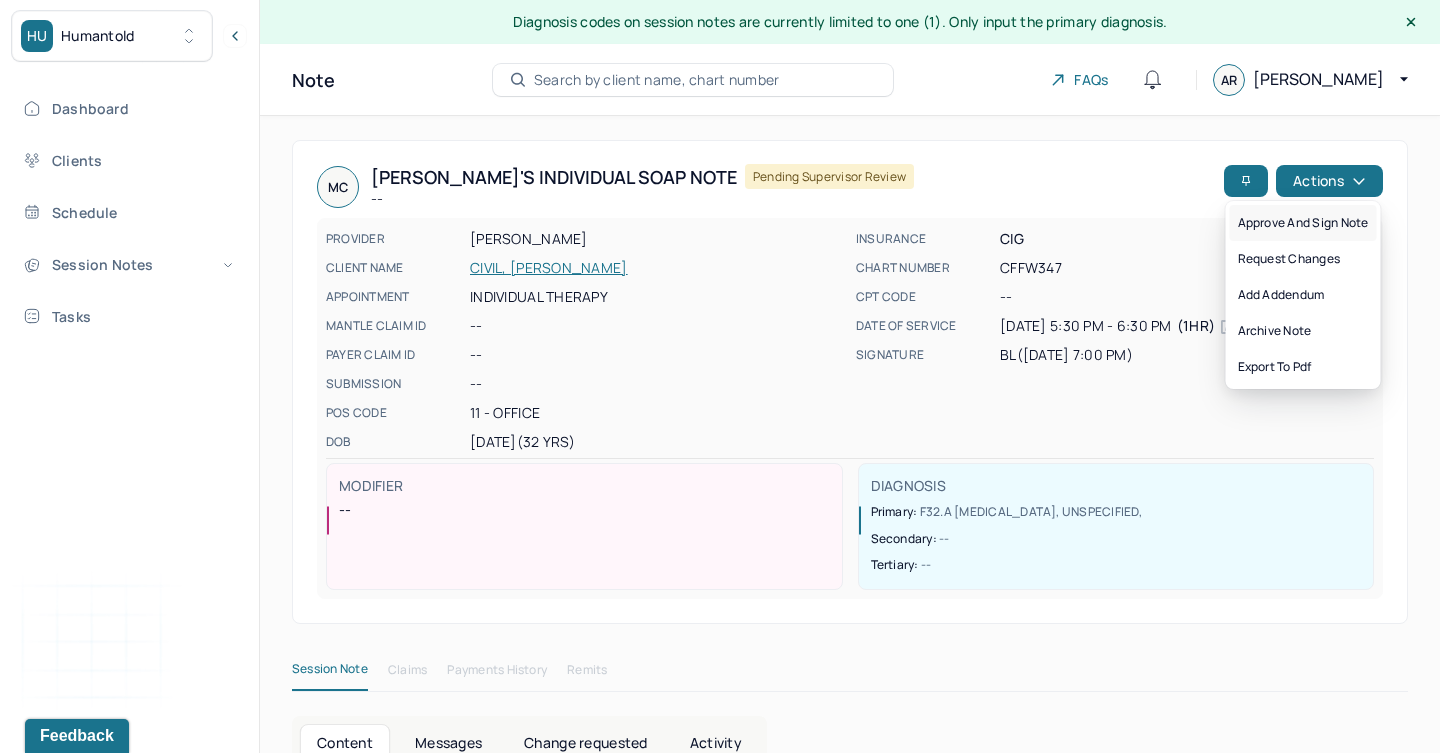 click on "Approve and sign note" at bounding box center [1303, 223] 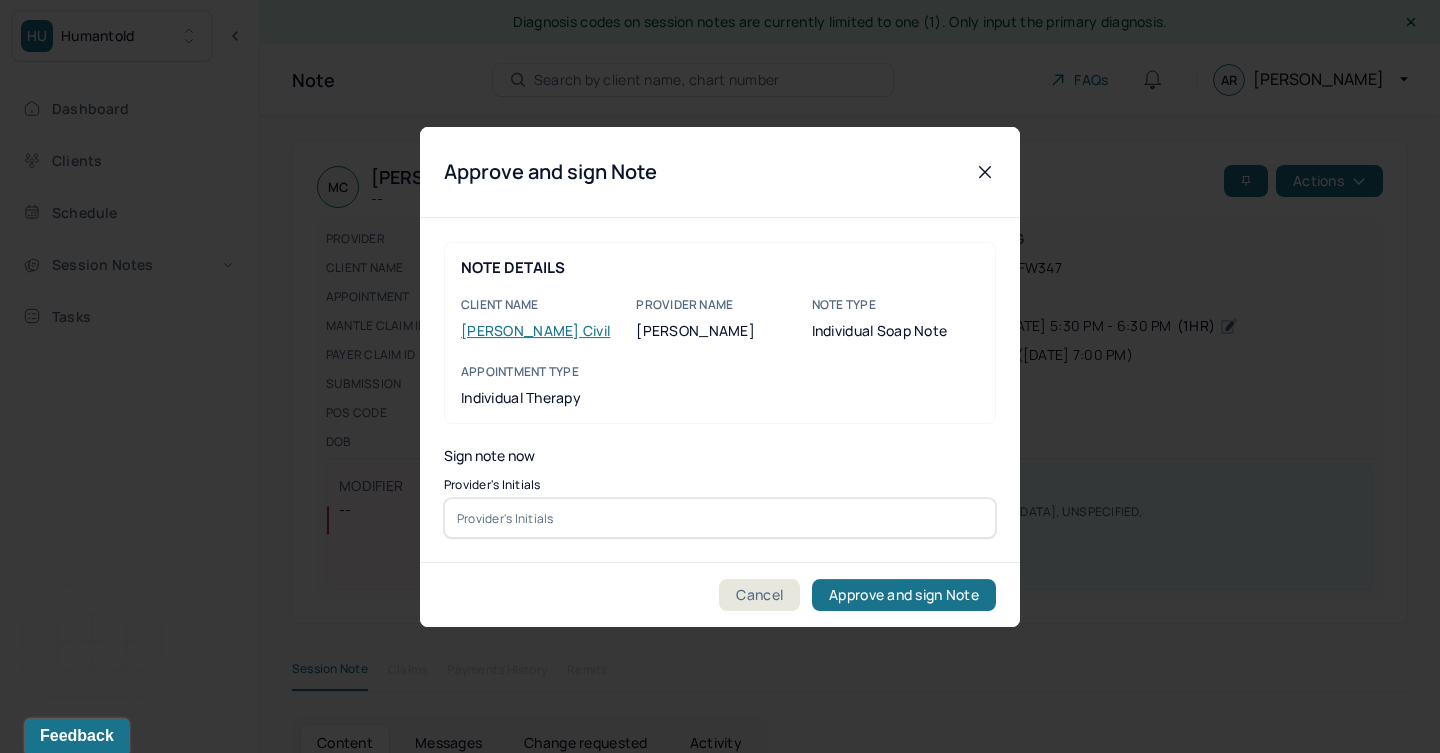 click at bounding box center (720, 518) 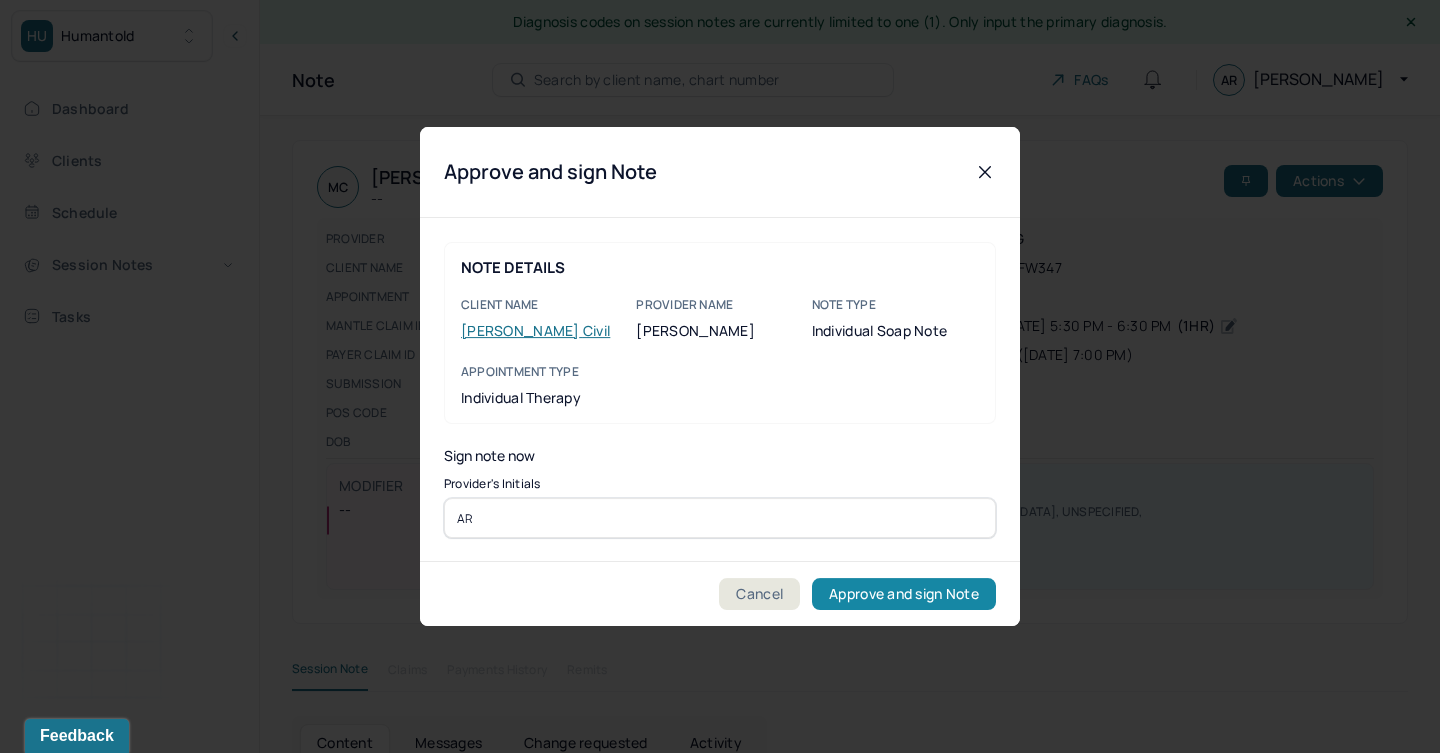 type on "AR" 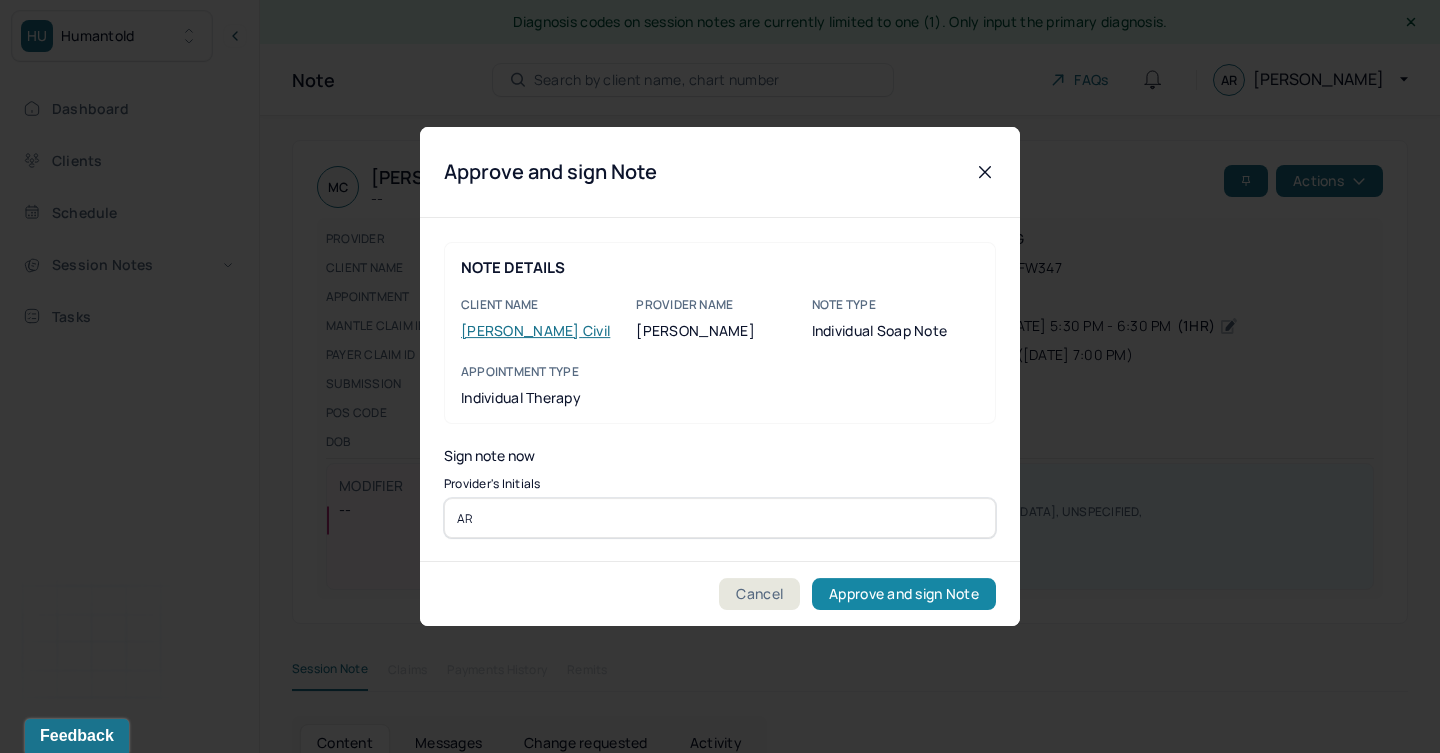 click on "Approve and sign Note" at bounding box center [904, 594] 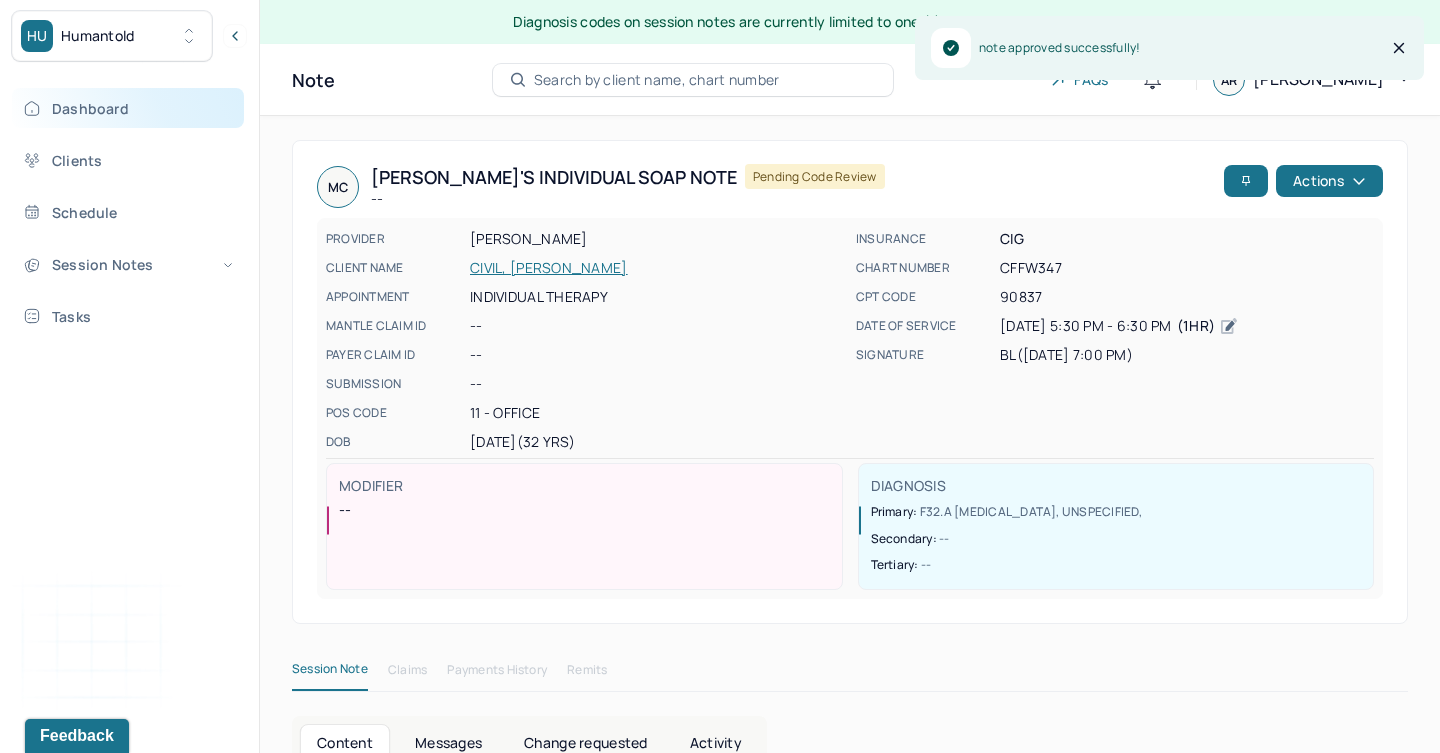 click on "Dashboard" at bounding box center (128, 108) 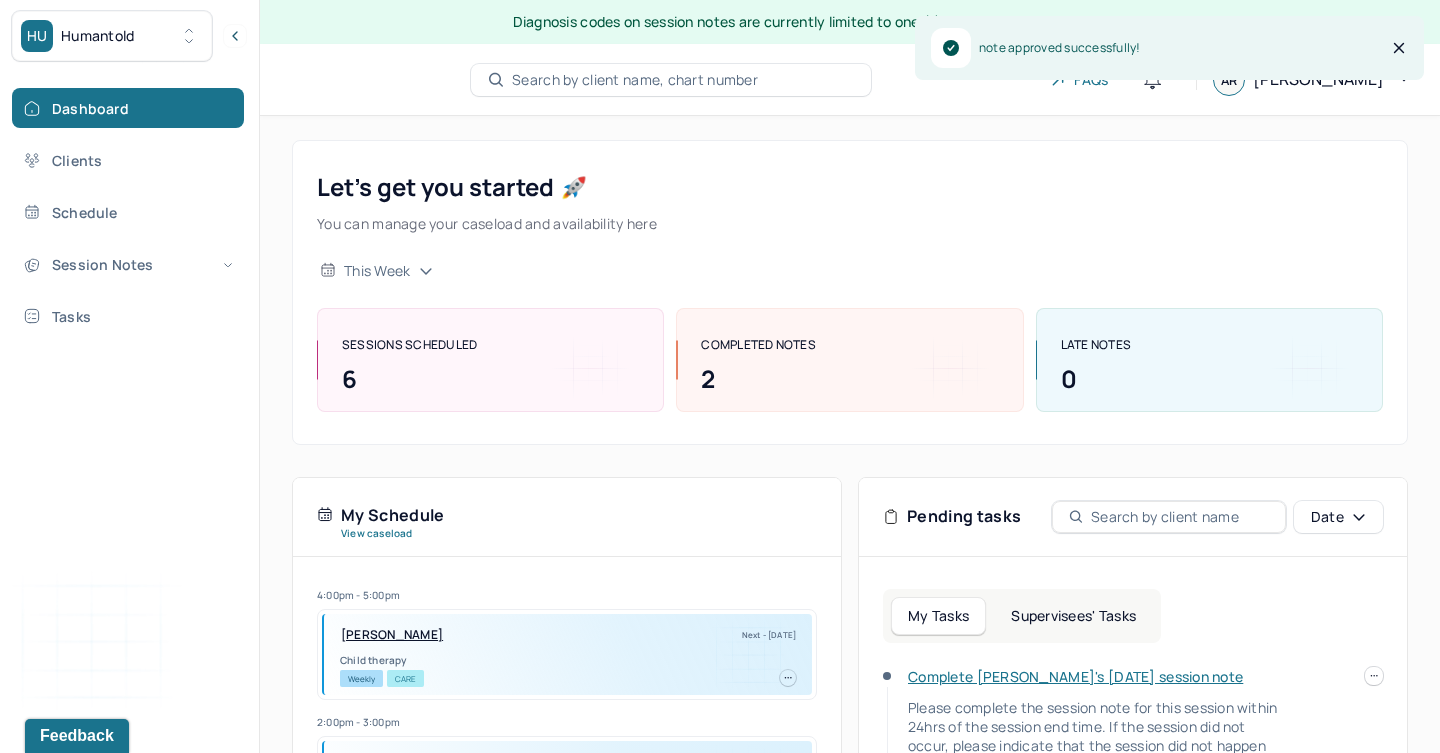 click on "Supervisees' Tasks" at bounding box center (1073, 616) 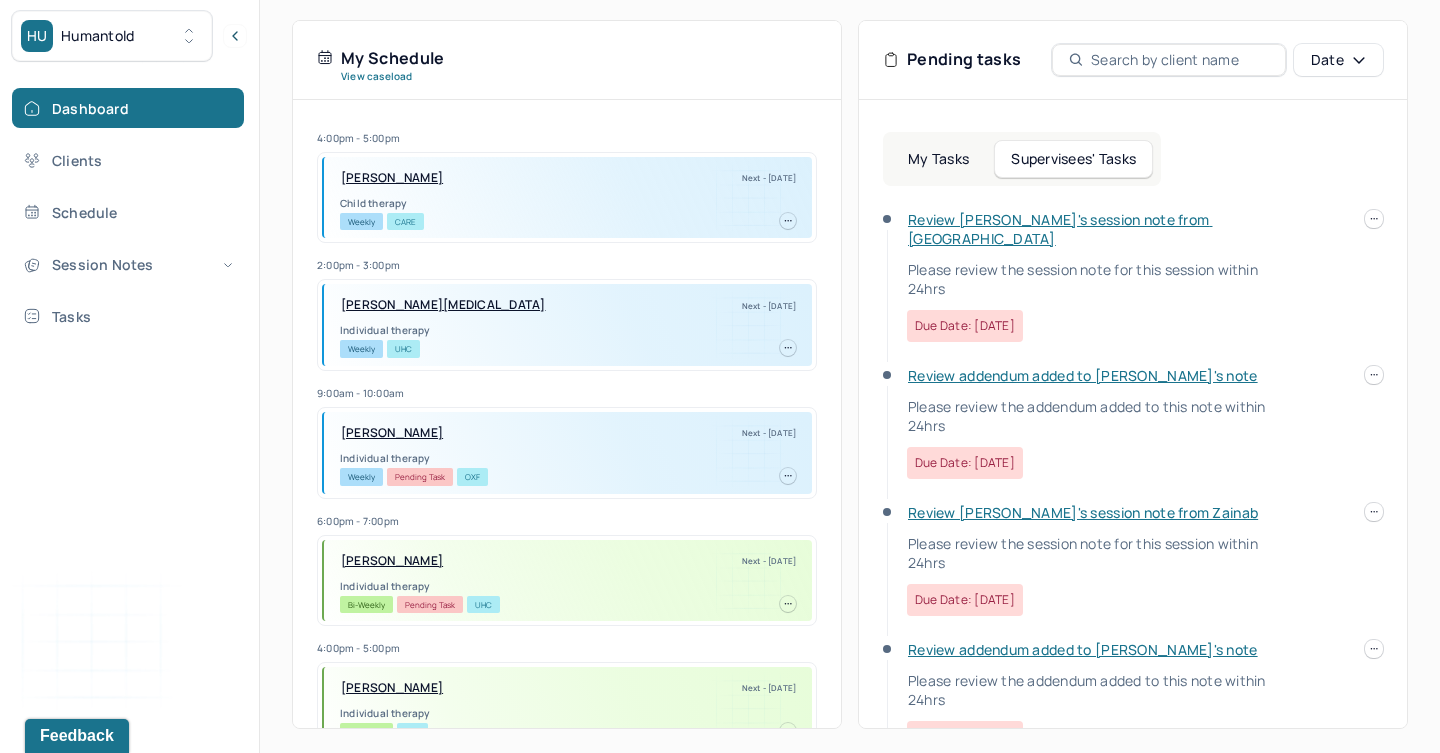 scroll, scrollTop: 455, scrollLeft: 0, axis: vertical 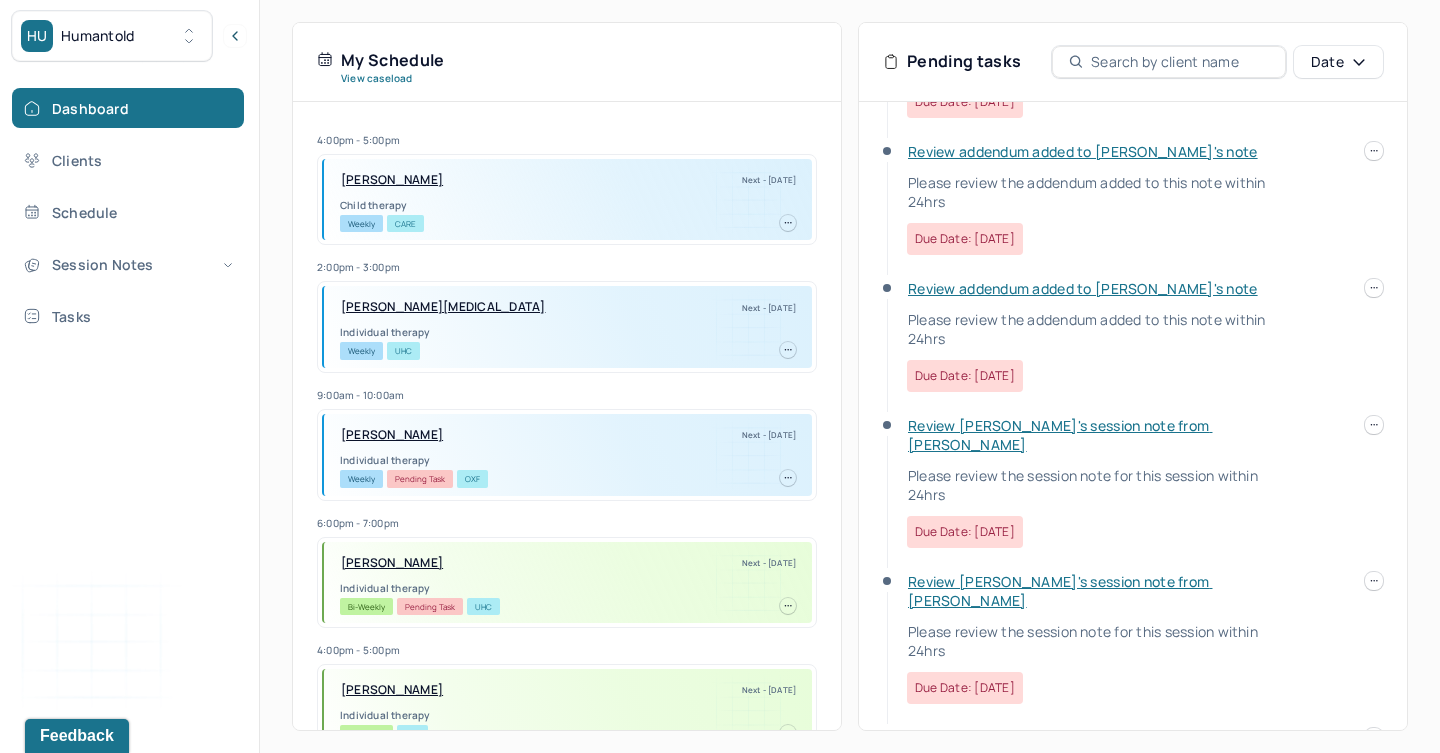 click on "Review [PERSON_NAME]'s session note from [PERSON_NAME]" at bounding box center [1060, 435] 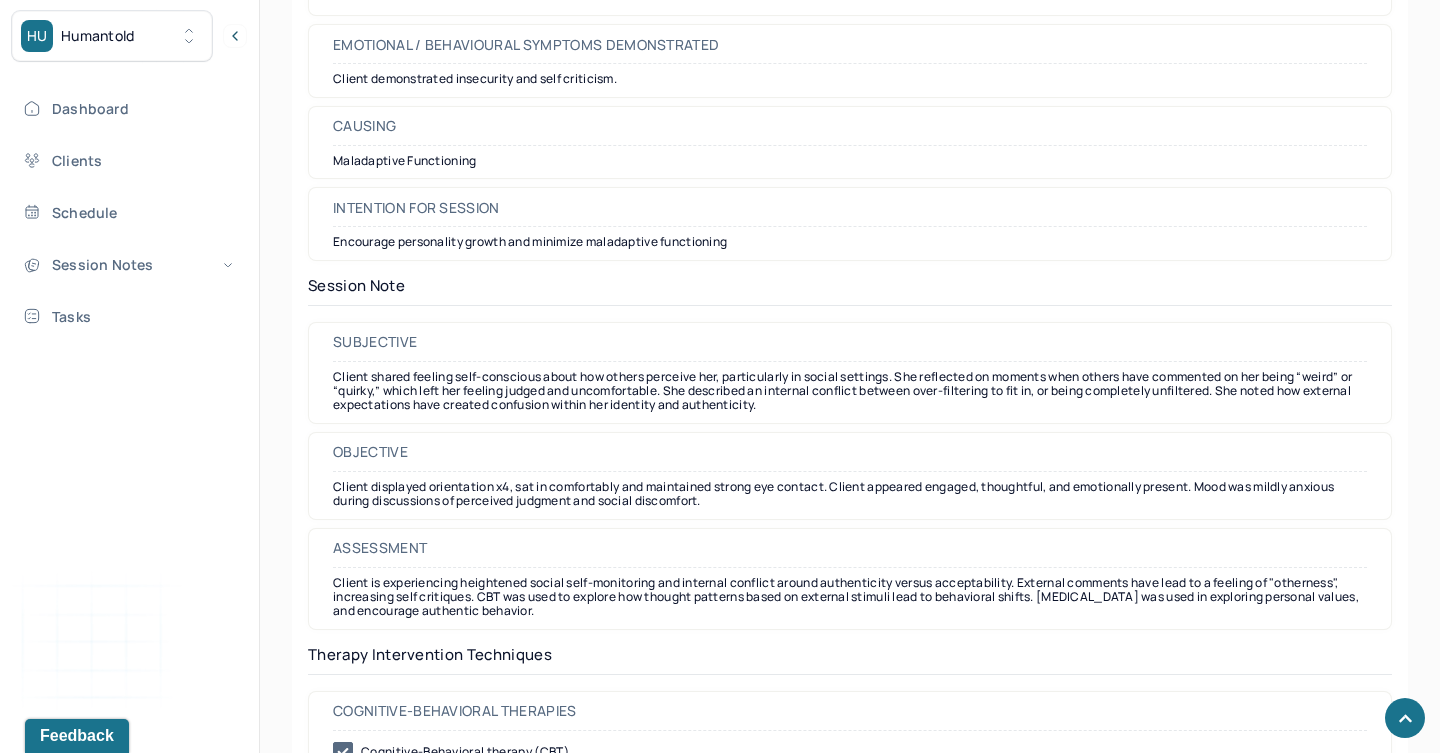 scroll, scrollTop: 1616, scrollLeft: 0, axis: vertical 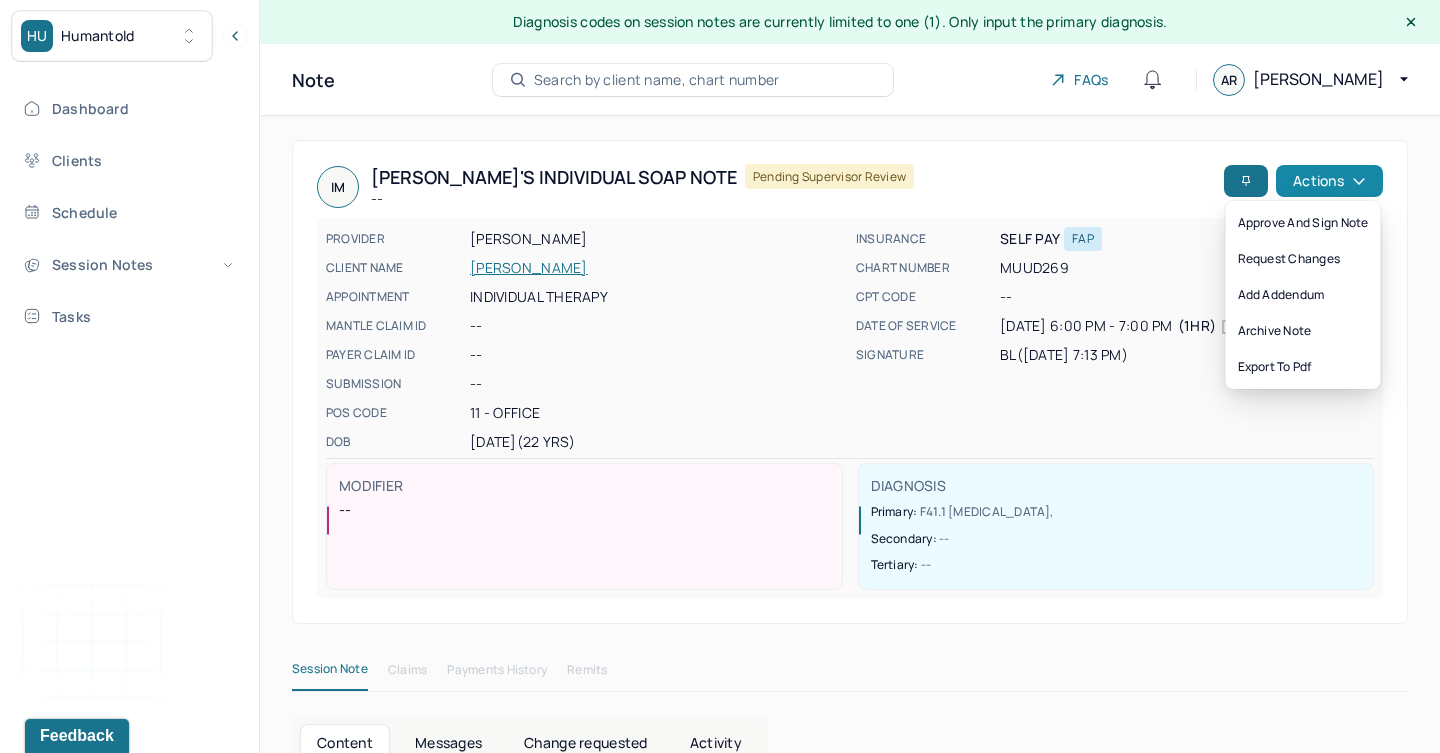 click on "Actions" at bounding box center (1329, 181) 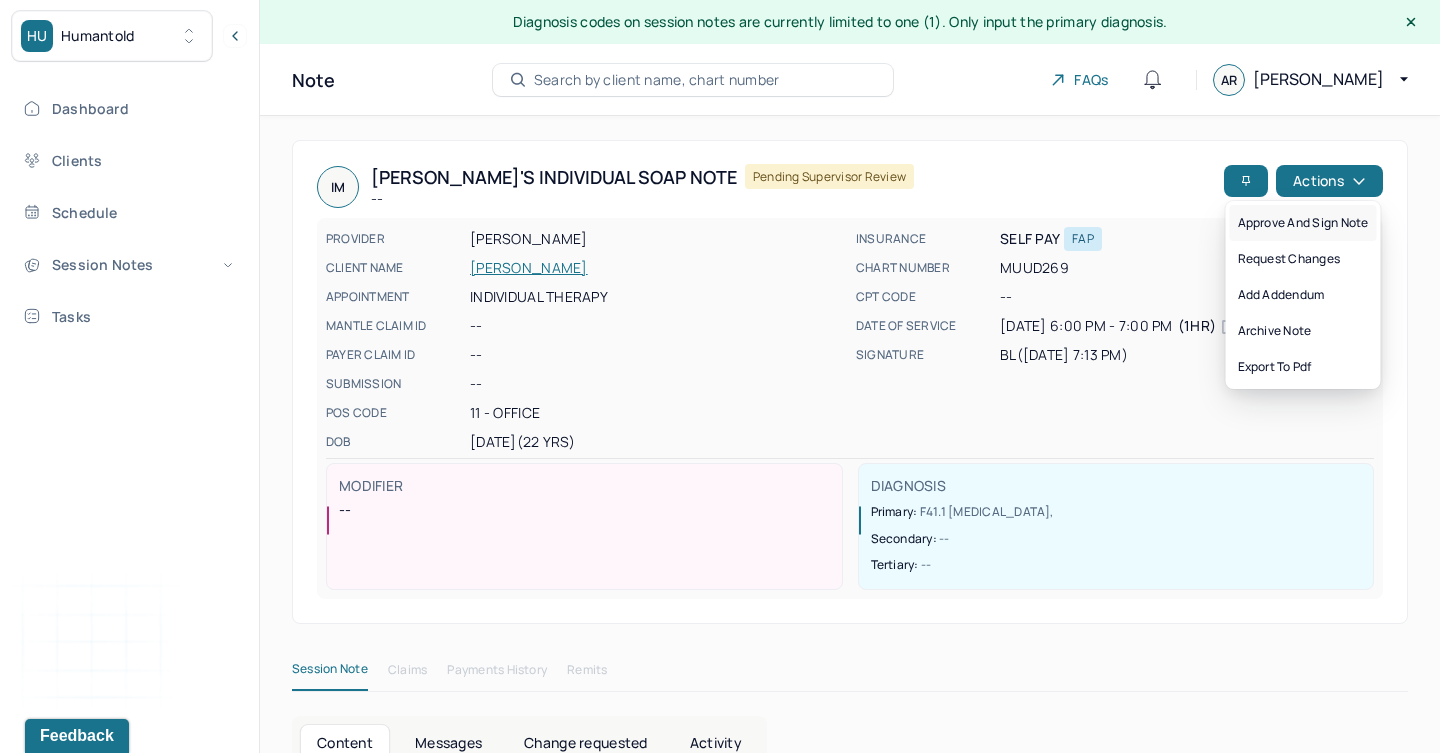 click on "Approve and sign note" at bounding box center [1303, 223] 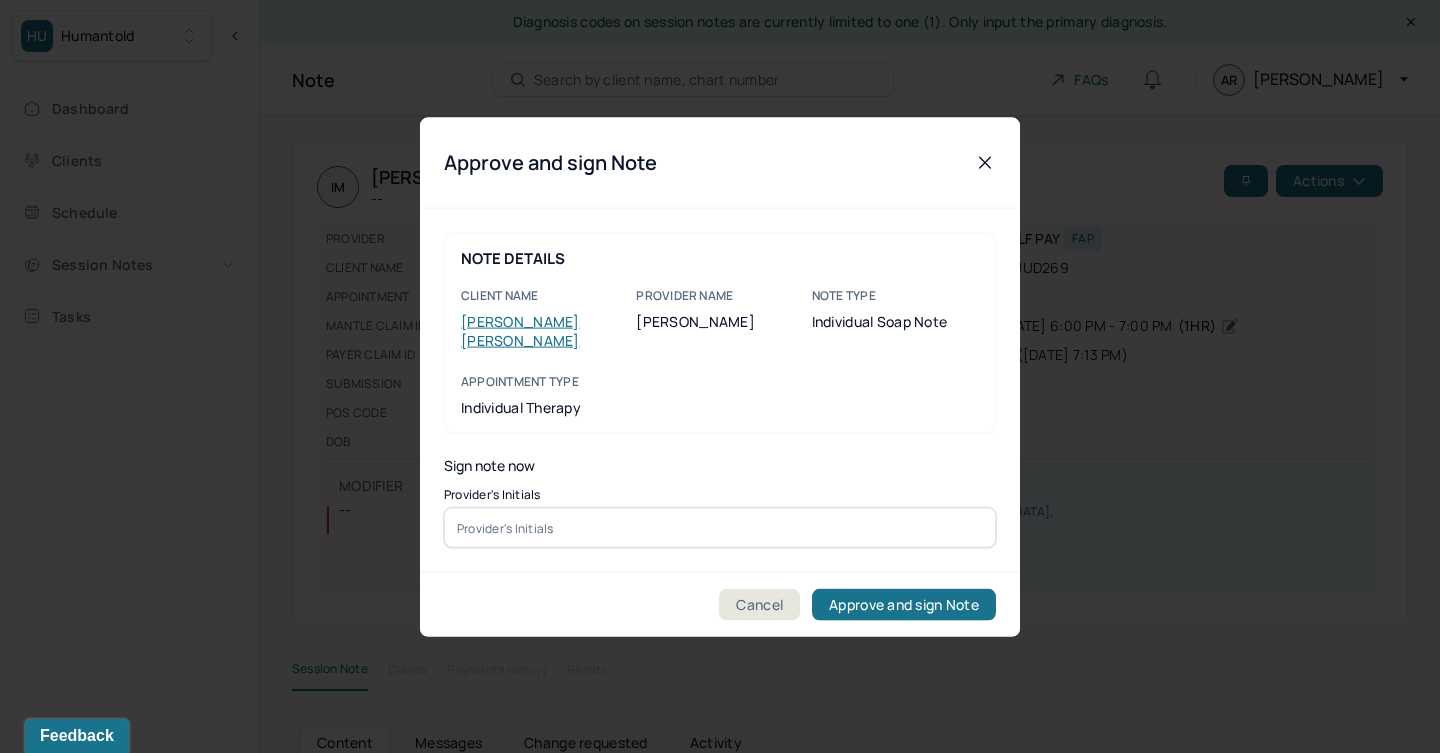 click at bounding box center [720, 528] 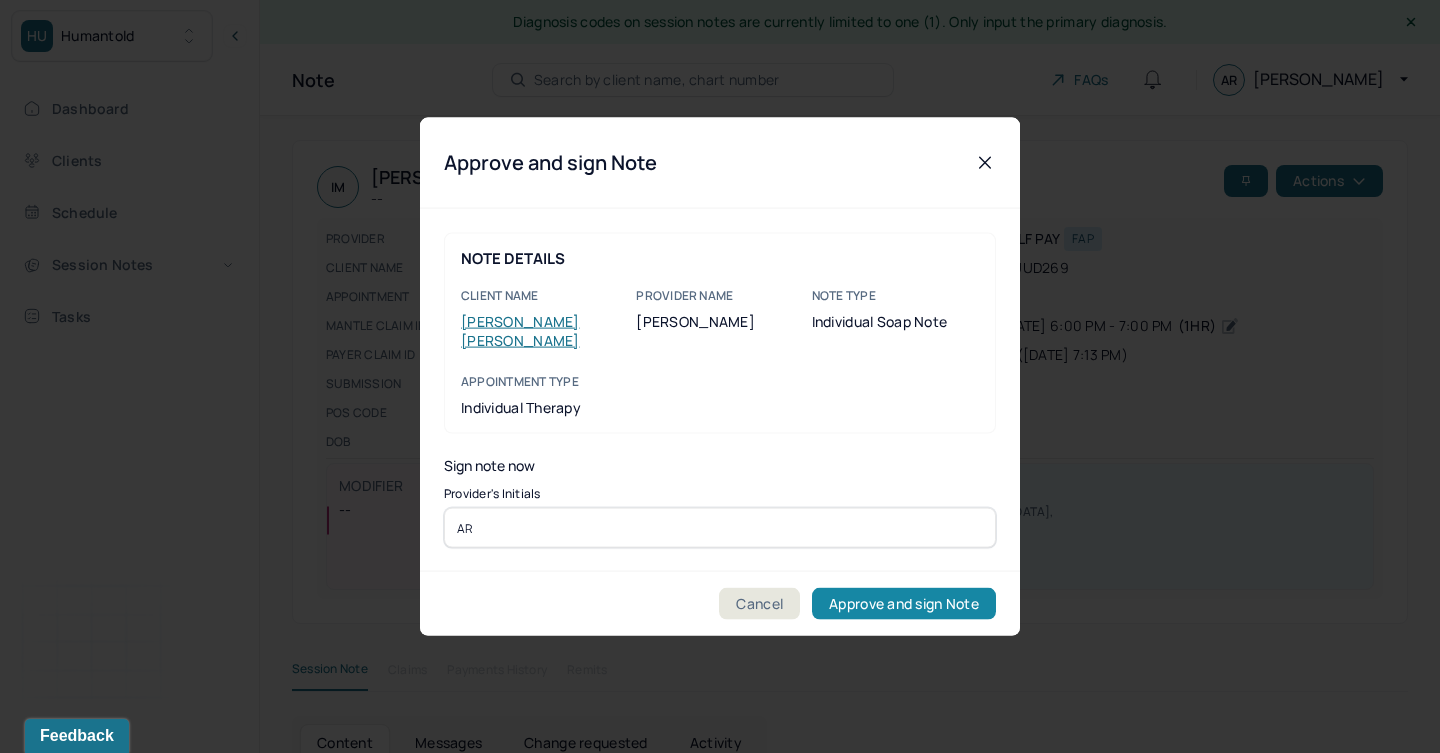 type on "AR" 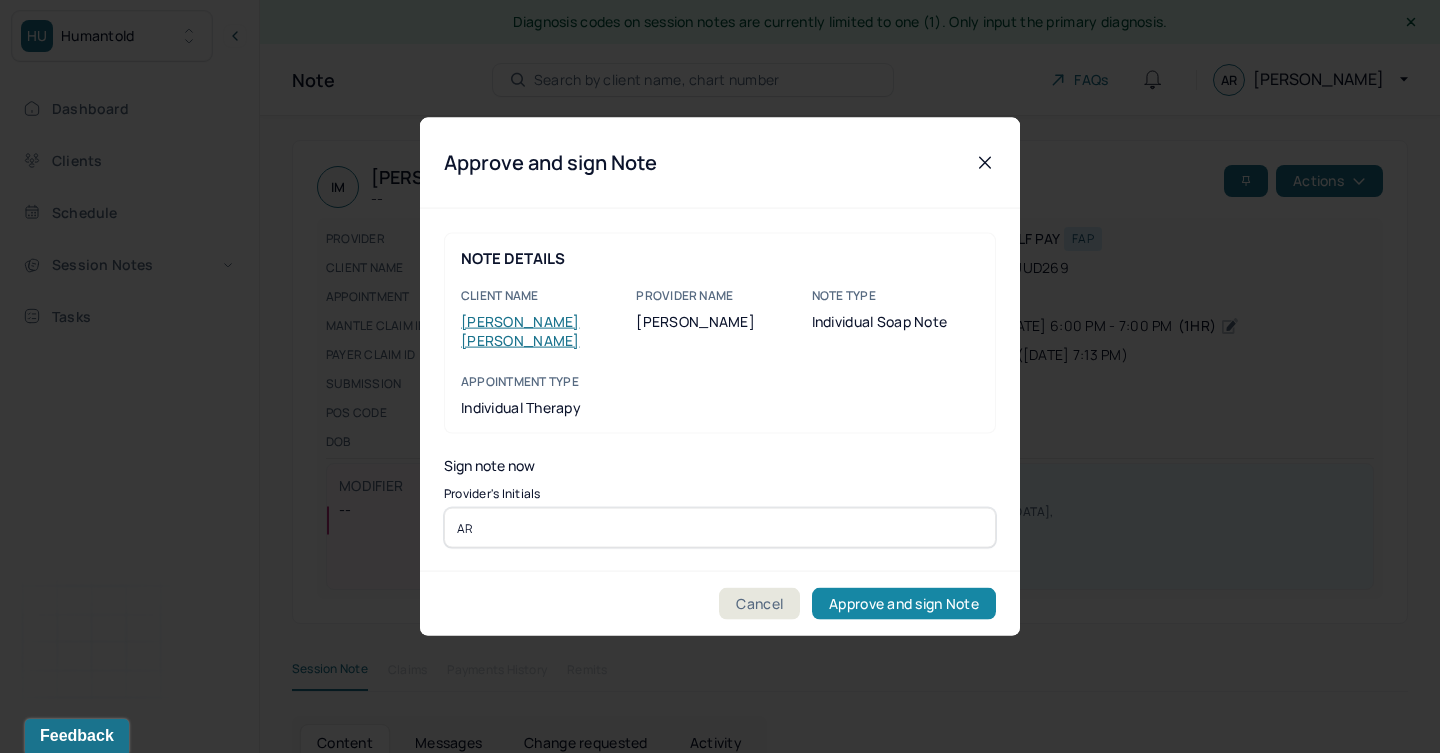 click on "Approve and sign Note" at bounding box center (904, 604) 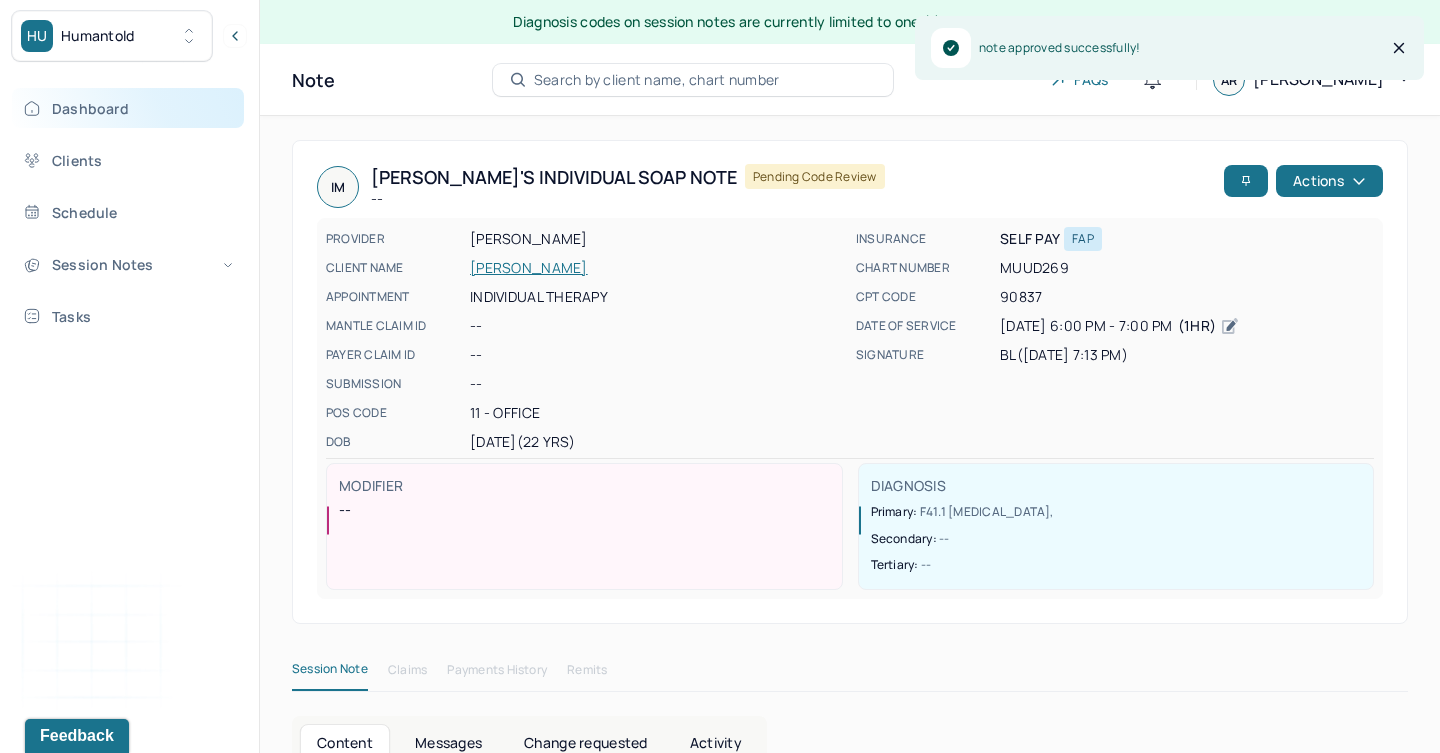 click on "Dashboard" at bounding box center (128, 108) 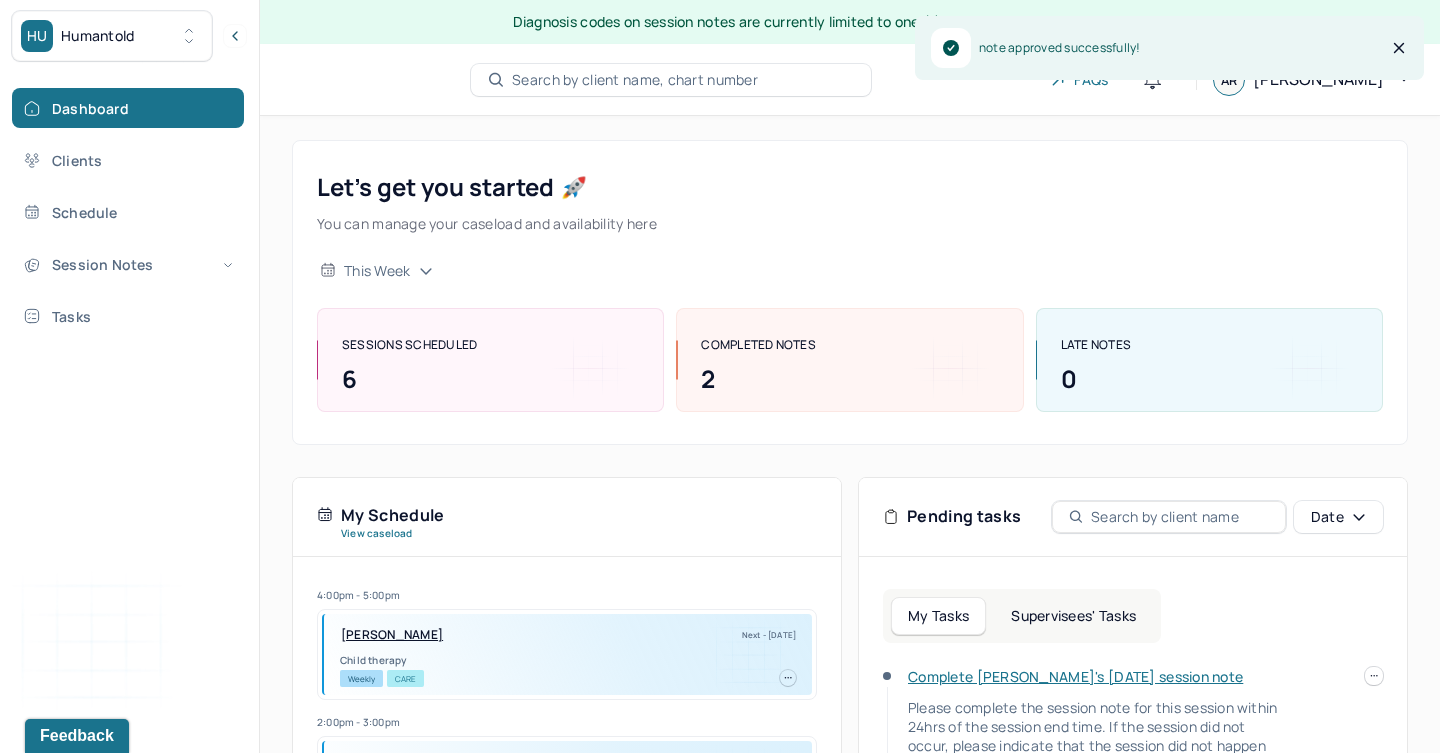 click on "Supervisees' Tasks" at bounding box center [1073, 616] 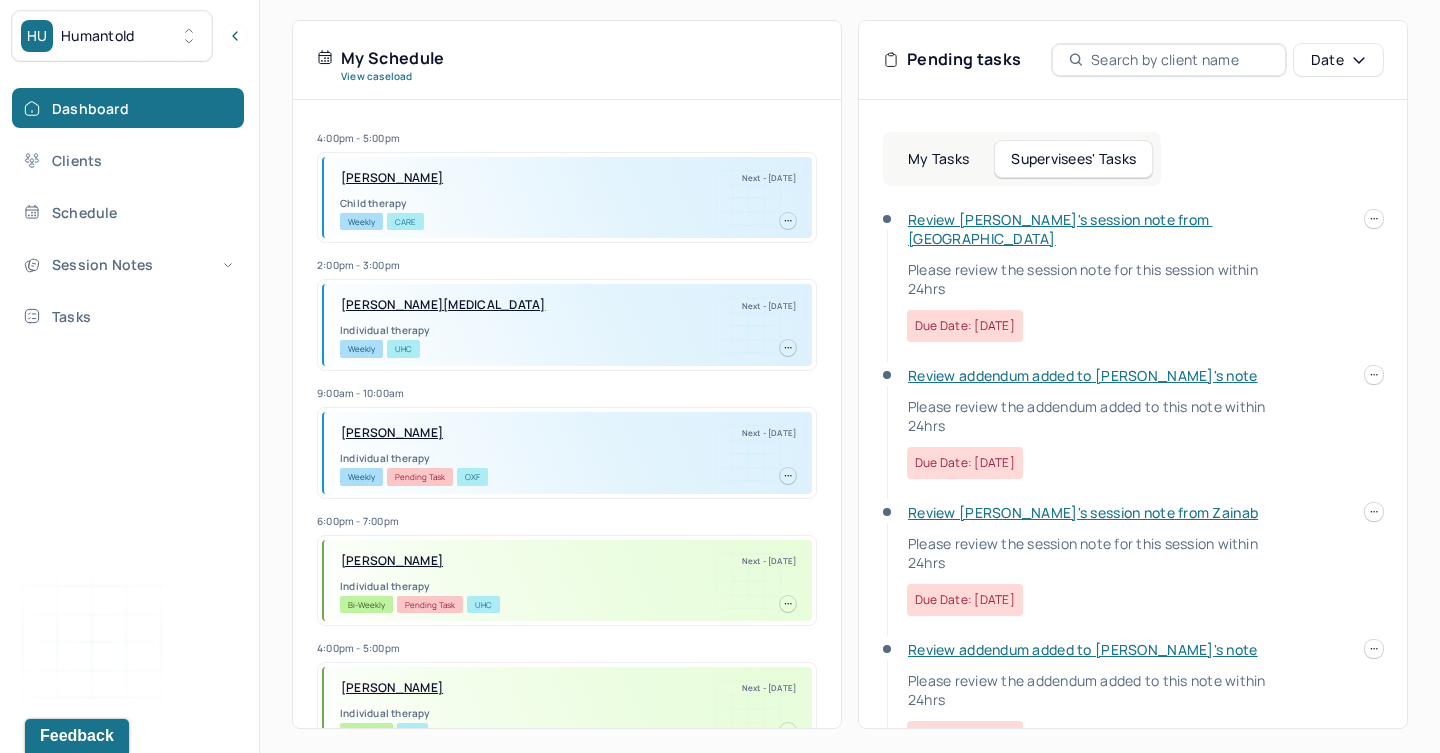 scroll, scrollTop: 456, scrollLeft: 0, axis: vertical 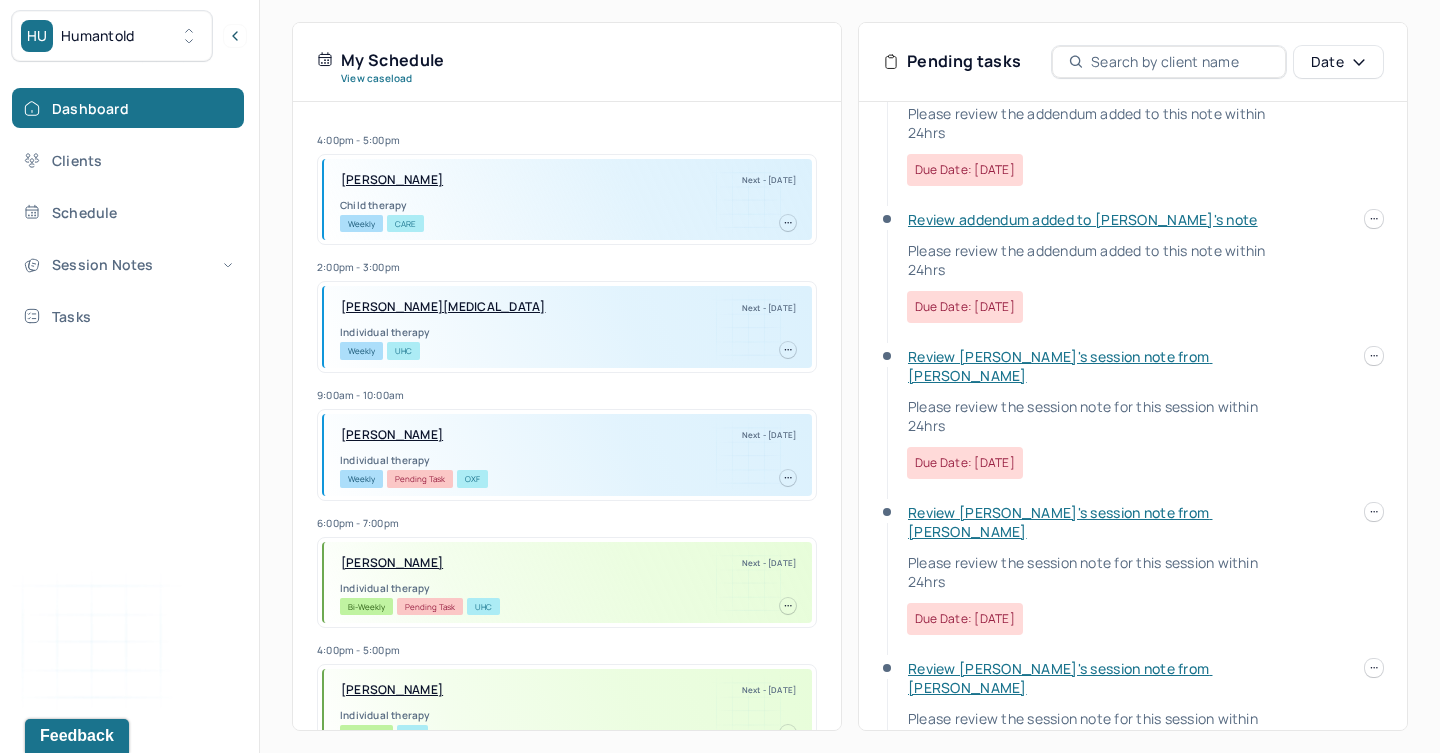 click on "Review [PERSON_NAME]'s session note from [PERSON_NAME]" at bounding box center (1060, 522) 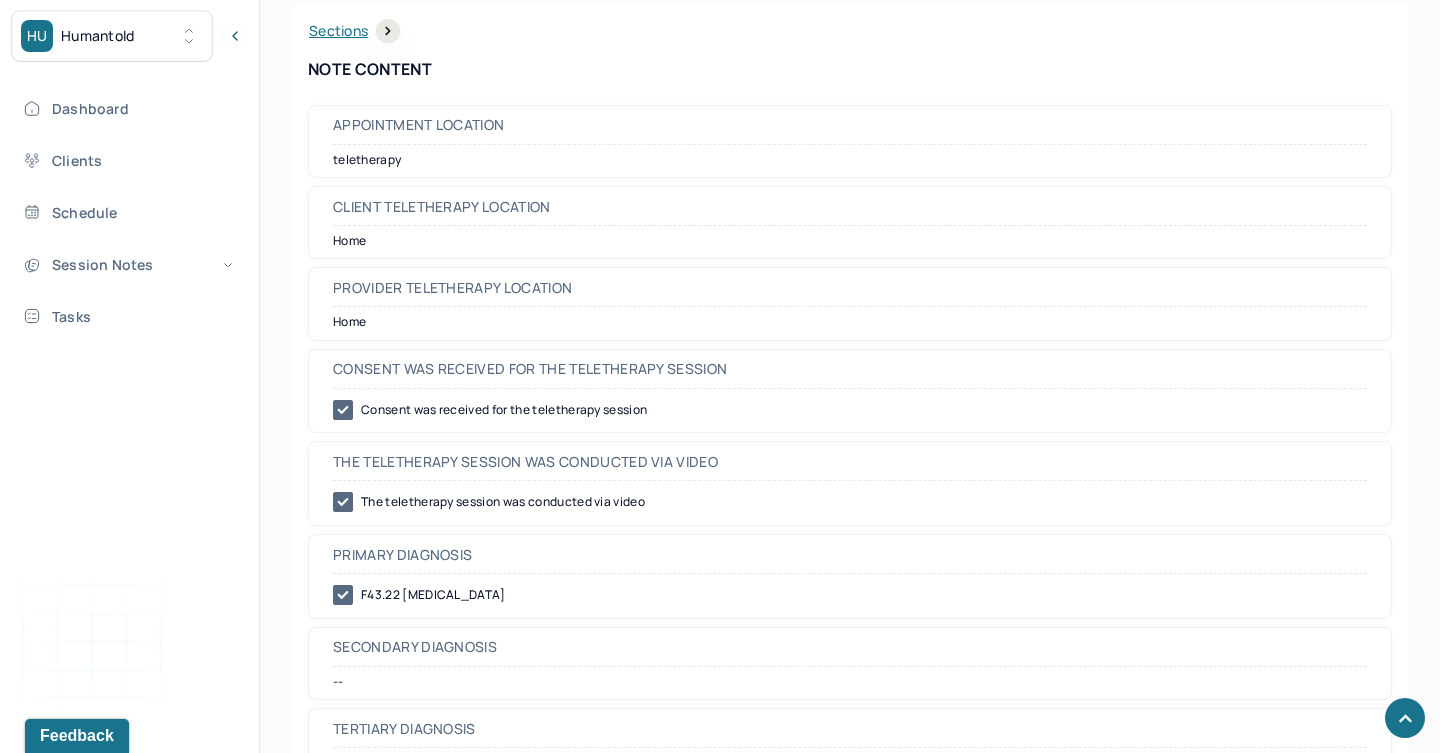 scroll, scrollTop: 974, scrollLeft: 0, axis: vertical 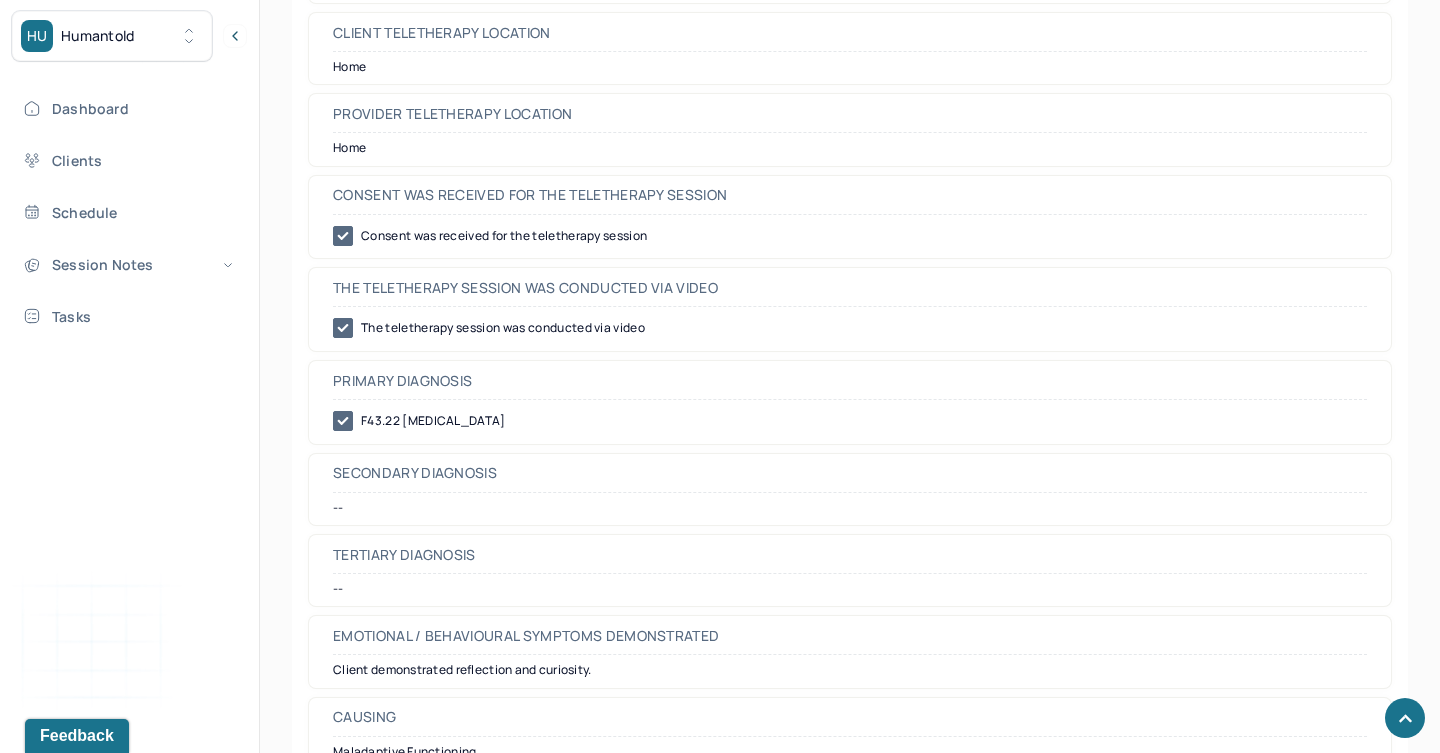 click on "The teletherapy session was conducted via video The teletherapy session was conducted via video" at bounding box center (850, 309) 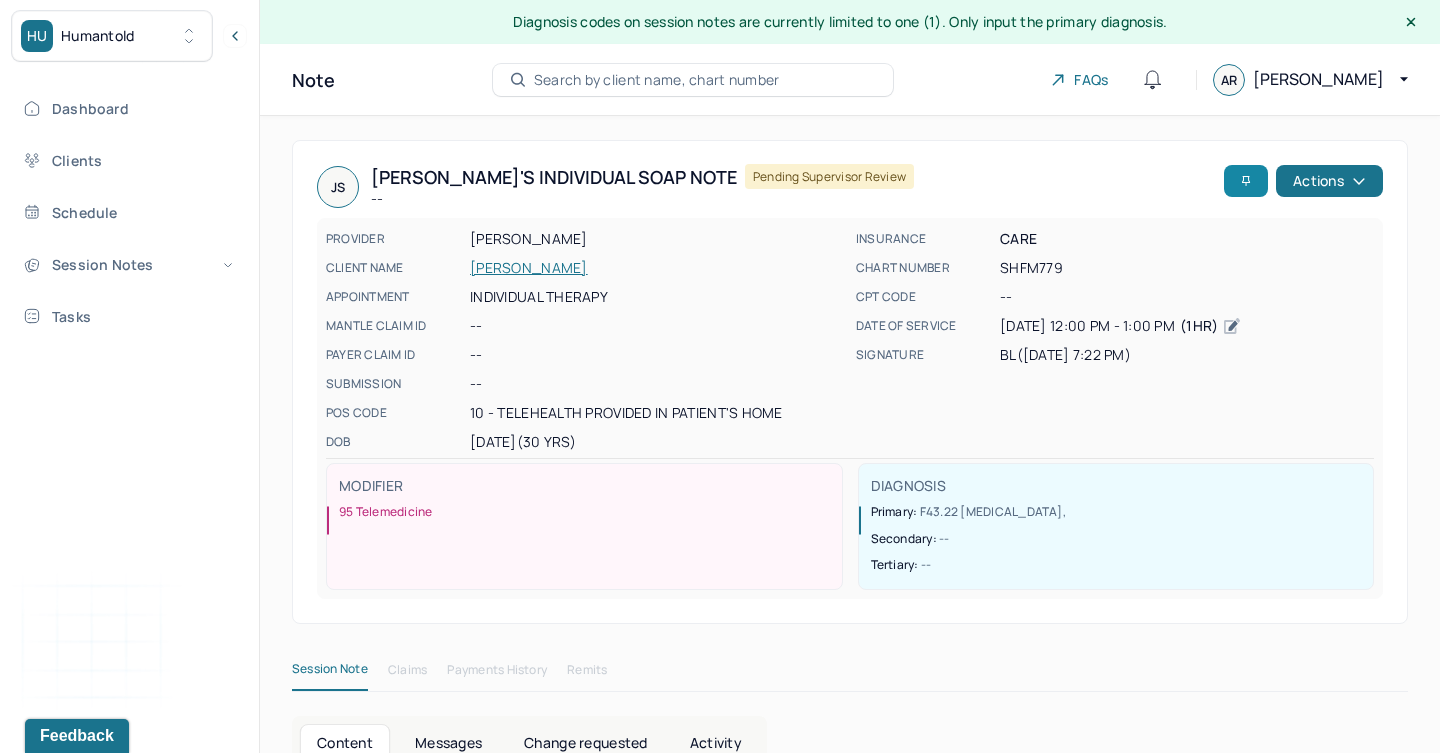 scroll, scrollTop: 0, scrollLeft: 0, axis: both 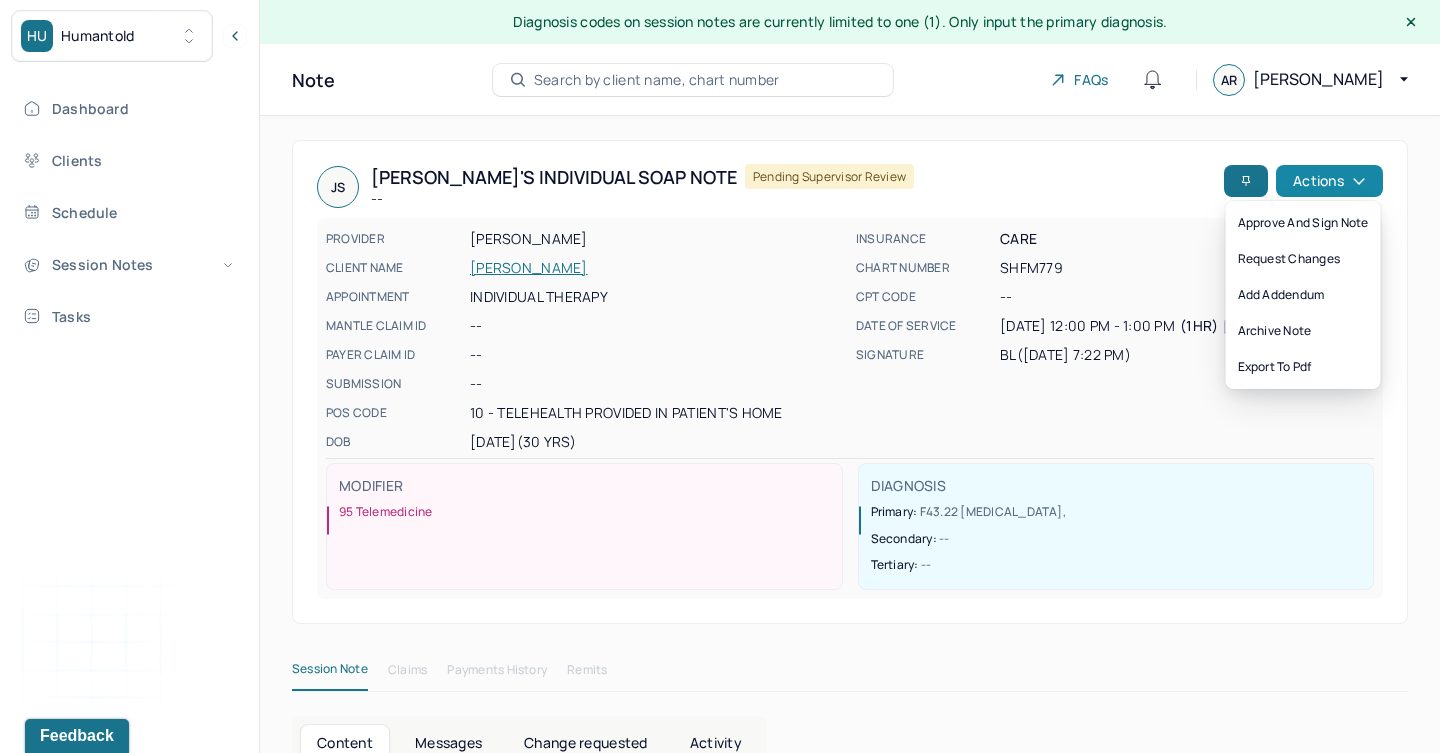 click on "Actions" at bounding box center [1329, 181] 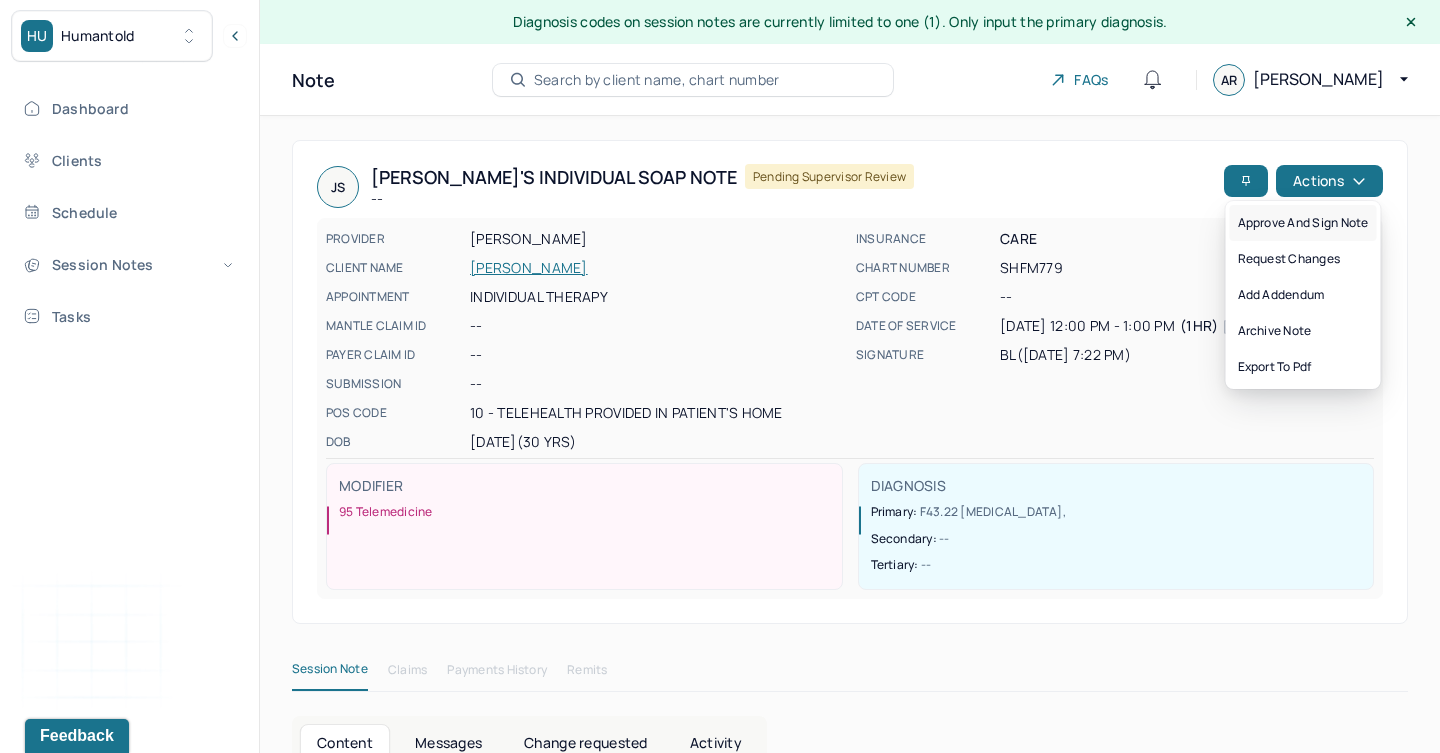 click on "Approve and sign note" at bounding box center (1303, 223) 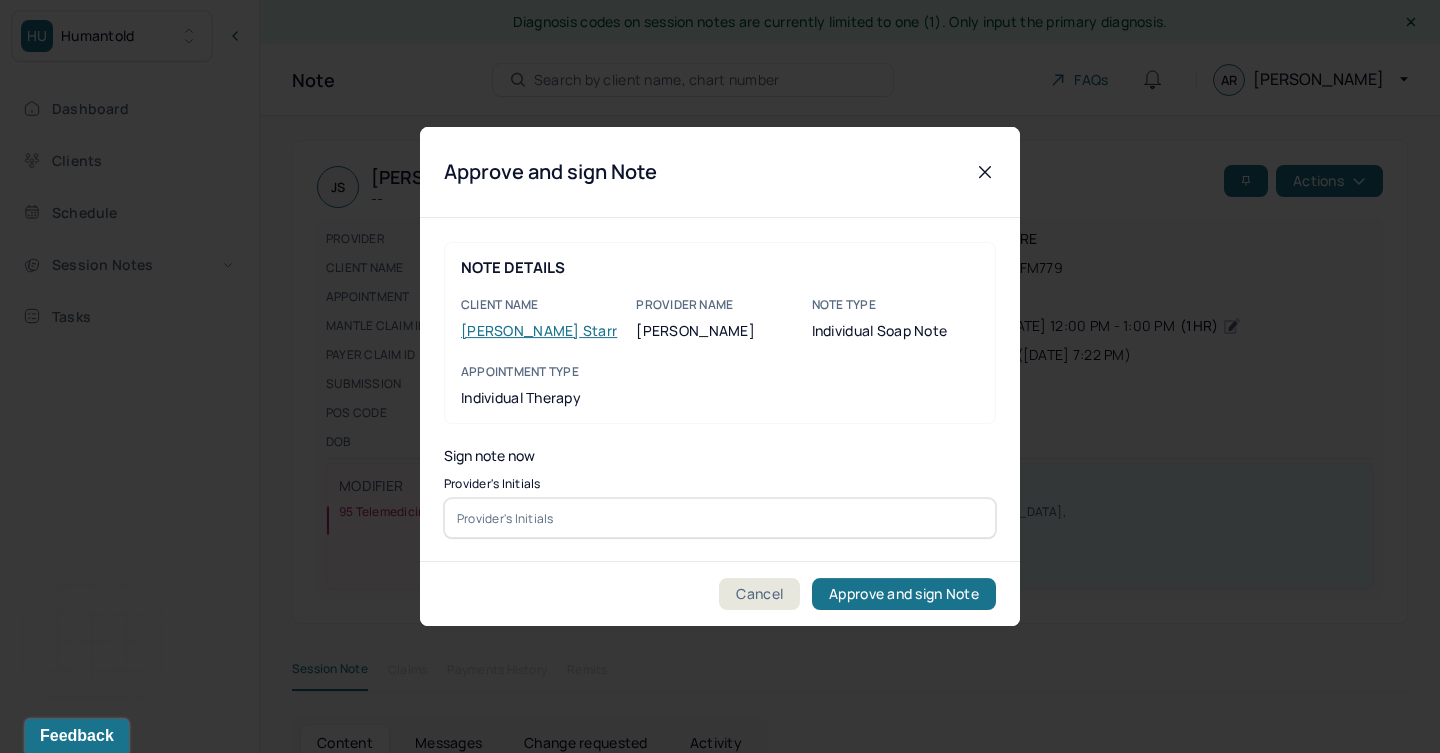 click at bounding box center [720, 518] 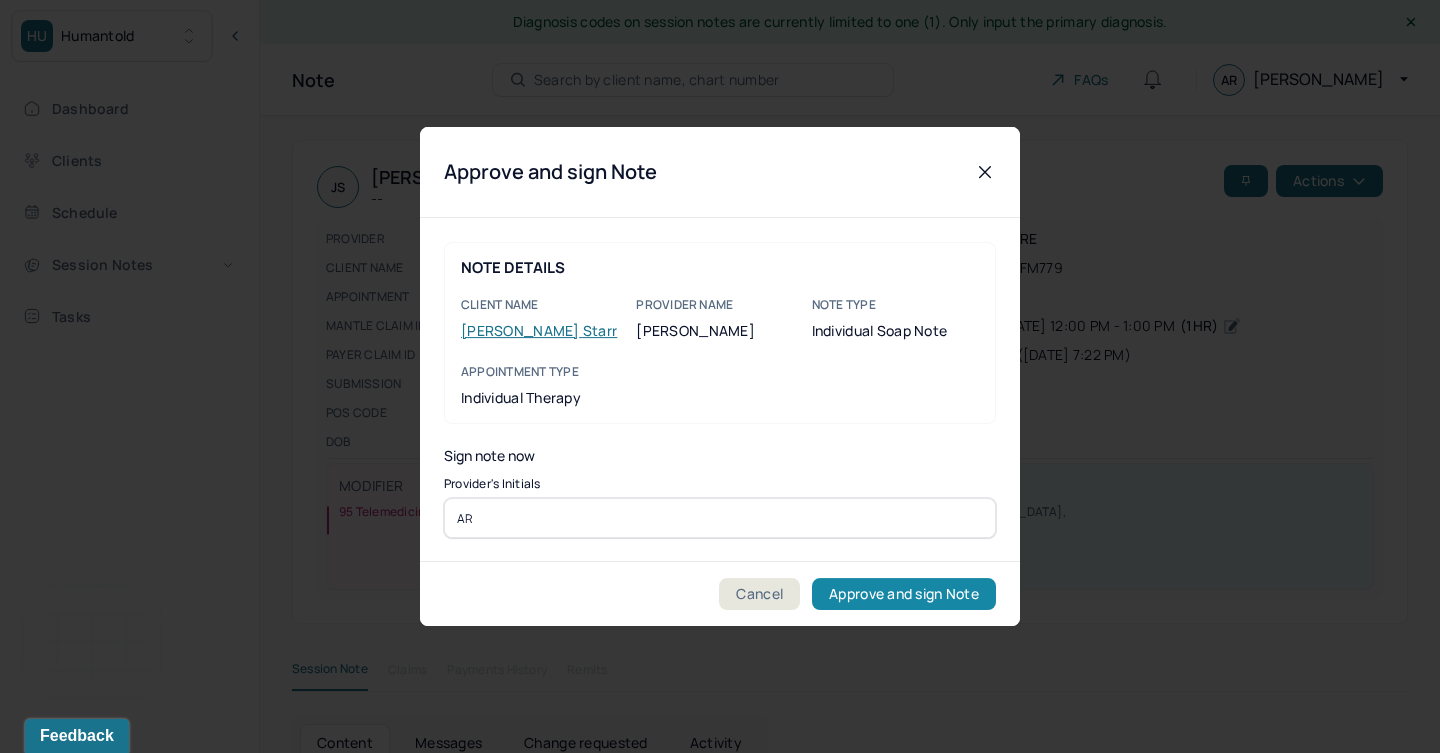 type on "AR" 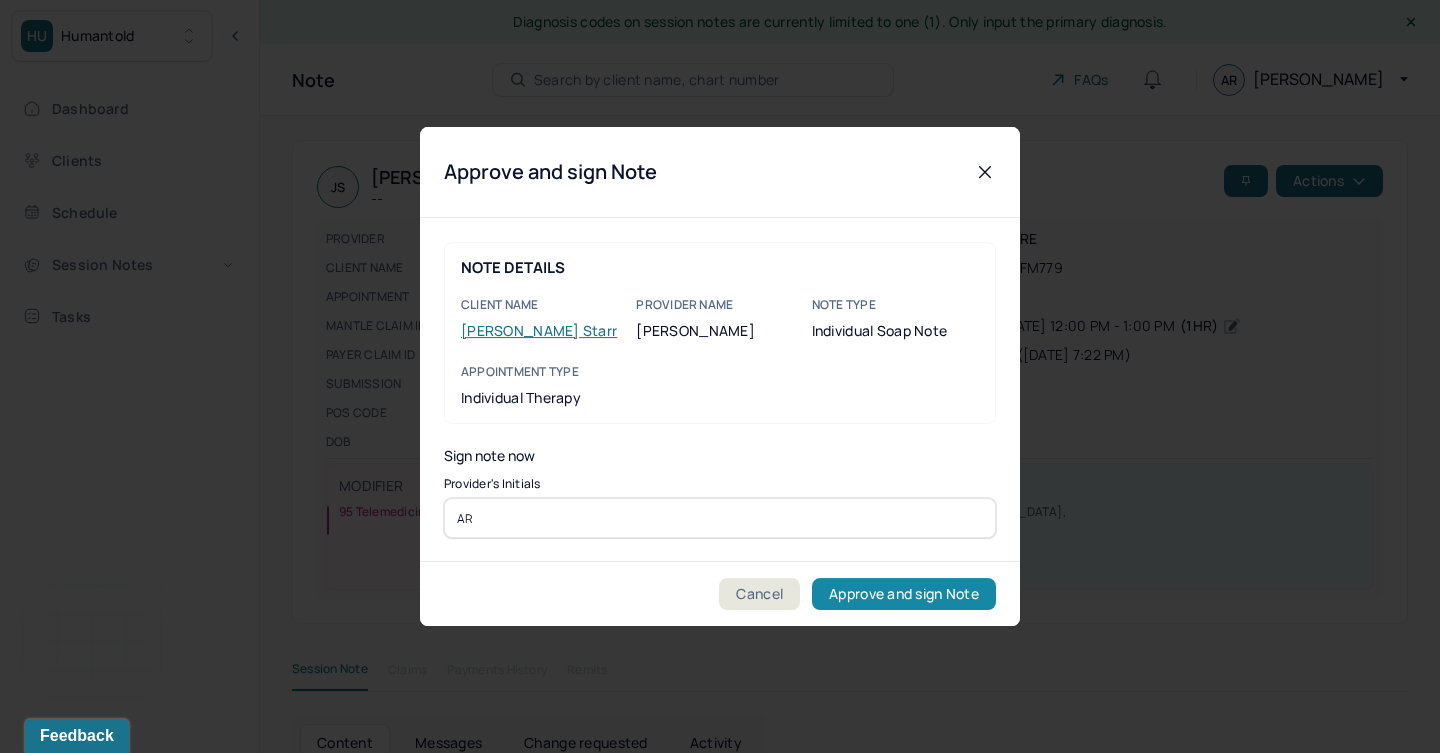 click on "Approve and sign Note" at bounding box center (904, 594) 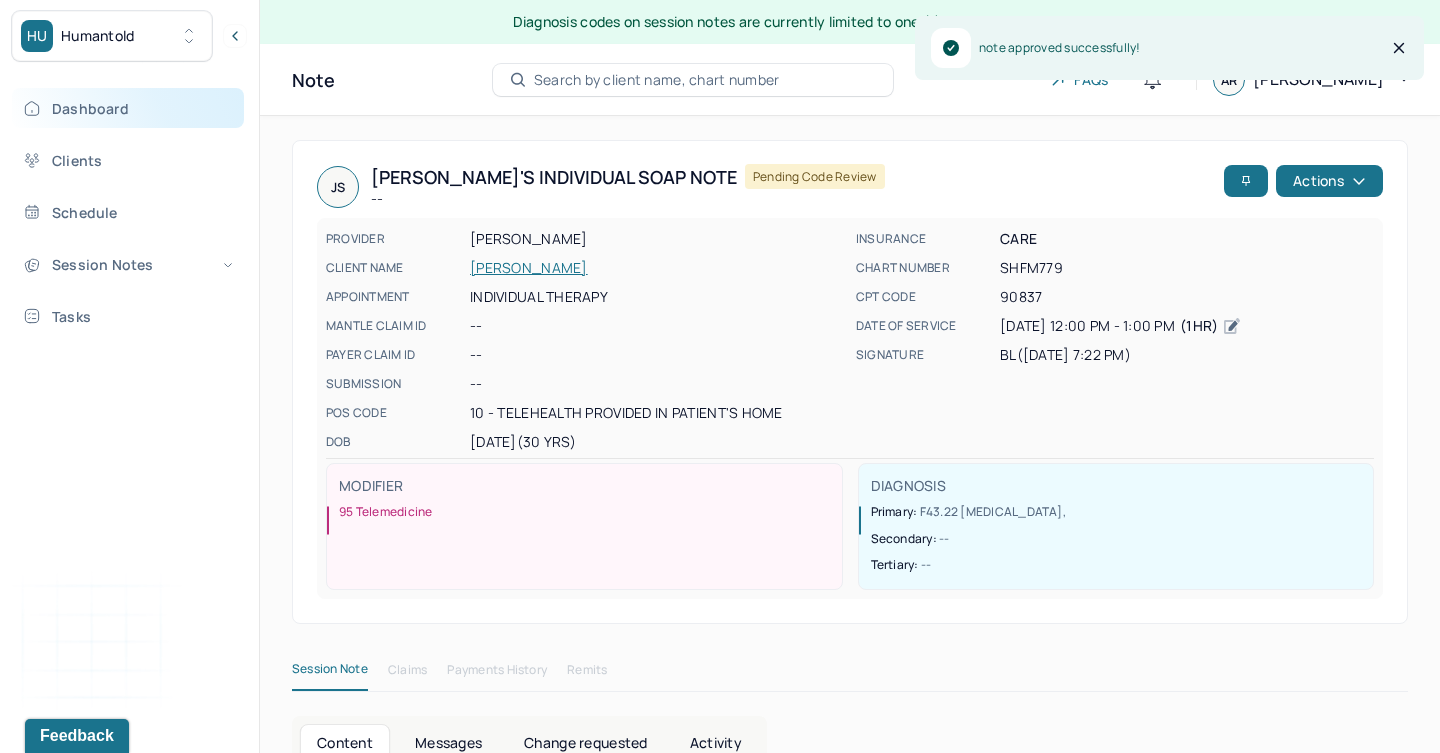 click on "Dashboard" at bounding box center (128, 108) 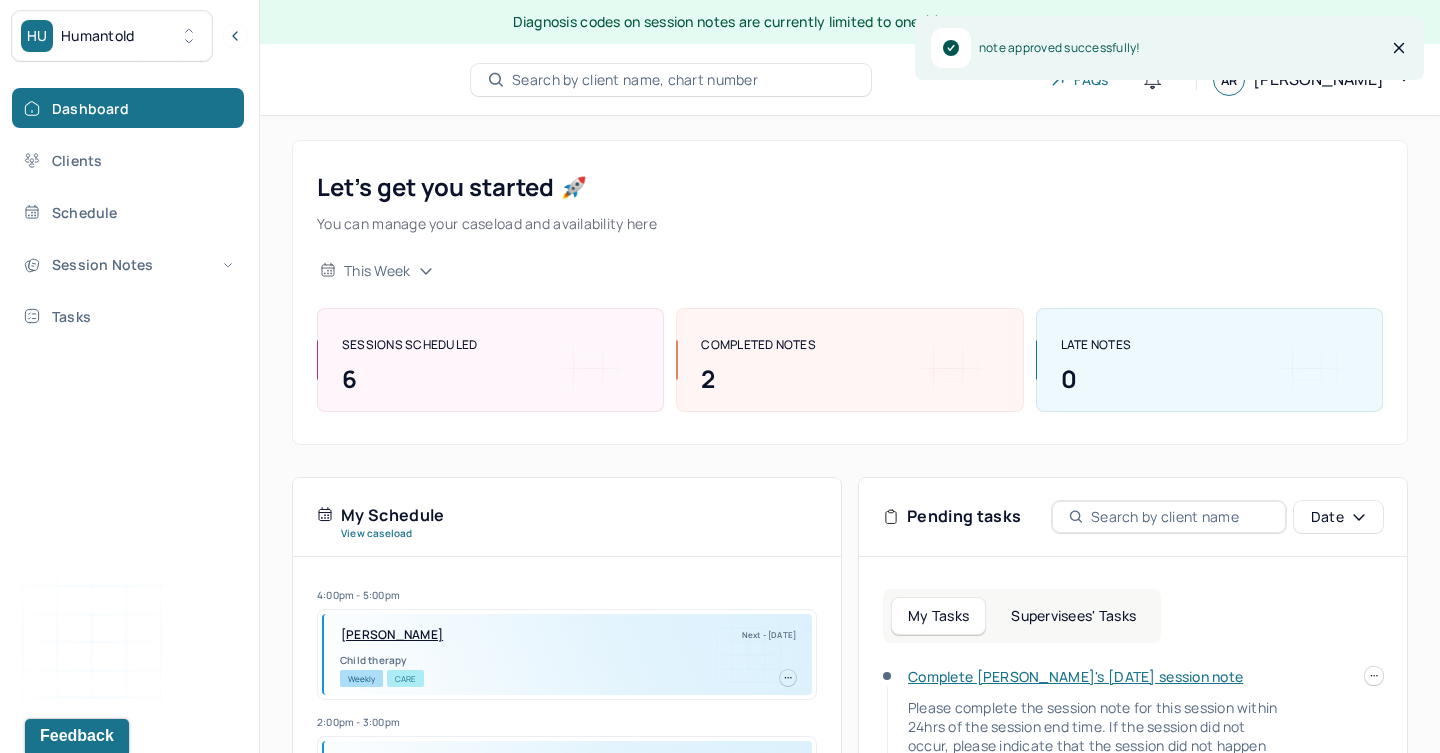 click on "Supervisees' Tasks" at bounding box center [1073, 616] 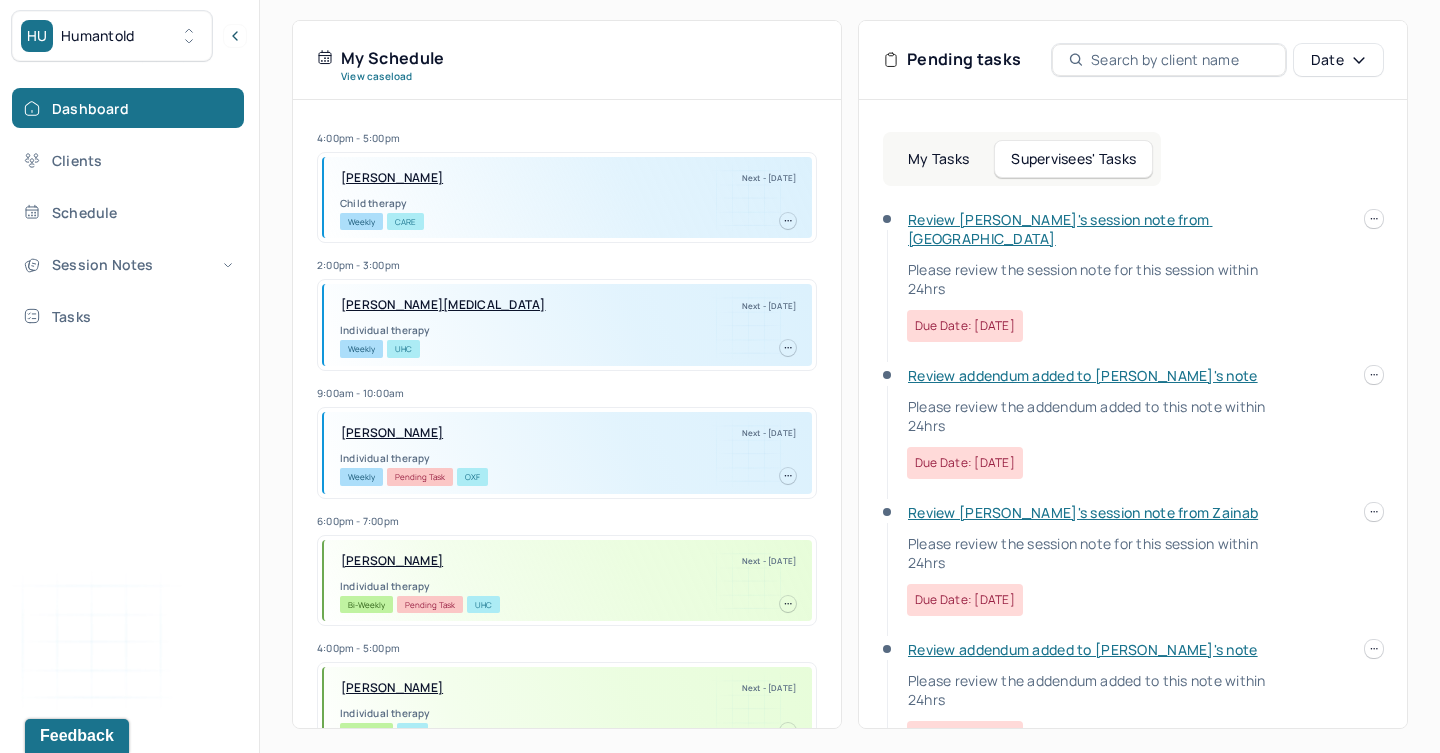 scroll, scrollTop: 456, scrollLeft: 0, axis: vertical 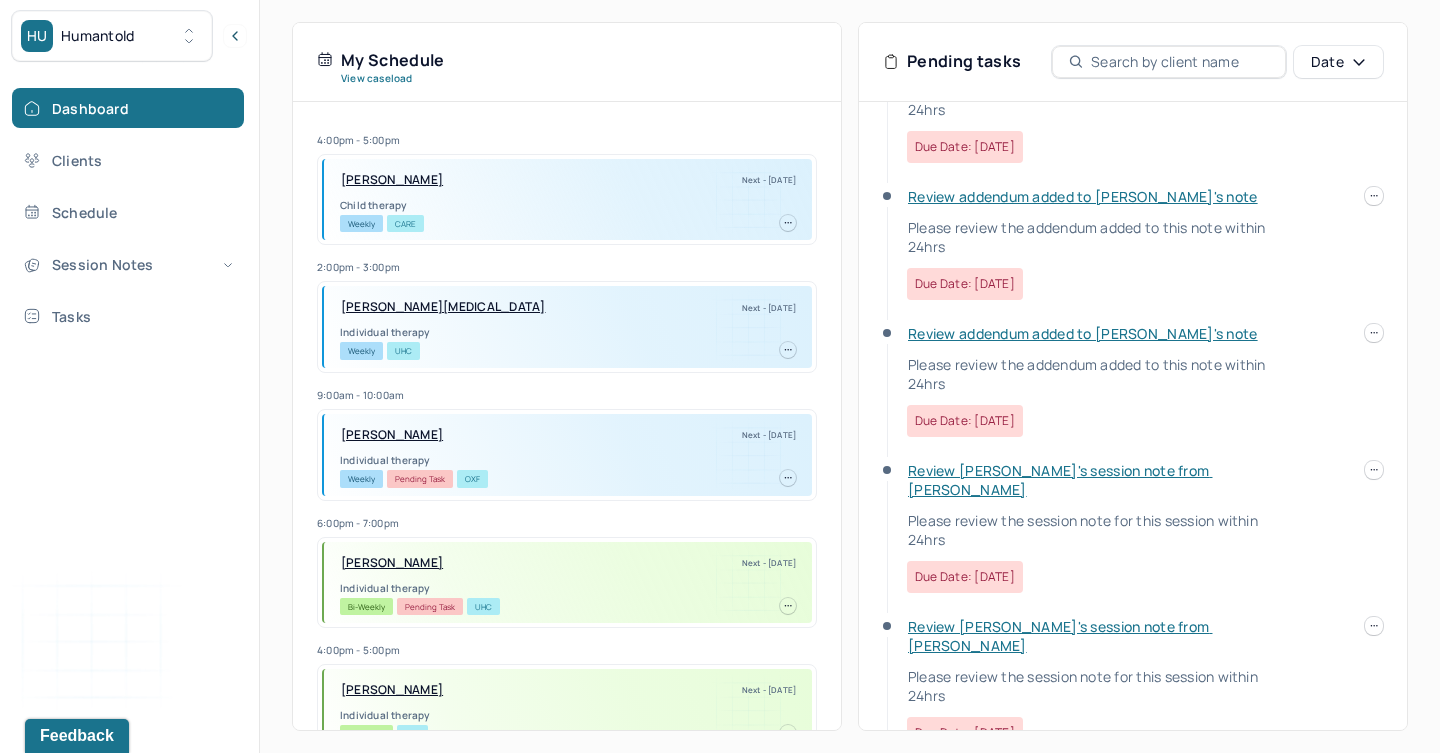 click on "Review [PERSON_NAME]'s session note from [PERSON_NAME]" at bounding box center (1060, 480) 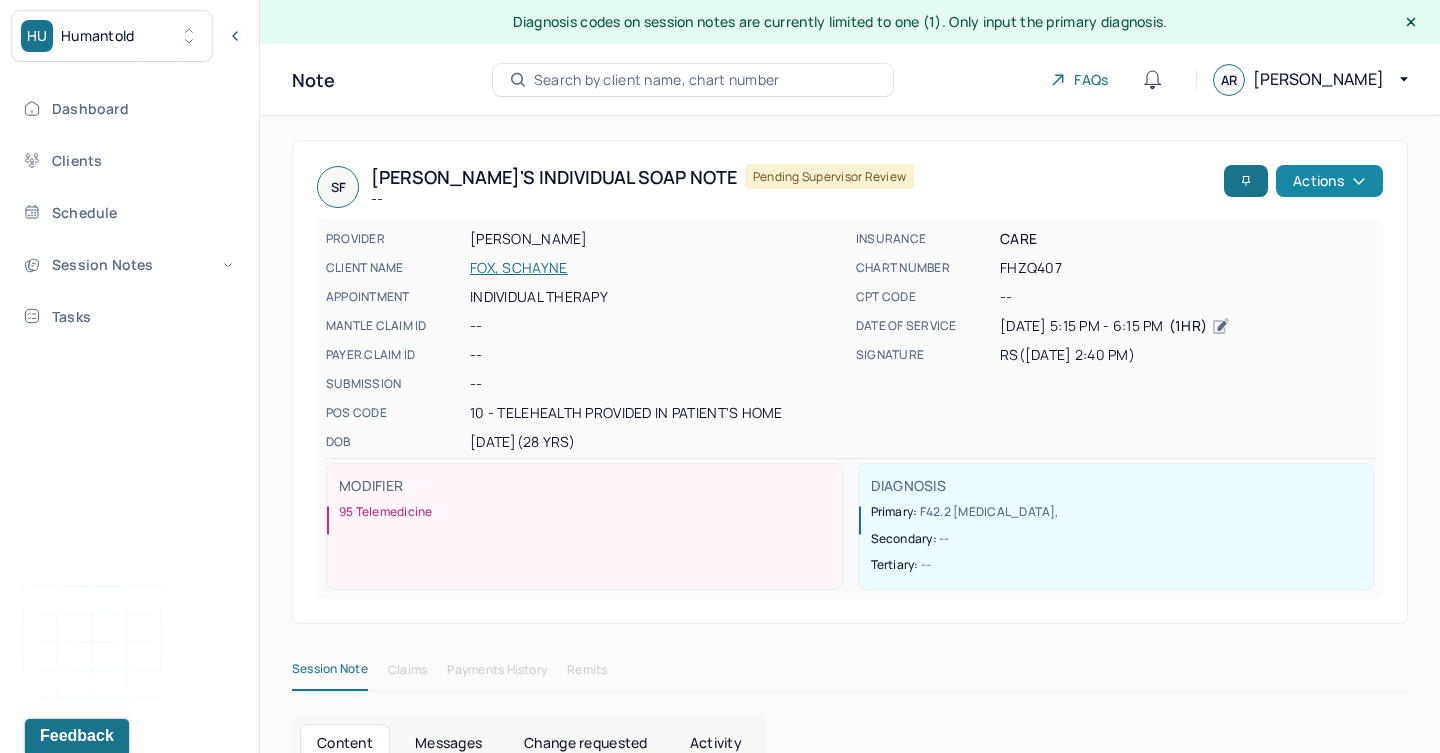scroll, scrollTop: 0, scrollLeft: 0, axis: both 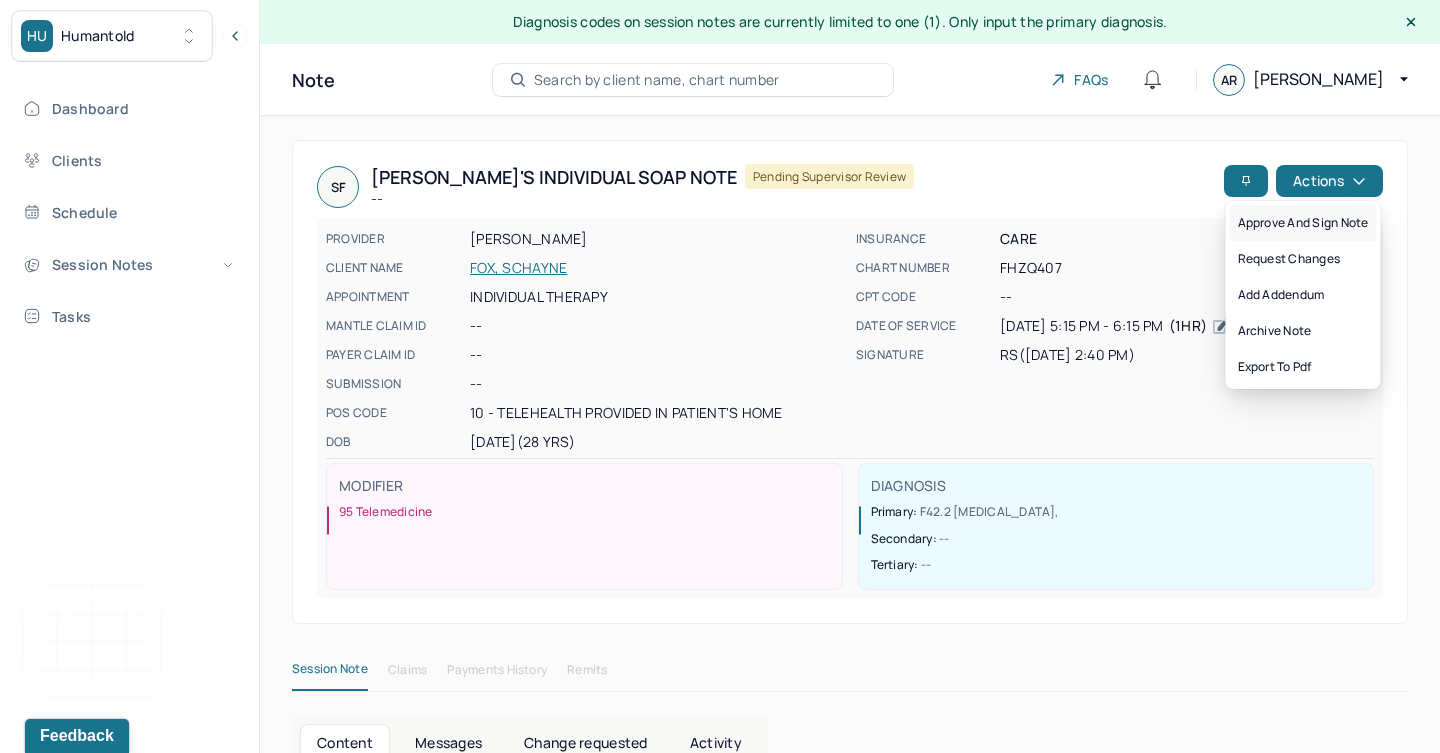 click on "Approve and sign note" at bounding box center (1303, 223) 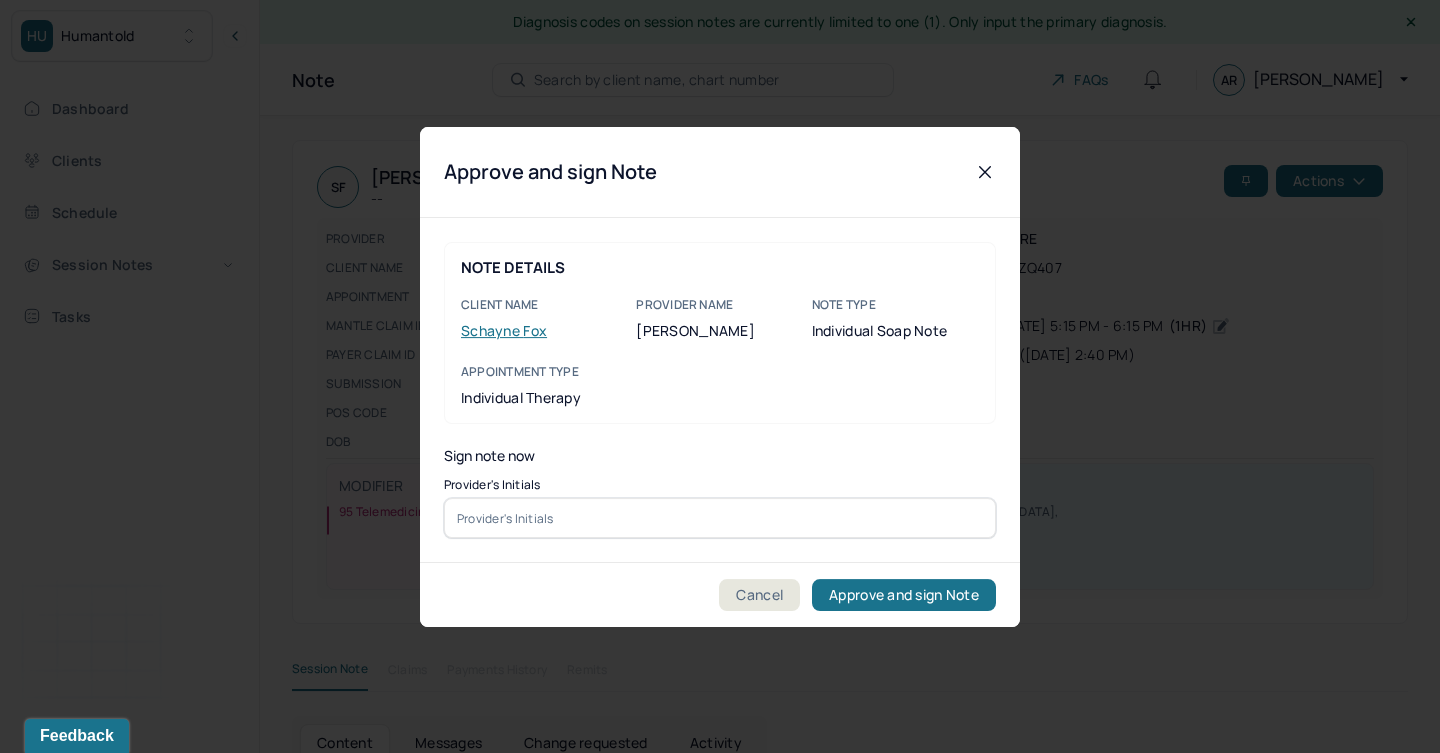 click on "Provider's Initials" at bounding box center (720, 484) 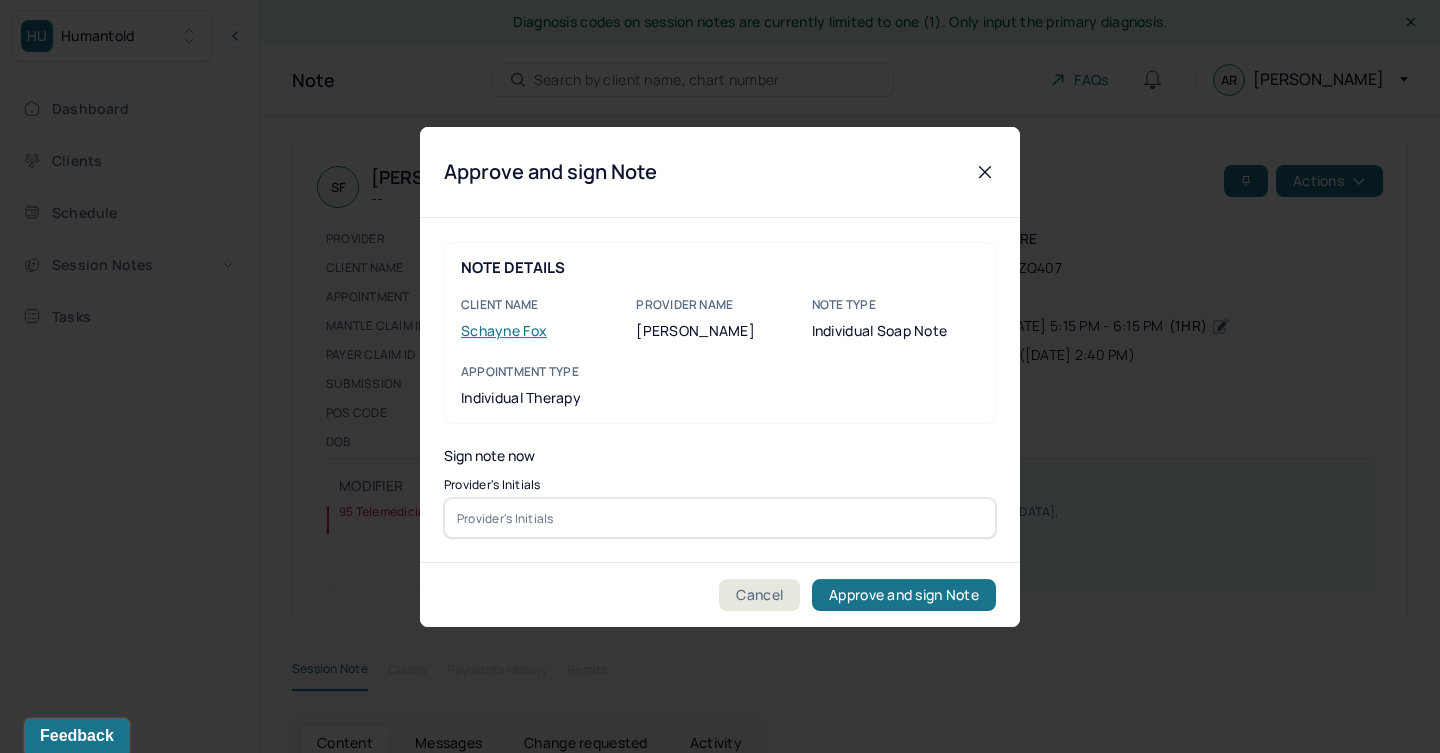 click at bounding box center [720, 518] 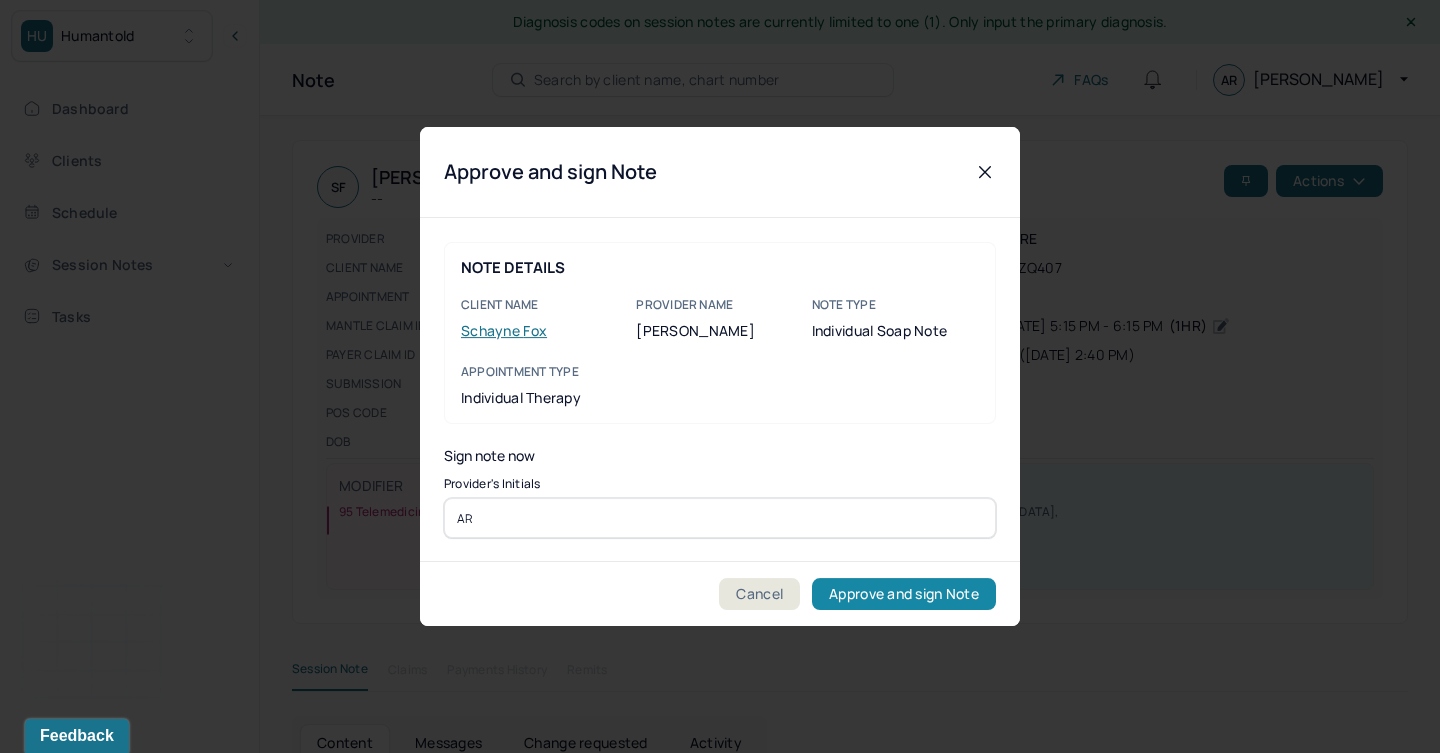 type on "AR" 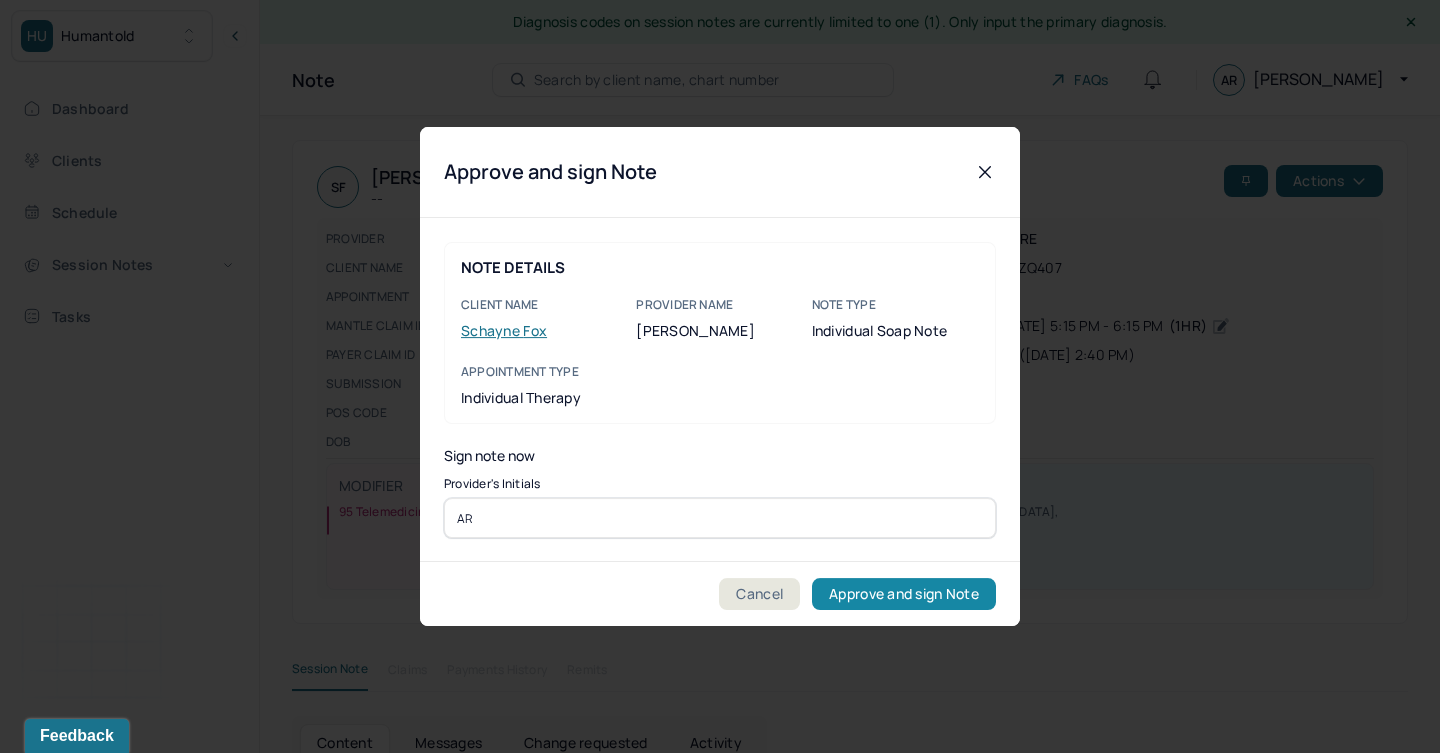 click on "Approve and sign Note" at bounding box center (904, 594) 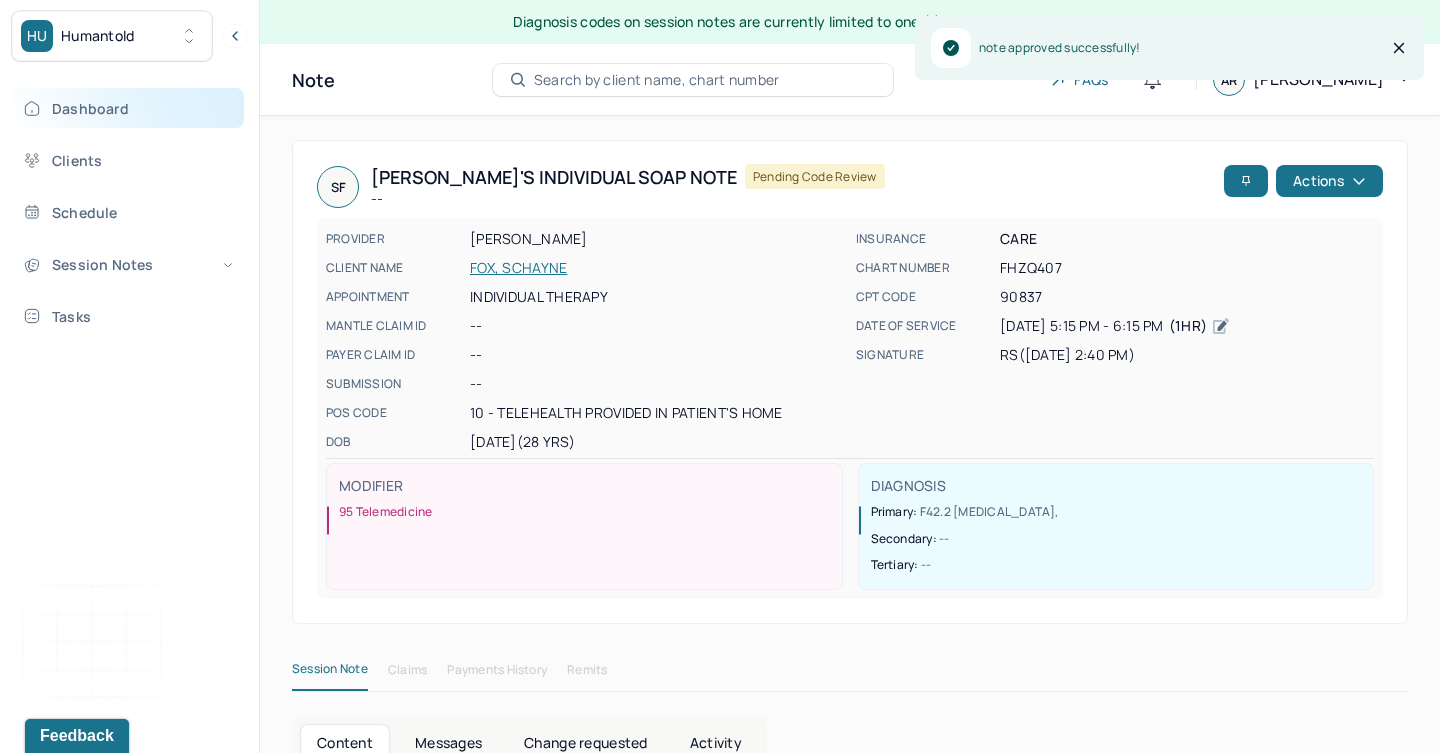 click on "Dashboard" at bounding box center (128, 108) 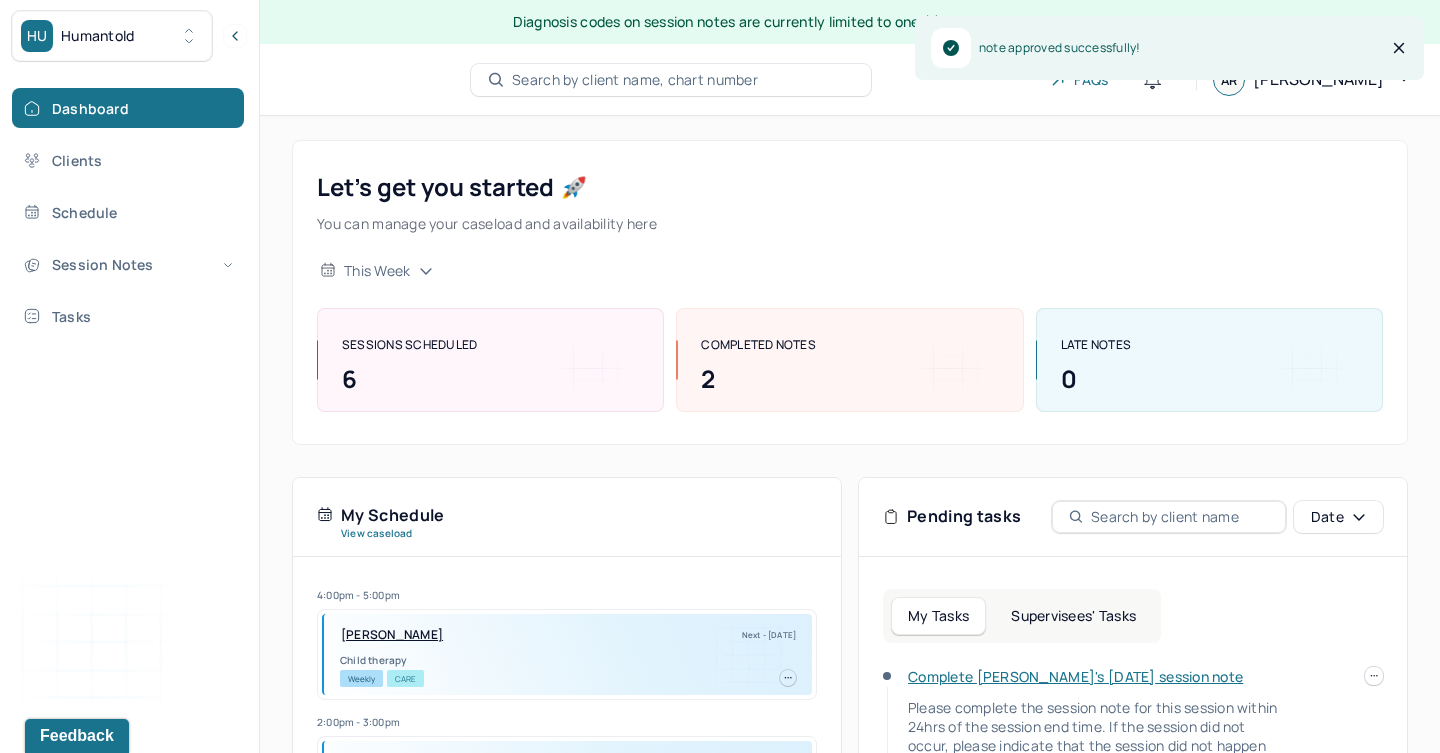 click on "Supervisees' Tasks" at bounding box center [1073, 616] 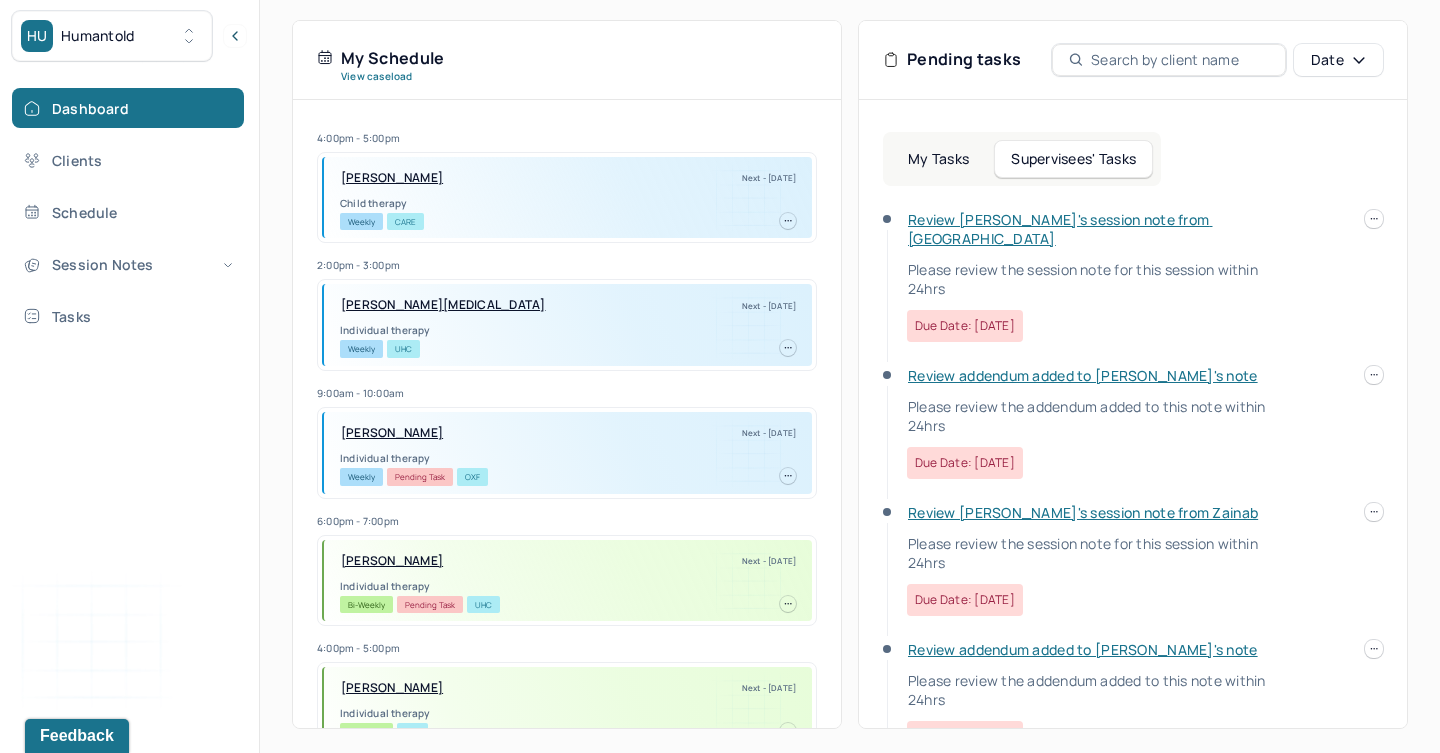 scroll, scrollTop: 456, scrollLeft: 0, axis: vertical 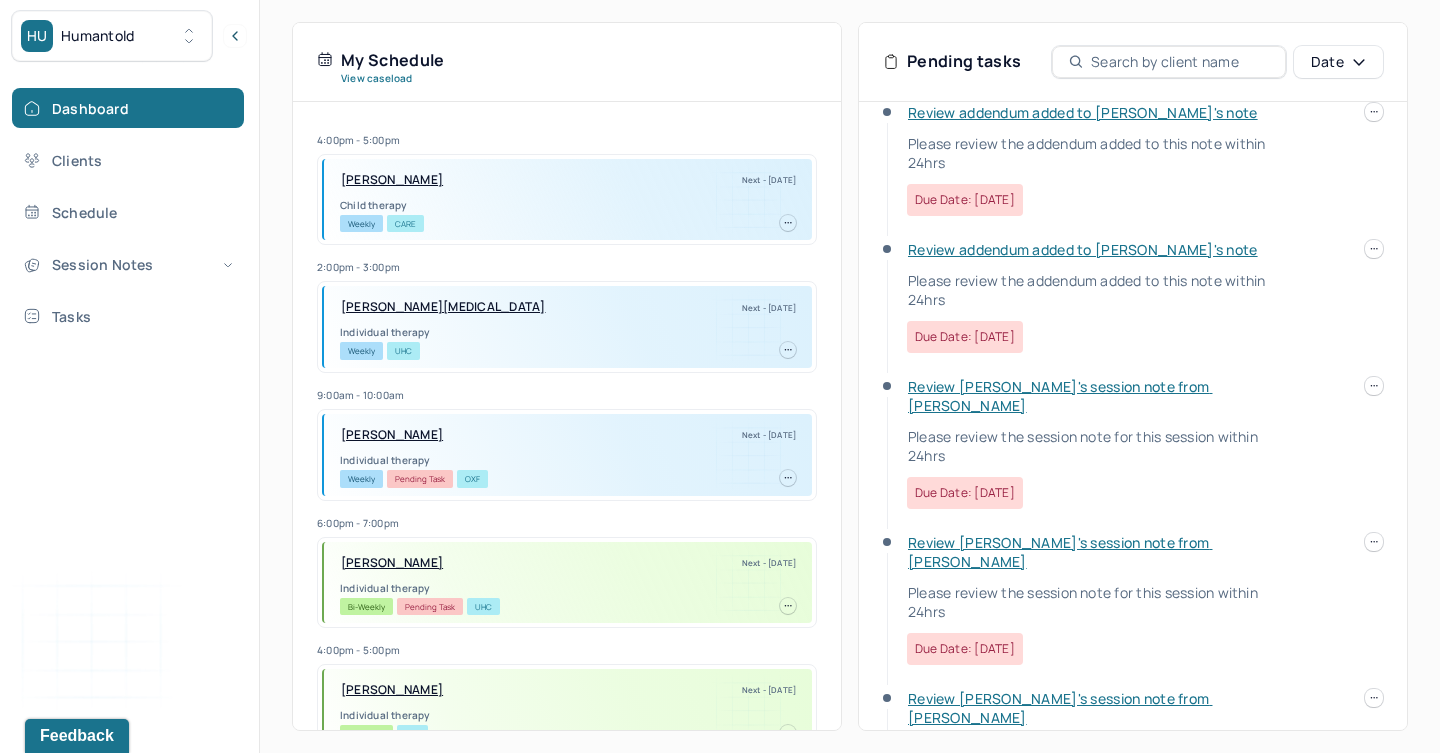 click on "Review [PERSON_NAME]'s session note from [PERSON_NAME]" at bounding box center [1060, 396] 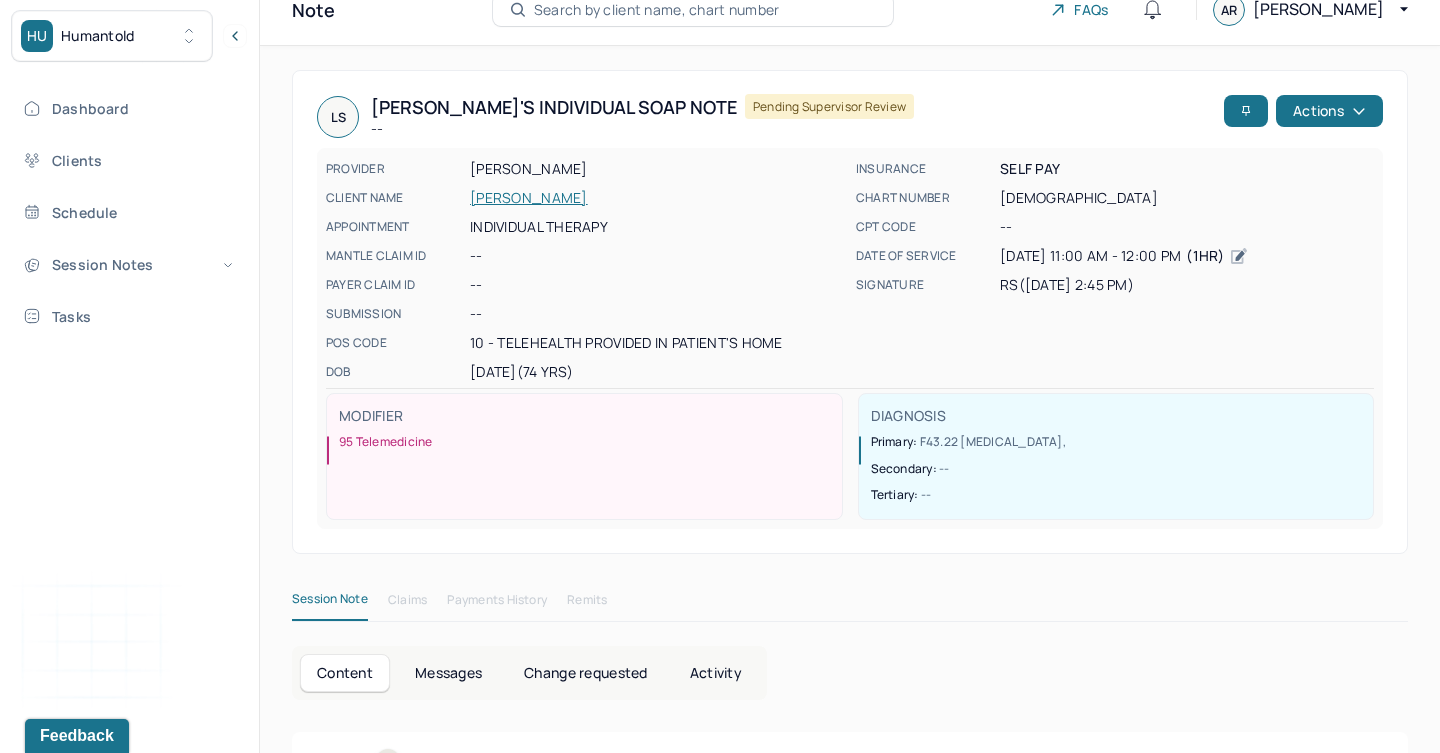 scroll, scrollTop: 70, scrollLeft: 0, axis: vertical 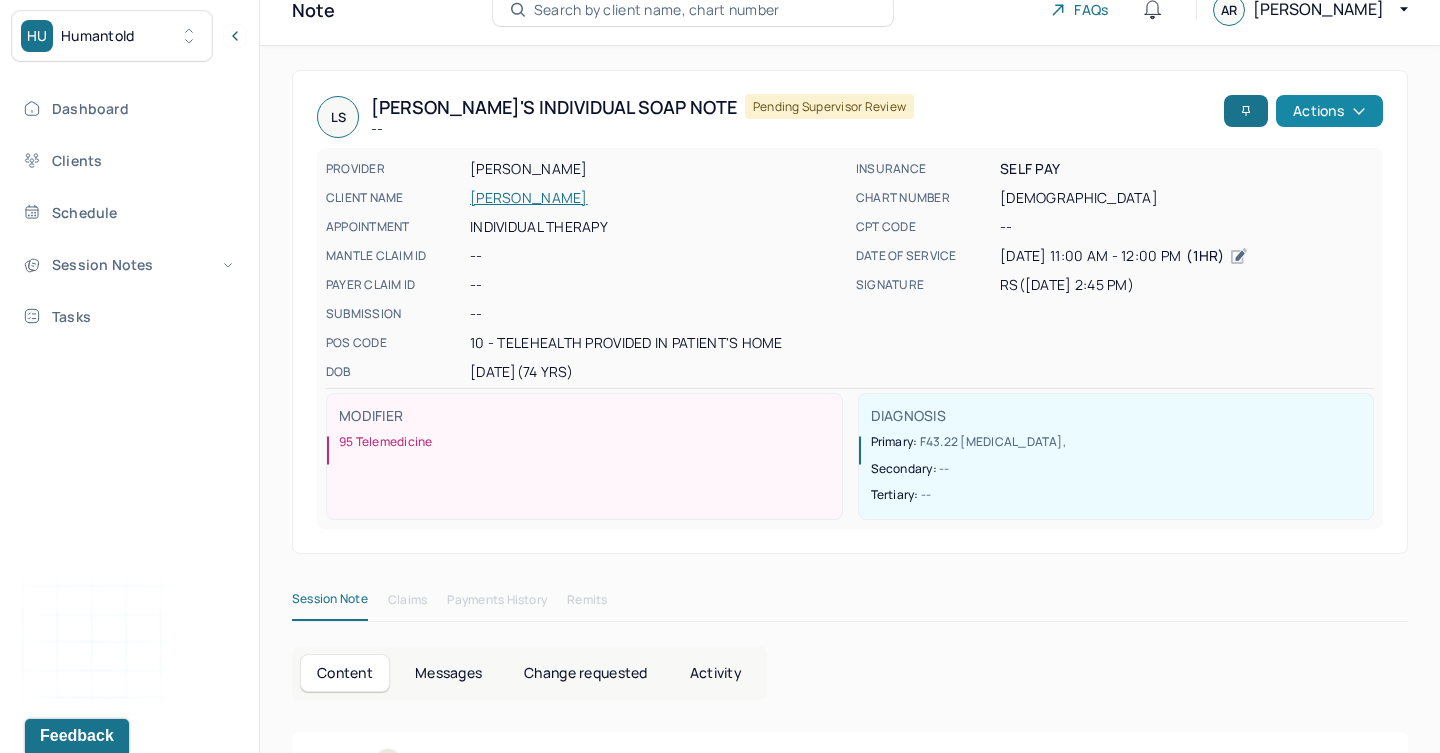 click on "Actions" at bounding box center [1329, 111] 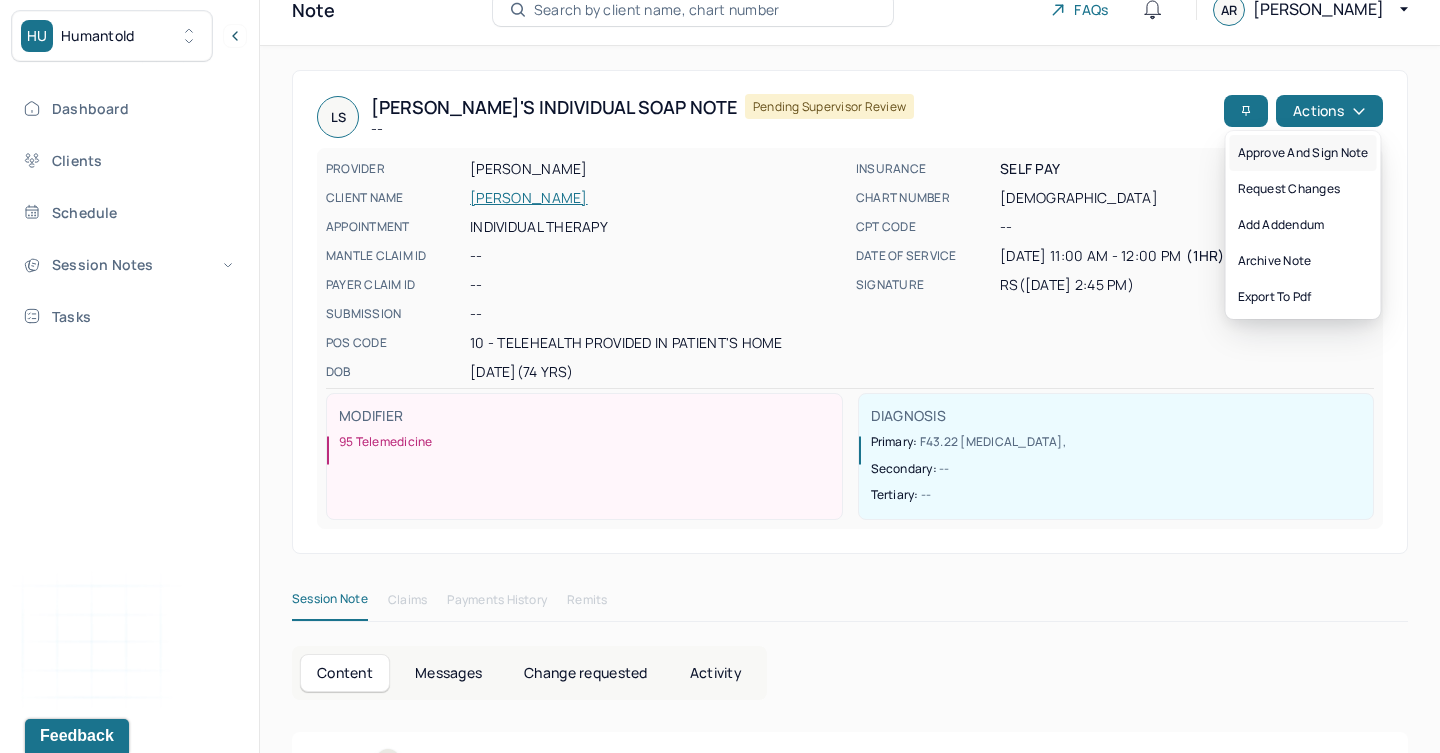 click on "Approve and sign note" at bounding box center (1303, 153) 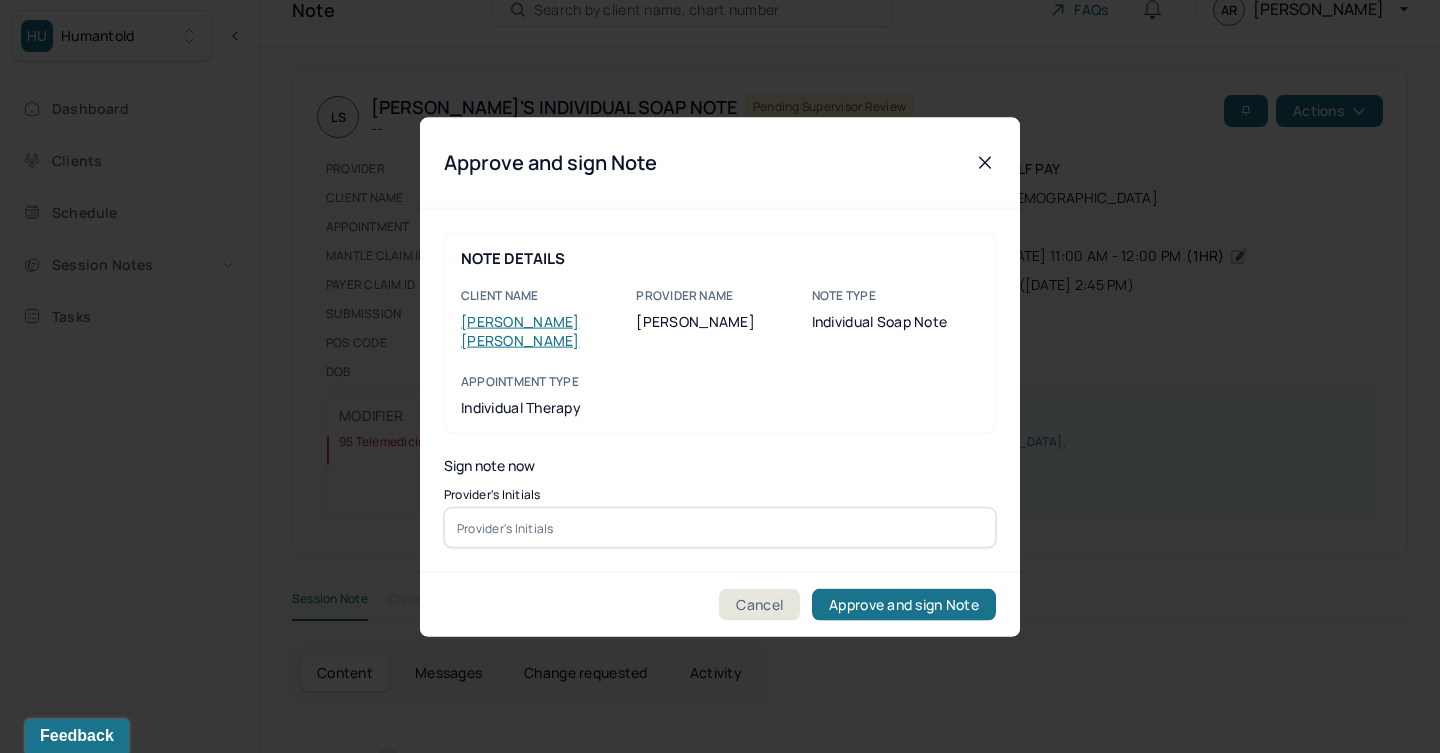 click at bounding box center (720, 528) 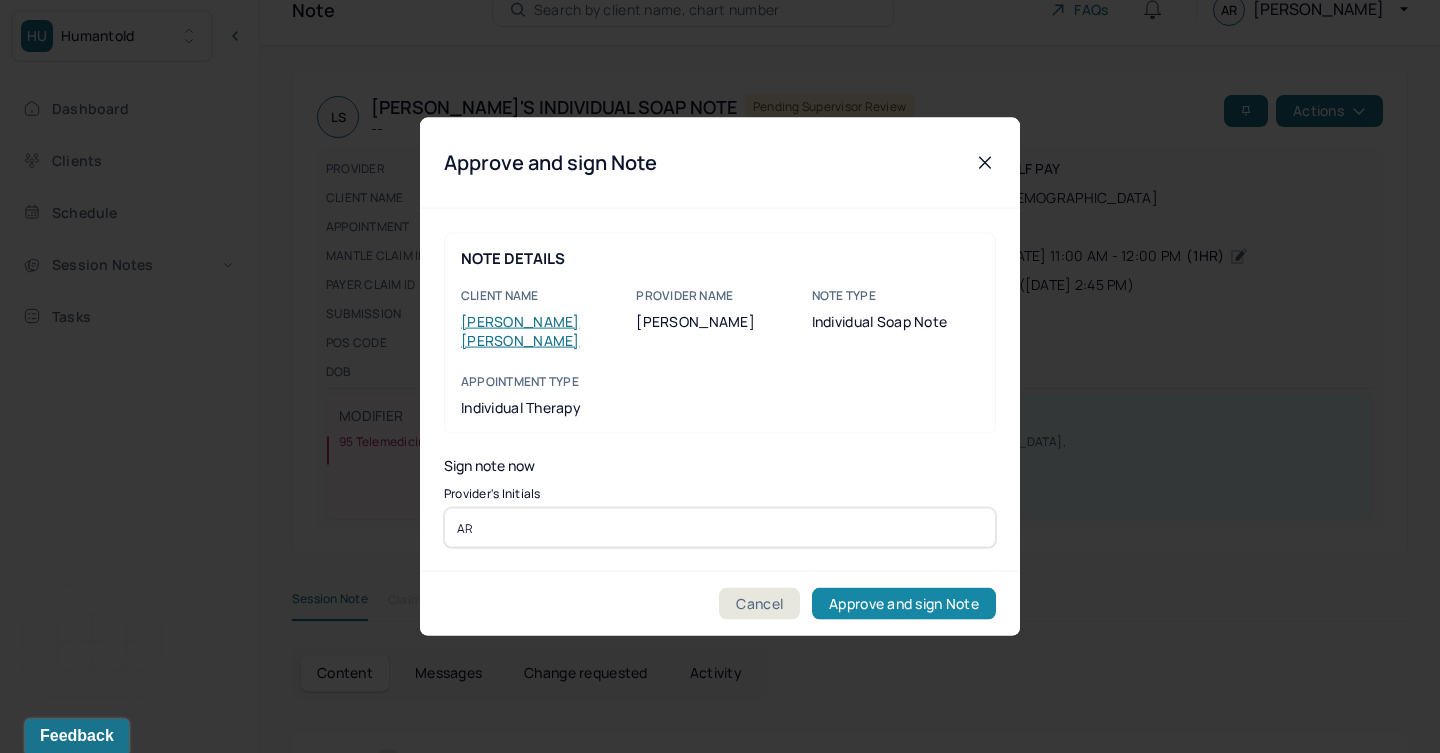type on "AR" 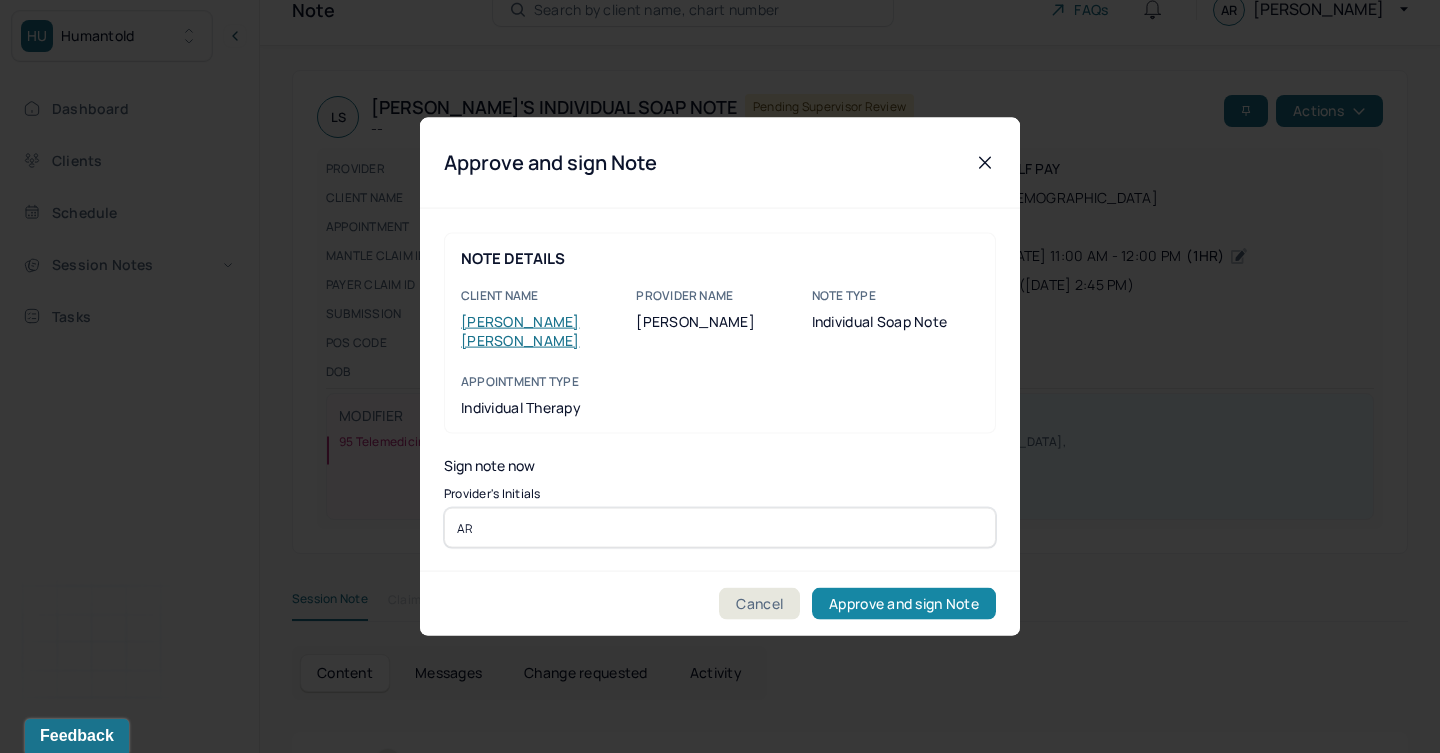 click on "Approve and sign Note" at bounding box center [904, 604] 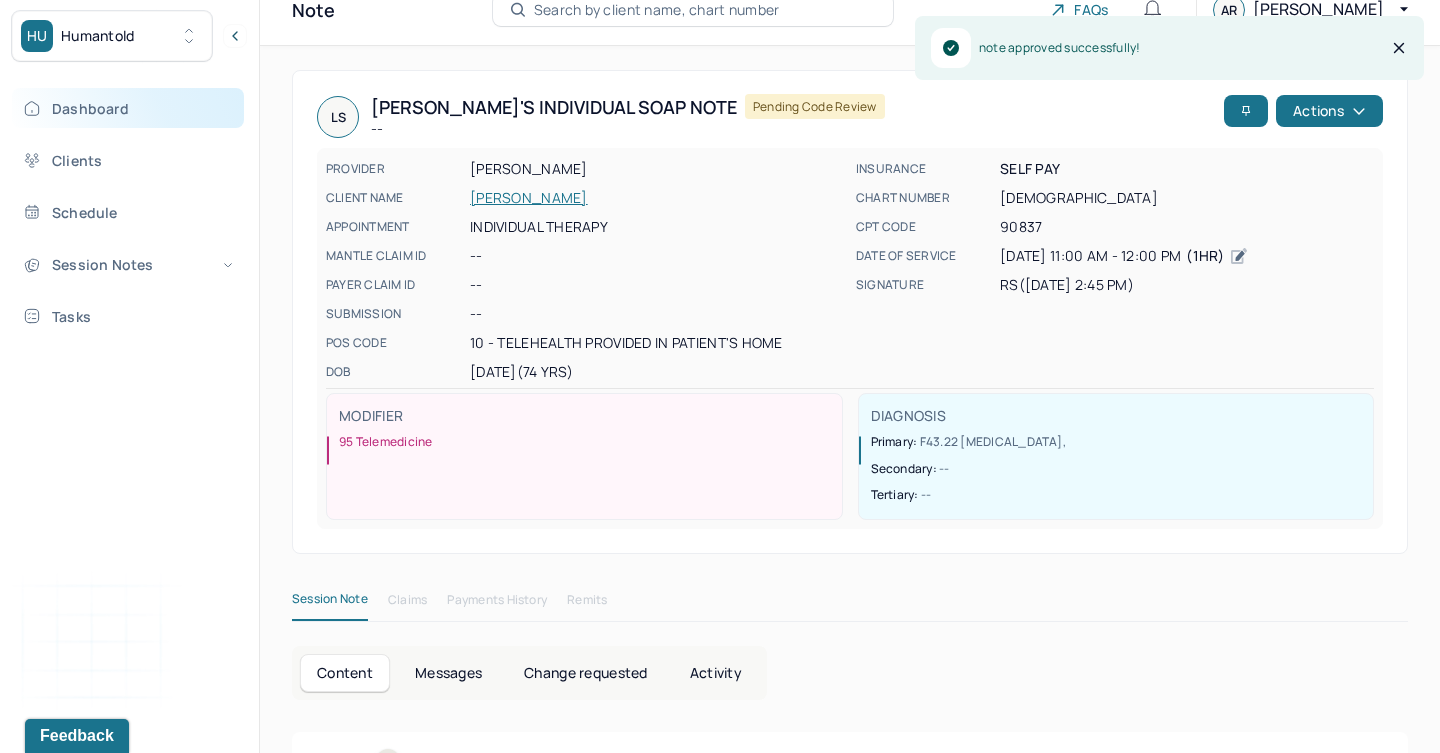 click on "Dashboard" at bounding box center [128, 108] 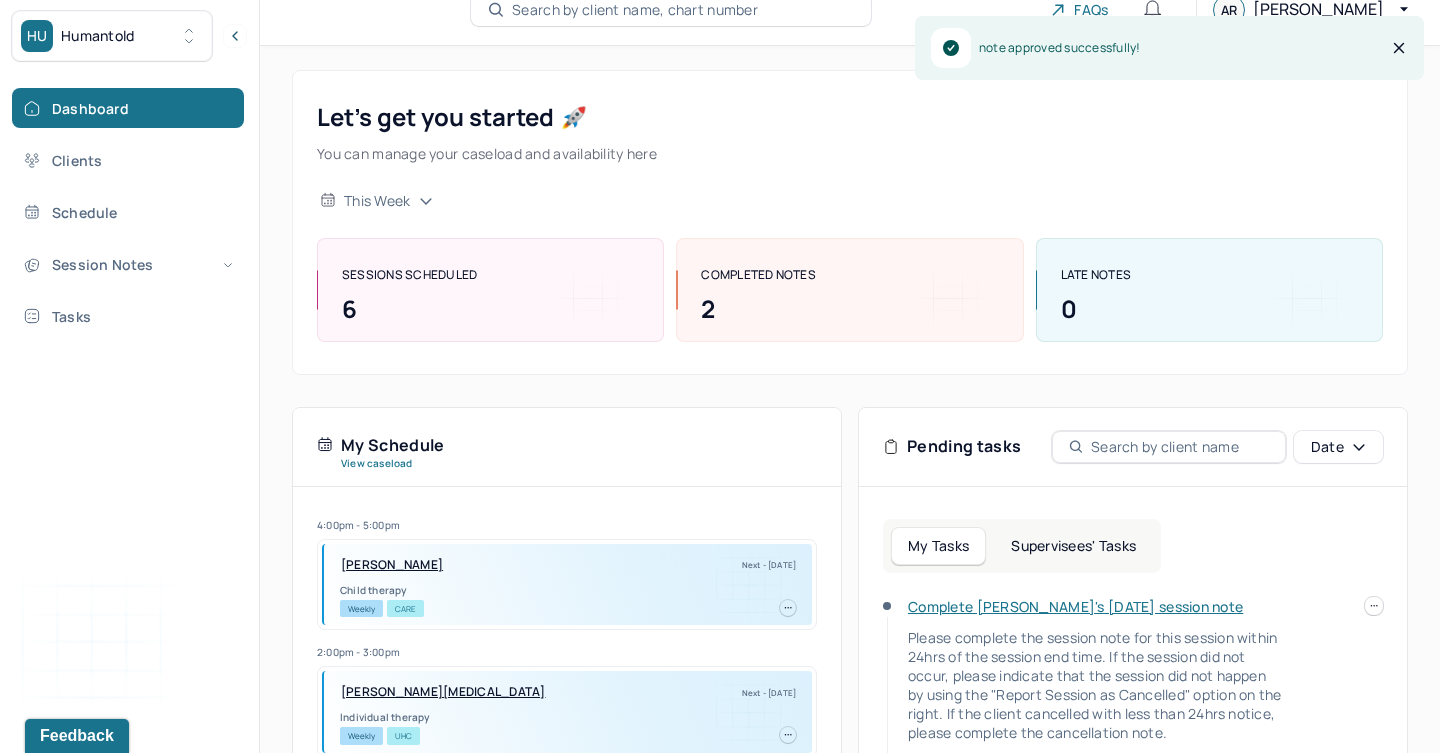 click on "Supervisees' Tasks" at bounding box center (1073, 546) 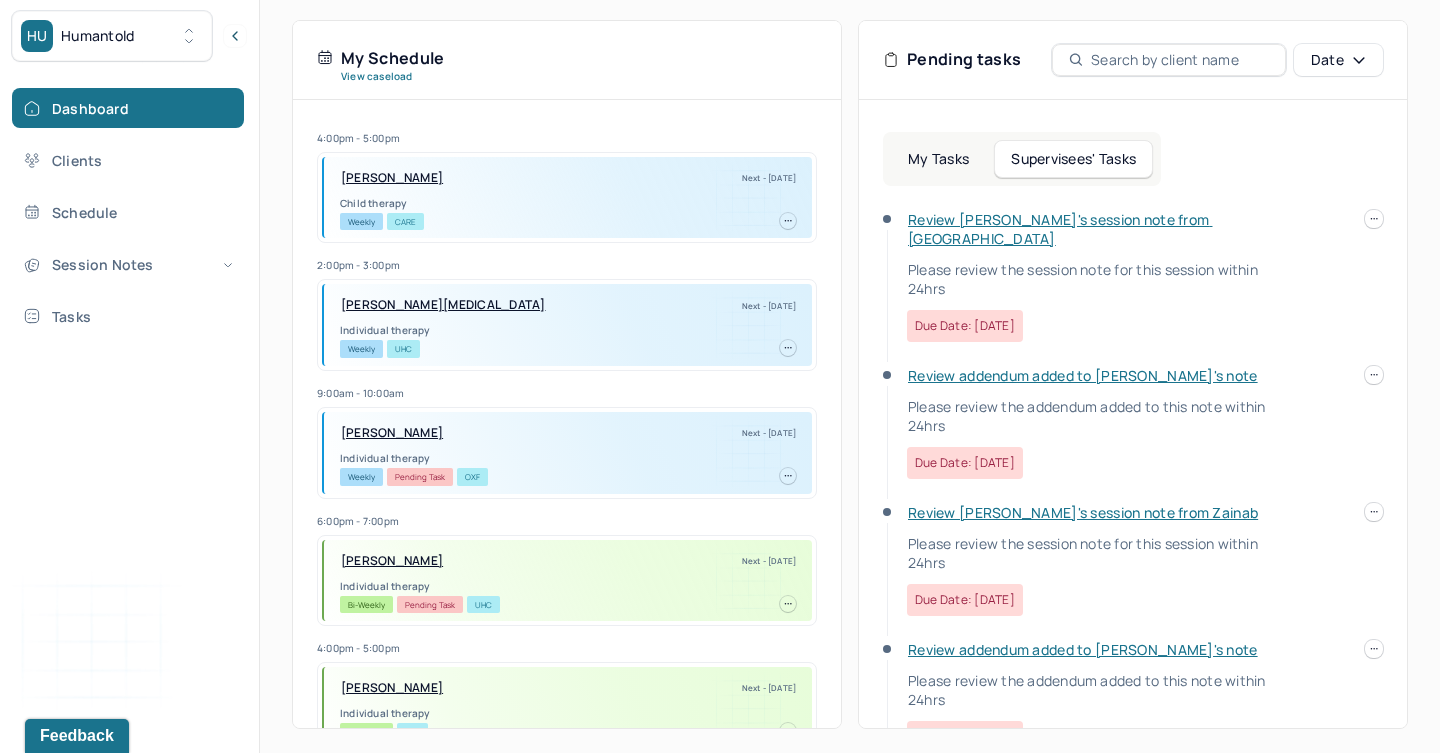 scroll, scrollTop: 456, scrollLeft: 0, axis: vertical 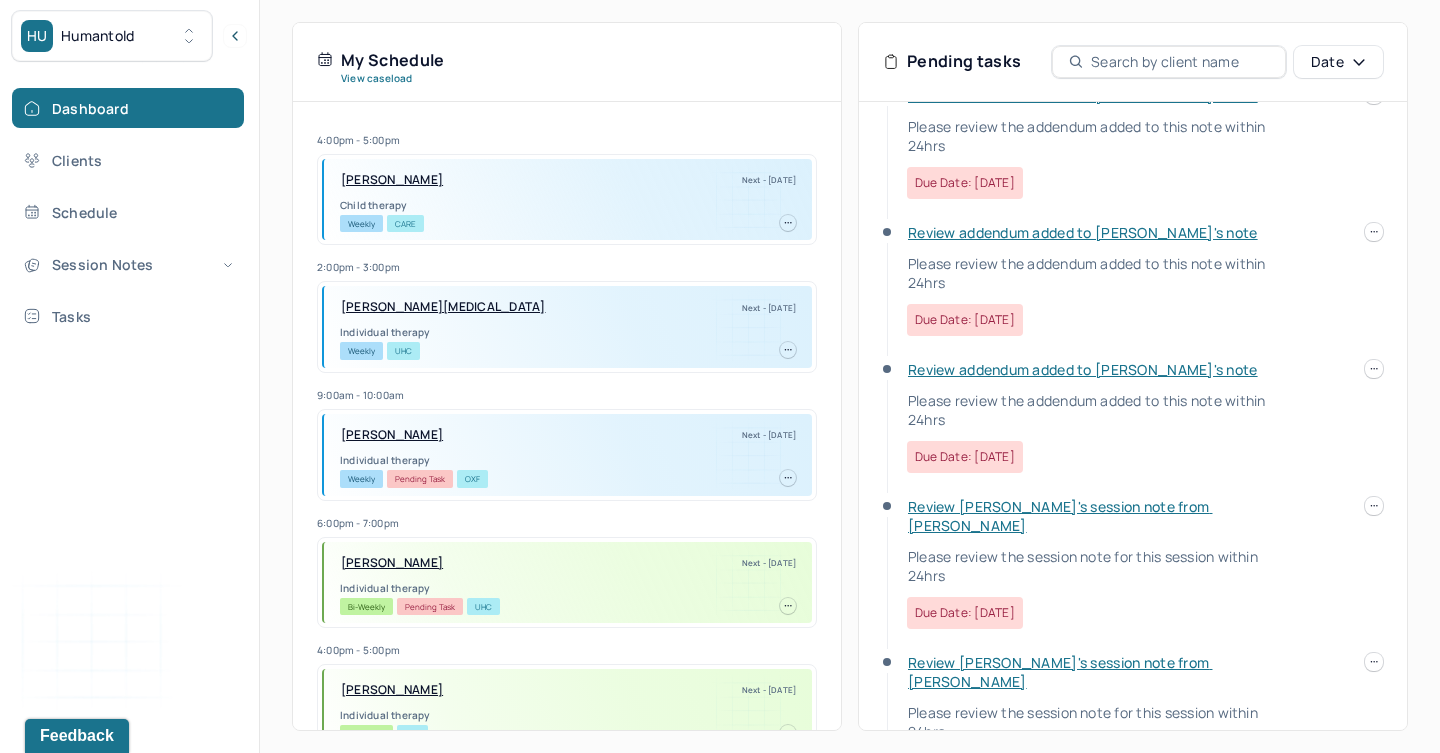 click on "Review [PERSON_NAME]'s session note from [PERSON_NAME]" at bounding box center [1060, 516] 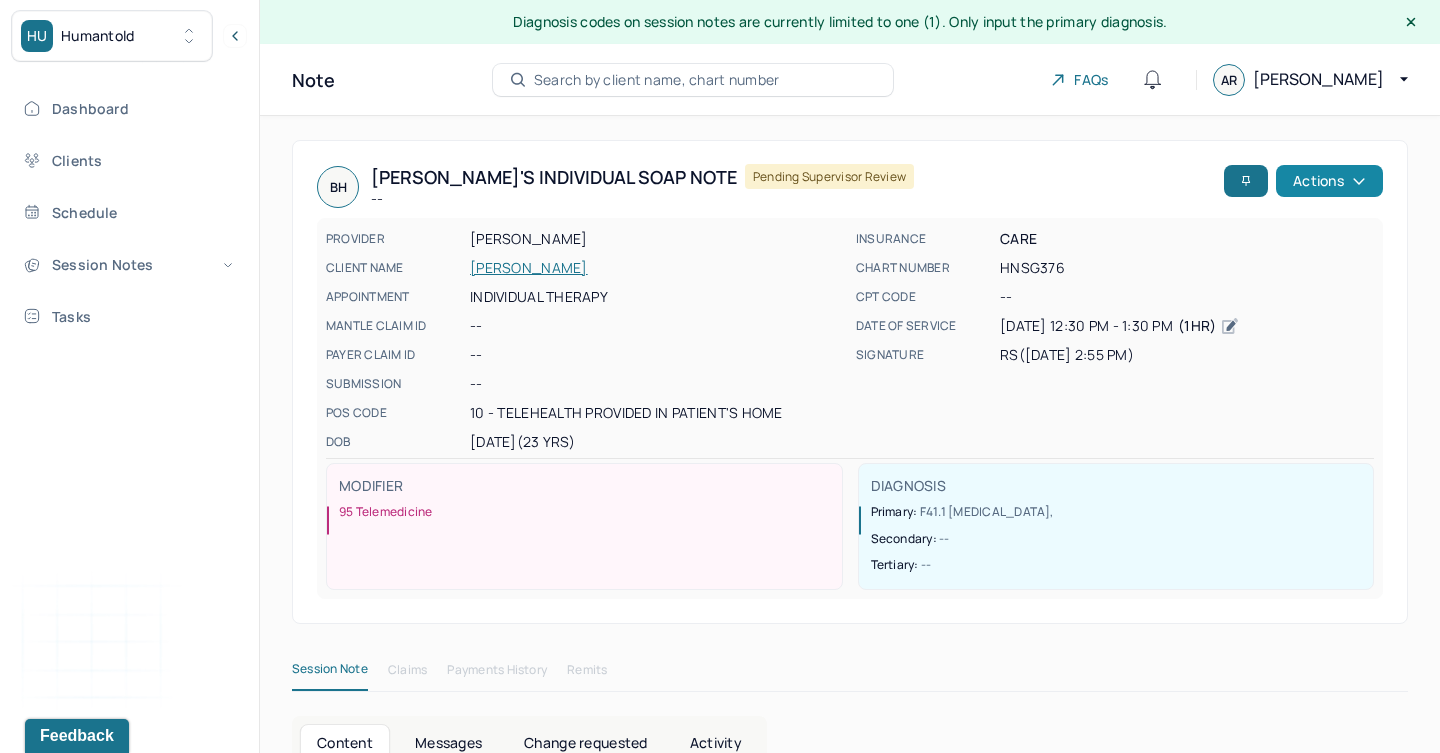 scroll, scrollTop: 0, scrollLeft: 0, axis: both 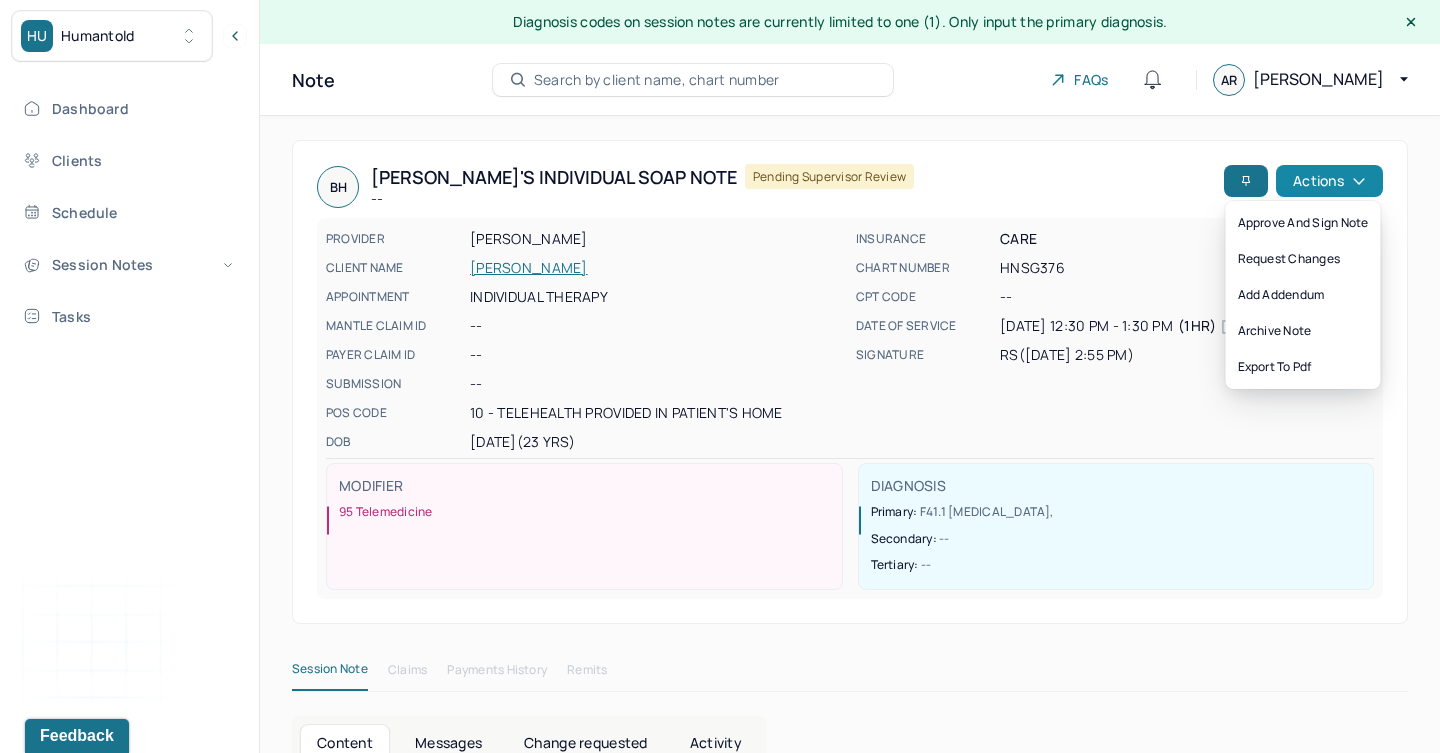 click on "Actions" at bounding box center (1329, 181) 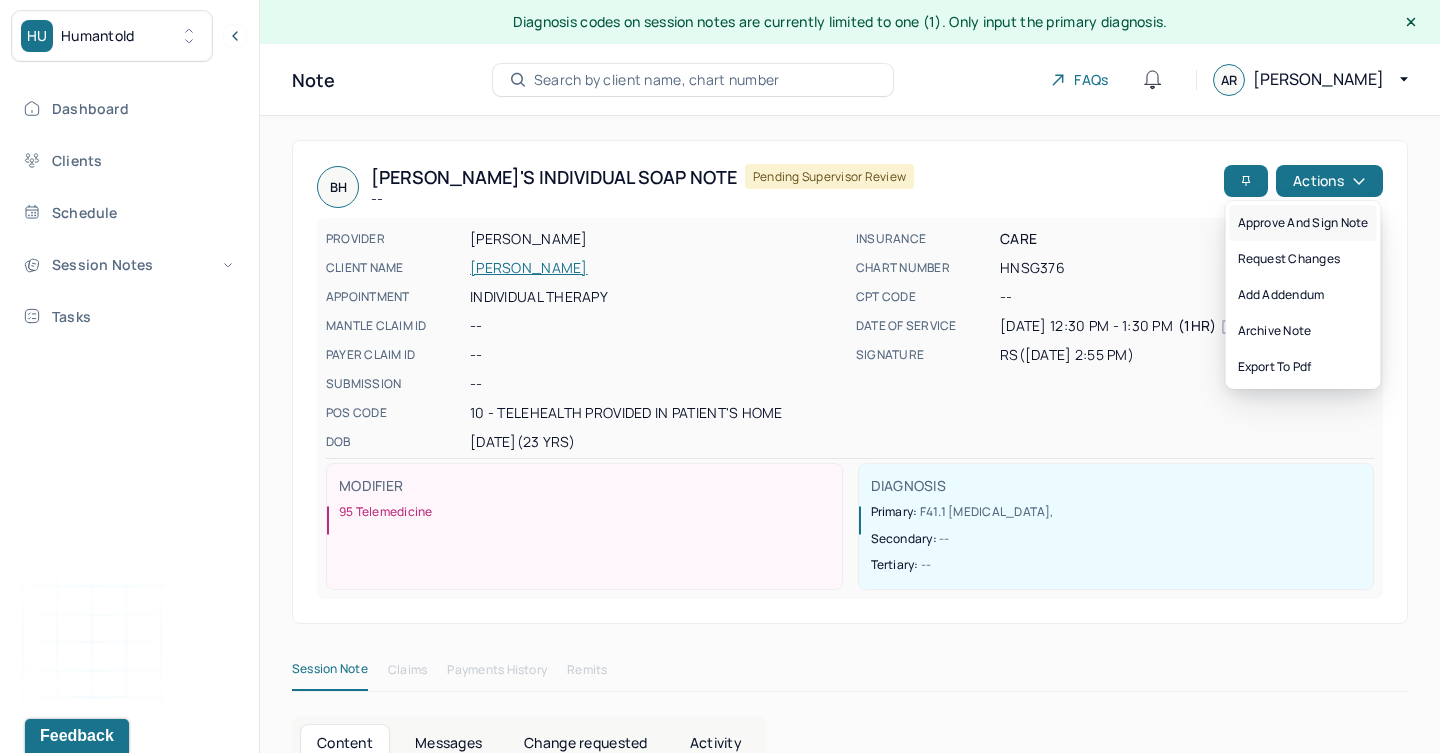 click on "Approve and sign note" at bounding box center (1303, 223) 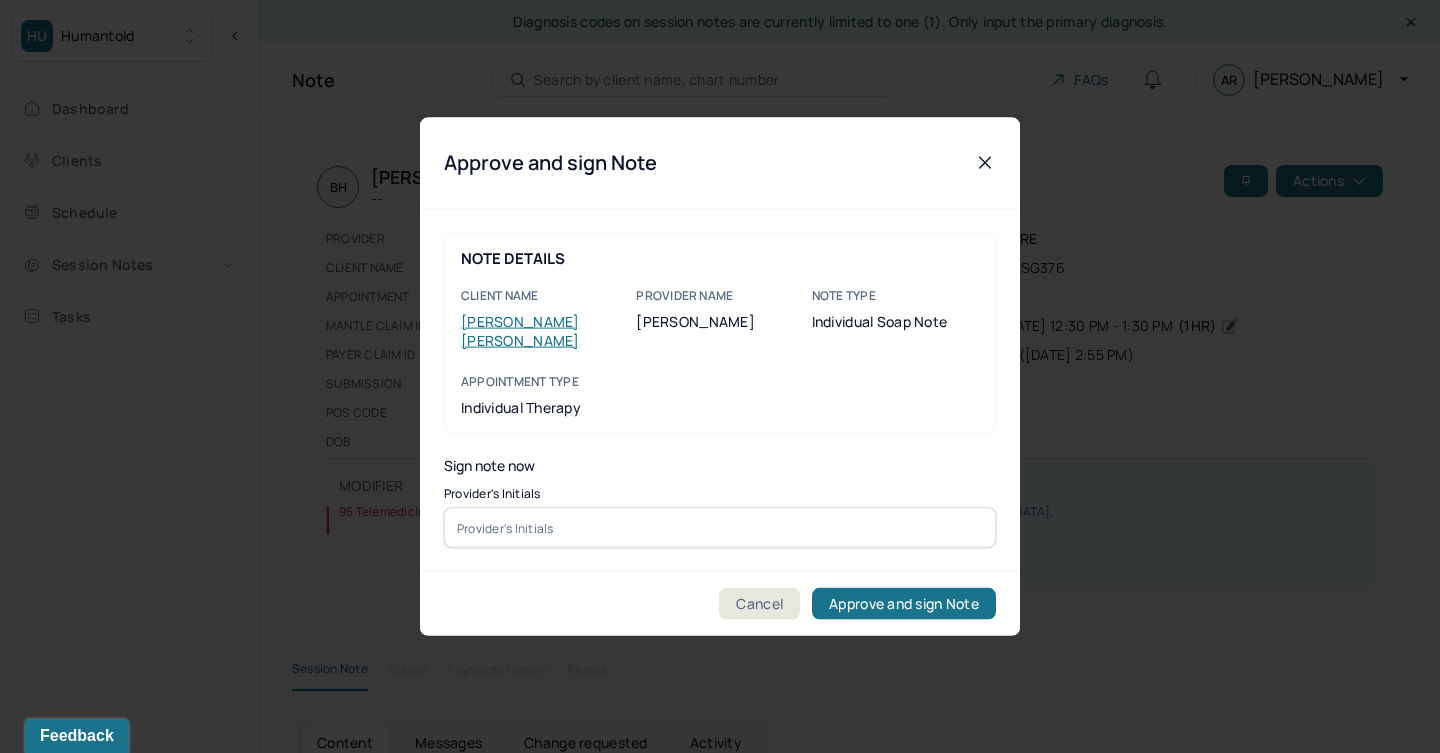 click at bounding box center (720, 528) 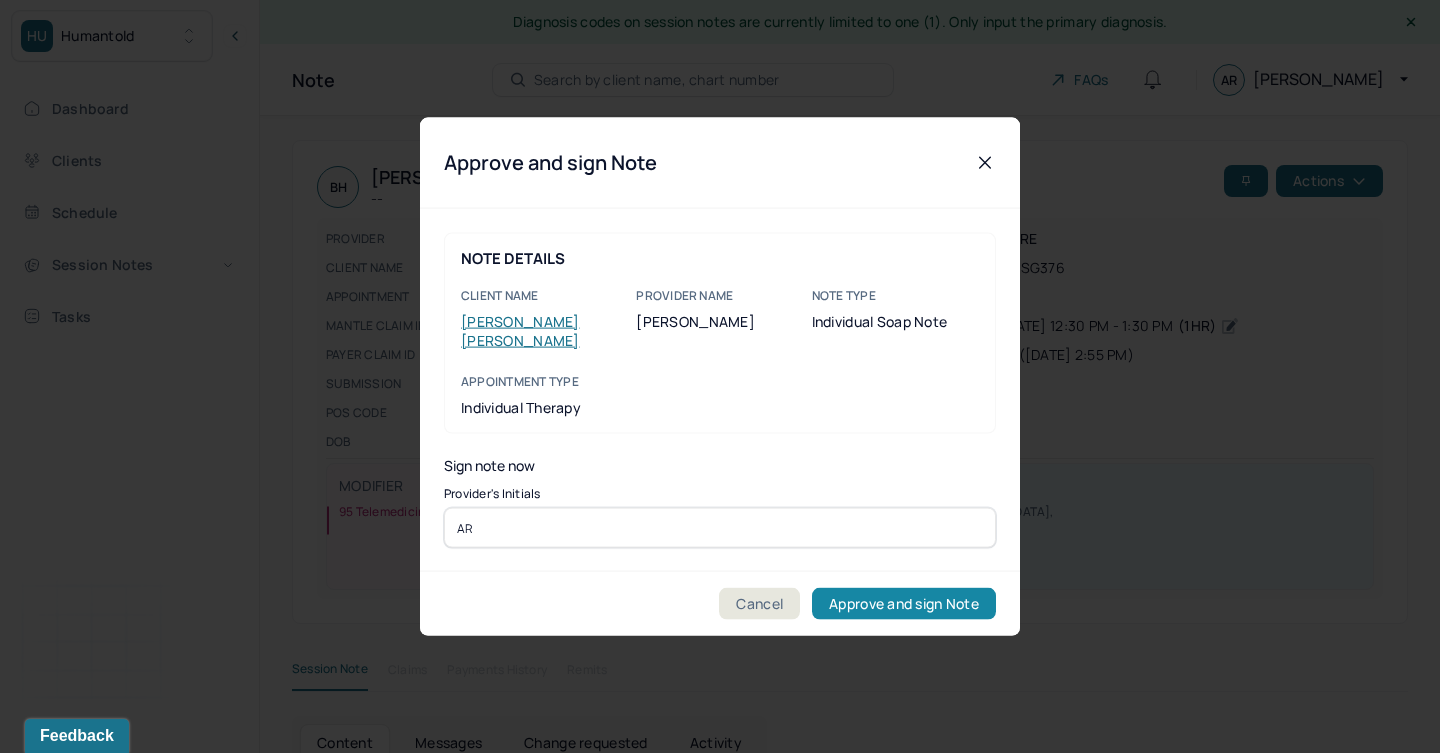 type on "AR" 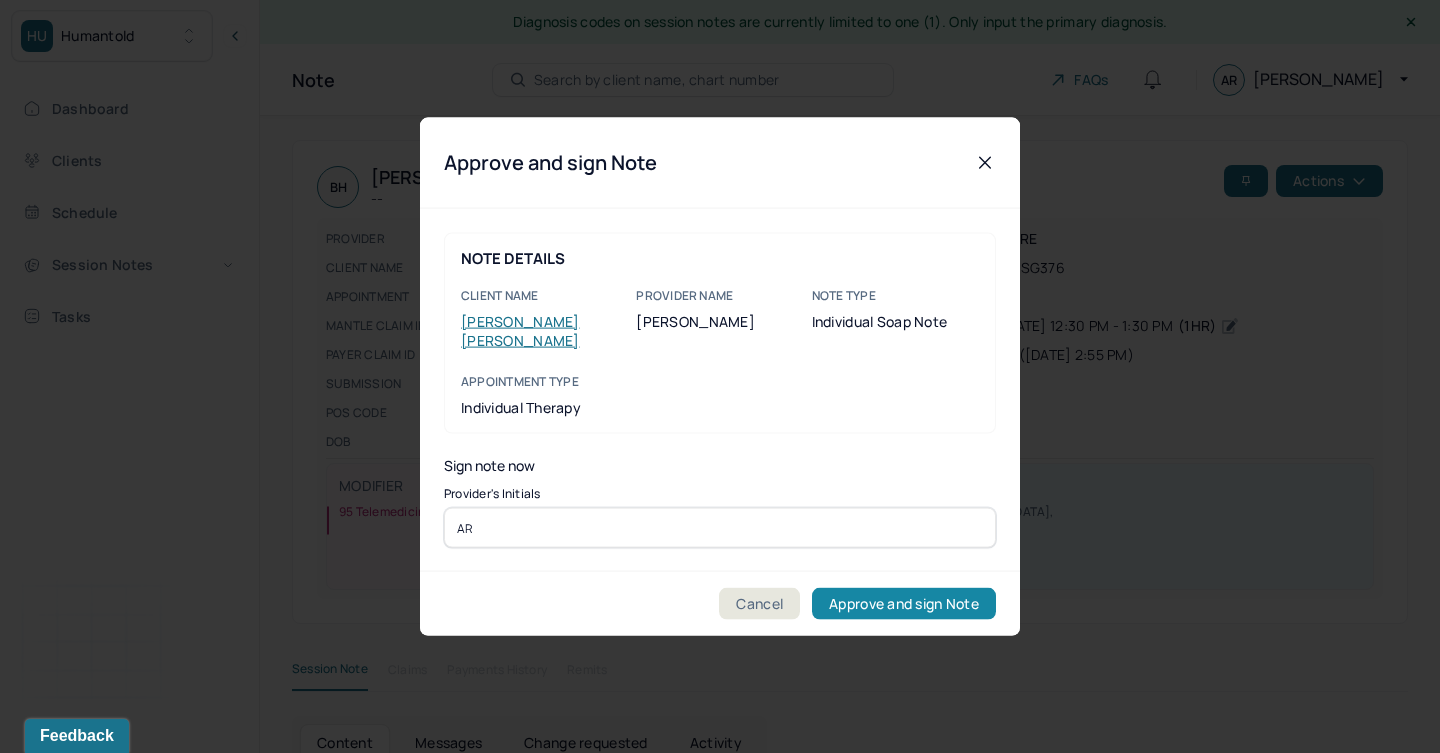 click on "Approve and sign Note" at bounding box center [904, 604] 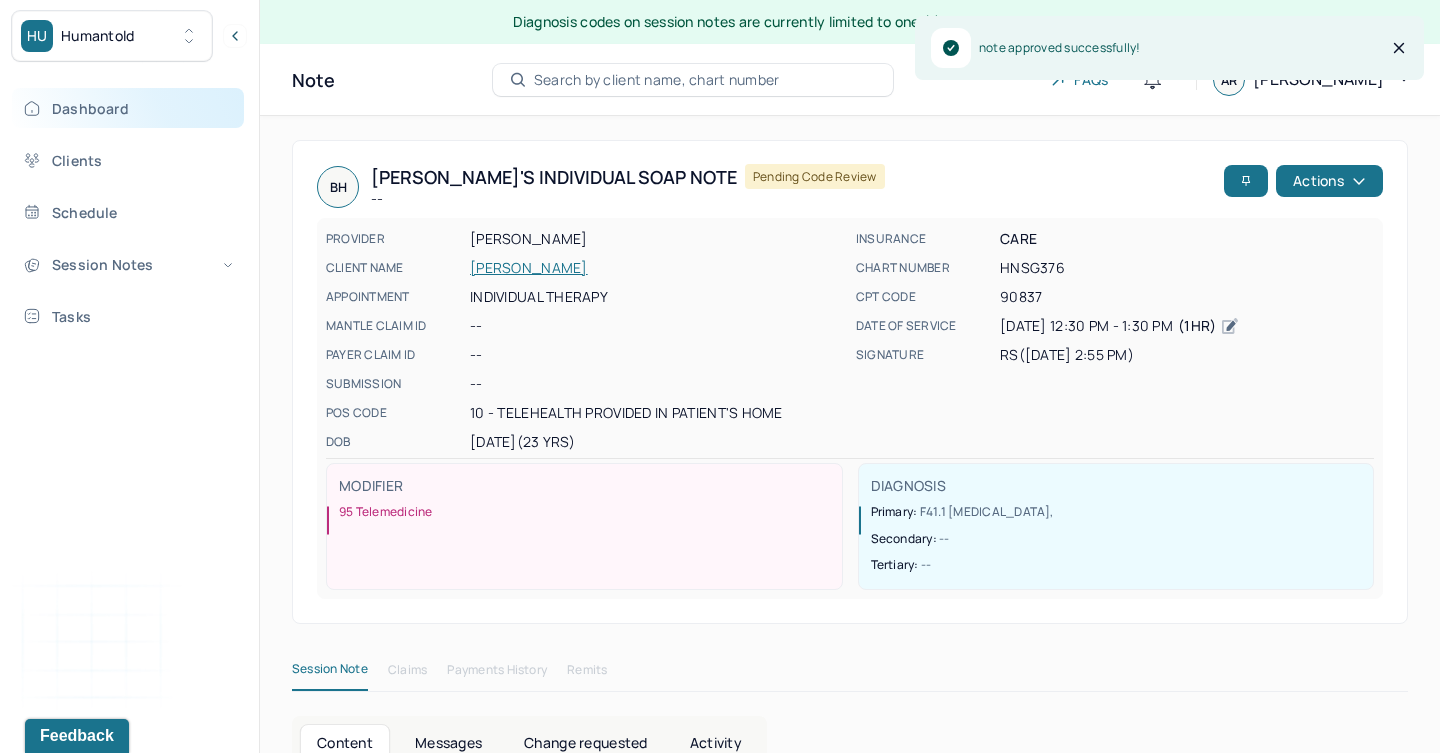 click on "Dashboard" at bounding box center (128, 108) 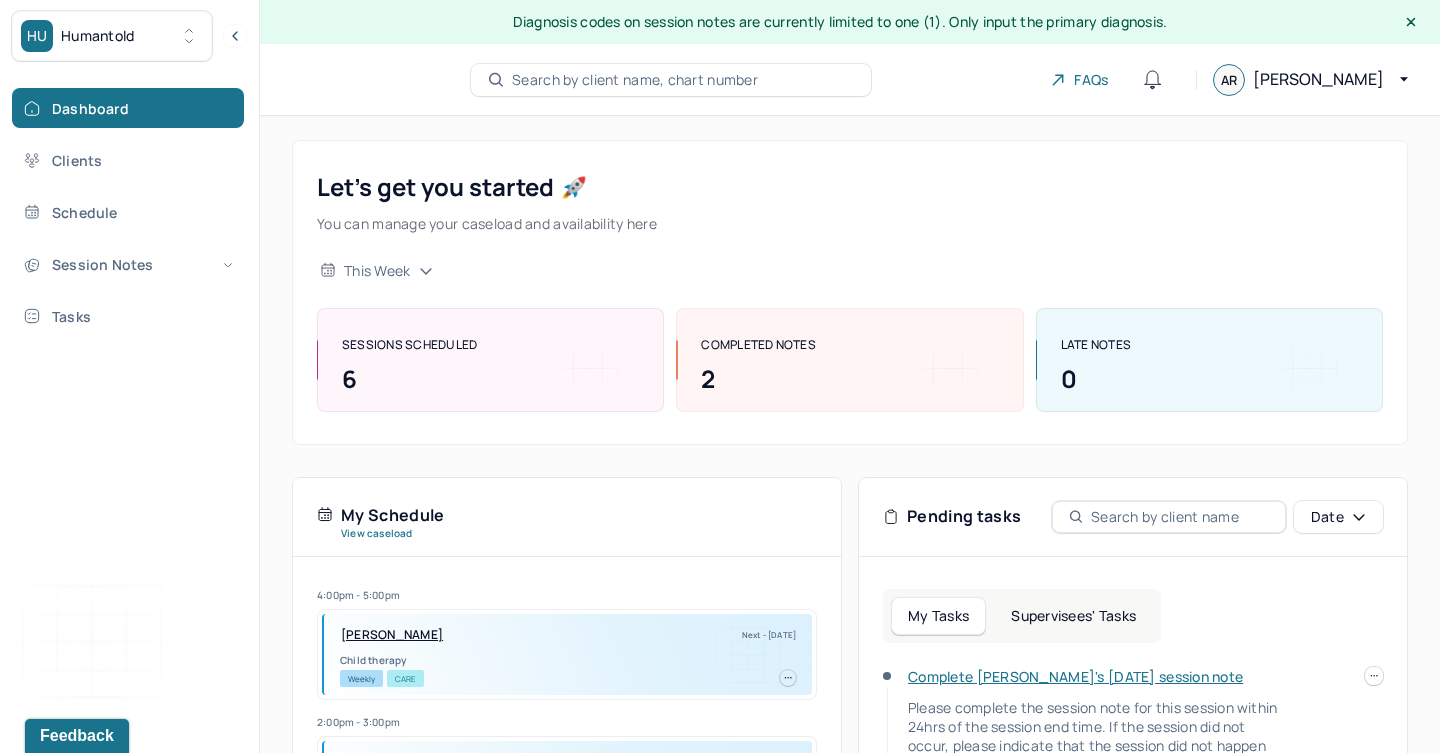 click on "Supervisees' Tasks" at bounding box center [1073, 616] 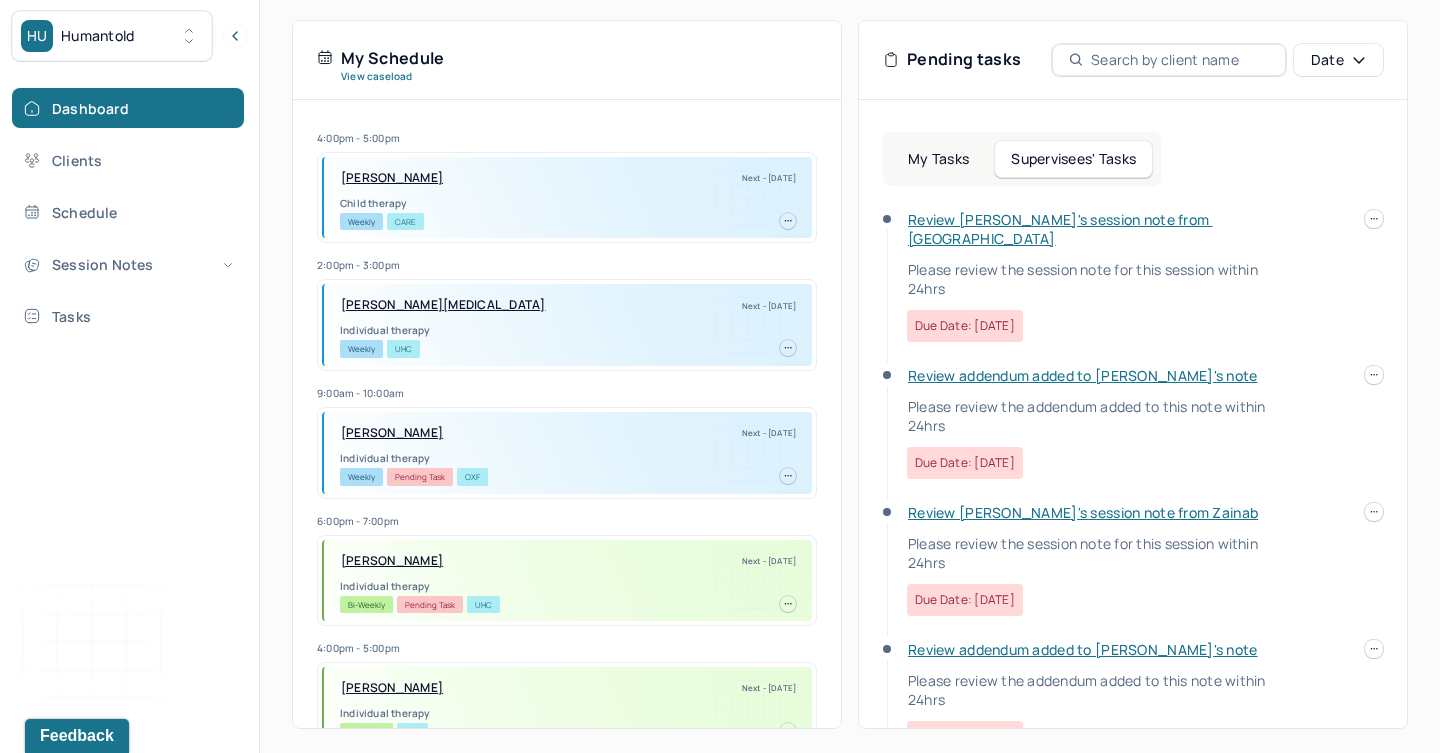 scroll, scrollTop: 456, scrollLeft: 0, axis: vertical 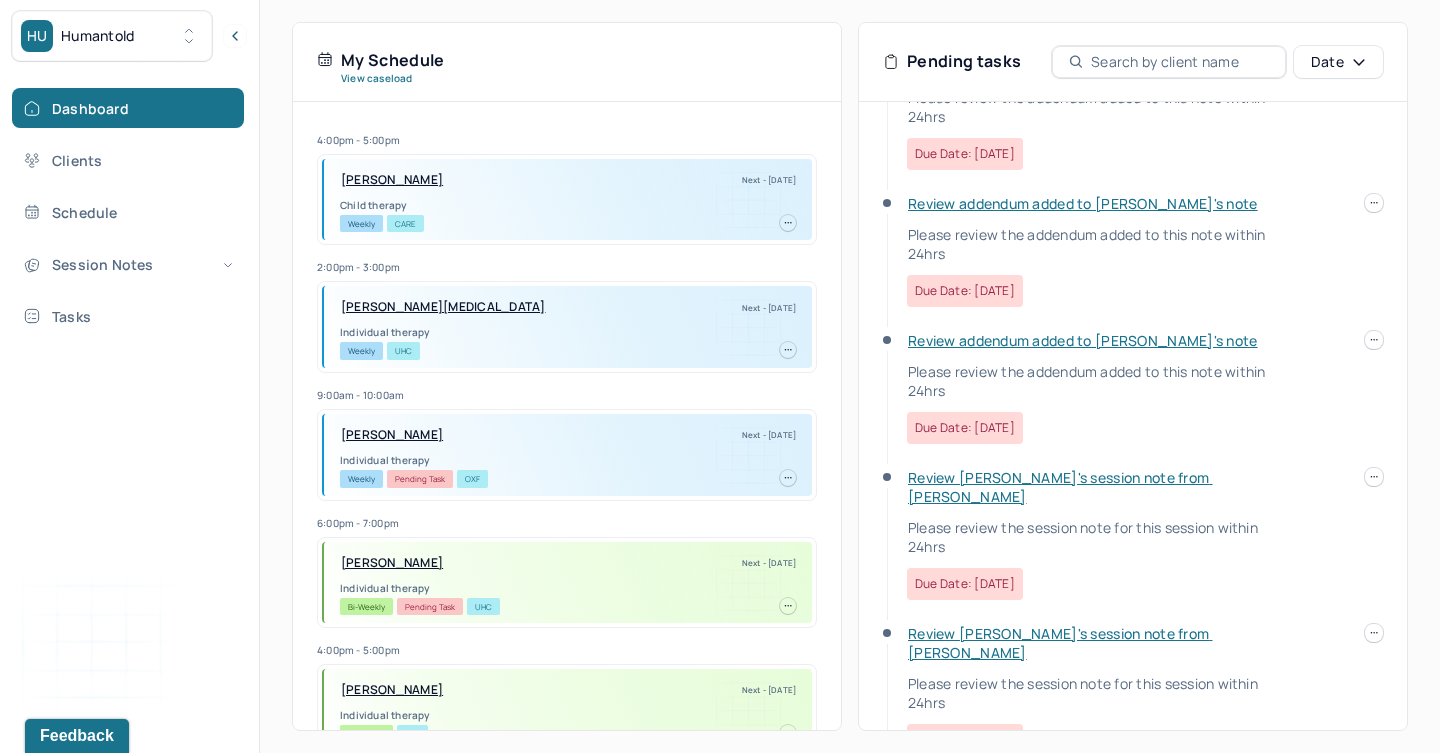 click on "Review [PERSON_NAME]'s session note from [PERSON_NAME]" at bounding box center [1060, 487] 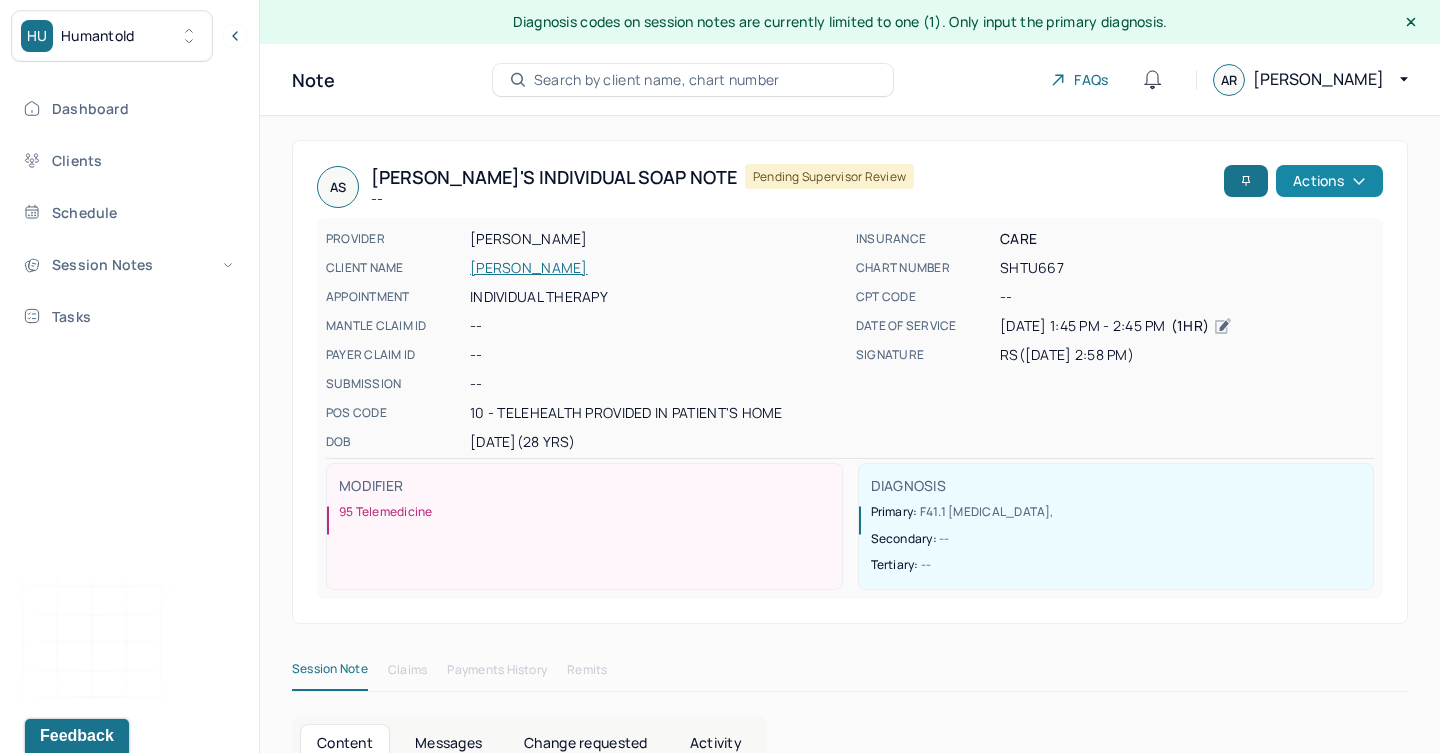 scroll, scrollTop: 0, scrollLeft: 0, axis: both 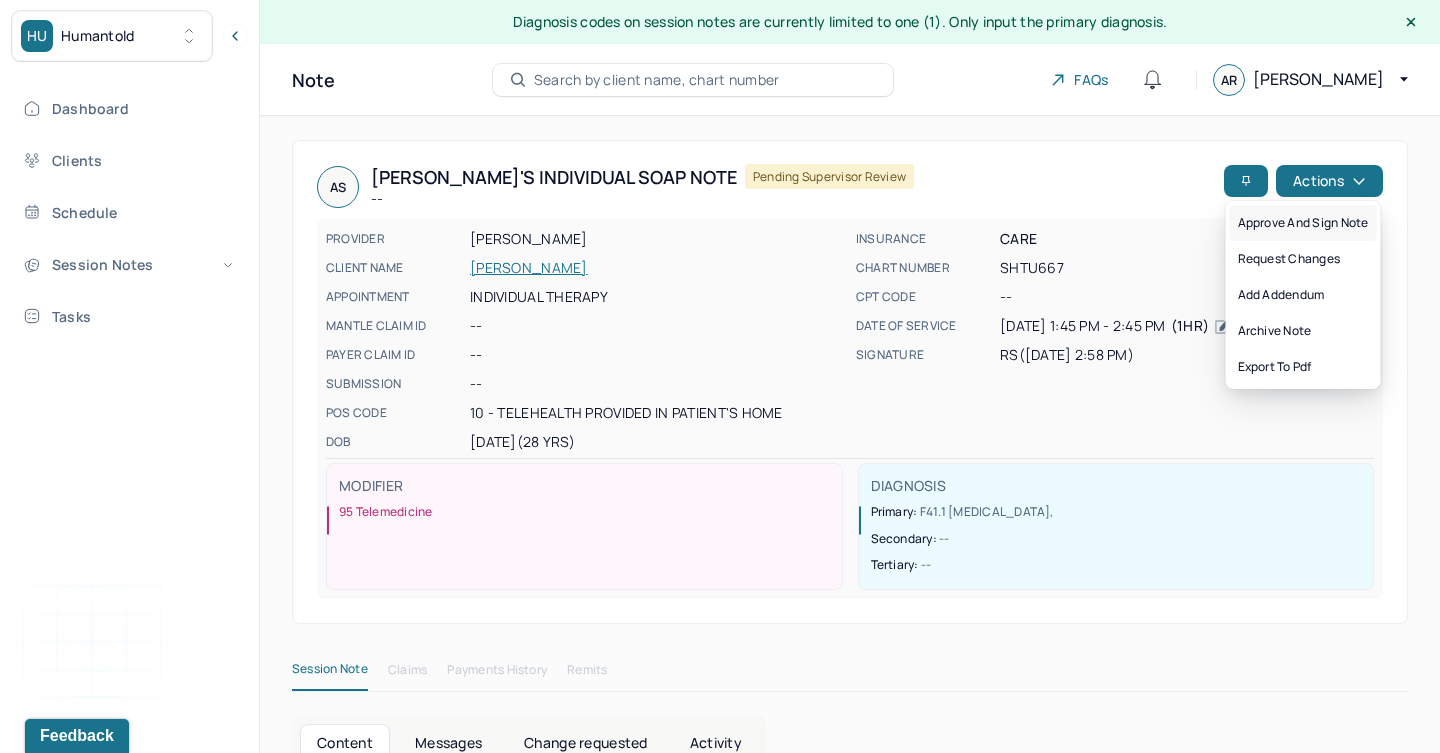 click on "Approve and sign note" at bounding box center (1303, 223) 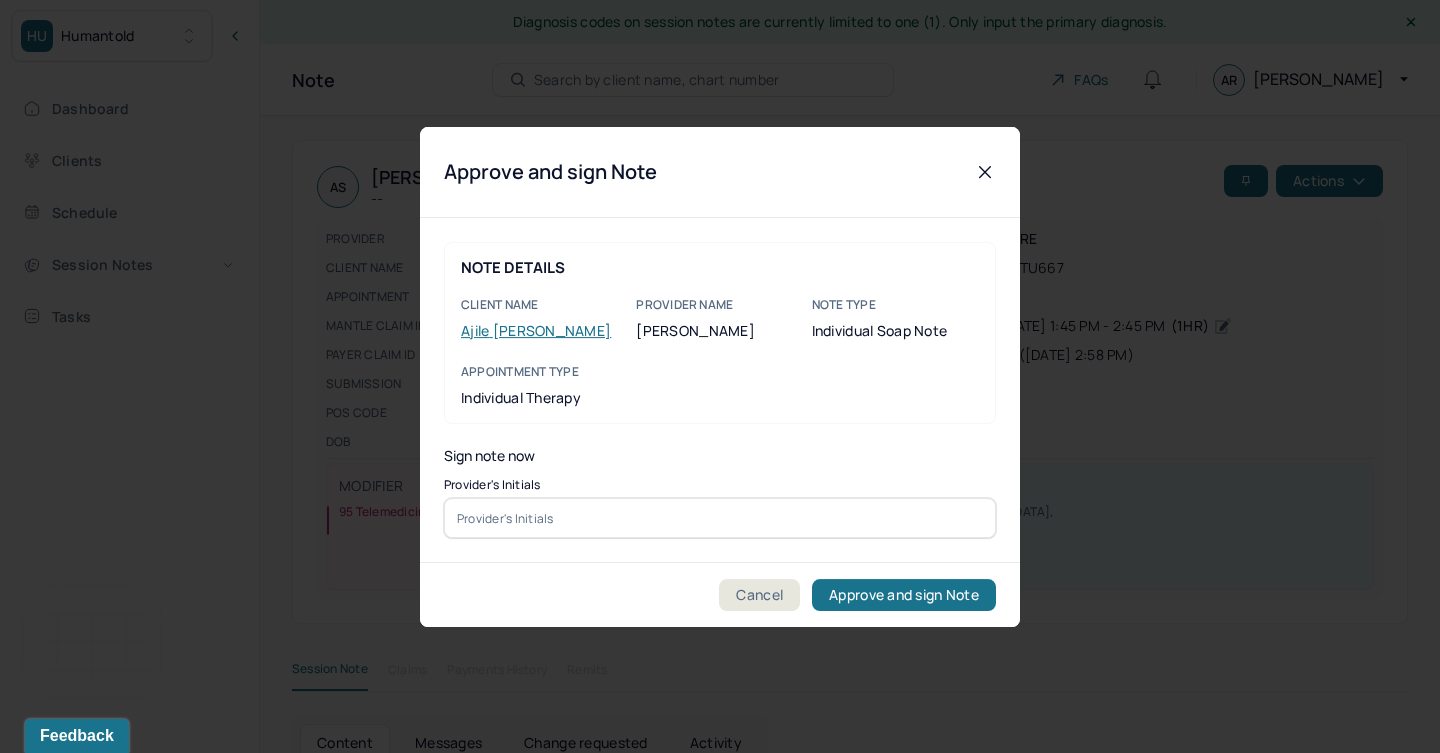 click at bounding box center (720, 518) 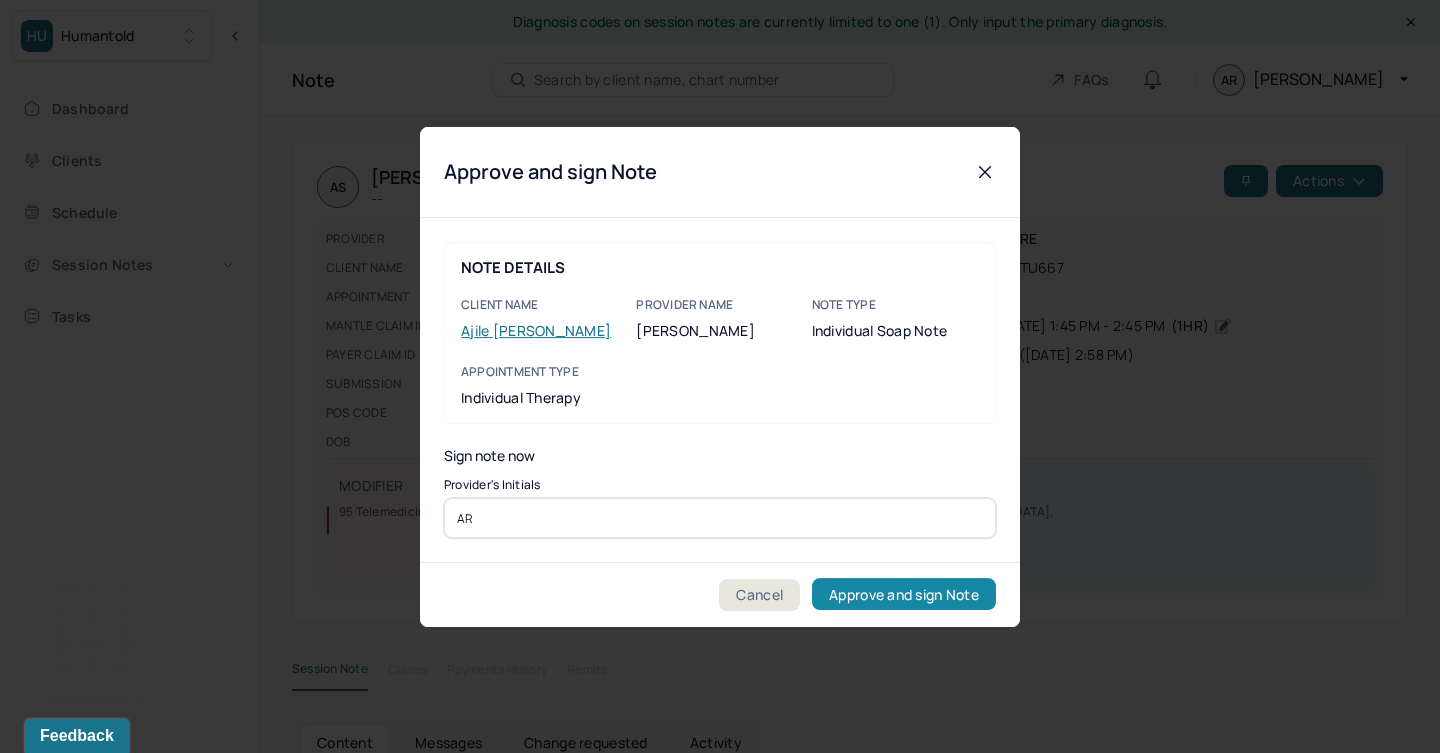 type on "AR" 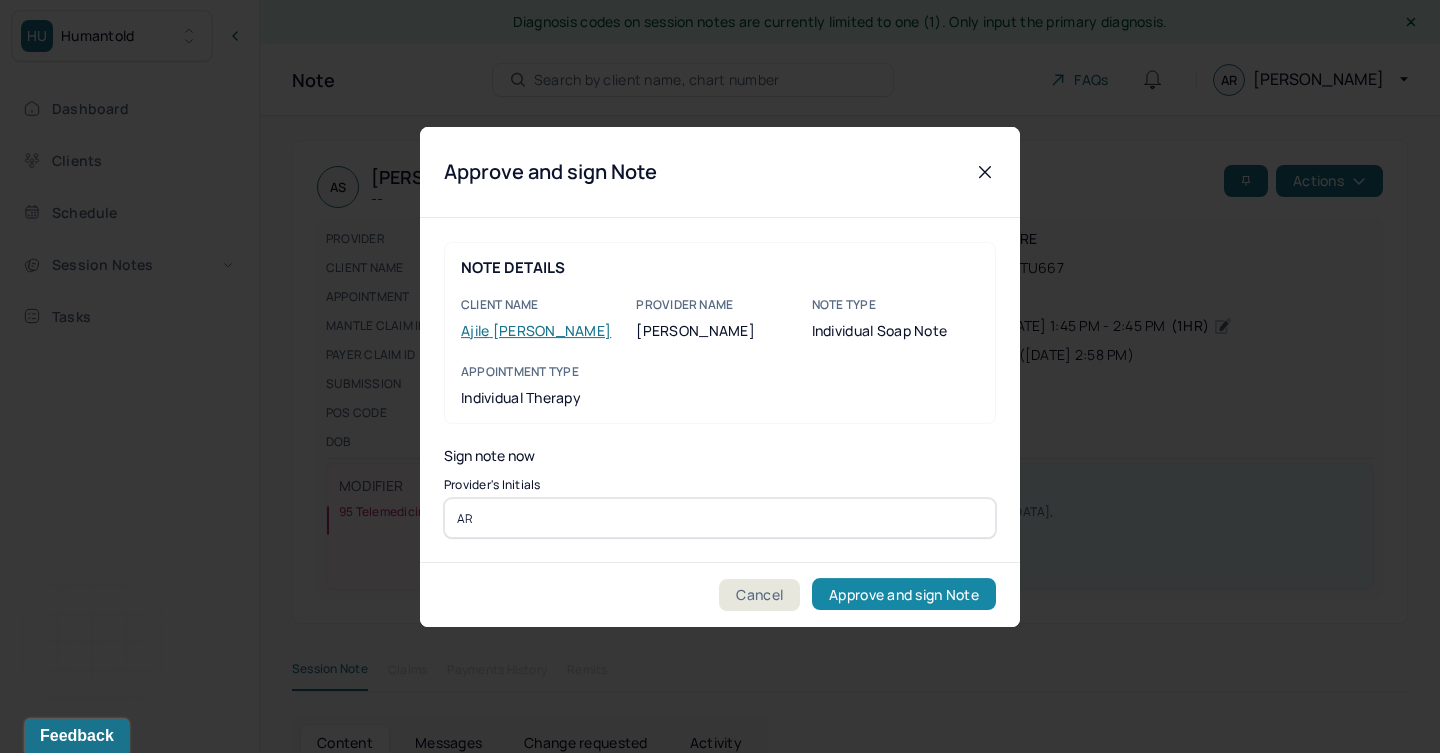 click on "Approve and sign Note" at bounding box center (904, 594) 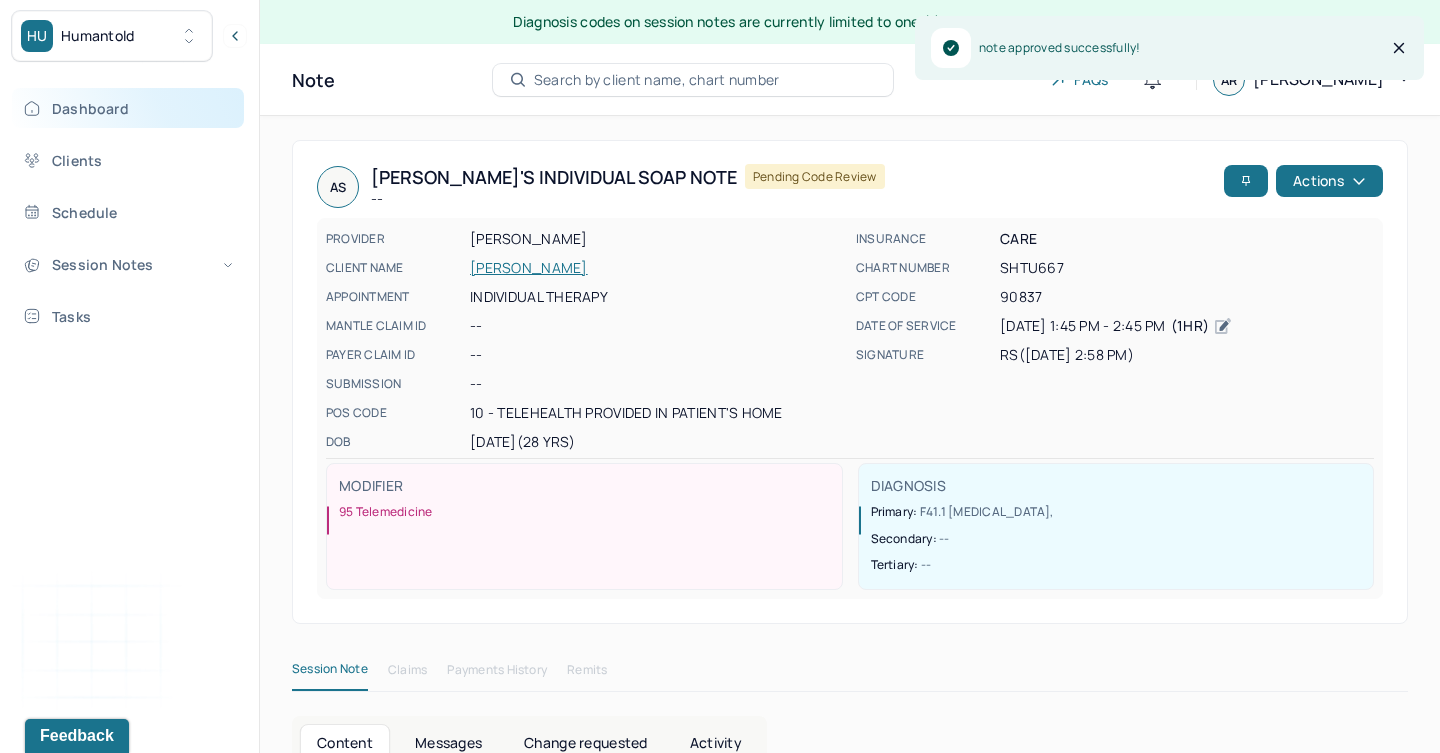 click on "Dashboard" at bounding box center (128, 108) 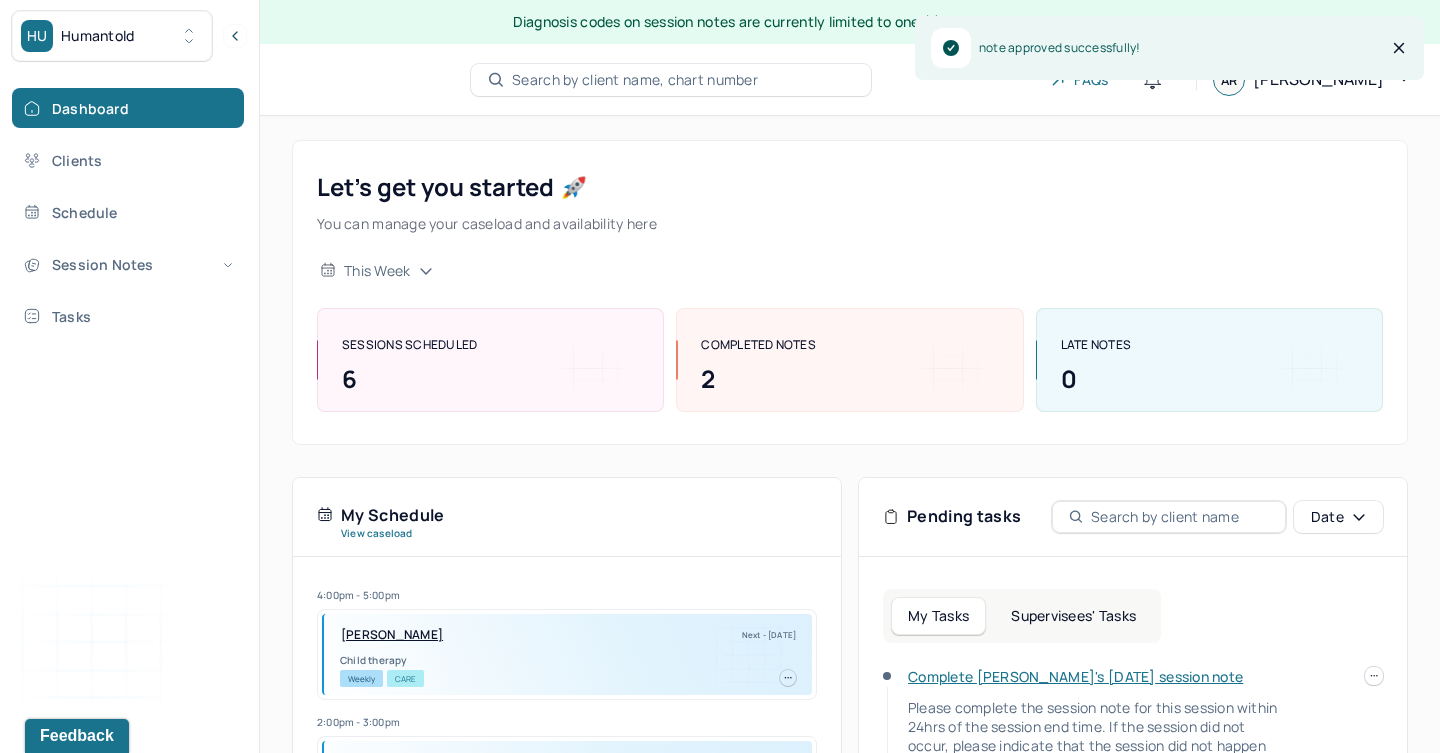 click on "Supervisees' Tasks" at bounding box center [1073, 616] 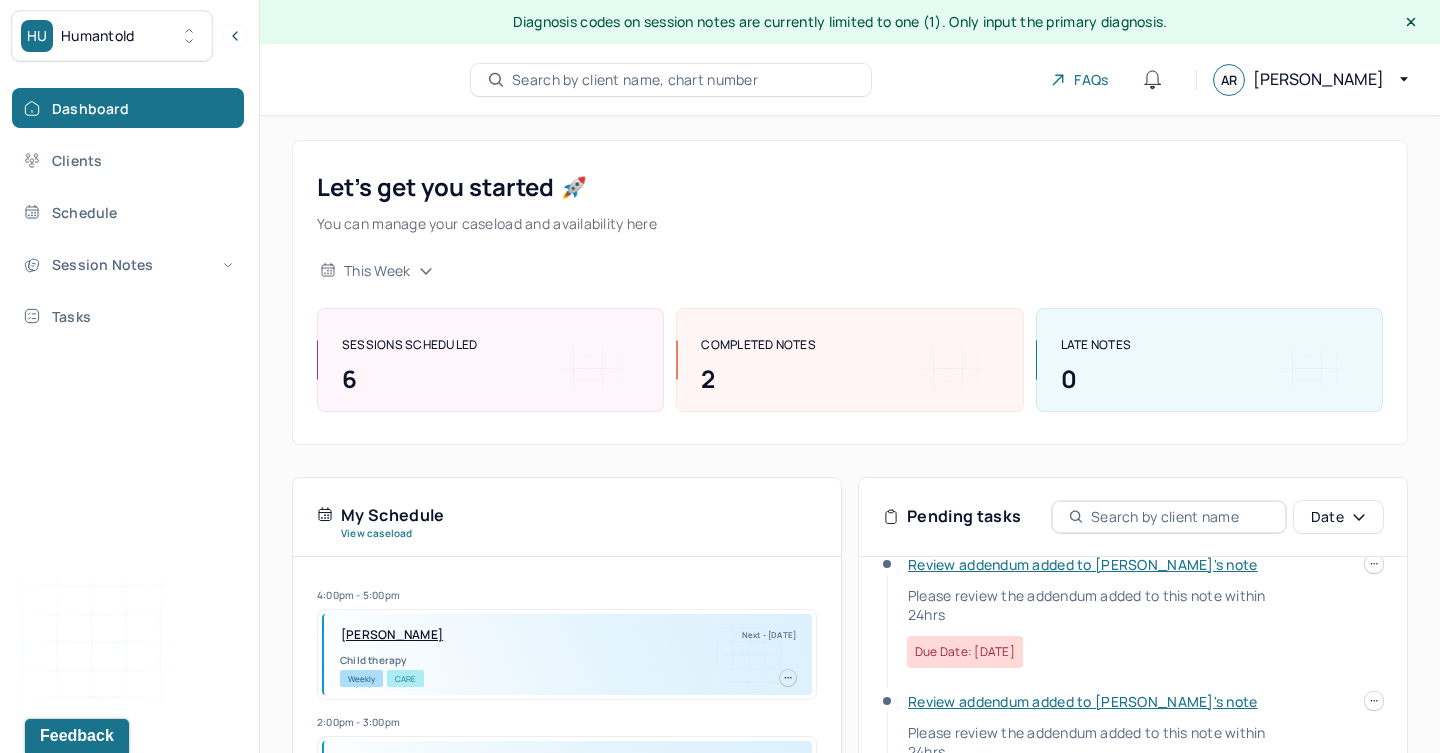 scroll, scrollTop: 1812, scrollLeft: 0, axis: vertical 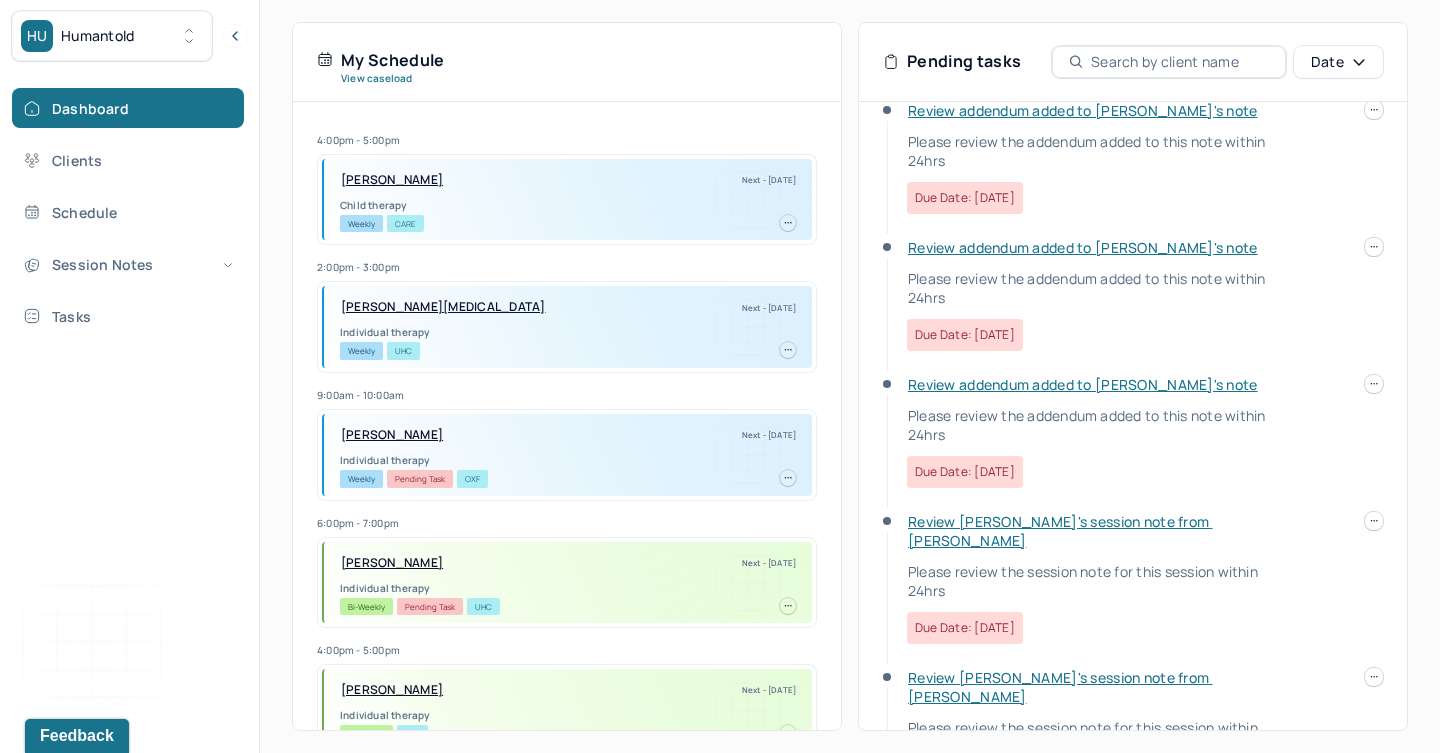 click on "Review [PERSON_NAME]'s session note from [PERSON_NAME]" at bounding box center (1060, 531) 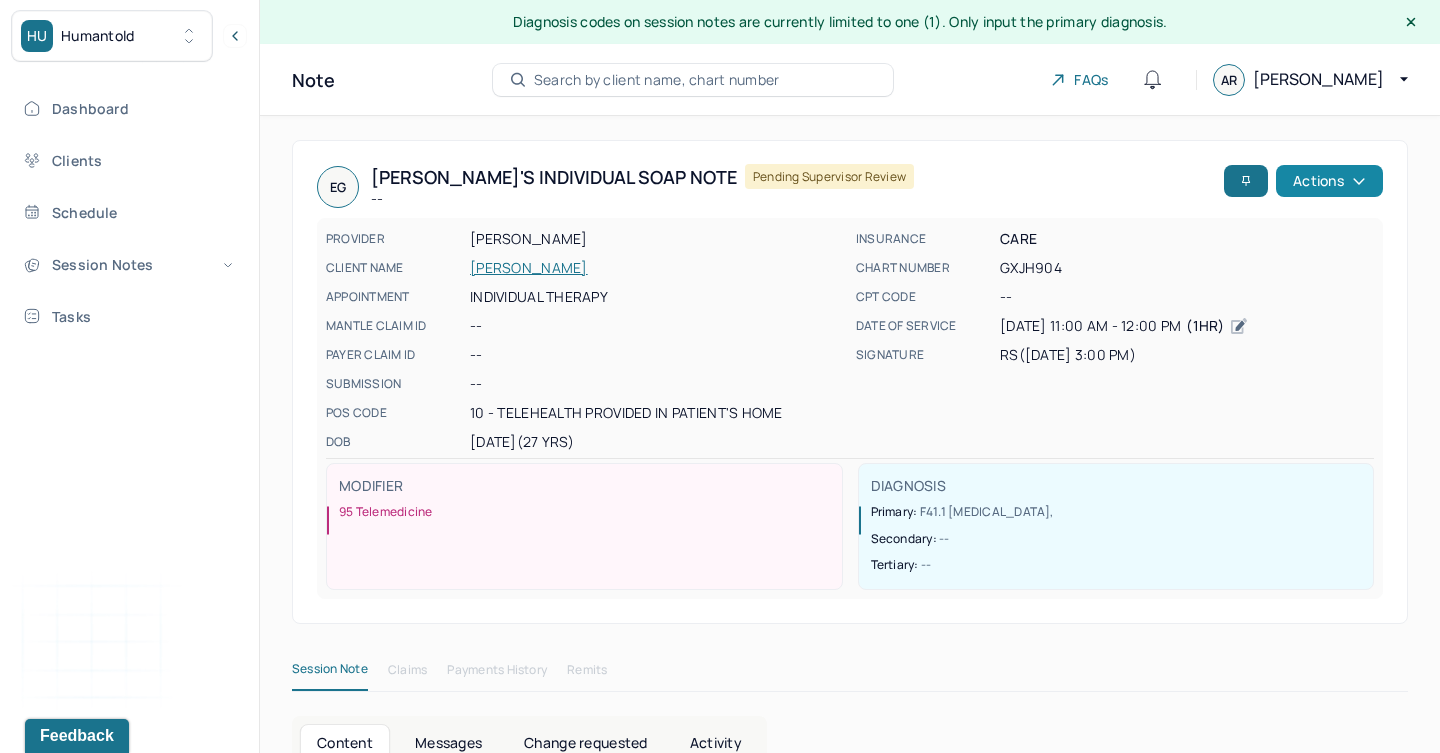 scroll, scrollTop: 0, scrollLeft: 0, axis: both 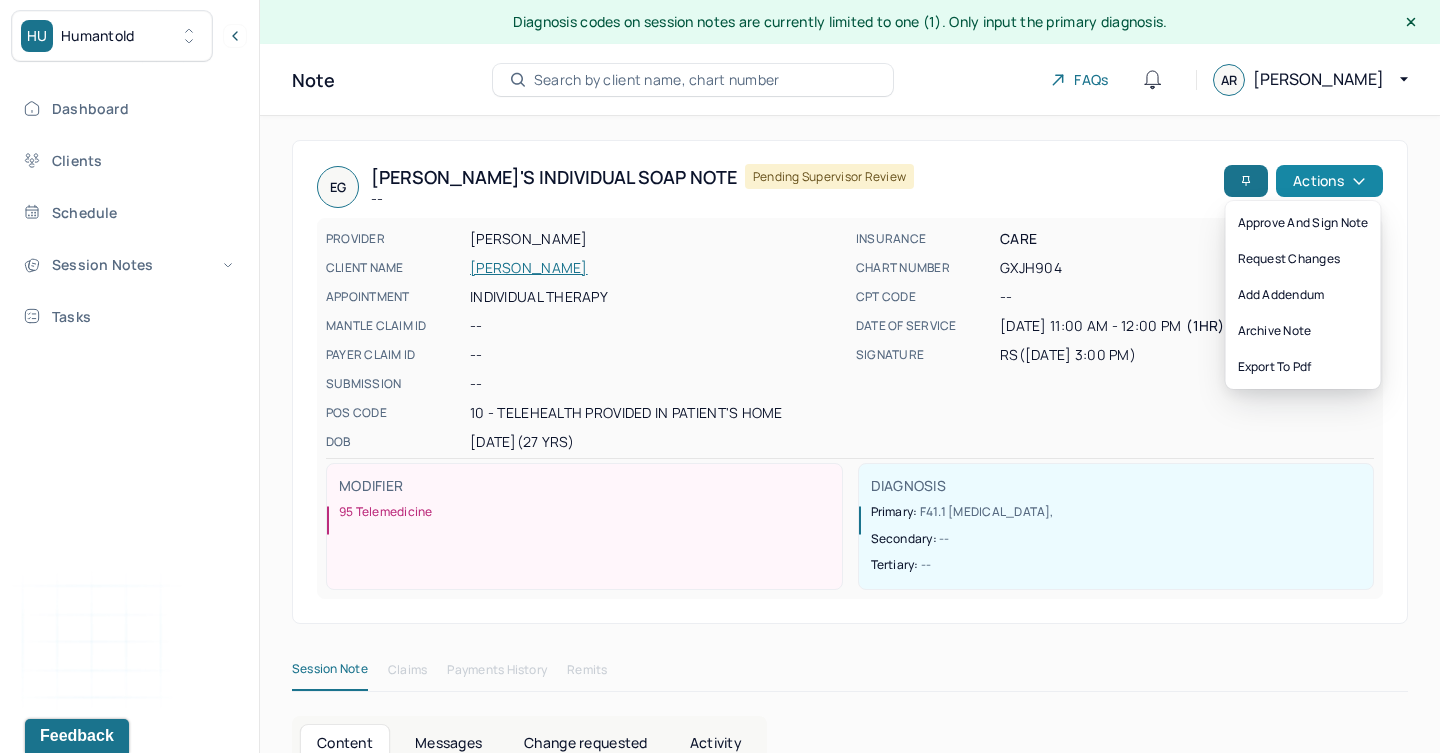 click on "Actions" at bounding box center (1329, 181) 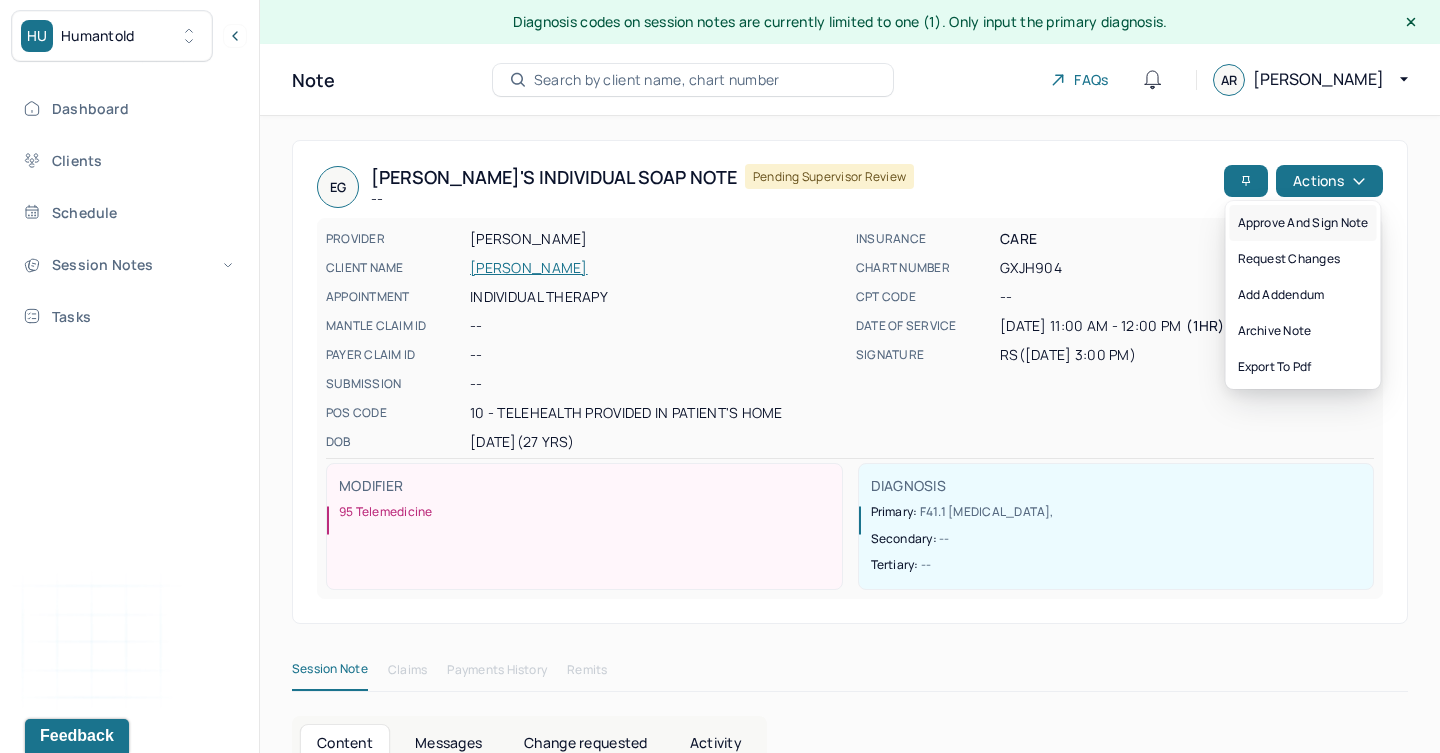 click on "Approve and sign note" at bounding box center (1303, 223) 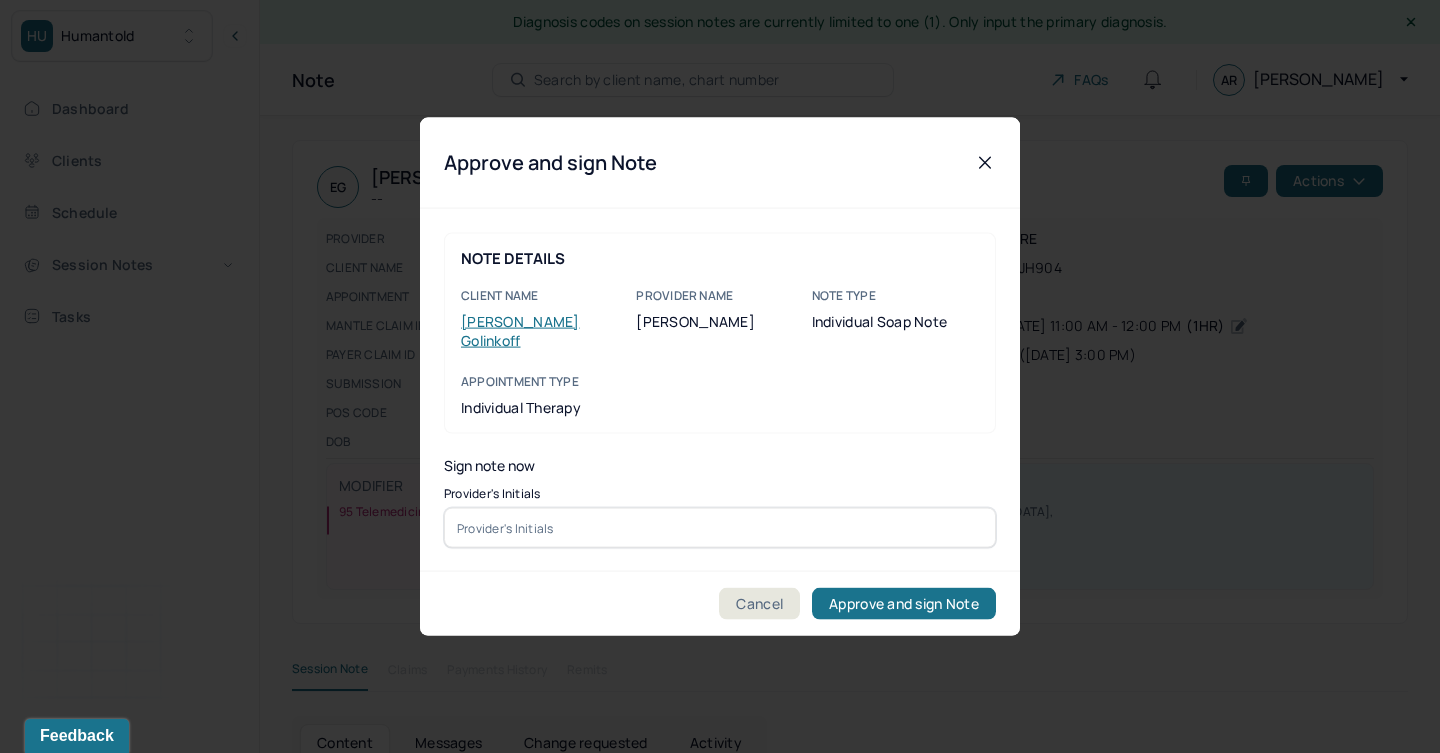 click at bounding box center [720, 528] 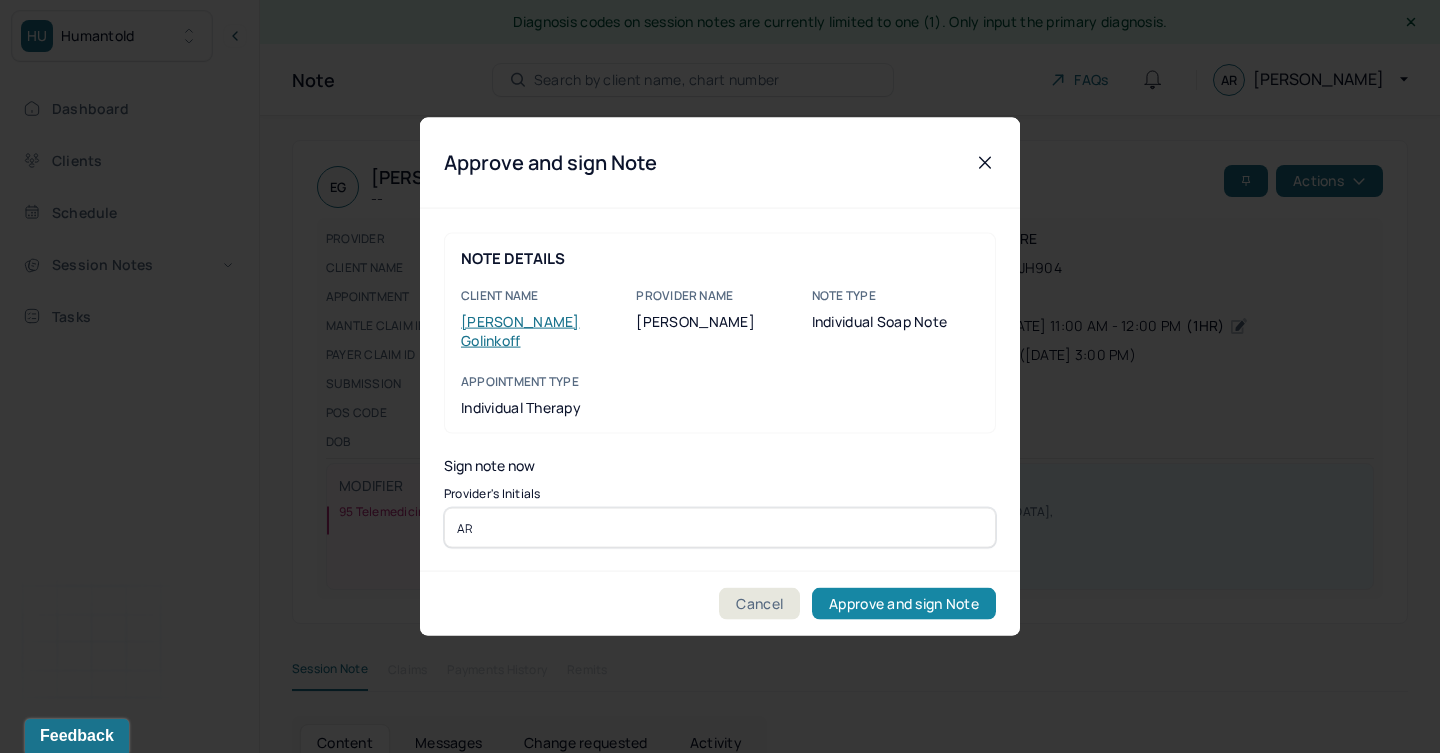 type on "AR" 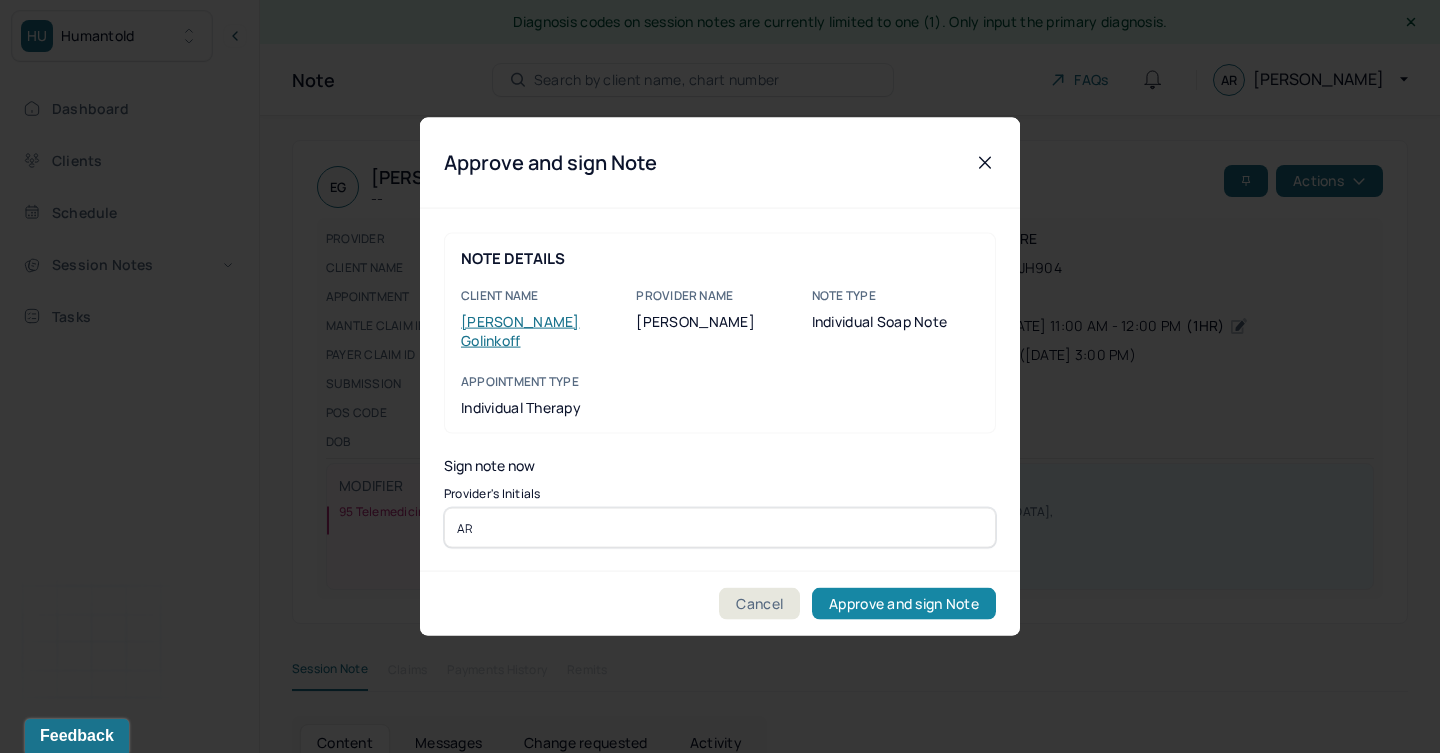 click on "Approve and sign Note" at bounding box center (904, 604) 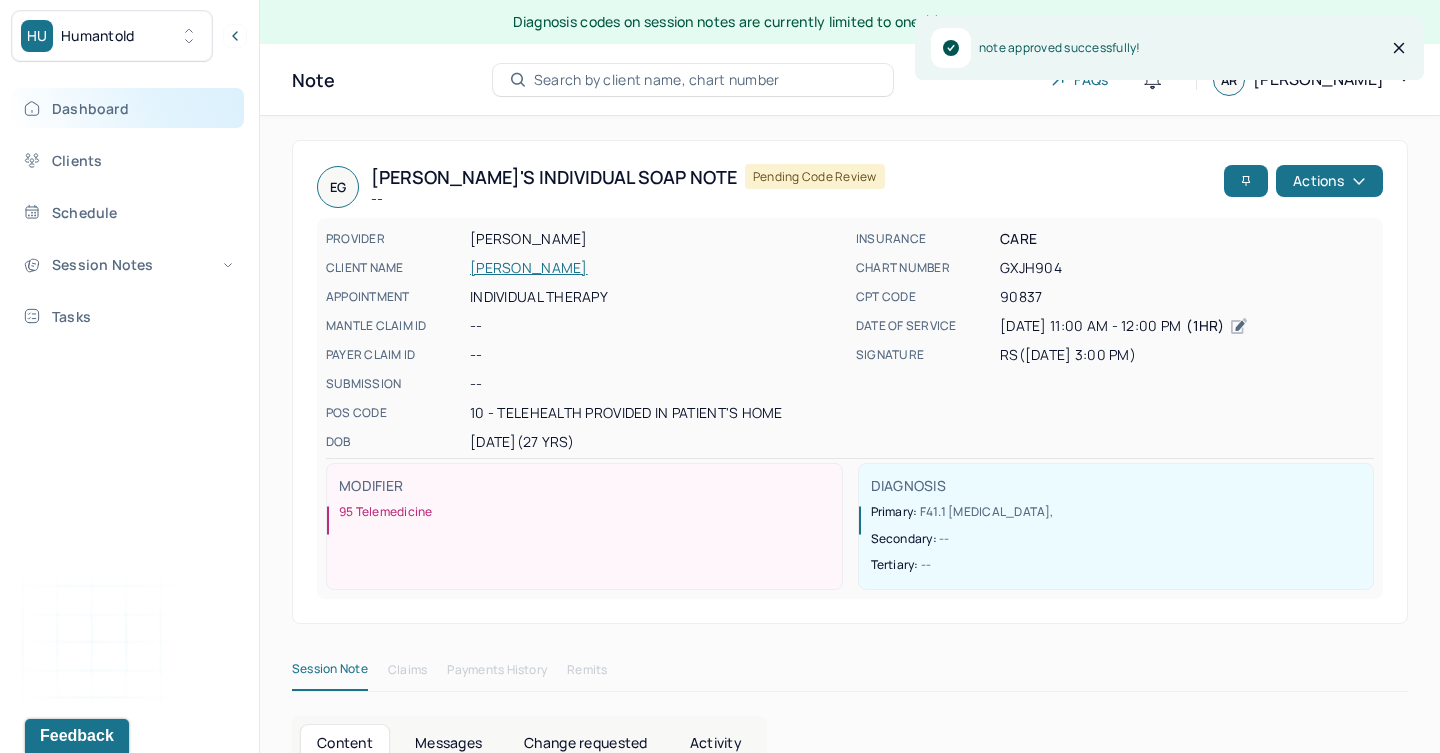 click on "Dashboard" at bounding box center (128, 108) 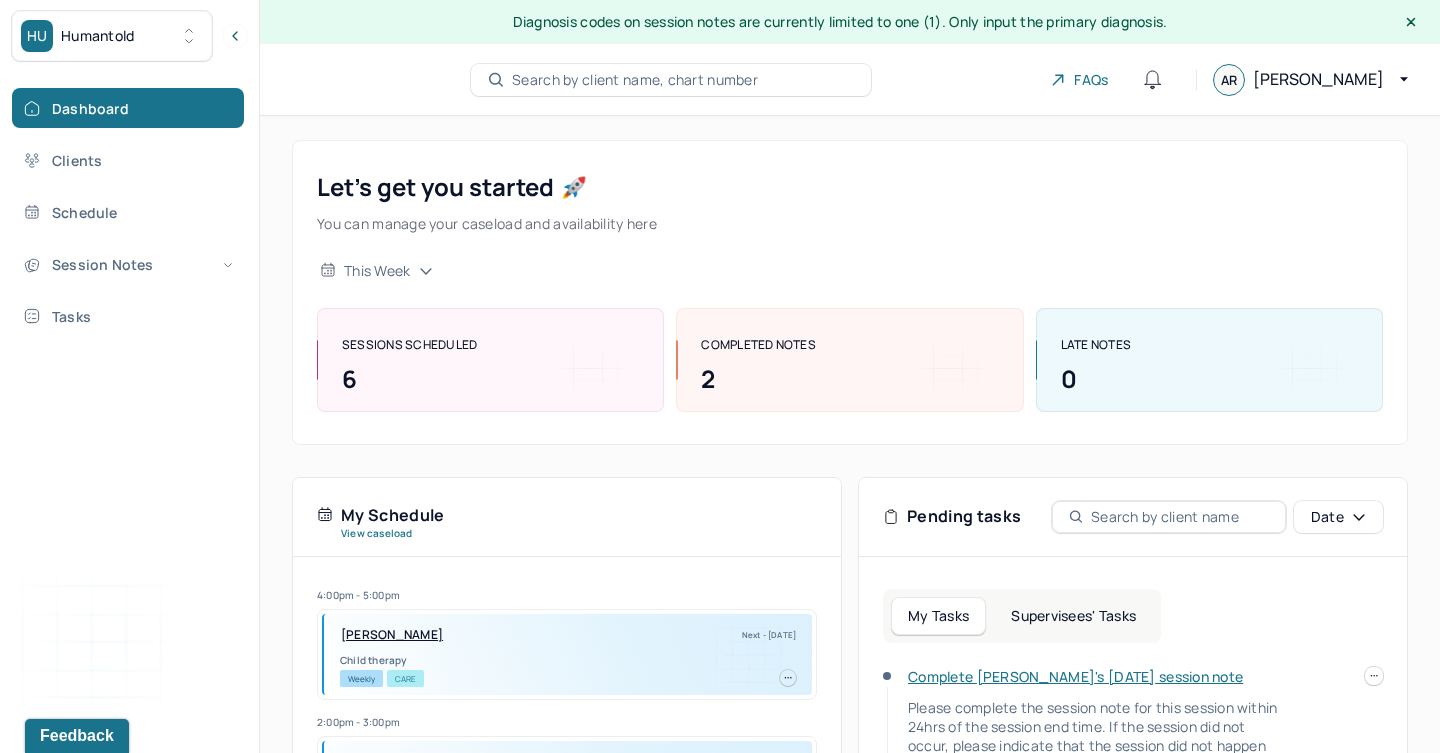 click on "Supervisees' Tasks" at bounding box center (1073, 616) 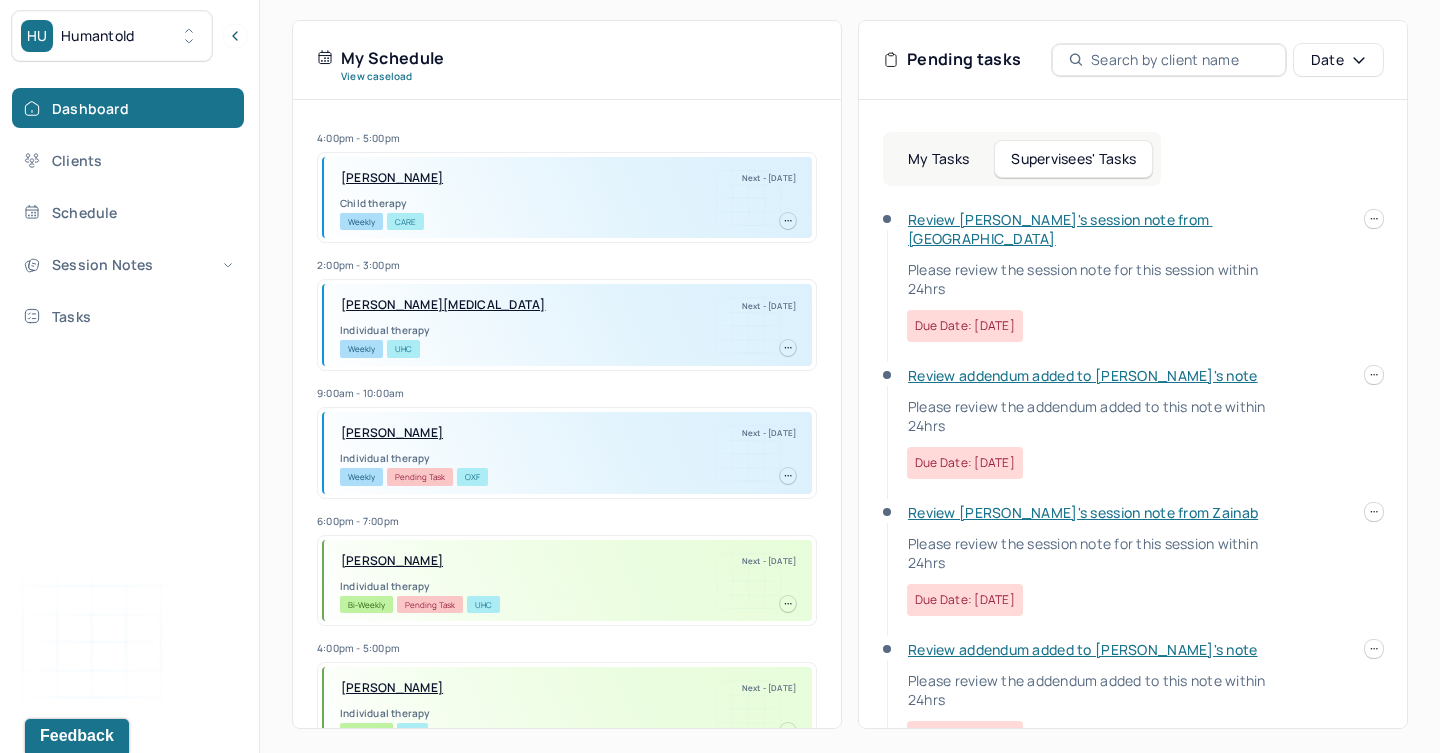 scroll, scrollTop: 456, scrollLeft: 0, axis: vertical 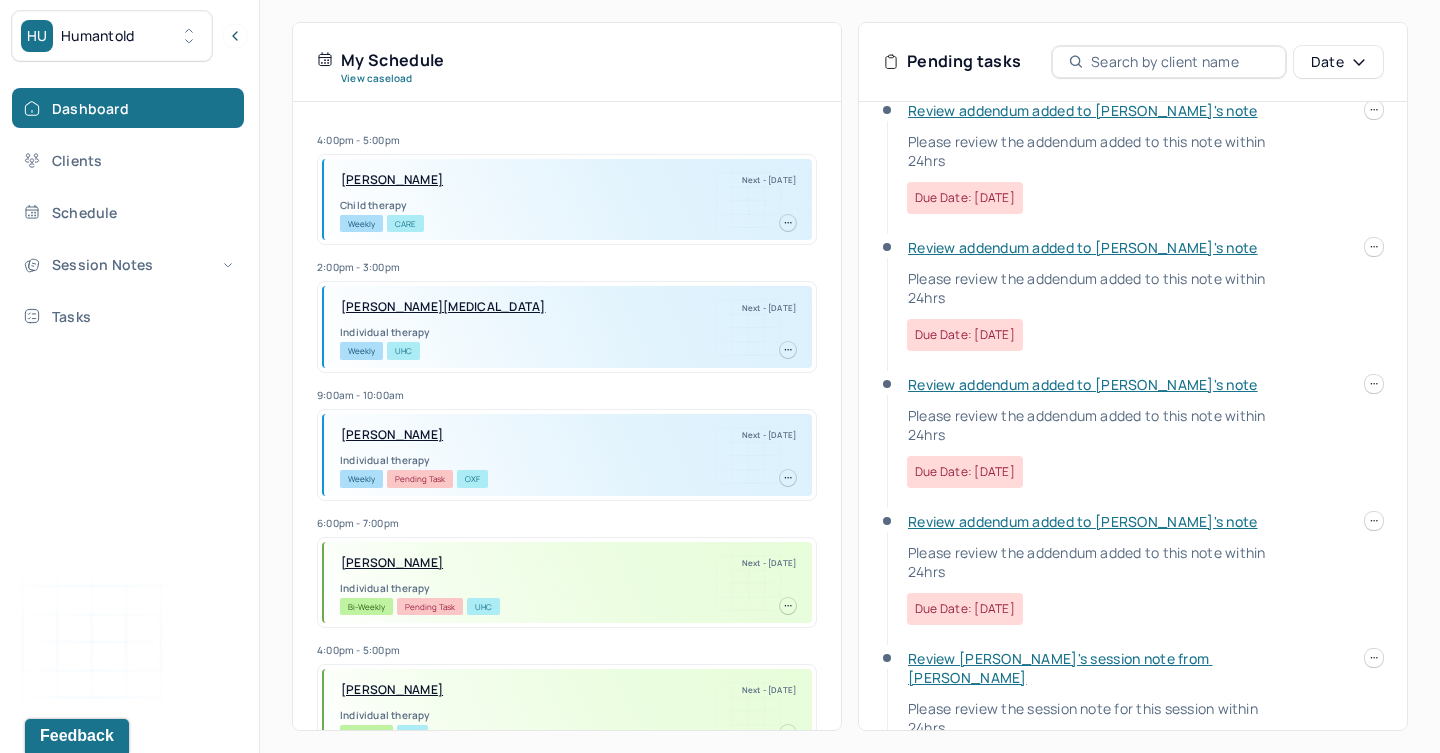 click on "Review [PERSON_NAME]'s session note from [PERSON_NAME]" at bounding box center [1060, 668] 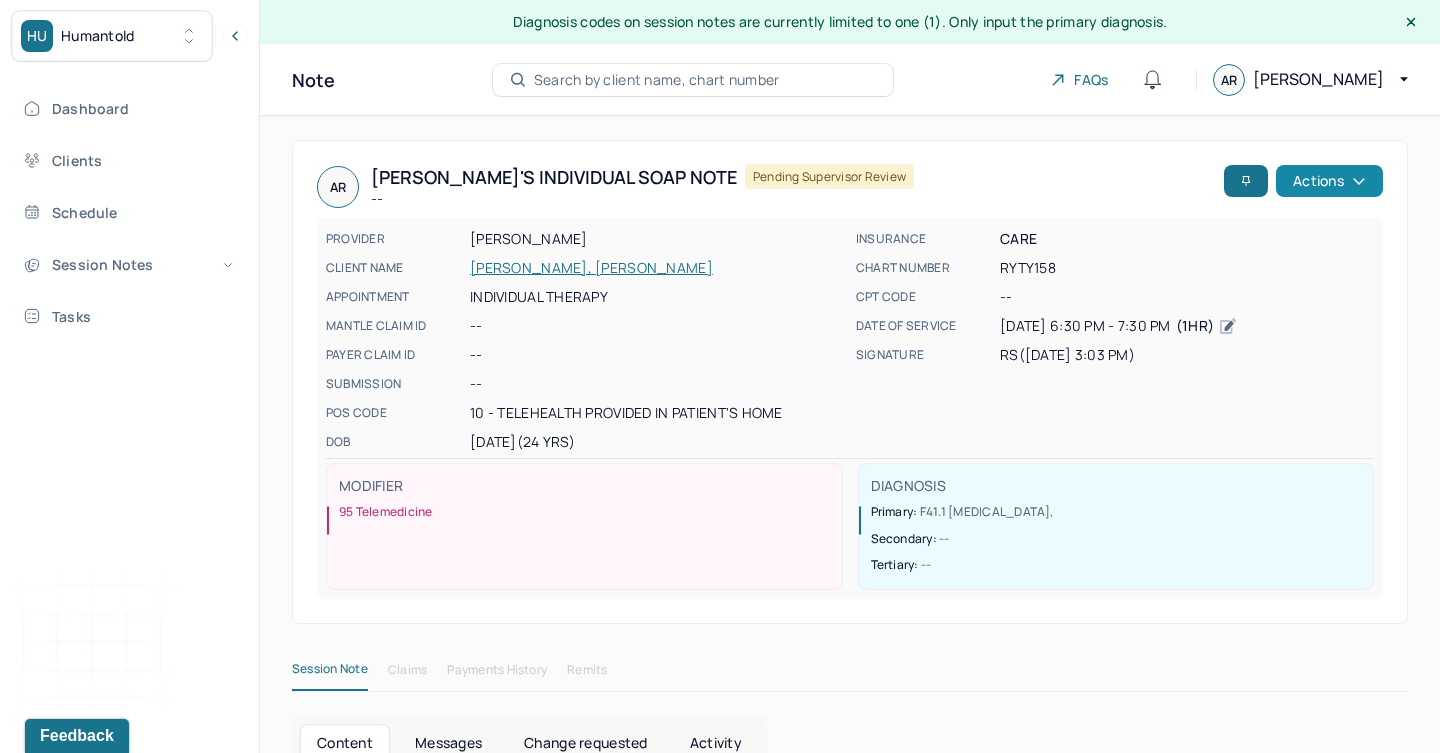 scroll, scrollTop: 0, scrollLeft: 0, axis: both 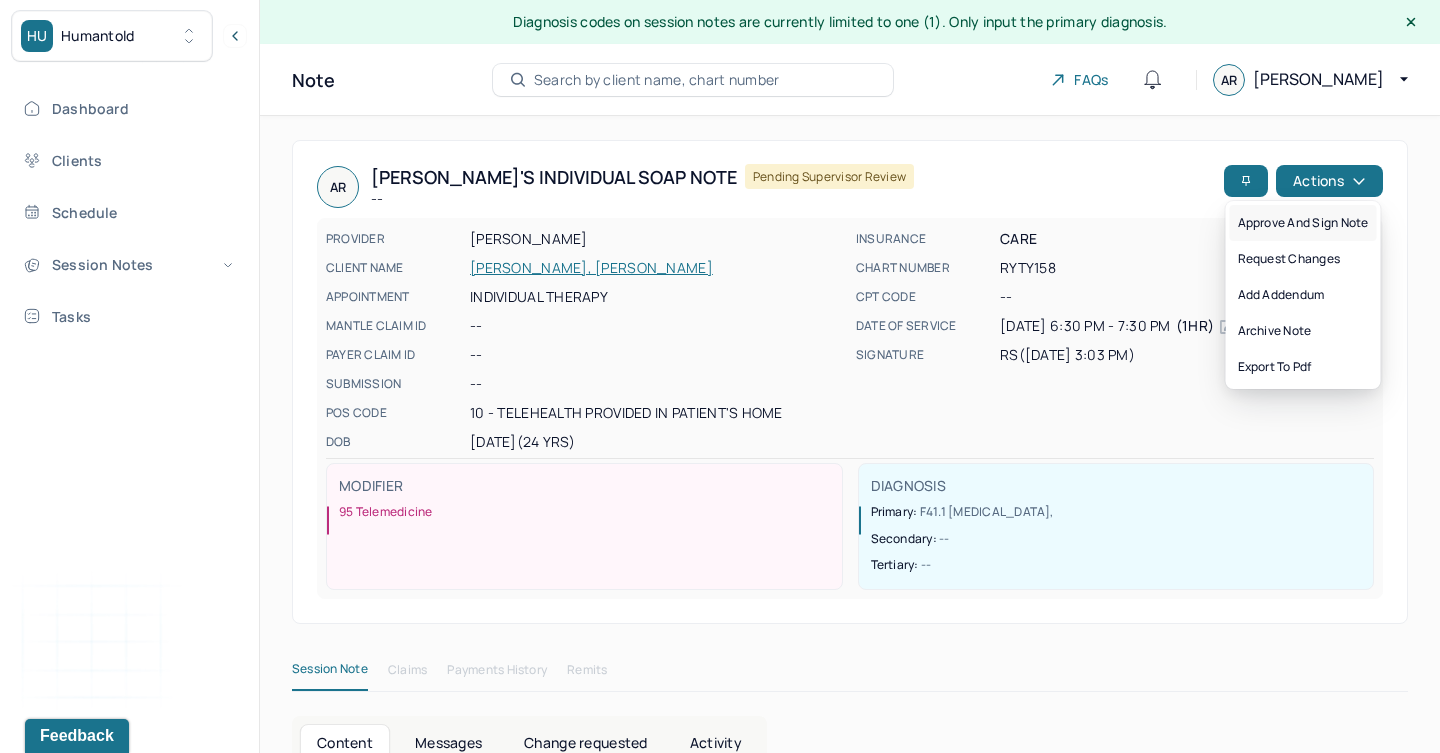 click on "Approve and sign note" at bounding box center (1303, 223) 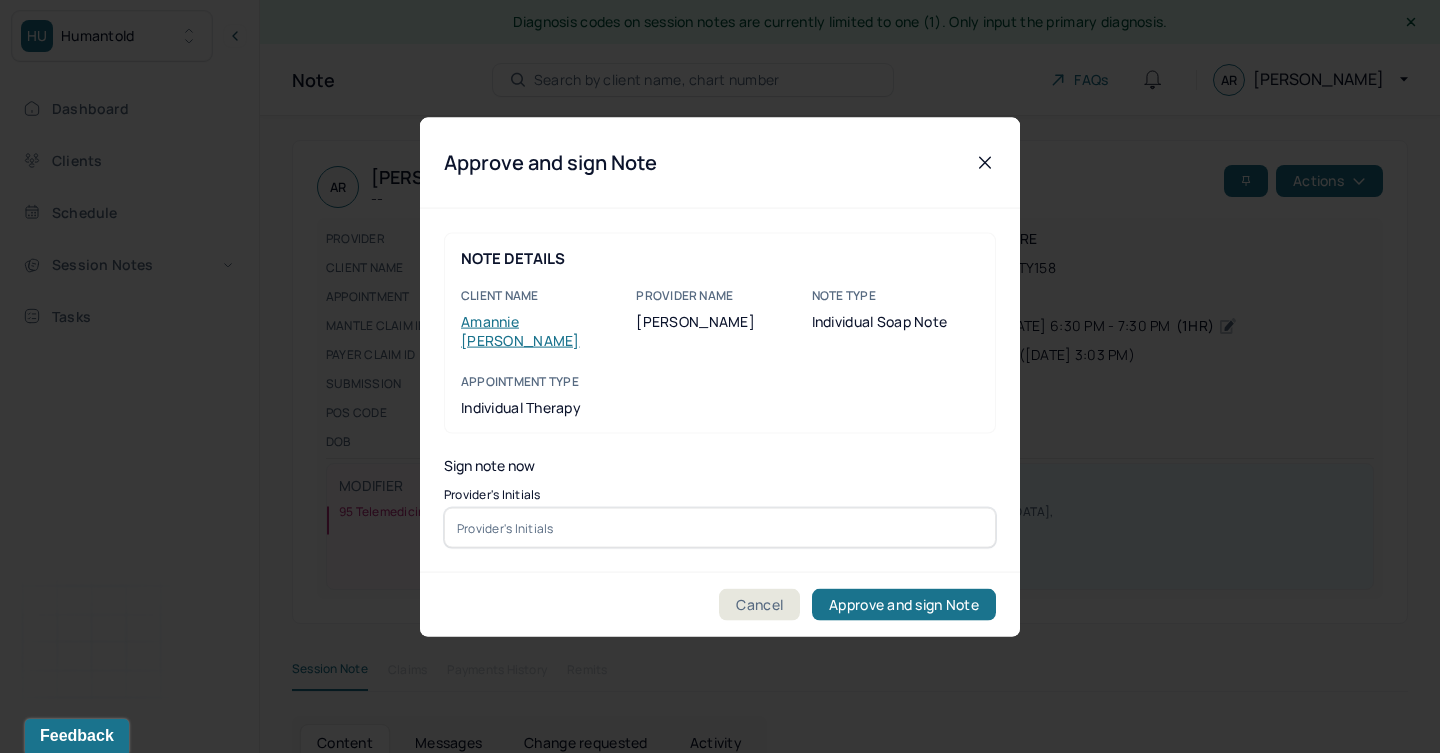 click on "Provider's Initials" at bounding box center (720, 518) 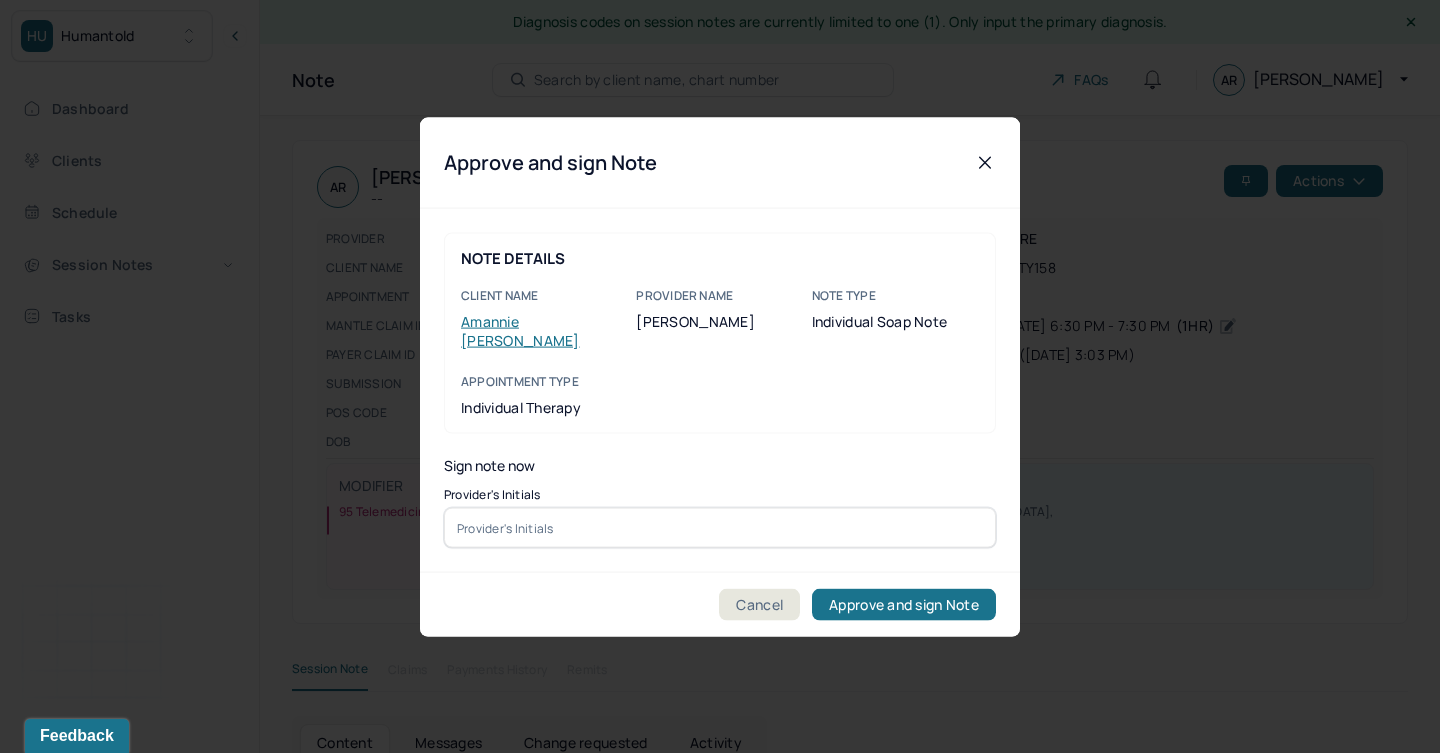 click at bounding box center (720, 528) 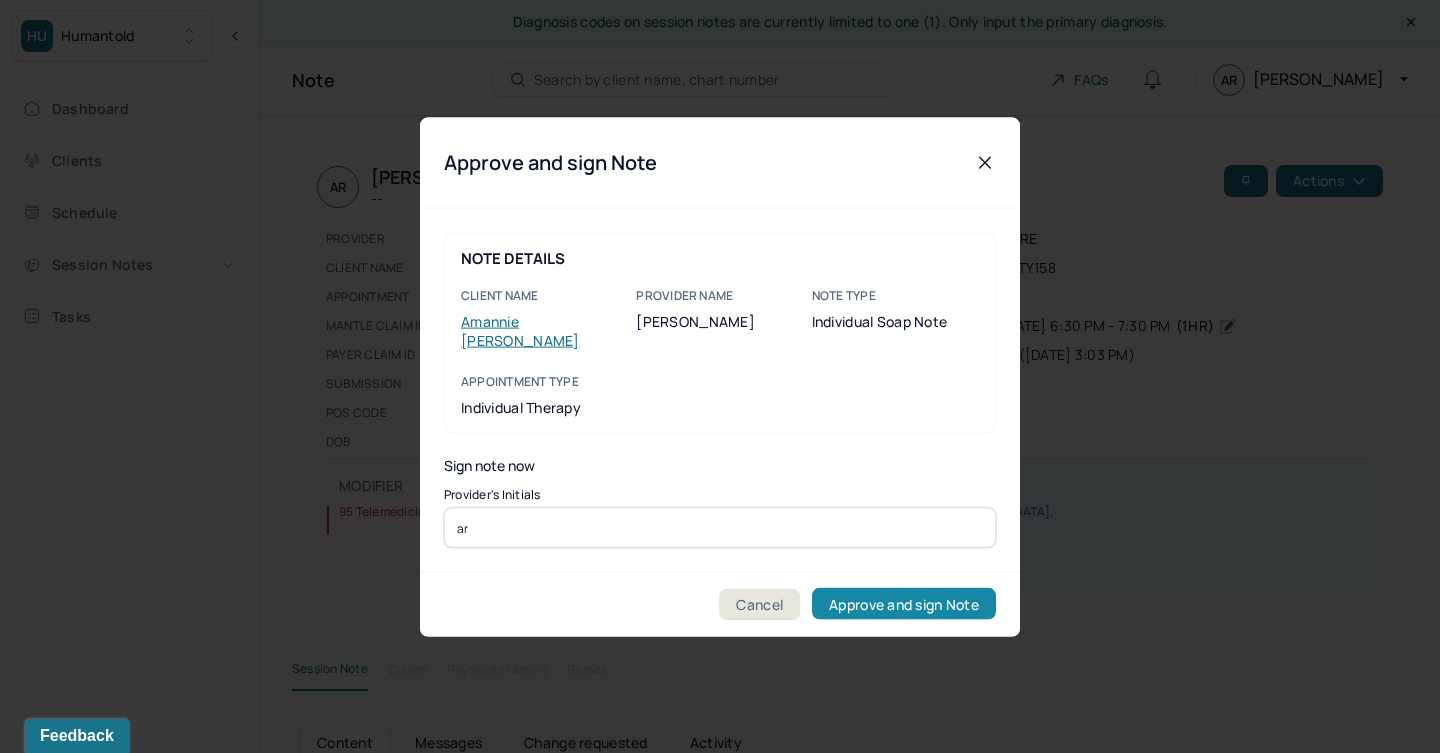 type on "ar" 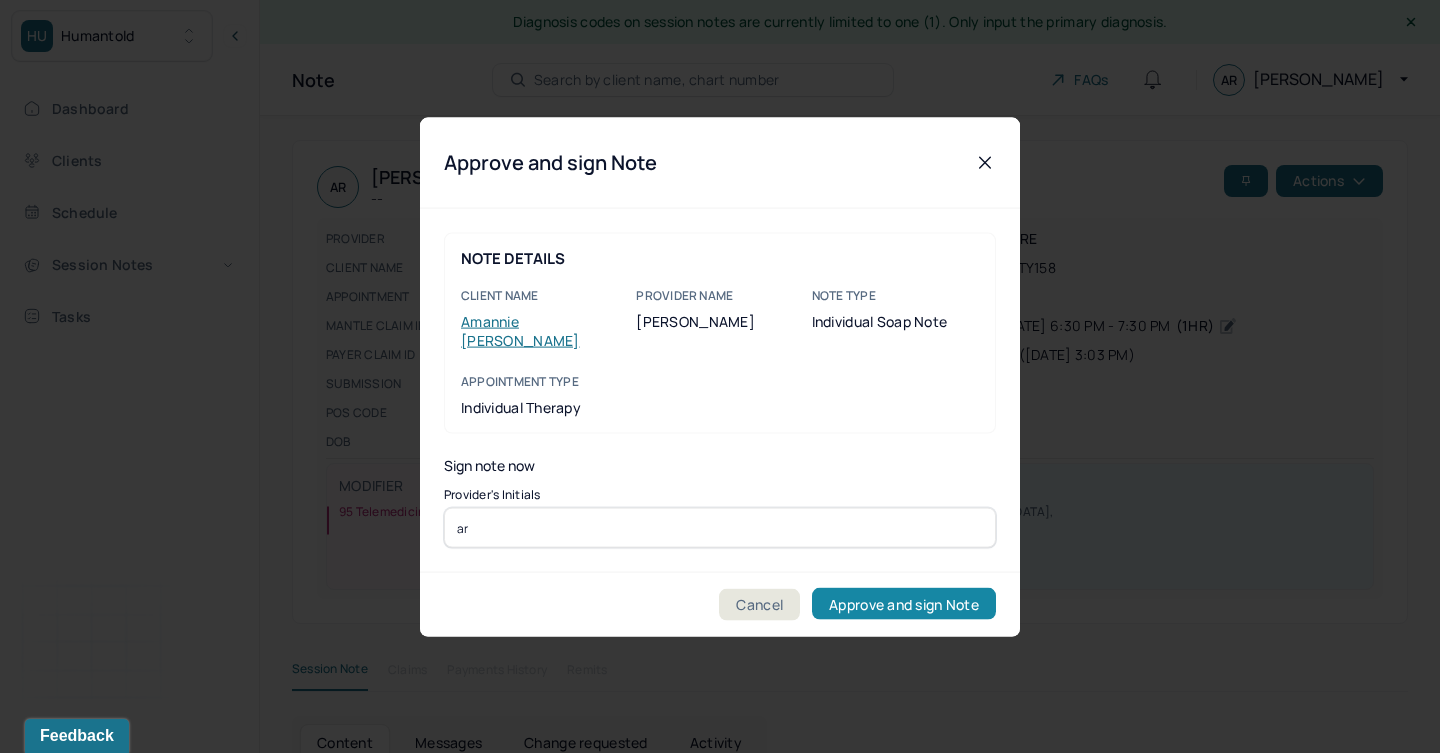 click on "Approve and sign Note" at bounding box center (904, 604) 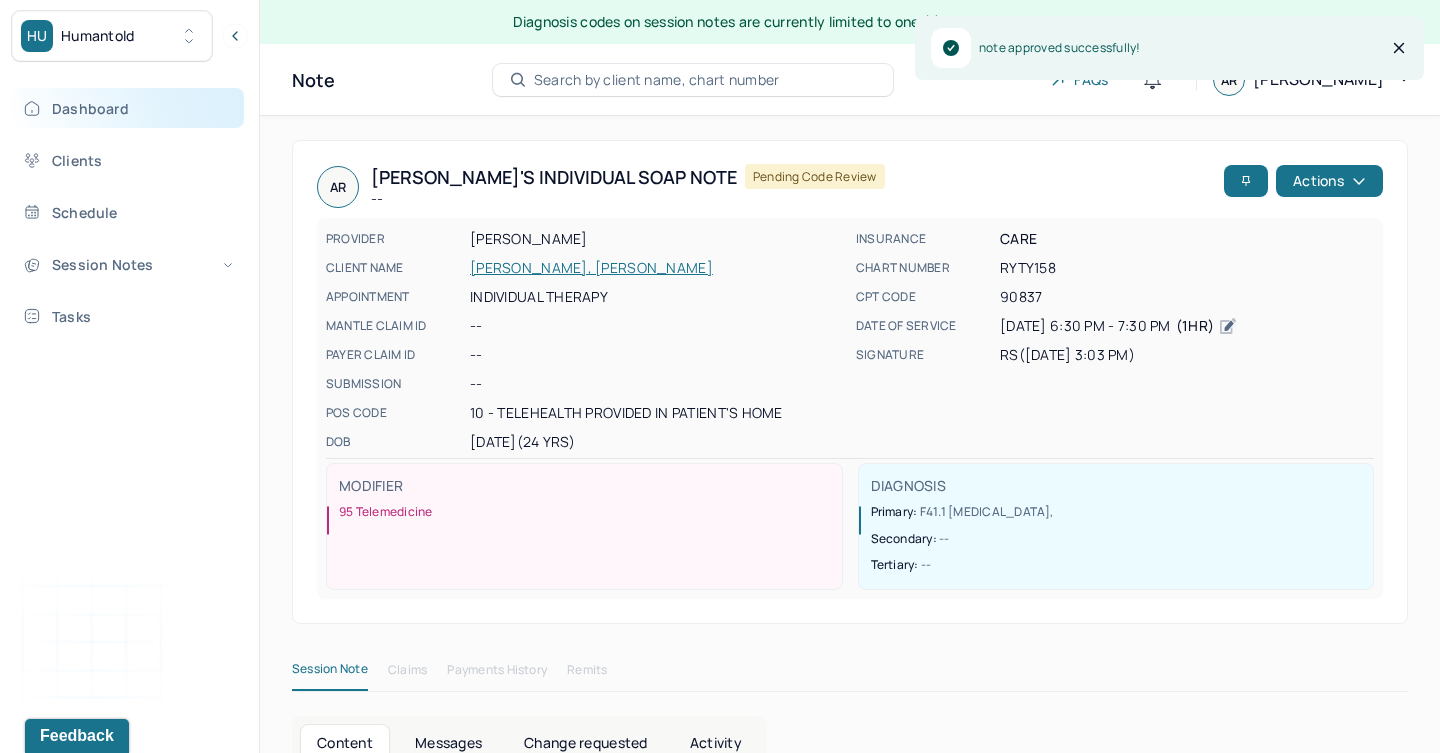 click on "Dashboard" at bounding box center [128, 108] 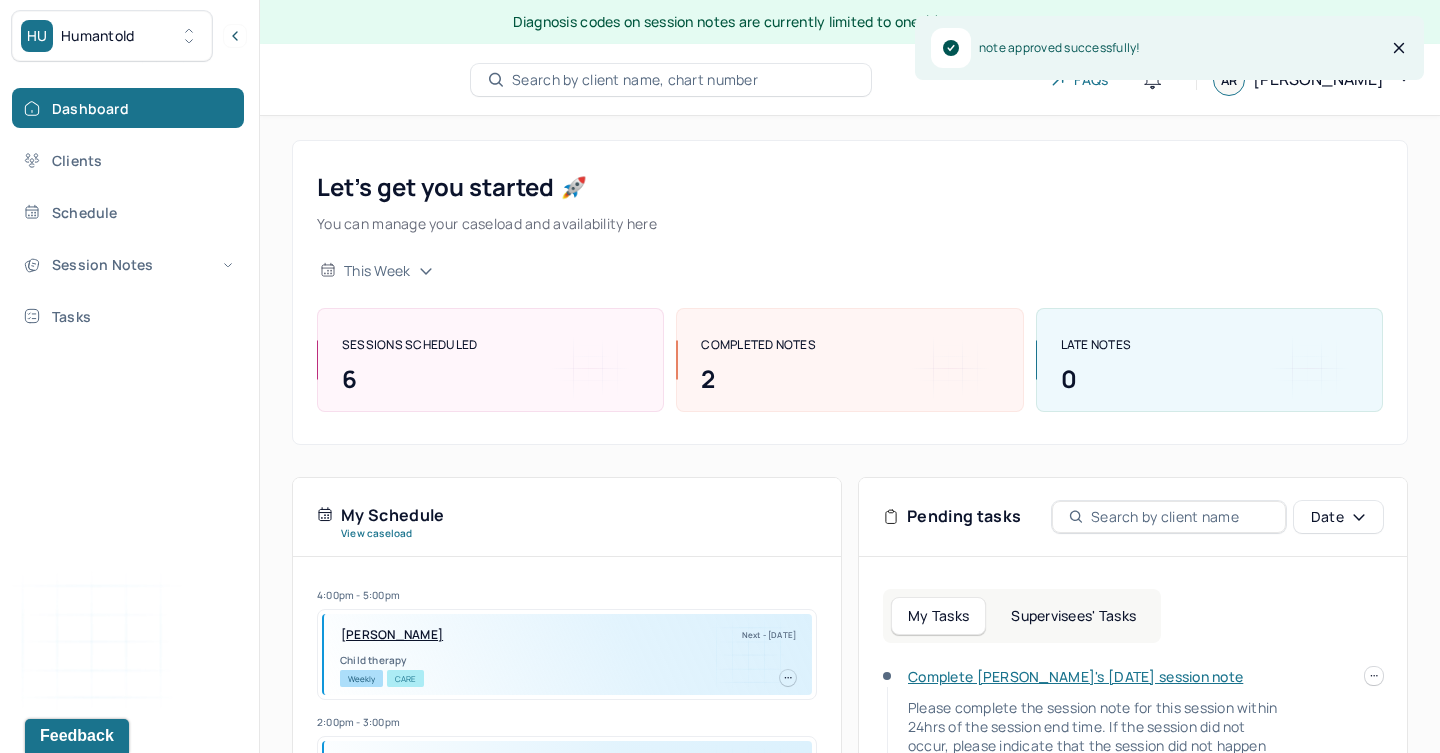 click on "Supervisees' Tasks" at bounding box center [1073, 616] 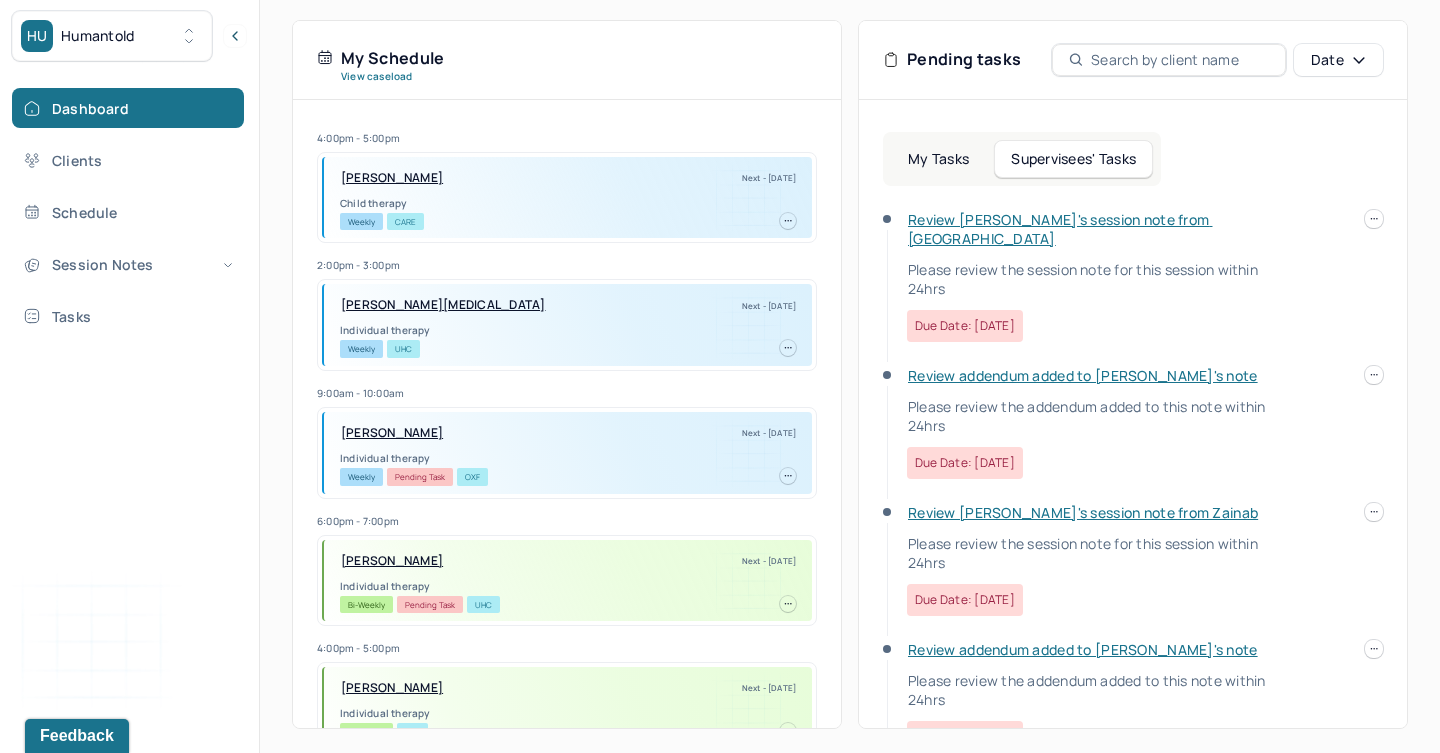 scroll, scrollTop: 456, scrollLeft: 0, axis: vertical 